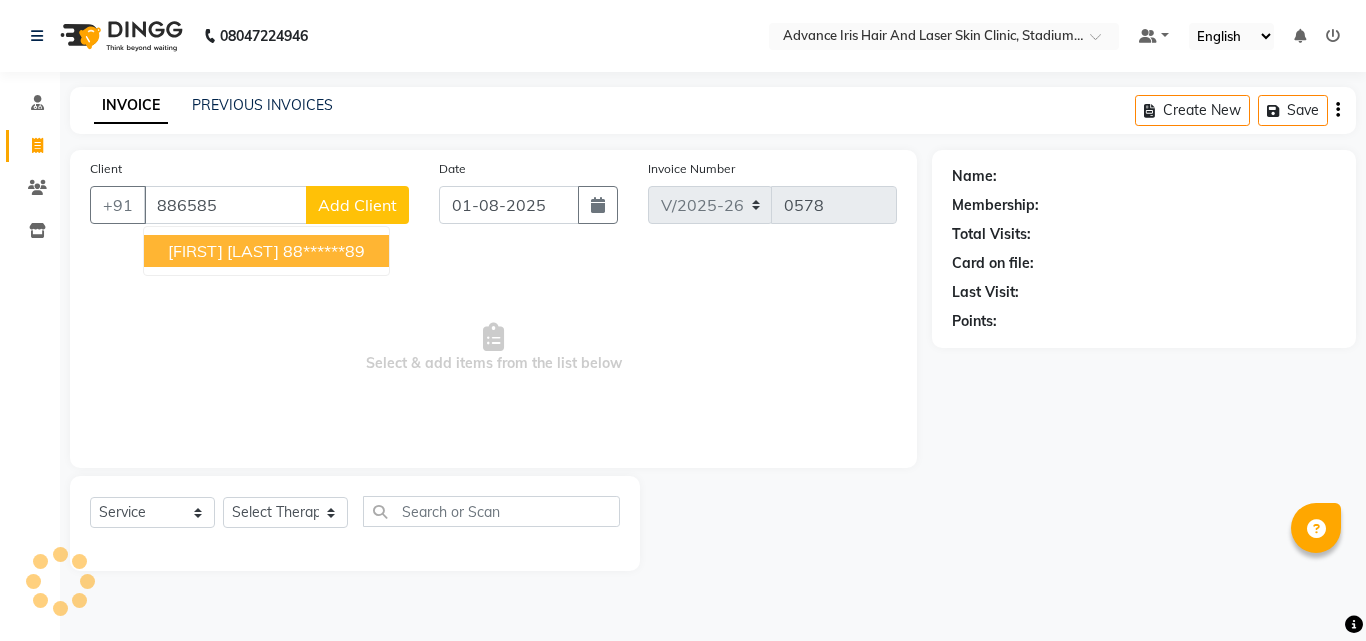 select on "5825" 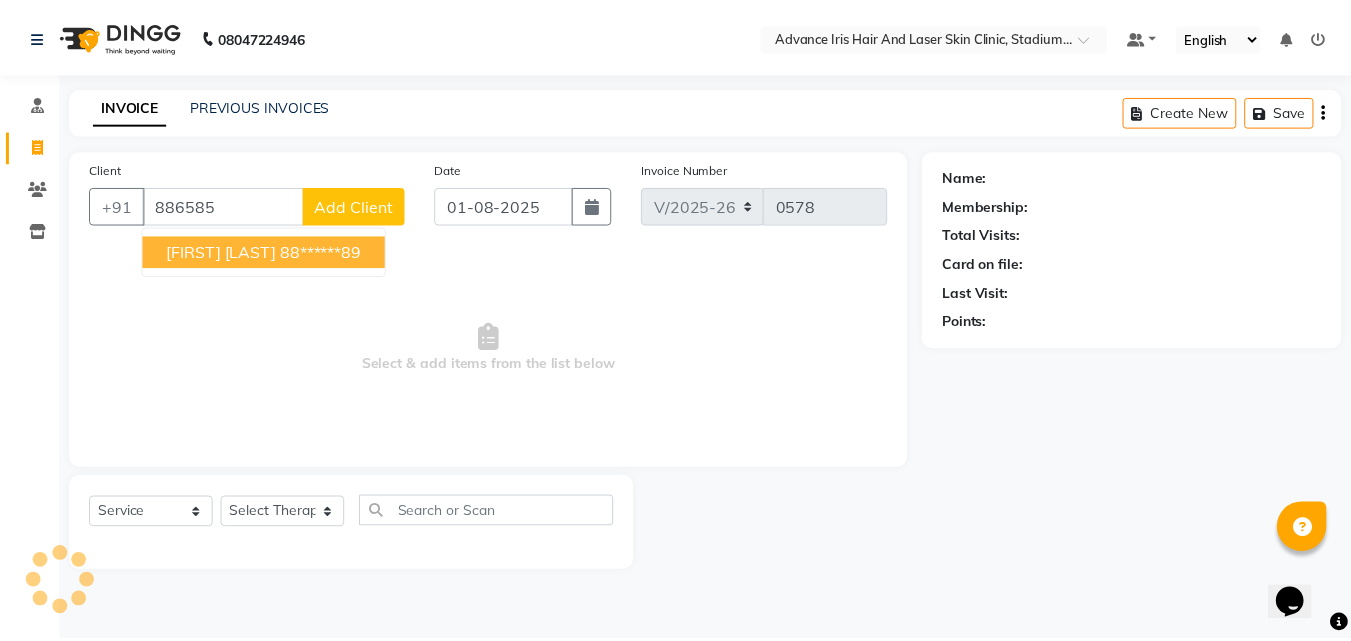 scroll, scrollTop: 0, scrollLeft: 0, axis: both 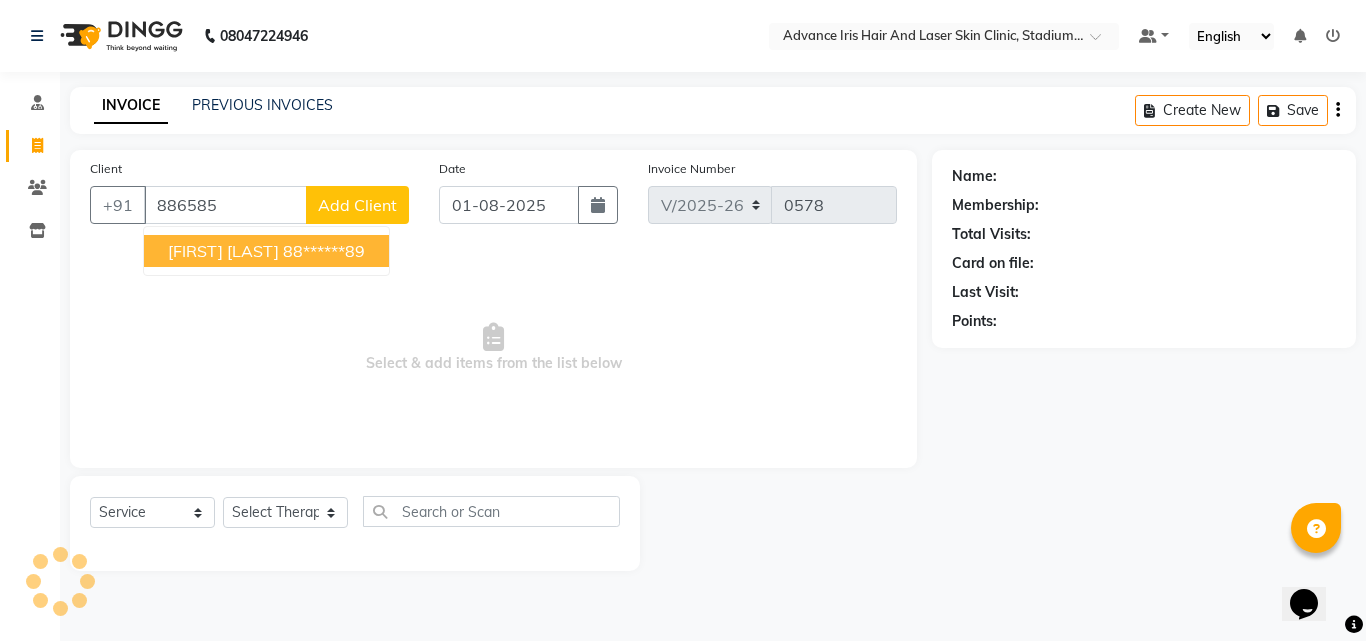 click on "88******89" at bounding box center (324, 251) 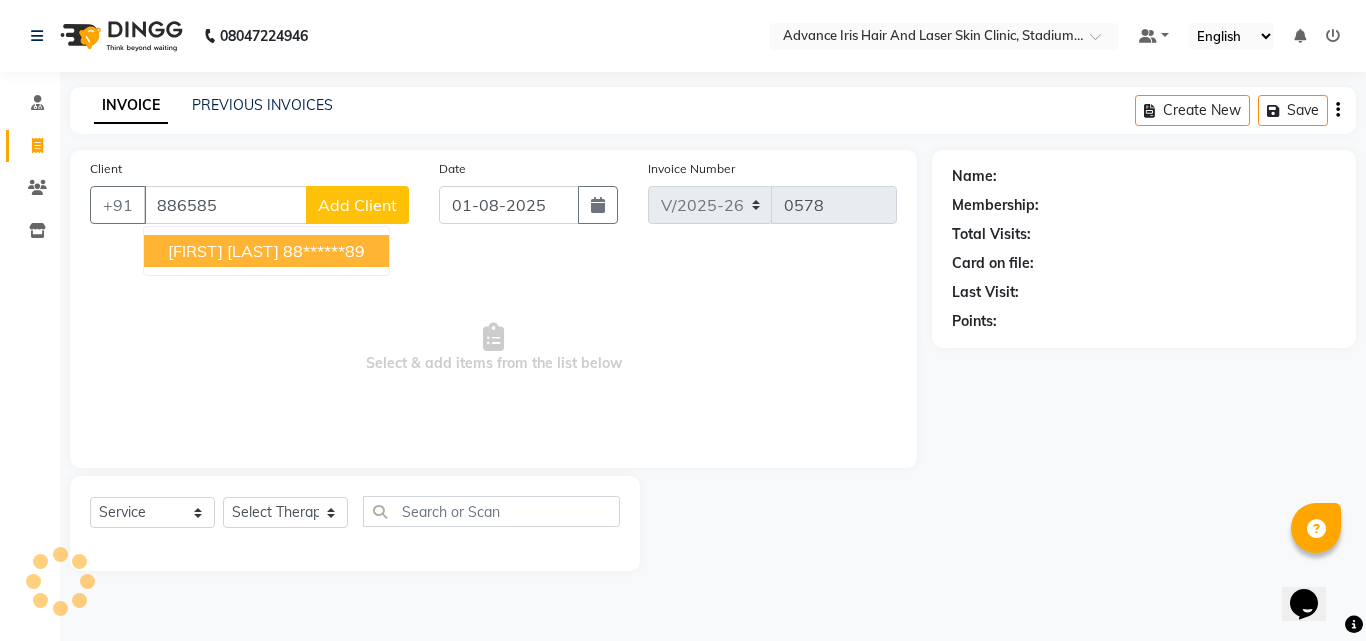 type on "88******89" 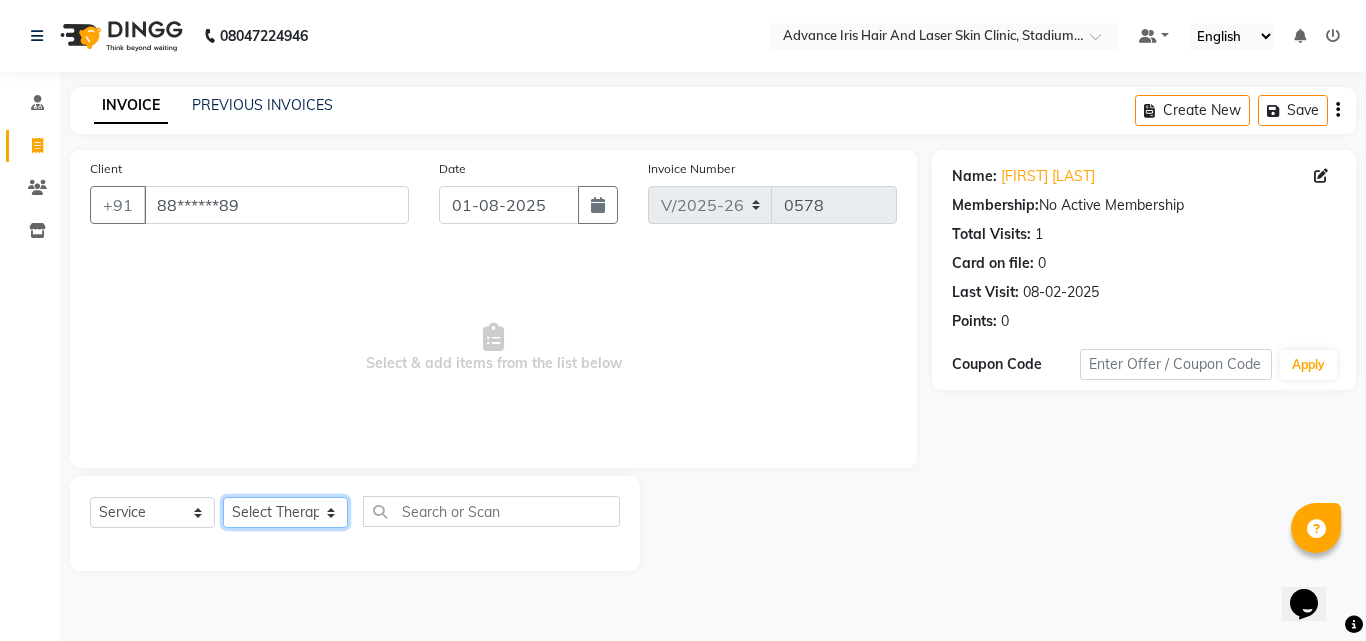 click on "Select Therapist Advance Iris Reception  Anchal Chandani Dr Pratiksha Dwivedi(Cosmetologist) Imran Isra [LAST]" 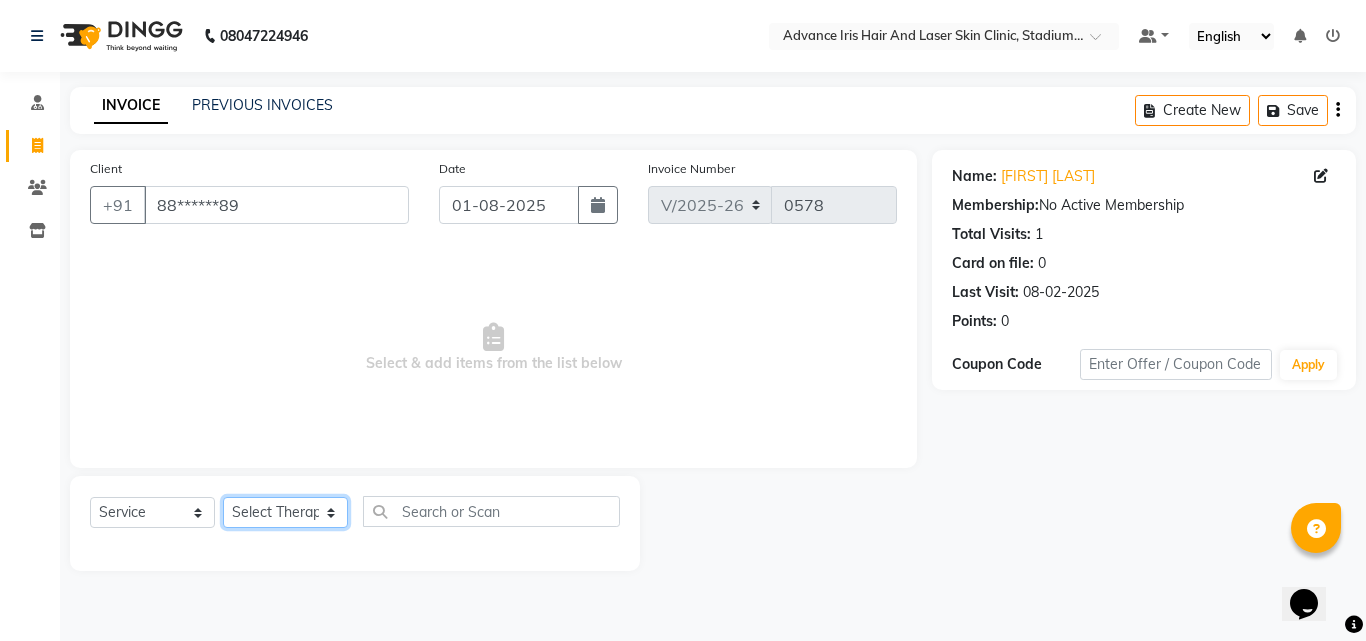 select on "40883" 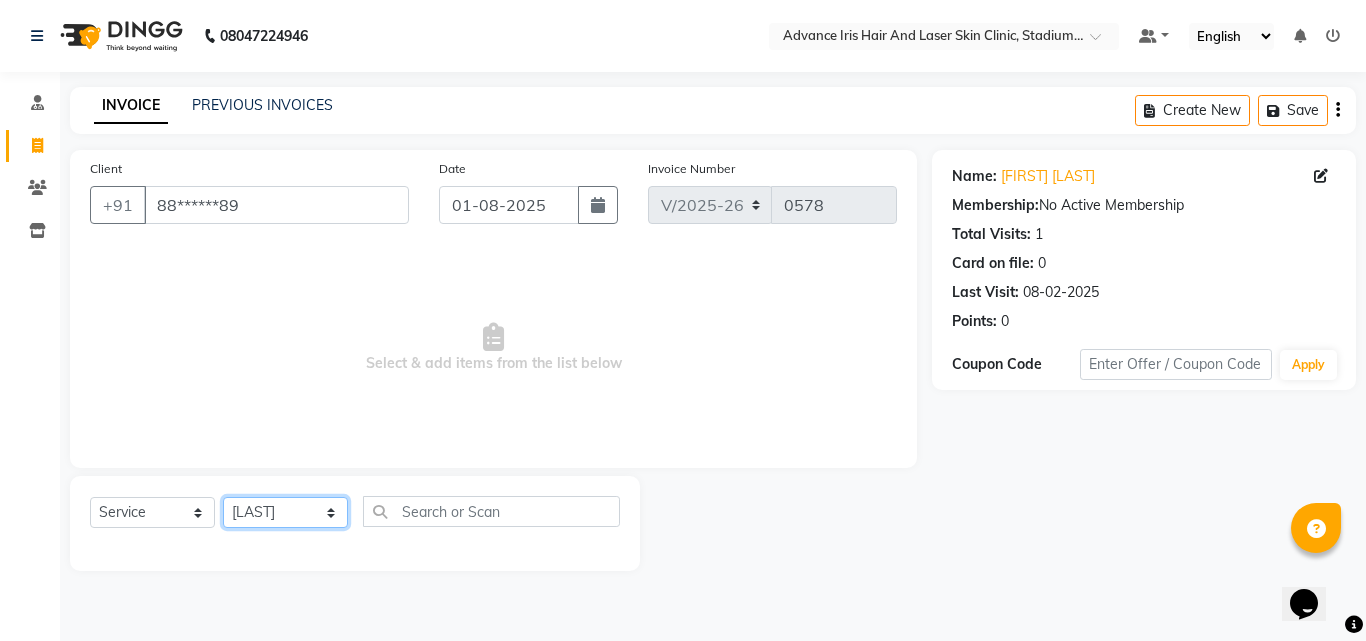 click on "Select Therapist Advance Iris Reception  Anchal Chandani Dr Pratiksha Dwivedi(Cosmetologist) Imran Isra [LAST]" 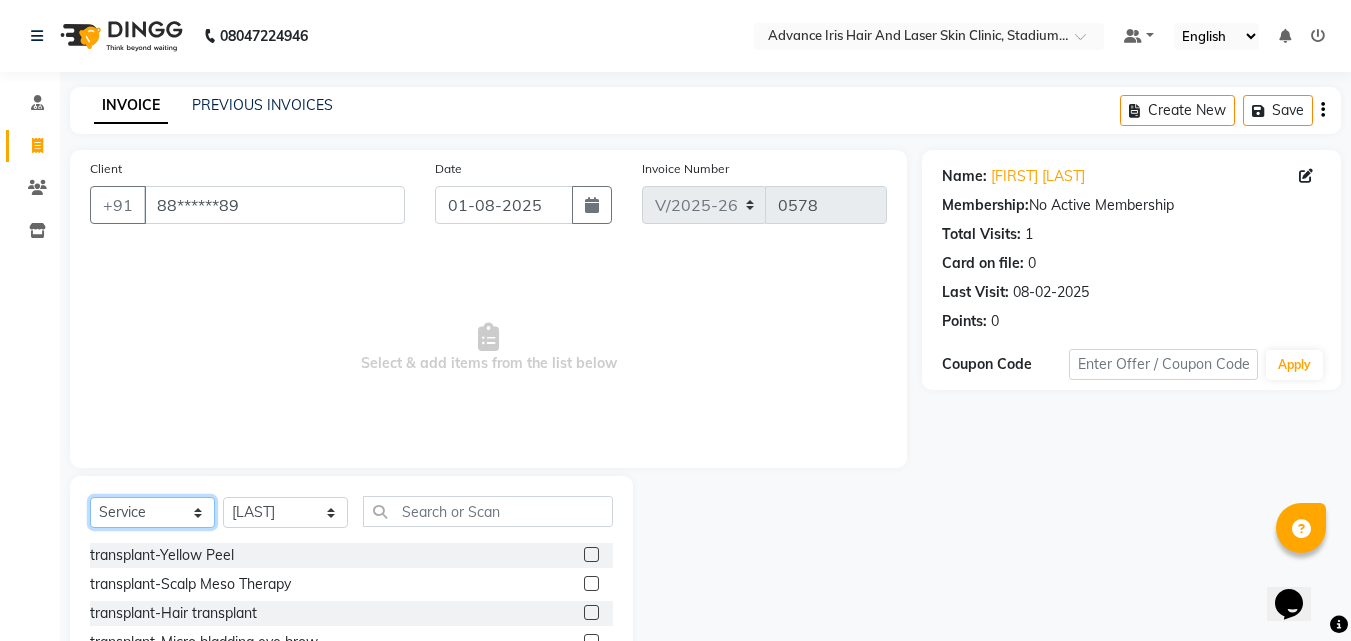click on "Select  Service  Product  Membership  Package Voucher Prepaid Gift Card" 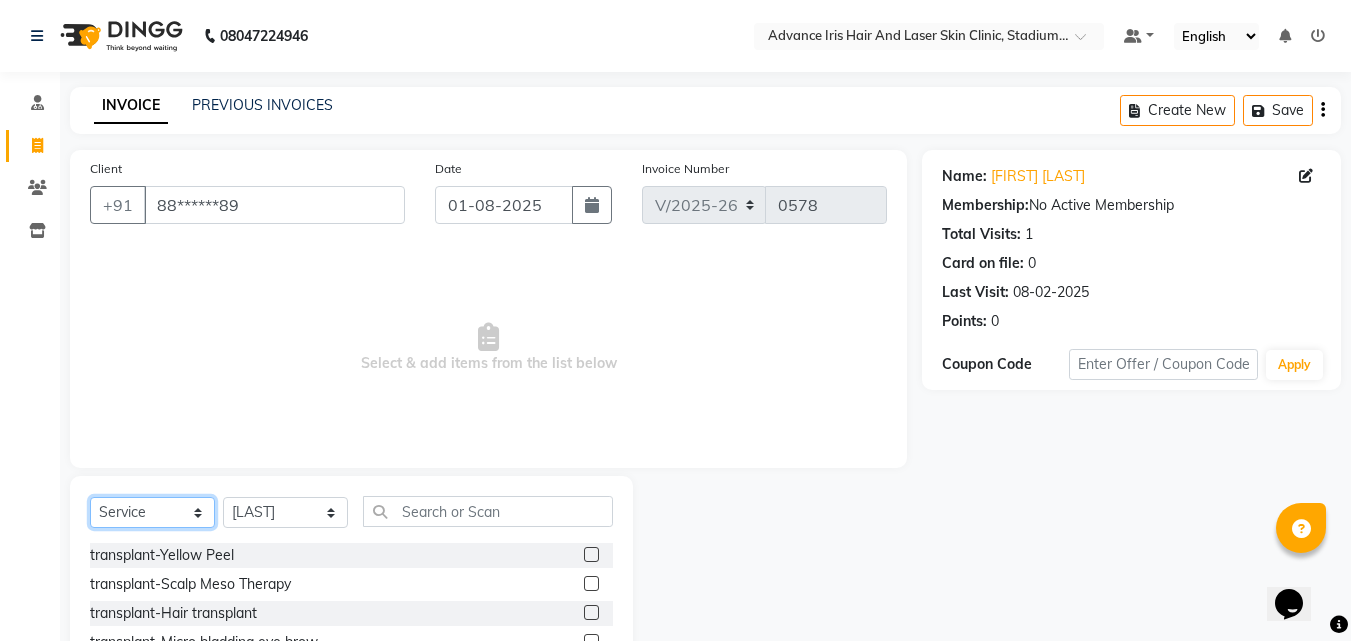 select on "product" 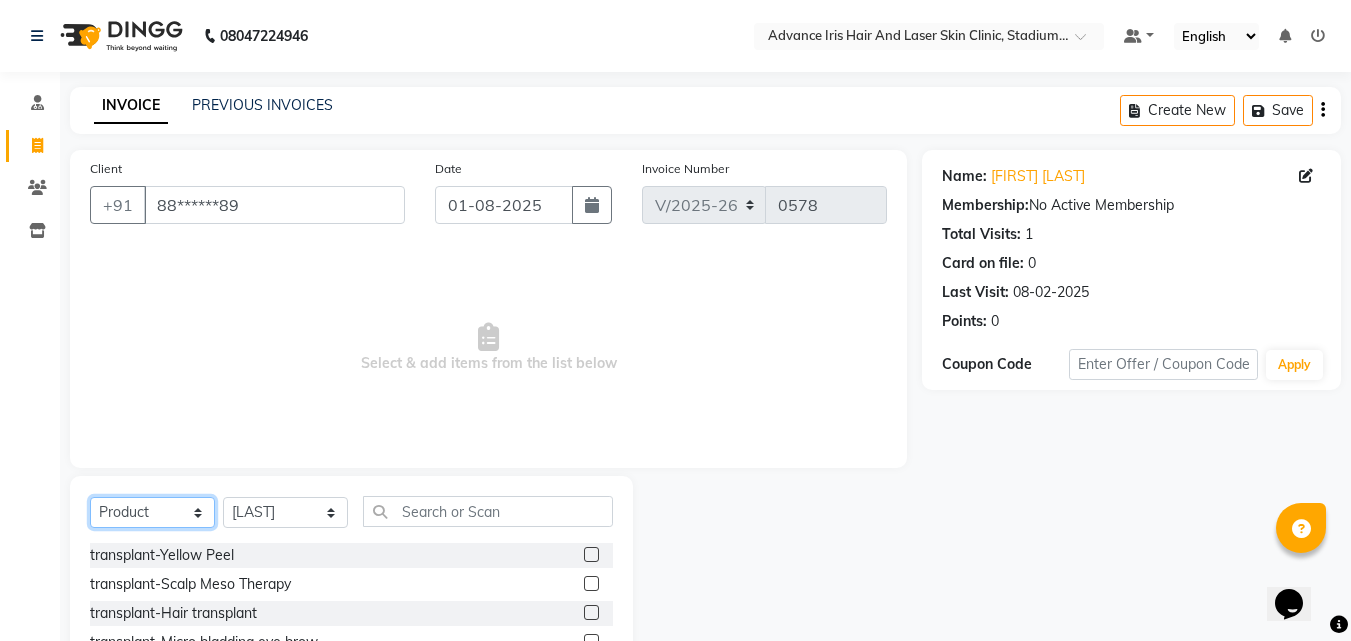 click on "Select  Service  Product  Membership  Package Voucher Prepaid Gift Card" 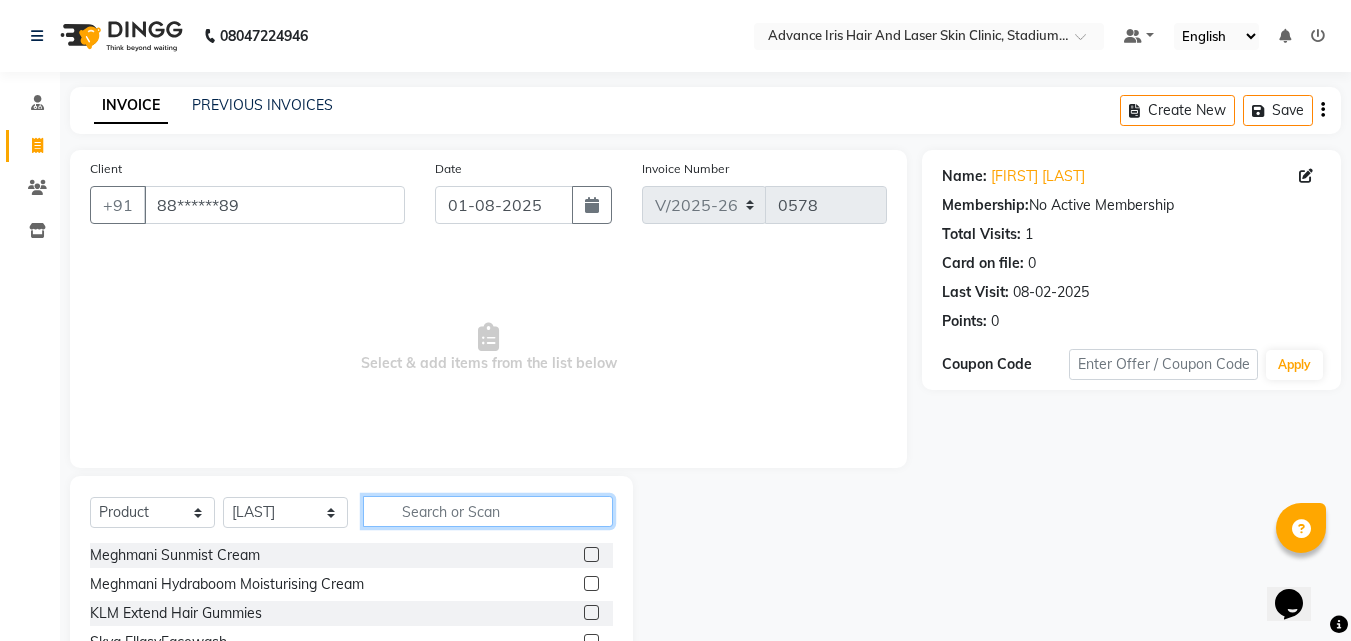 click 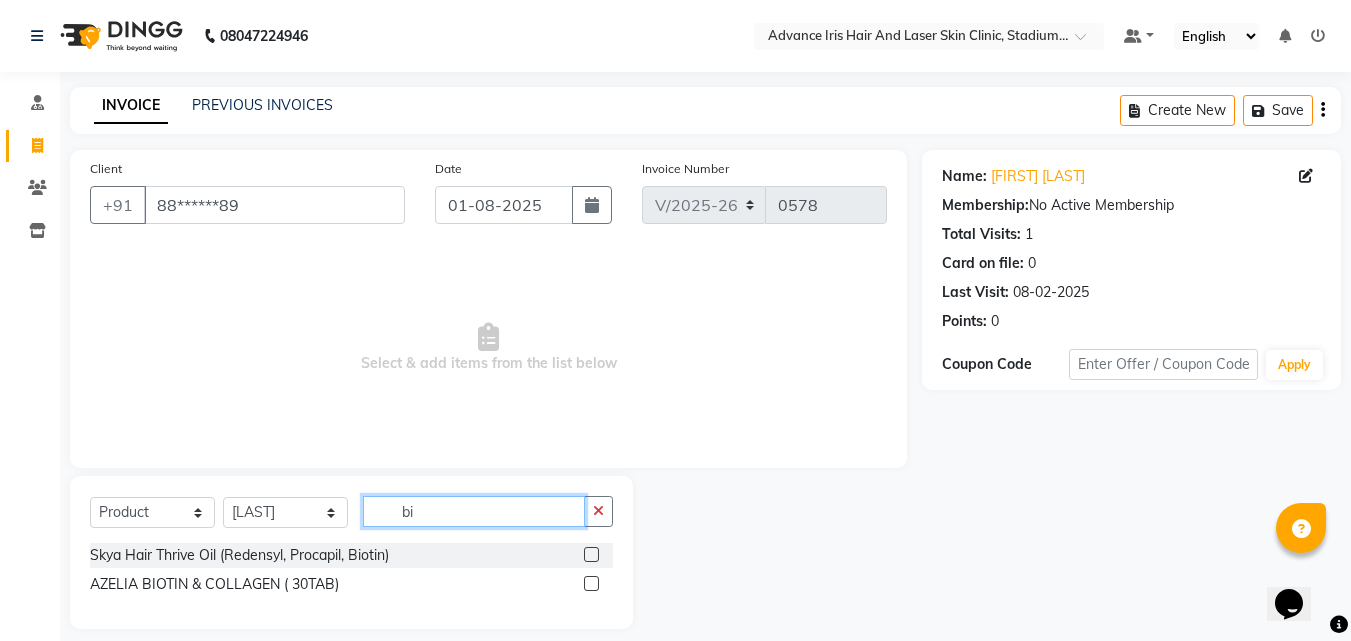 type on "b" 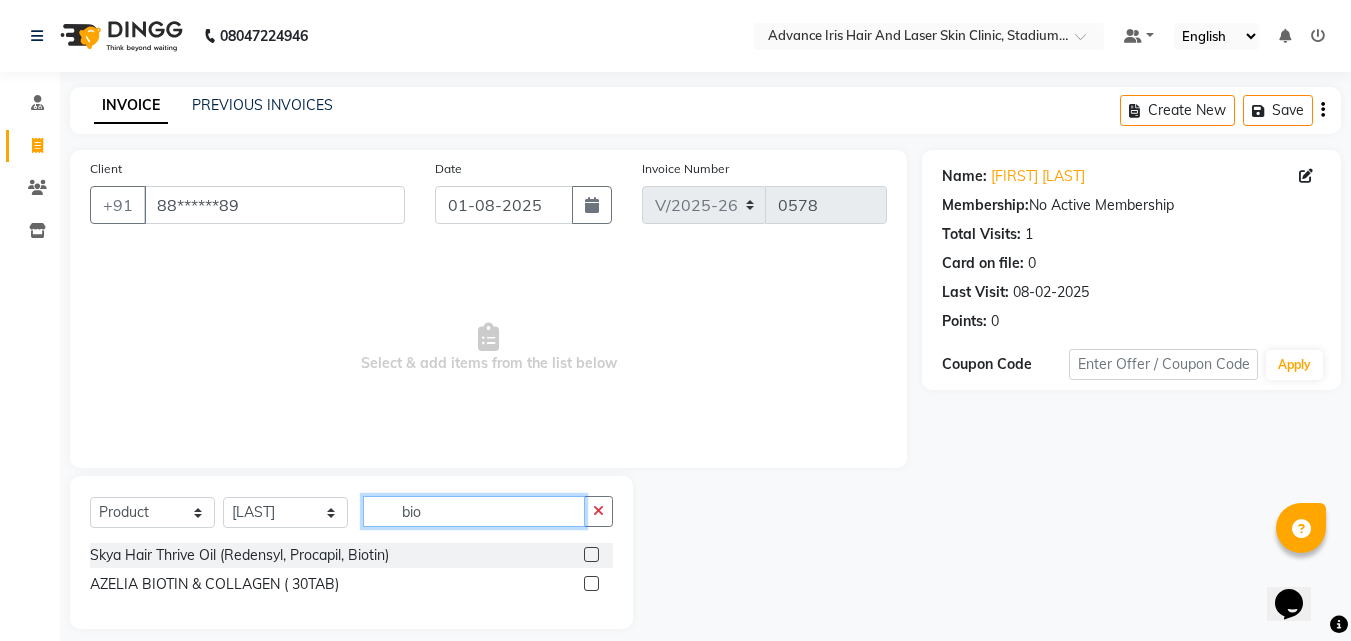type on "bio" 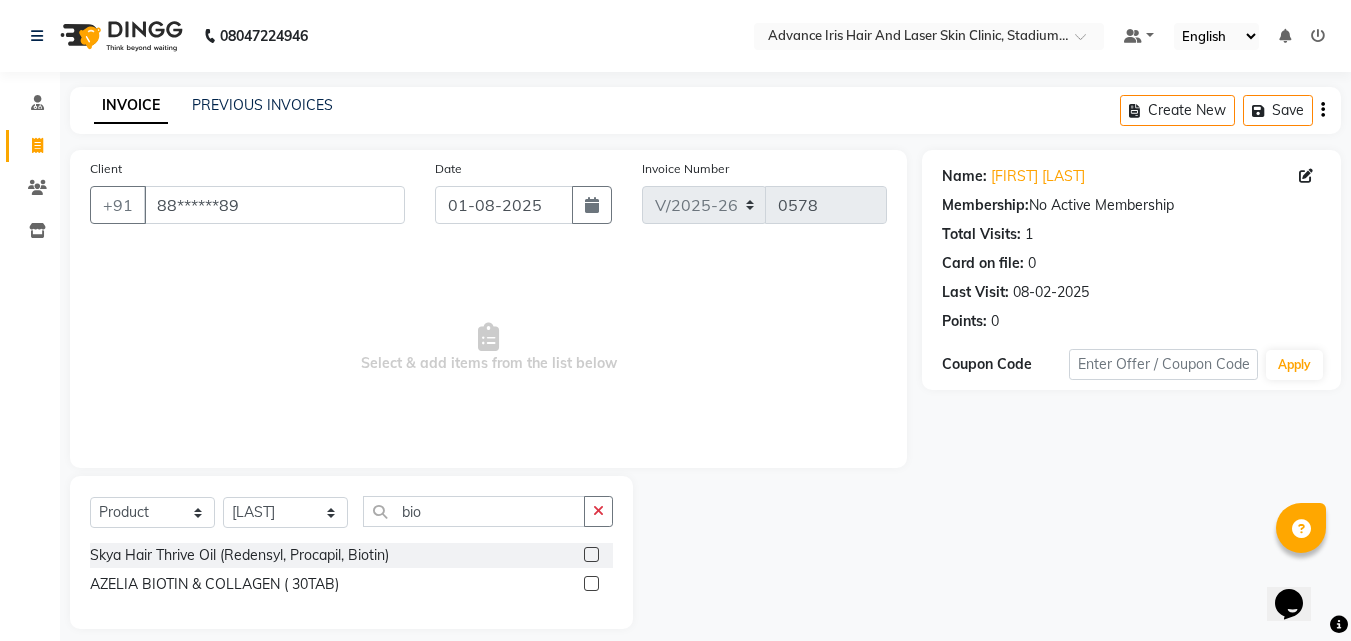 click 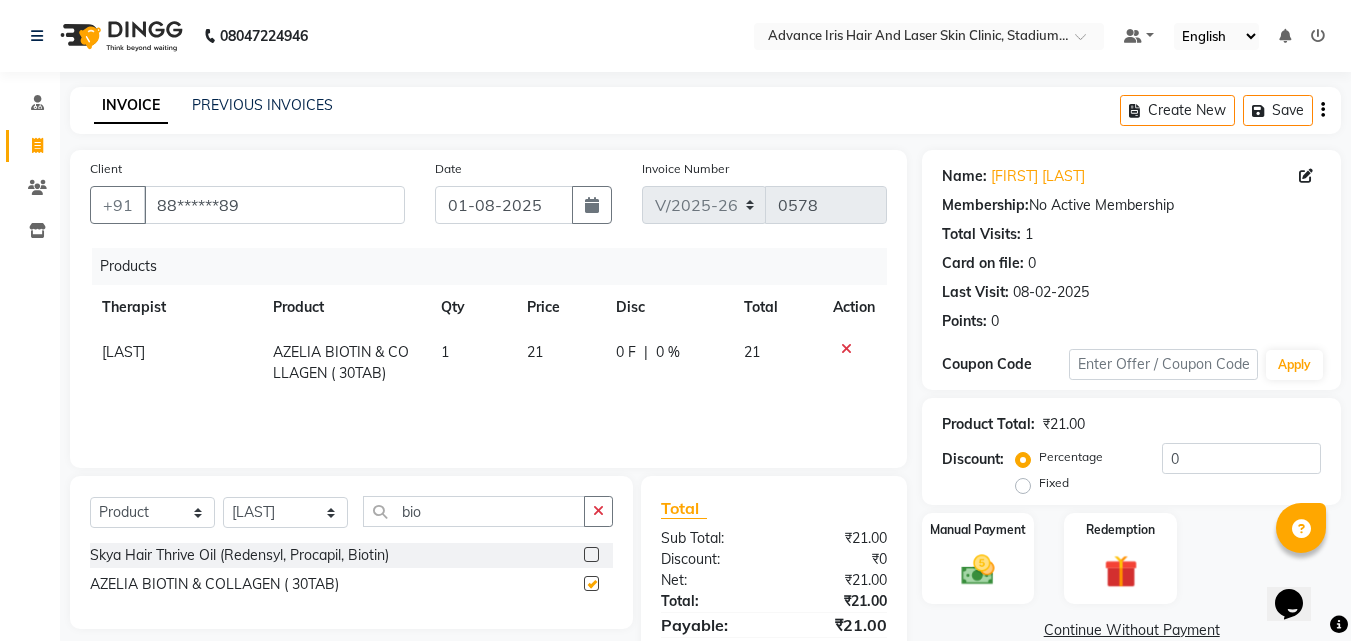 checkbox on "false" 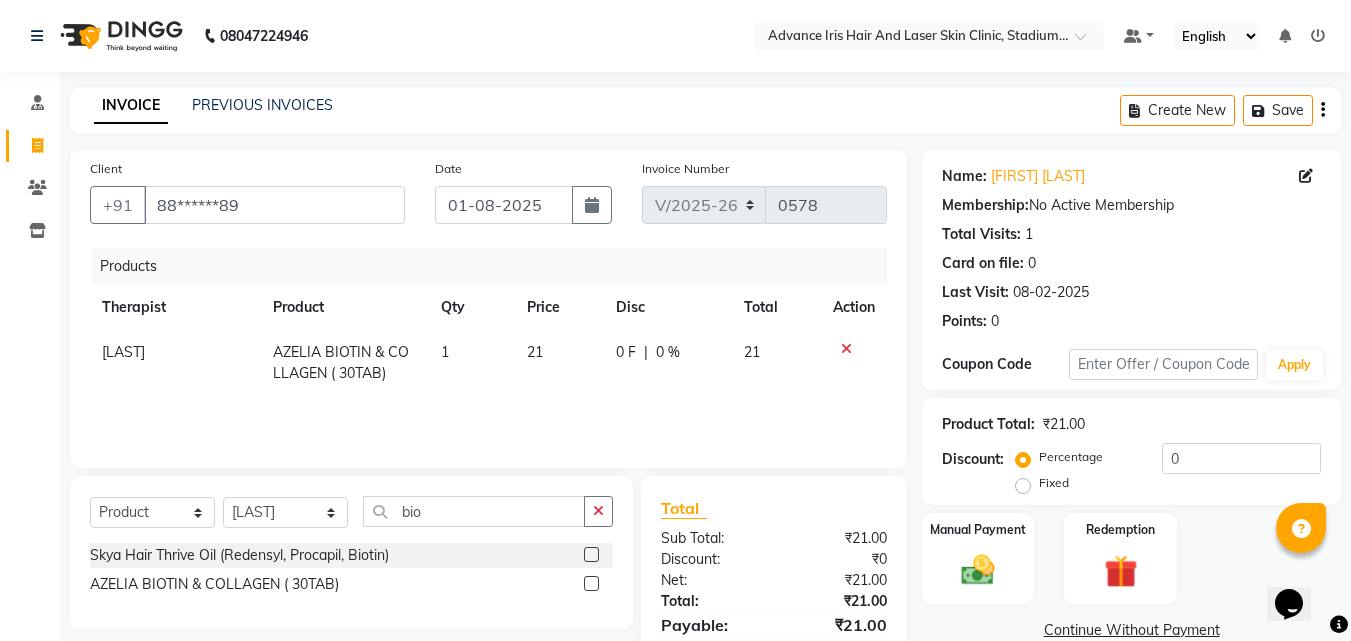 click on "1" 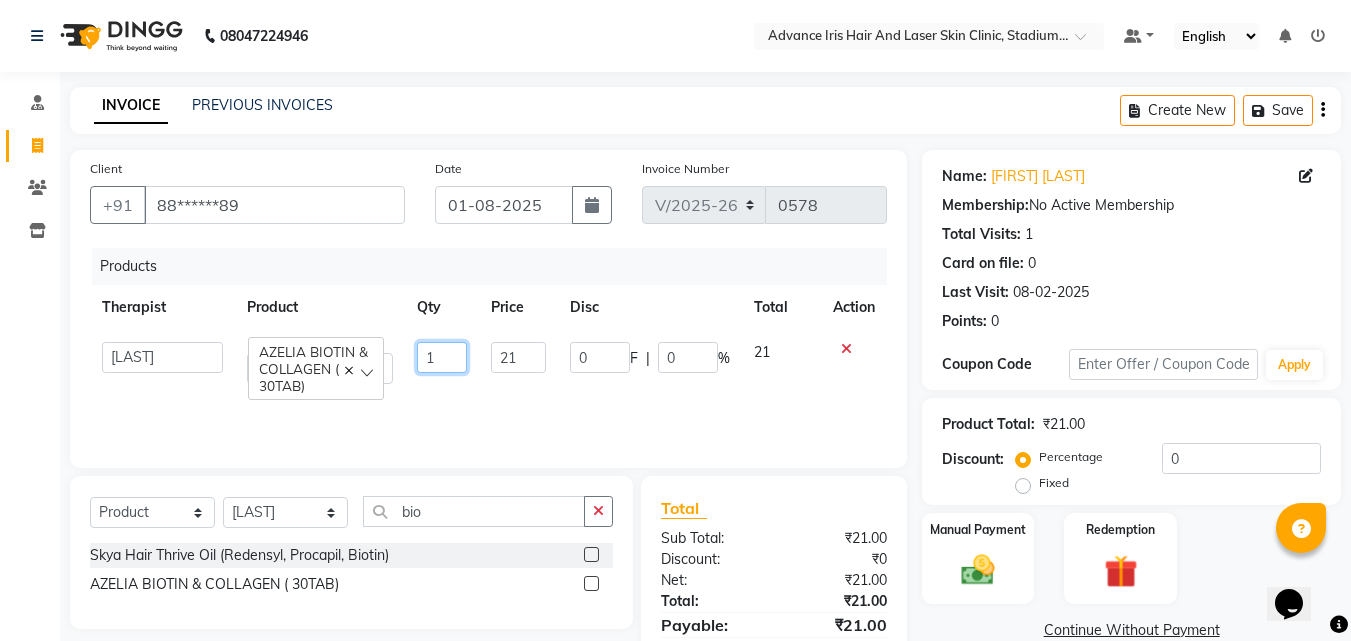 click on "1" 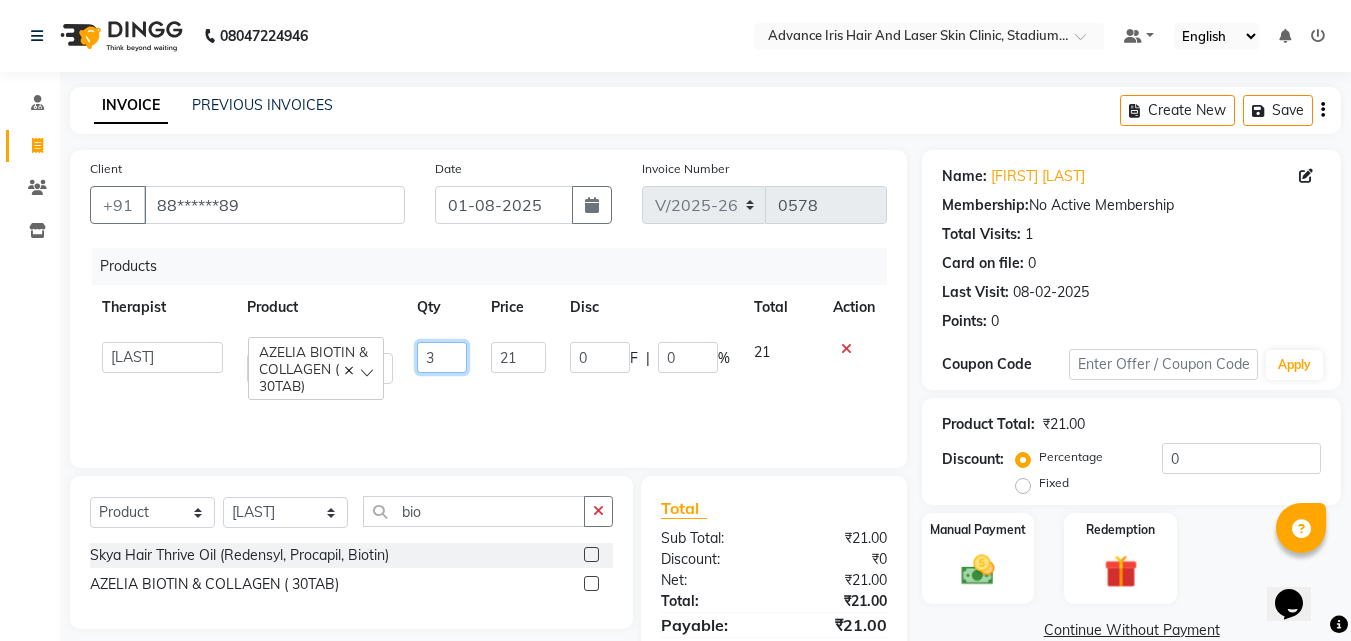 type on "30" 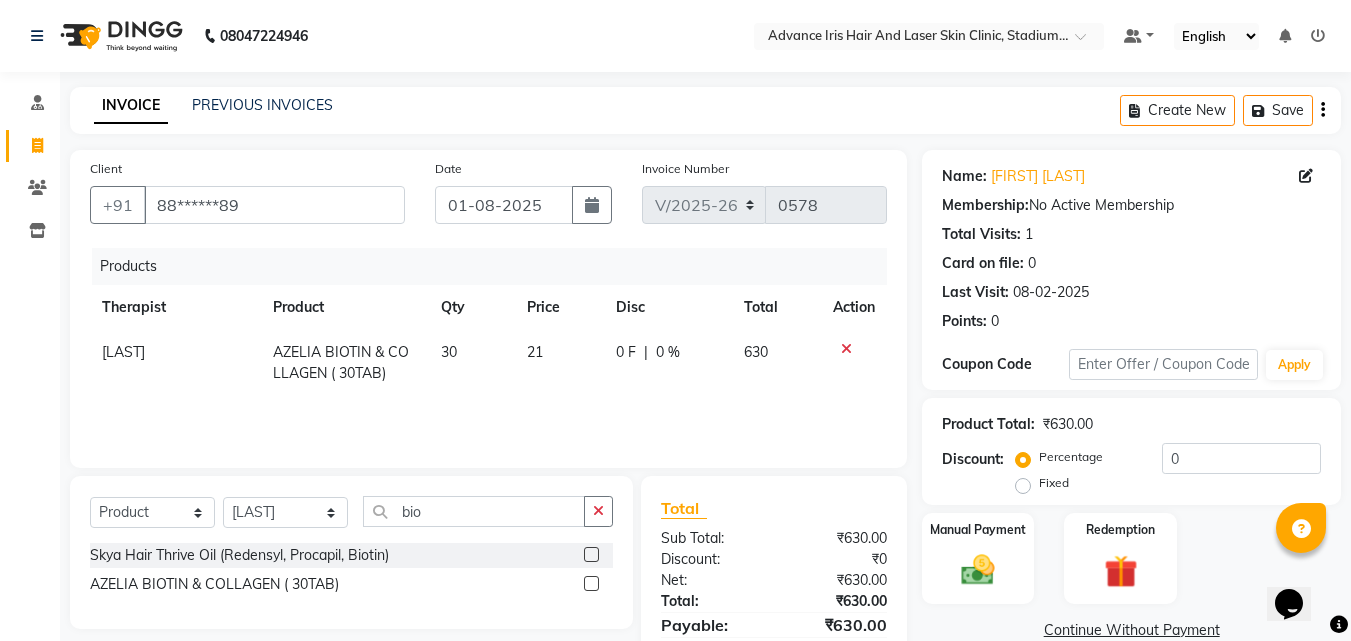 click on "[LAST] AZELIA BIOTIN & COLLAGEN ( 30TAB) 30 21 0 F | 0 % 630" 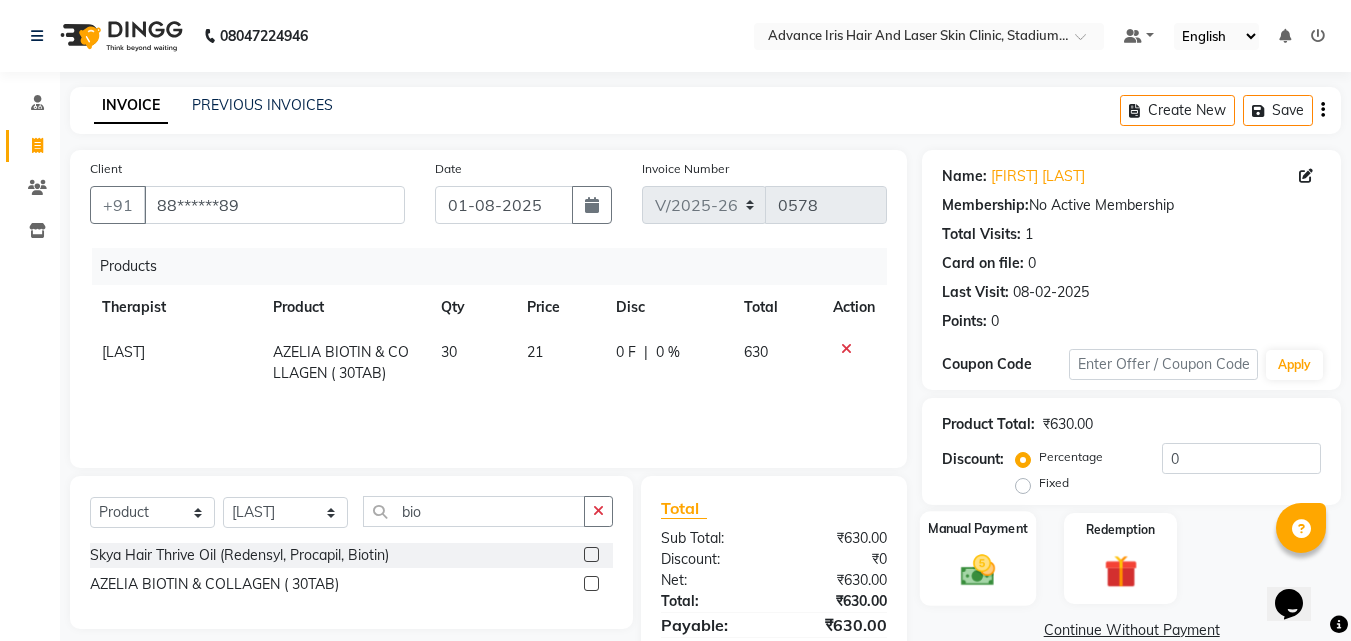 scroll, scrollTop: 96, scrollLeft: 0, axis: vertical 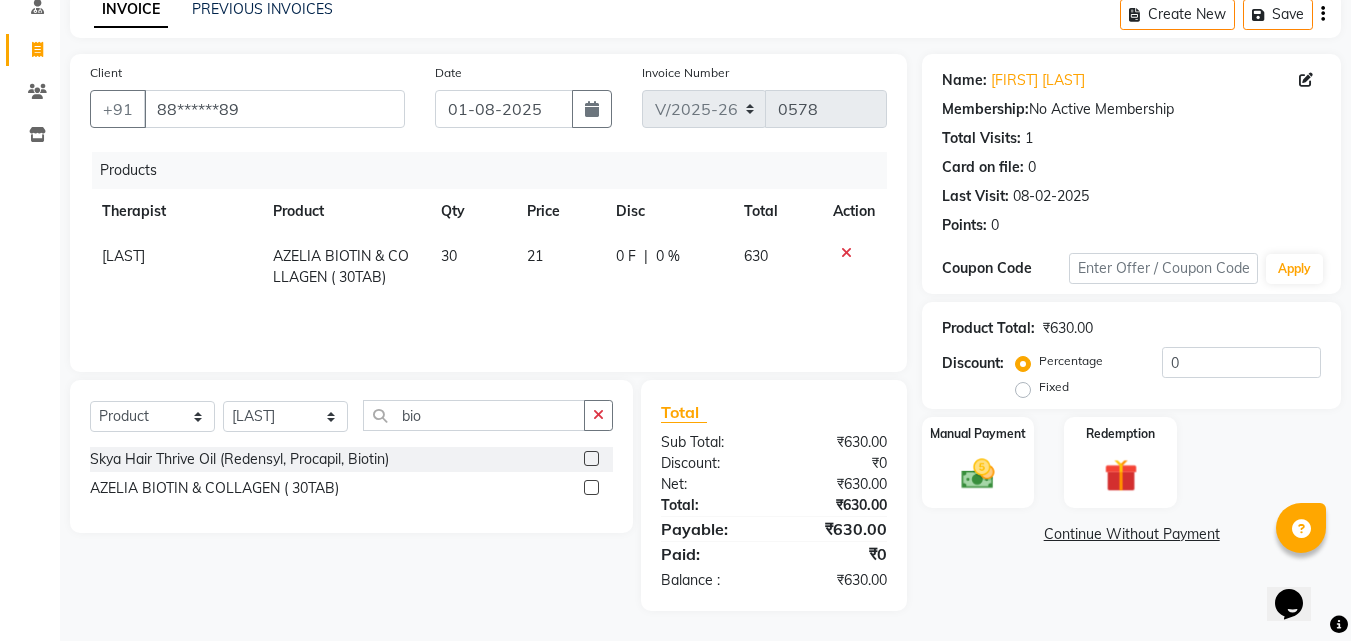 click 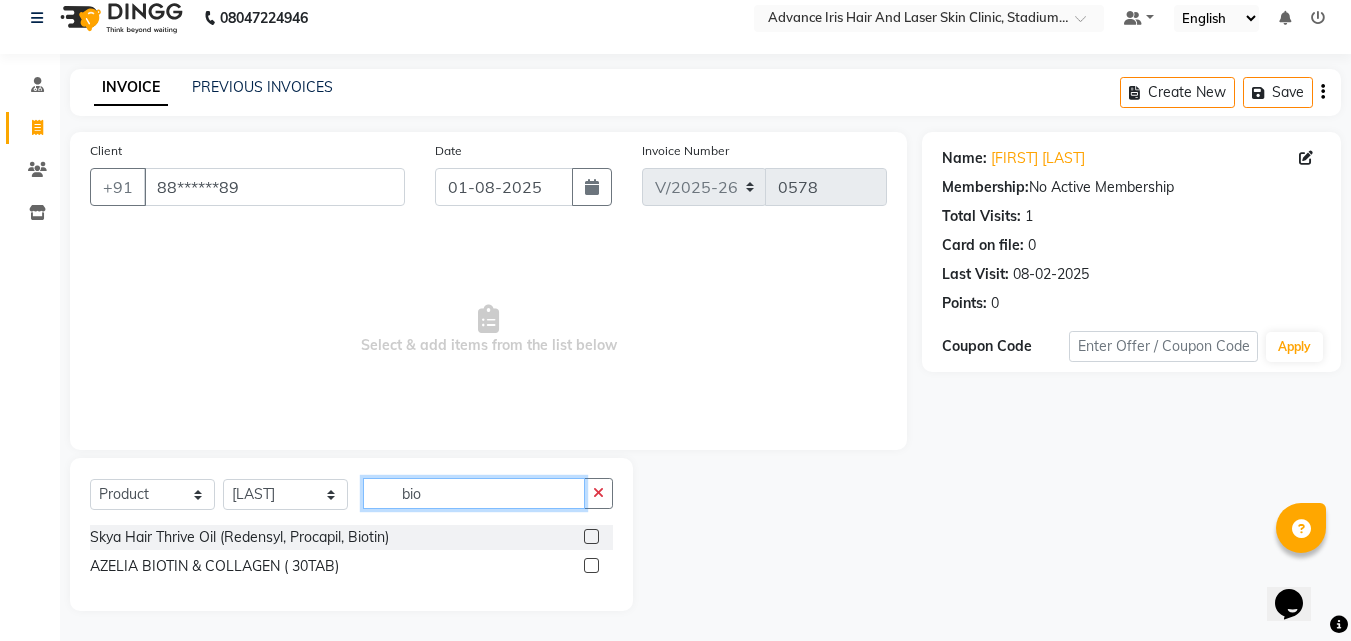 click on "bio" 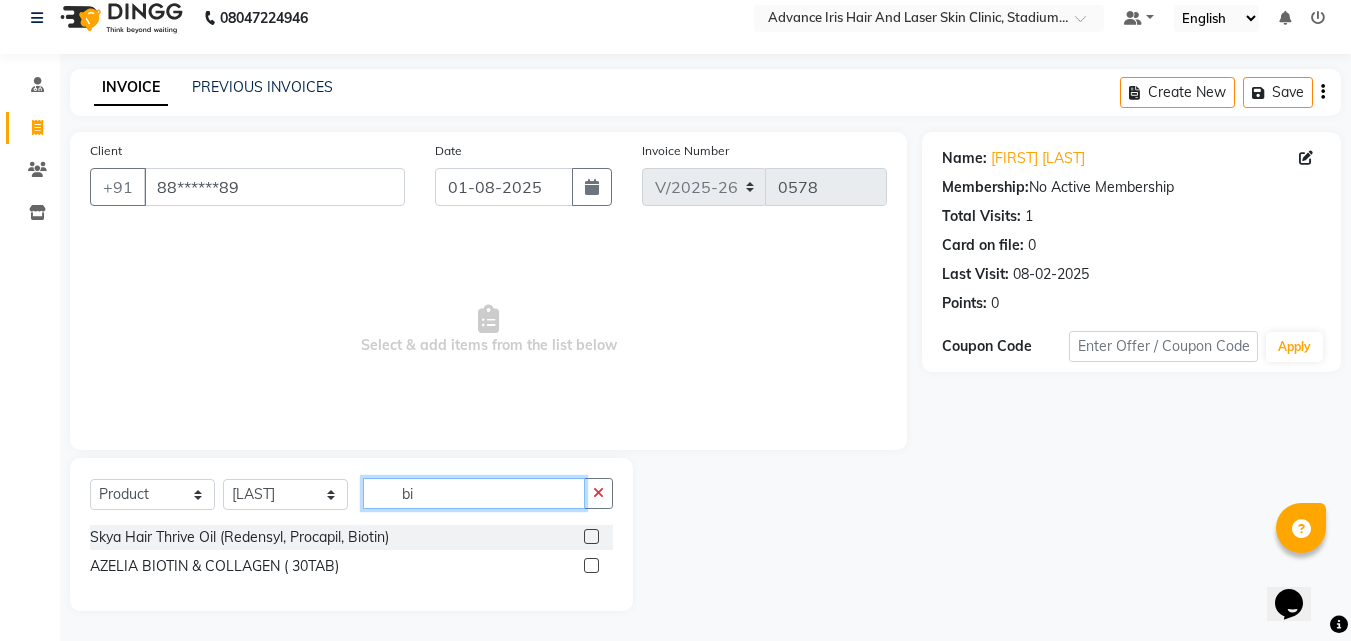 type on "b" 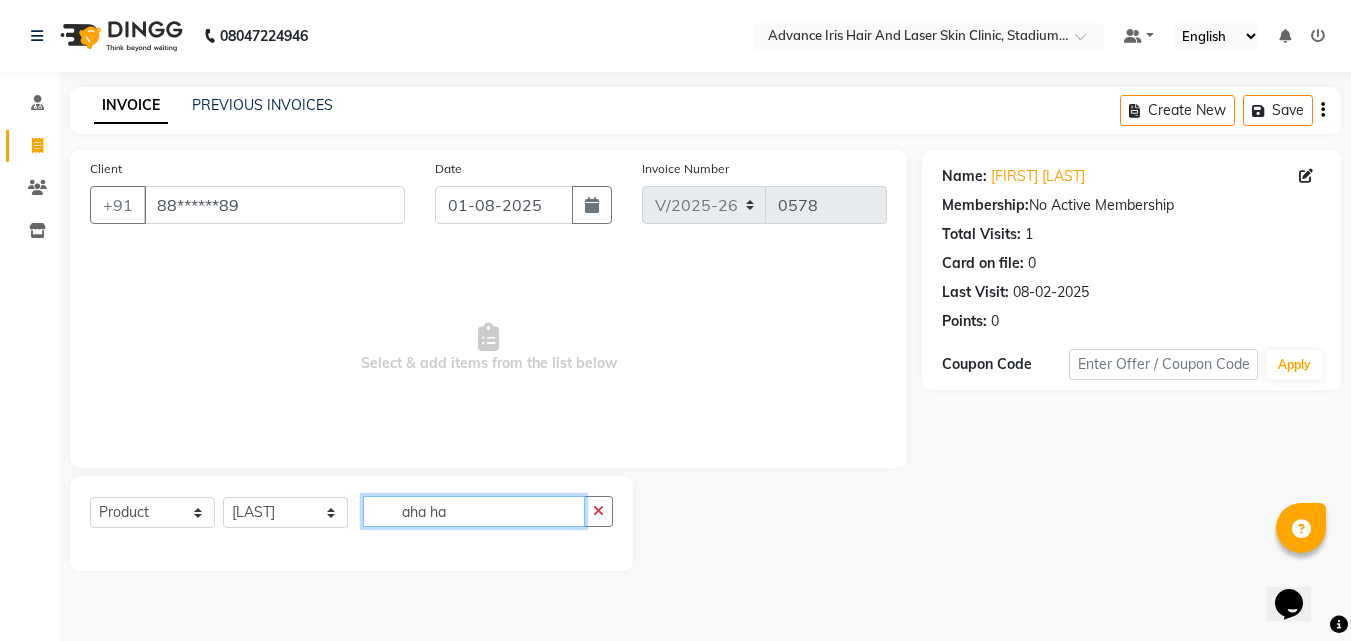 scroll, scrollTop: 0, scrollLeft: 0, axis: both 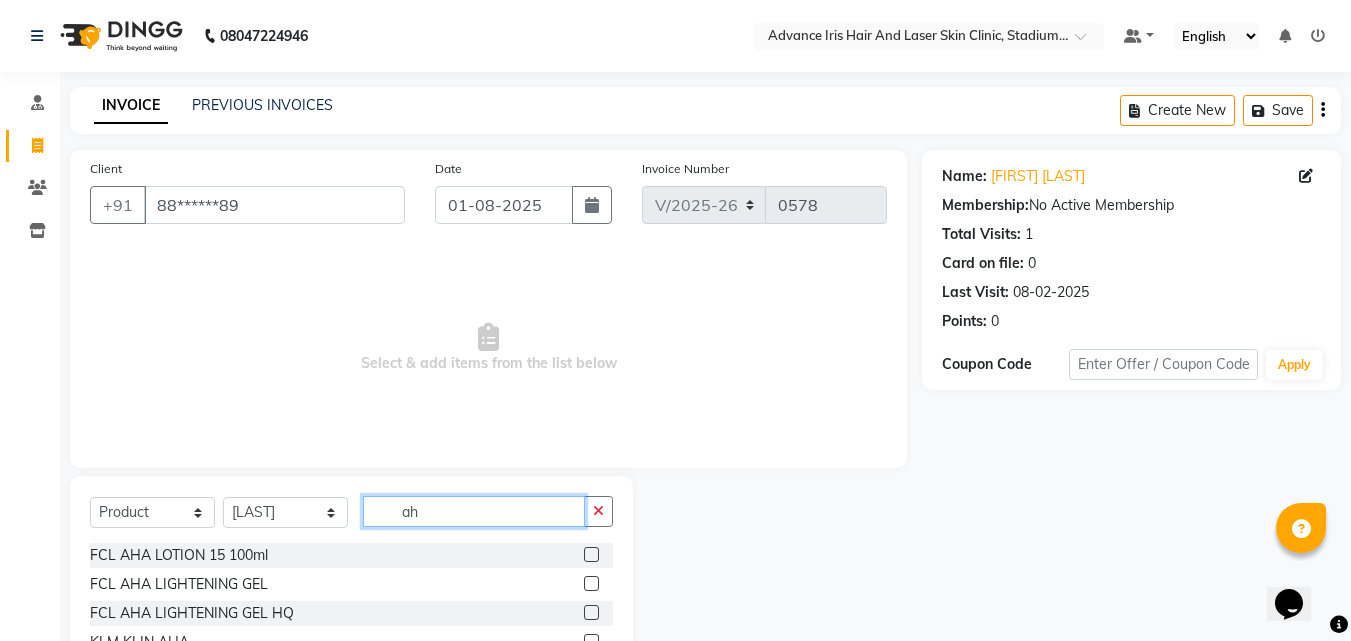 type on "a" 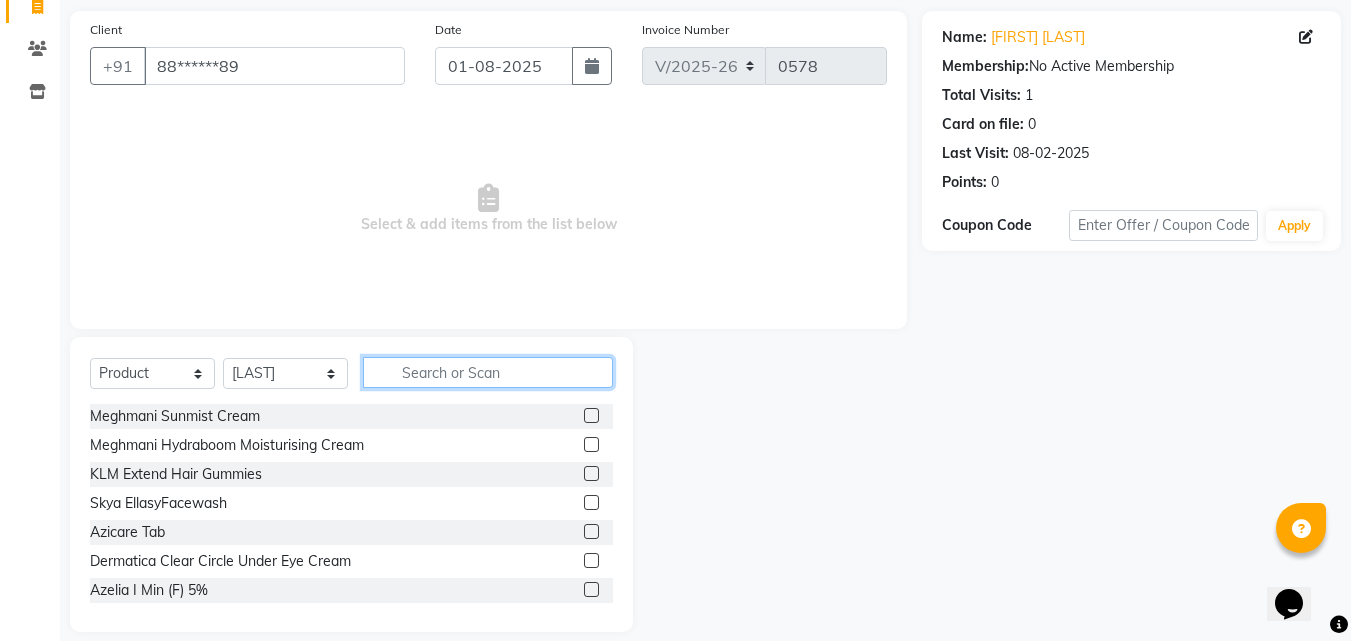 scroll, scrollTop: 160, scrollLeft: 0, axis: vertical 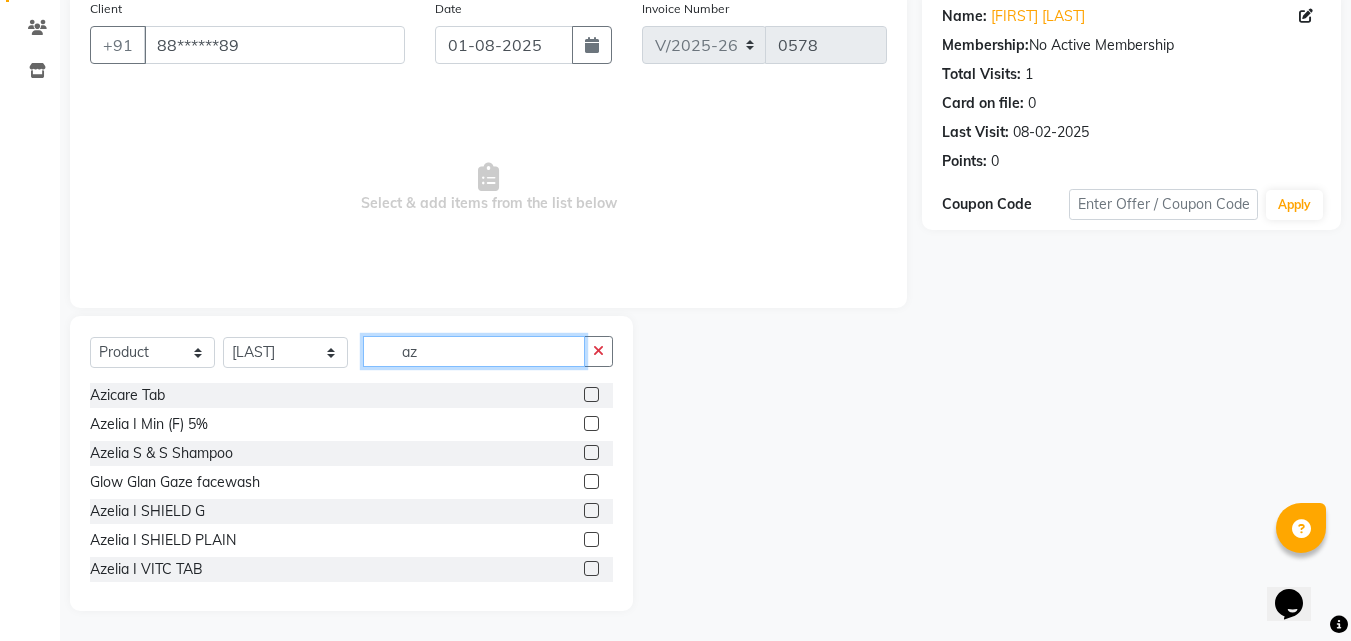 type on "a" 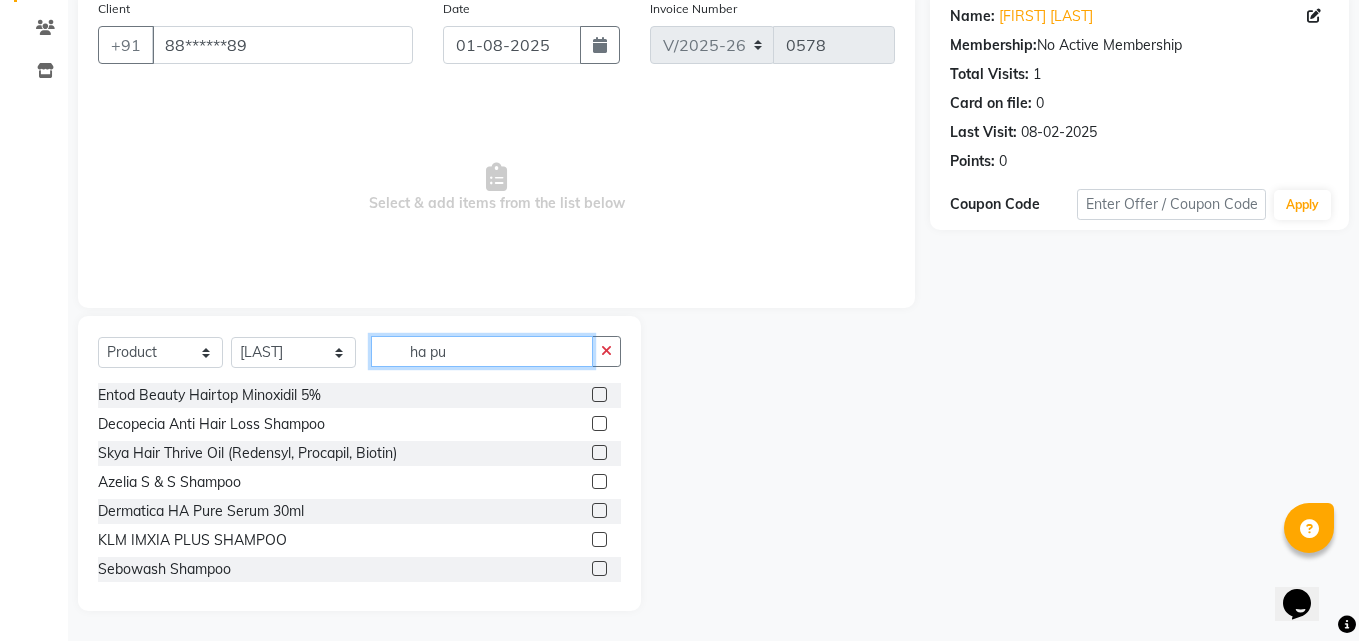 scroll, scrollTop: 0, scrollLeft: 0, axis: both 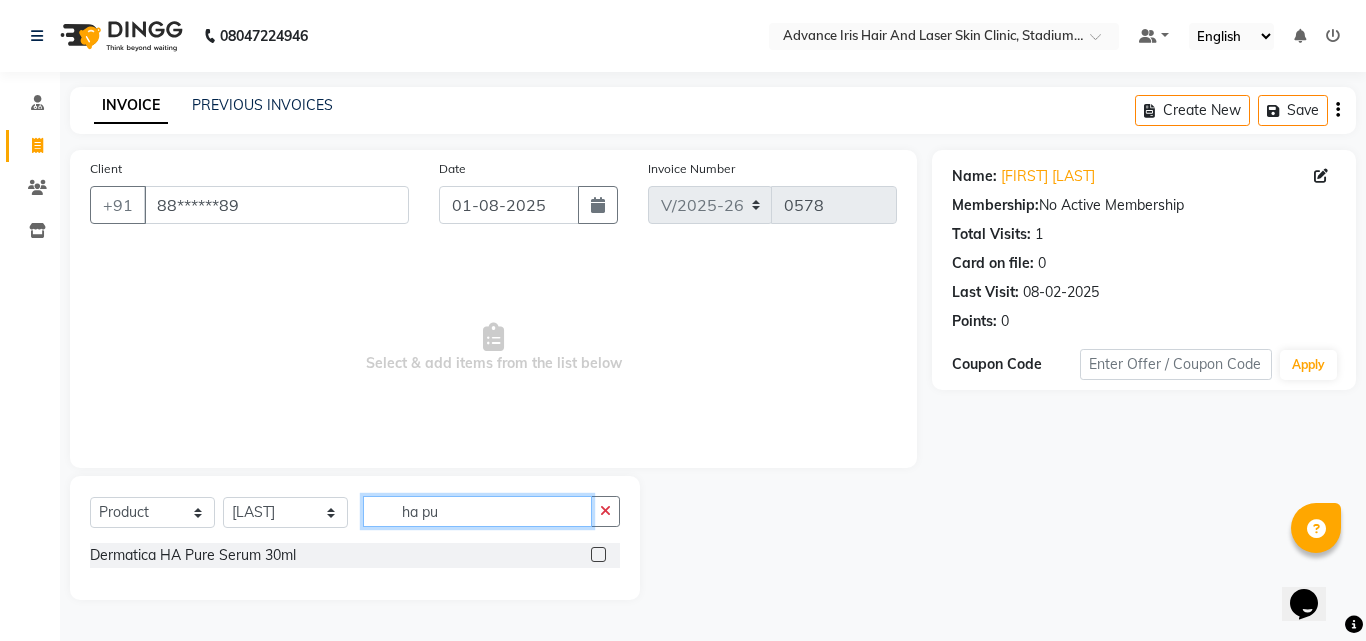 click on "ha pu" 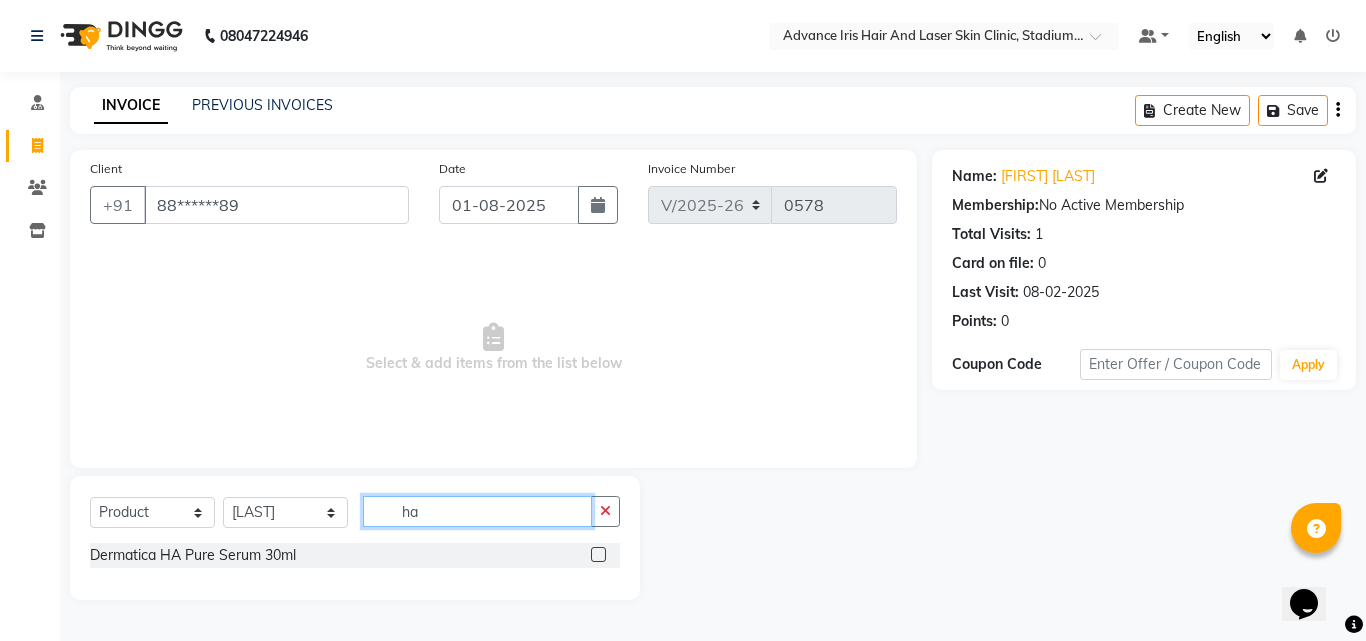 type on "h" 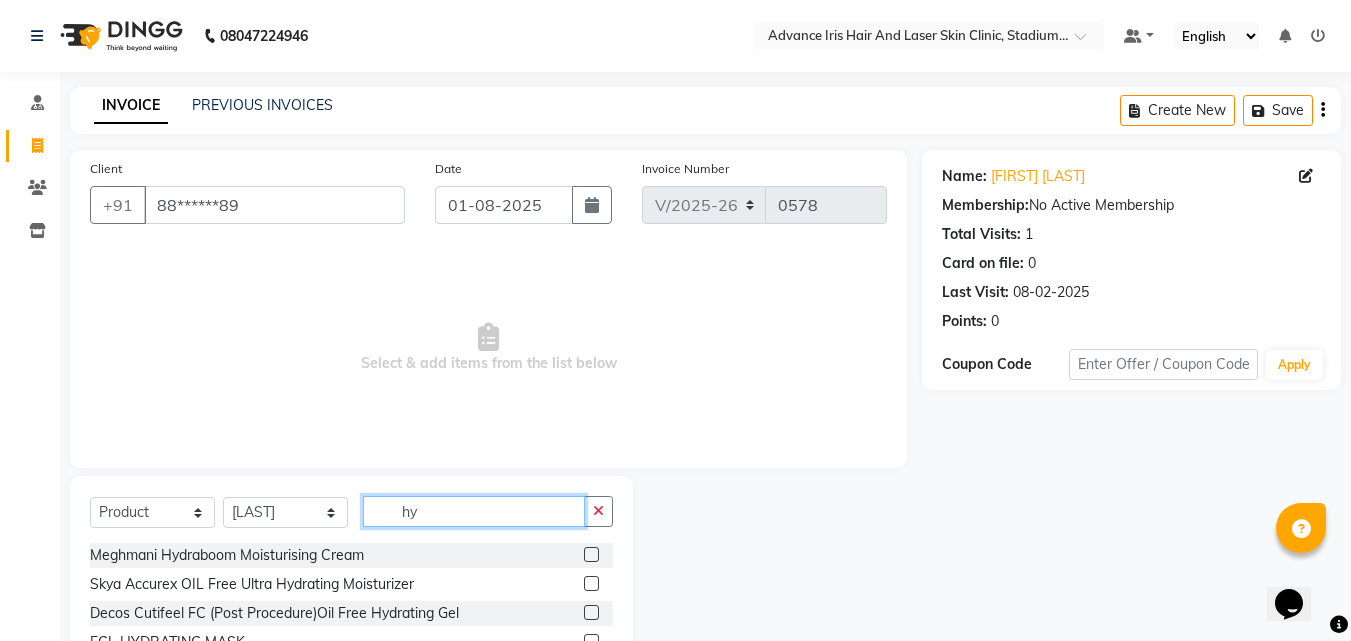 type on "h" 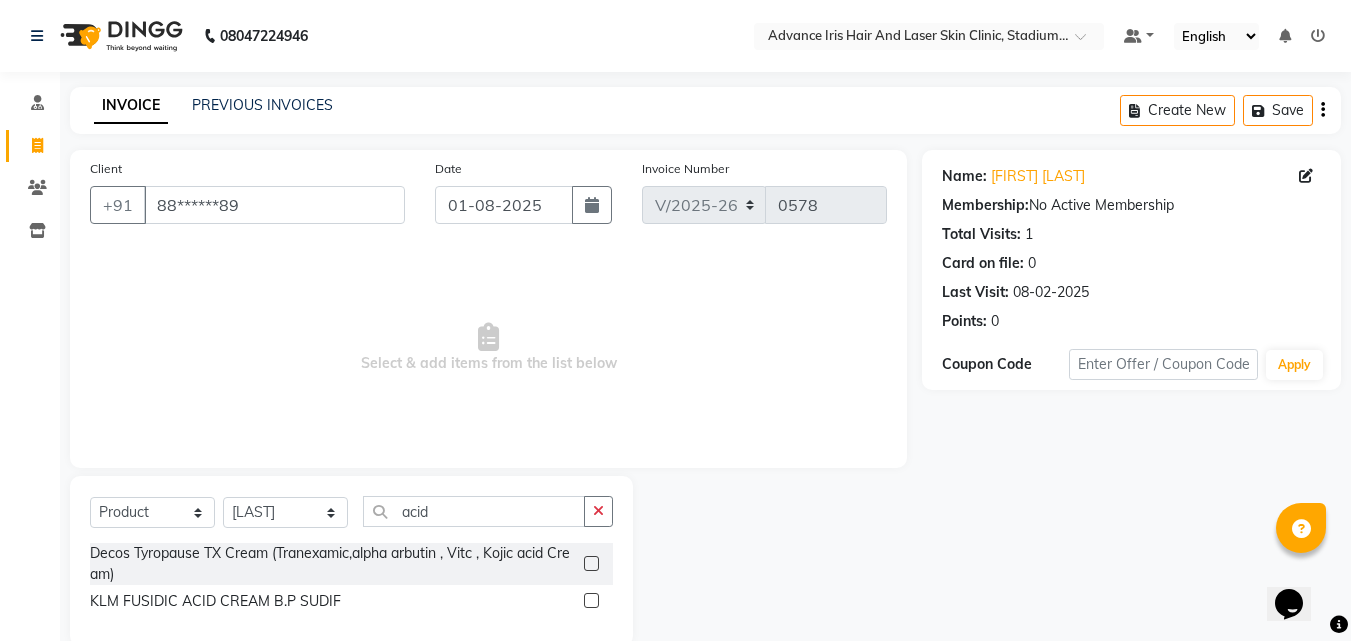 drag, startPoint x: 456, startPoint y: 527, endPoint x: 461, endPoint y: 514, distance: 13.928389 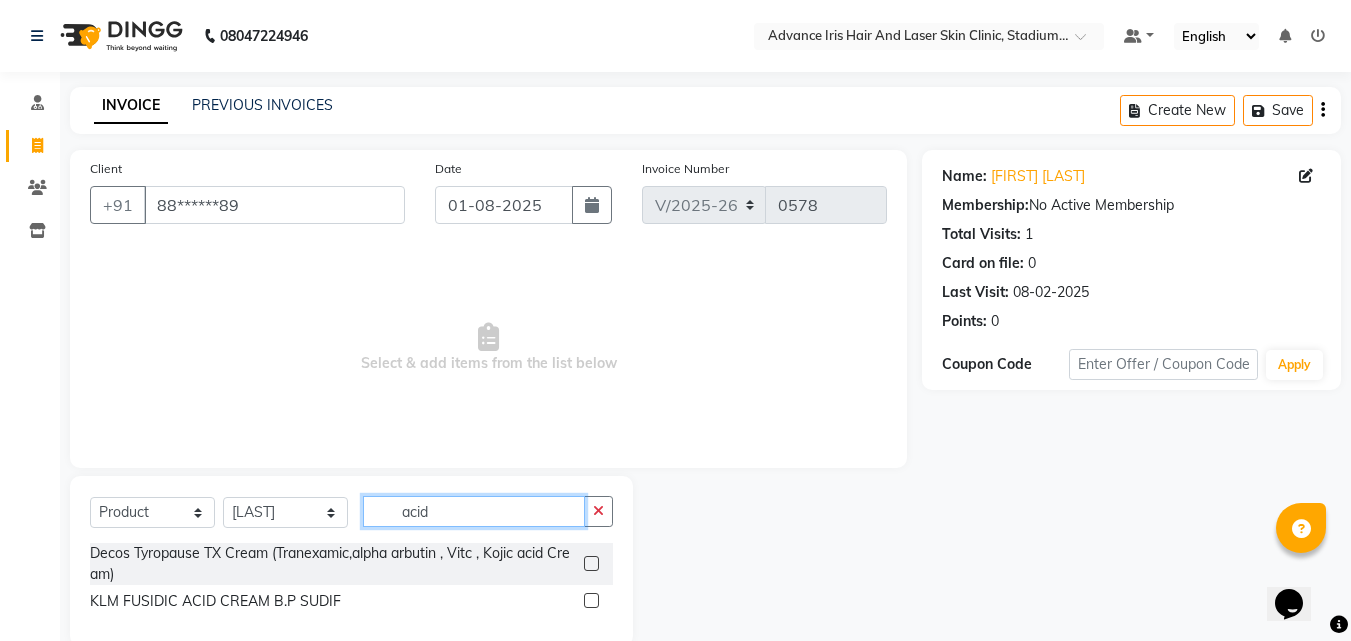 click on "acid" 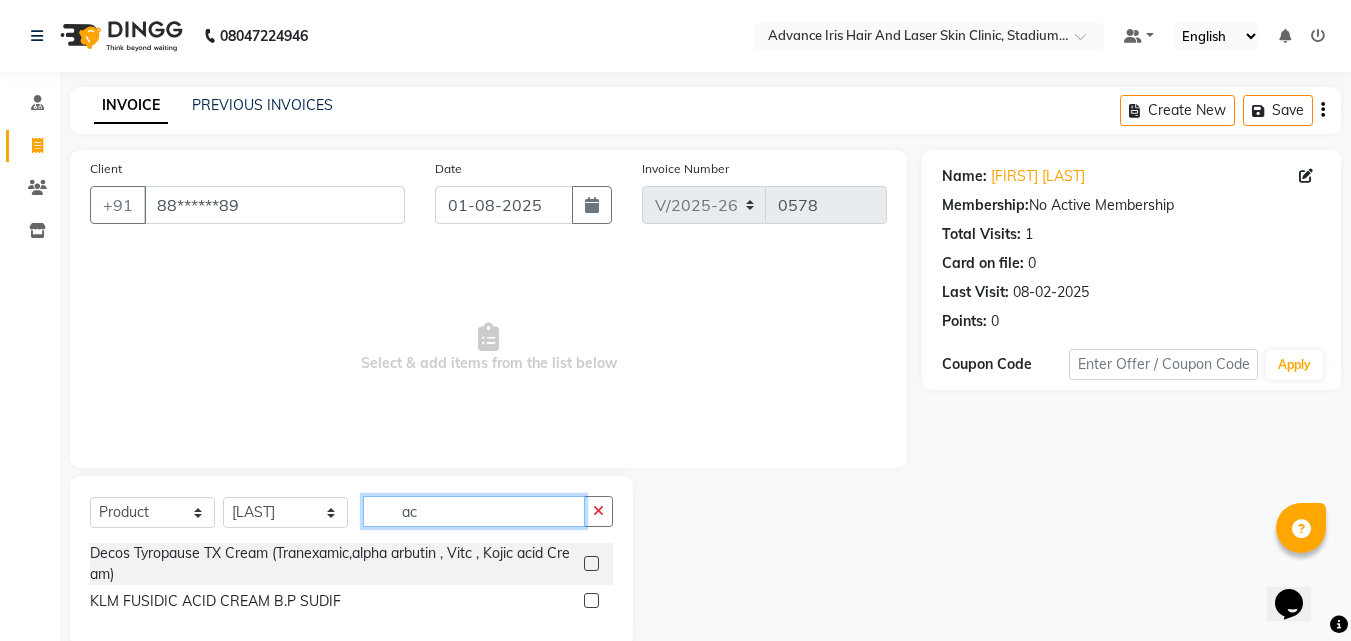 type on "a" 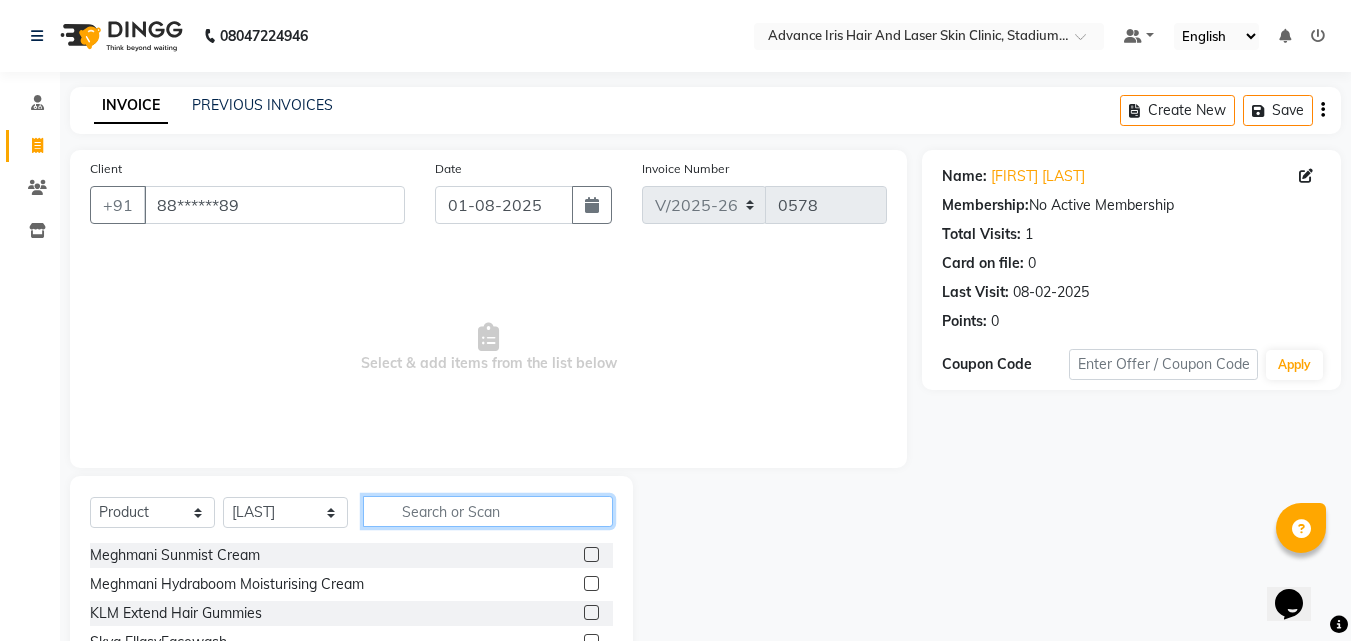 click 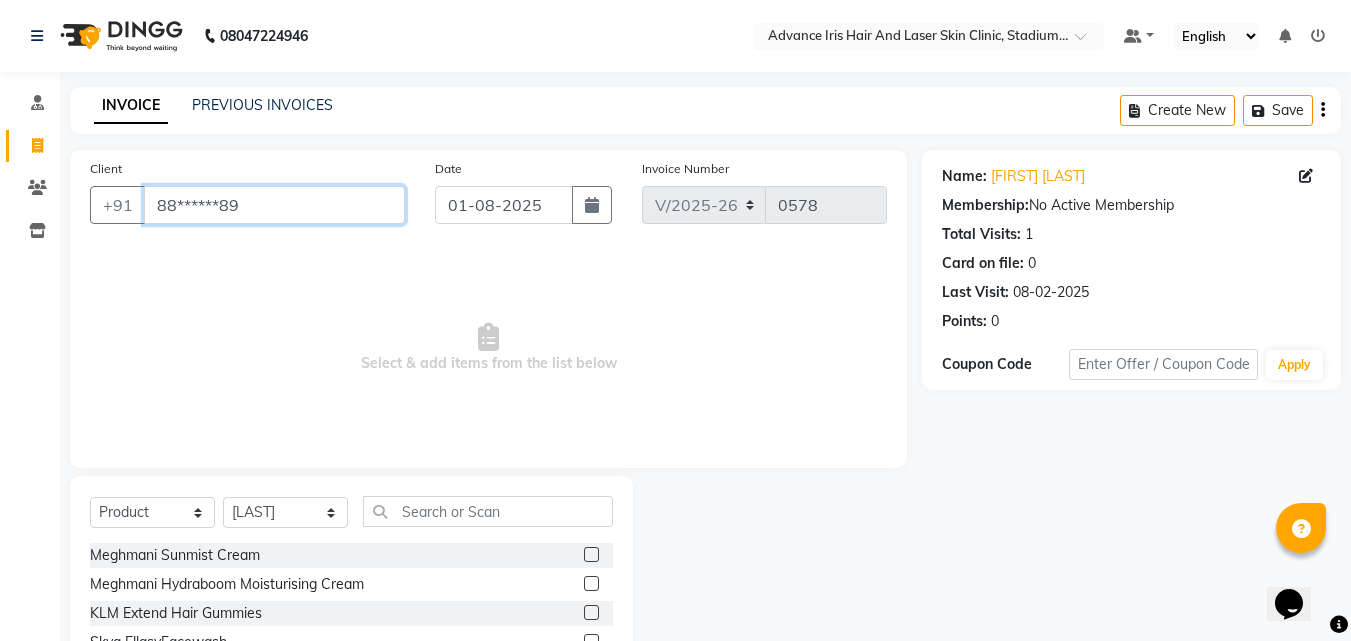 click on "88******89" at bounding box center (274, 205) 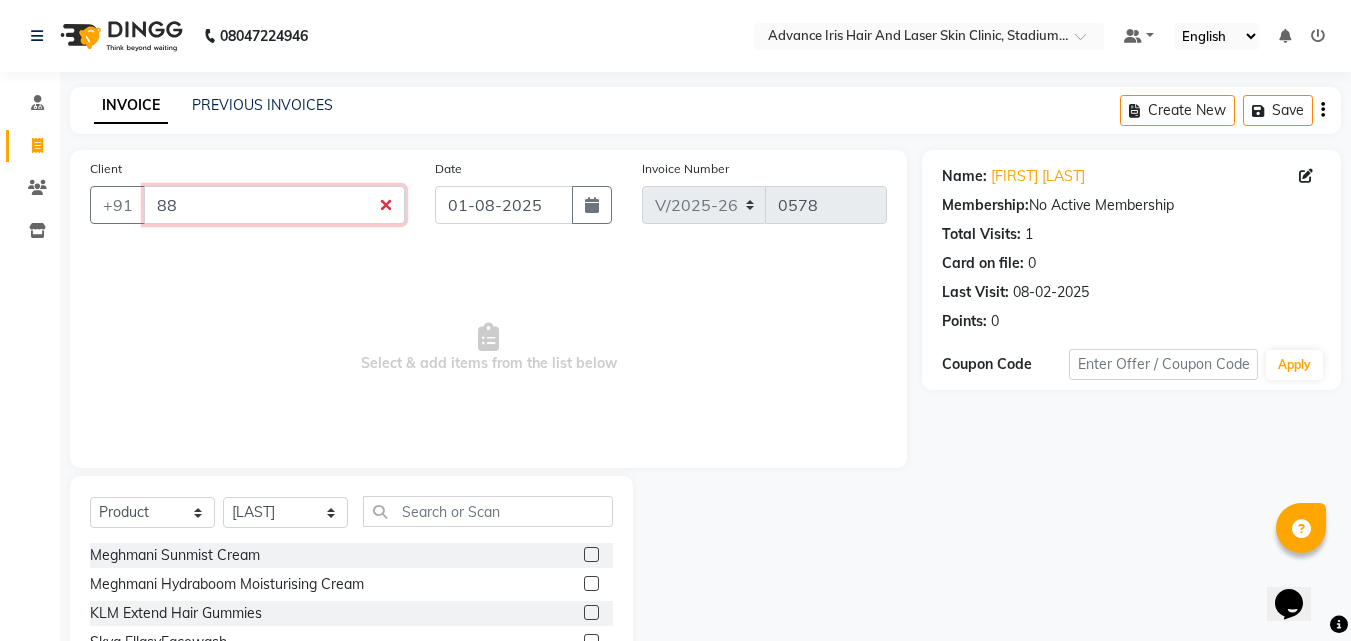 type on "8" 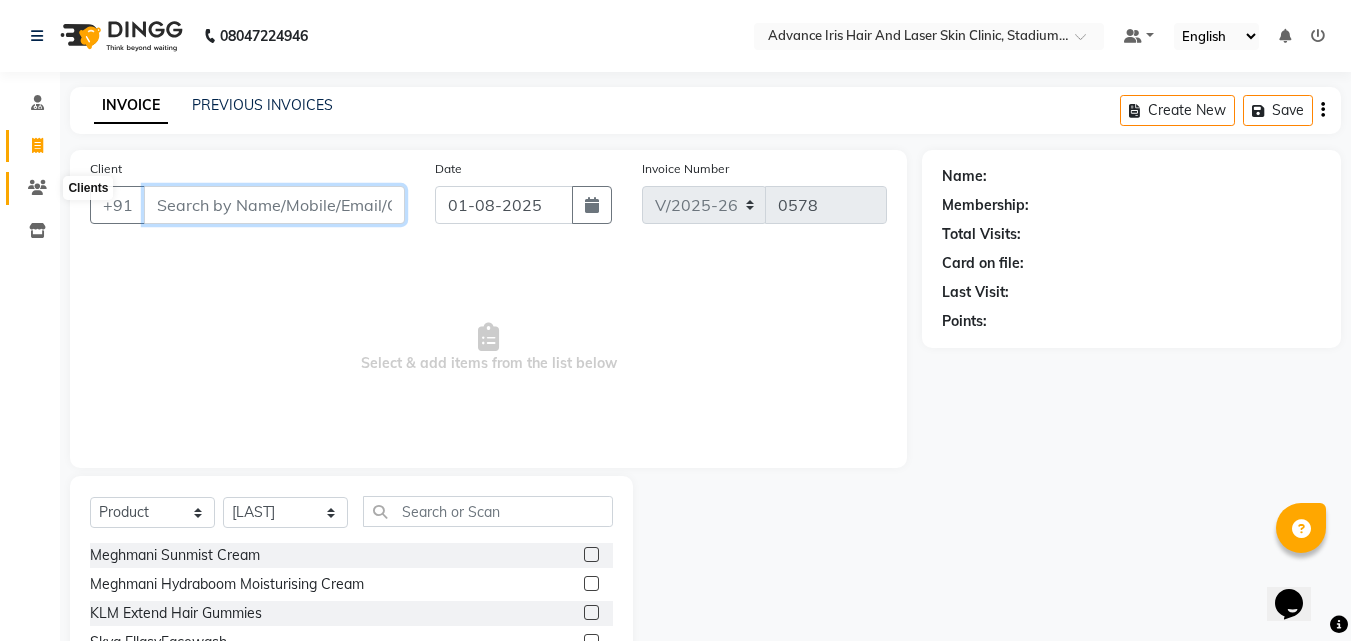 type 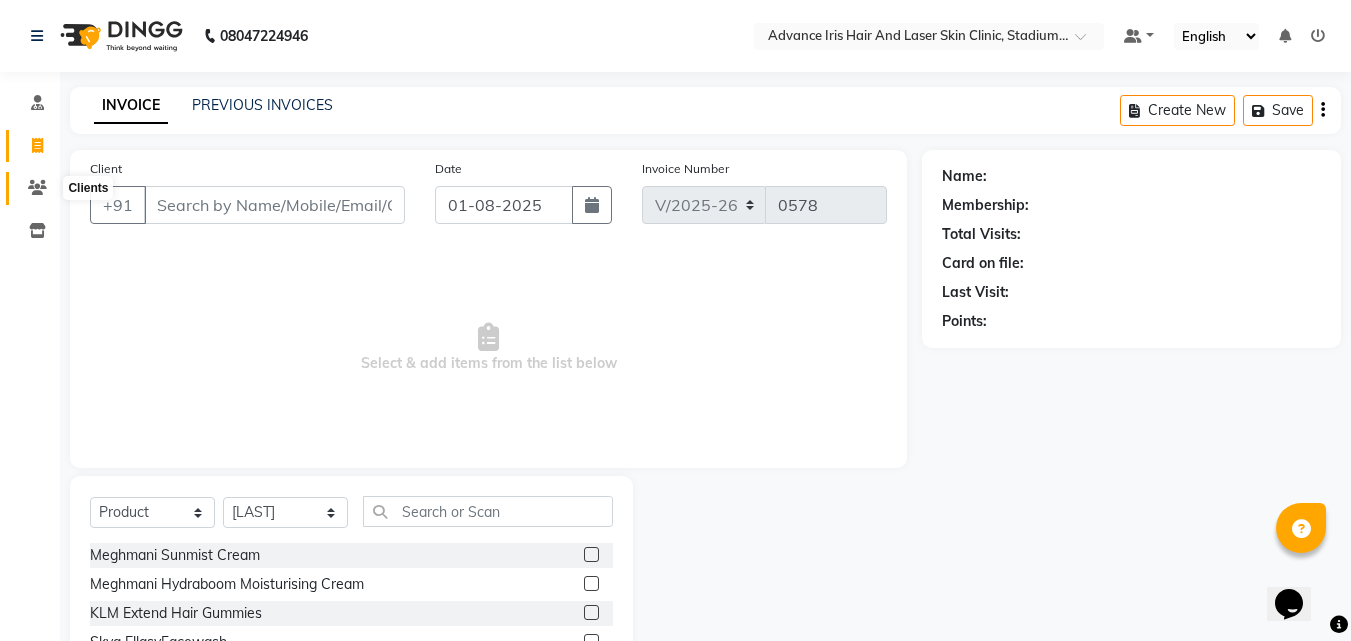 click 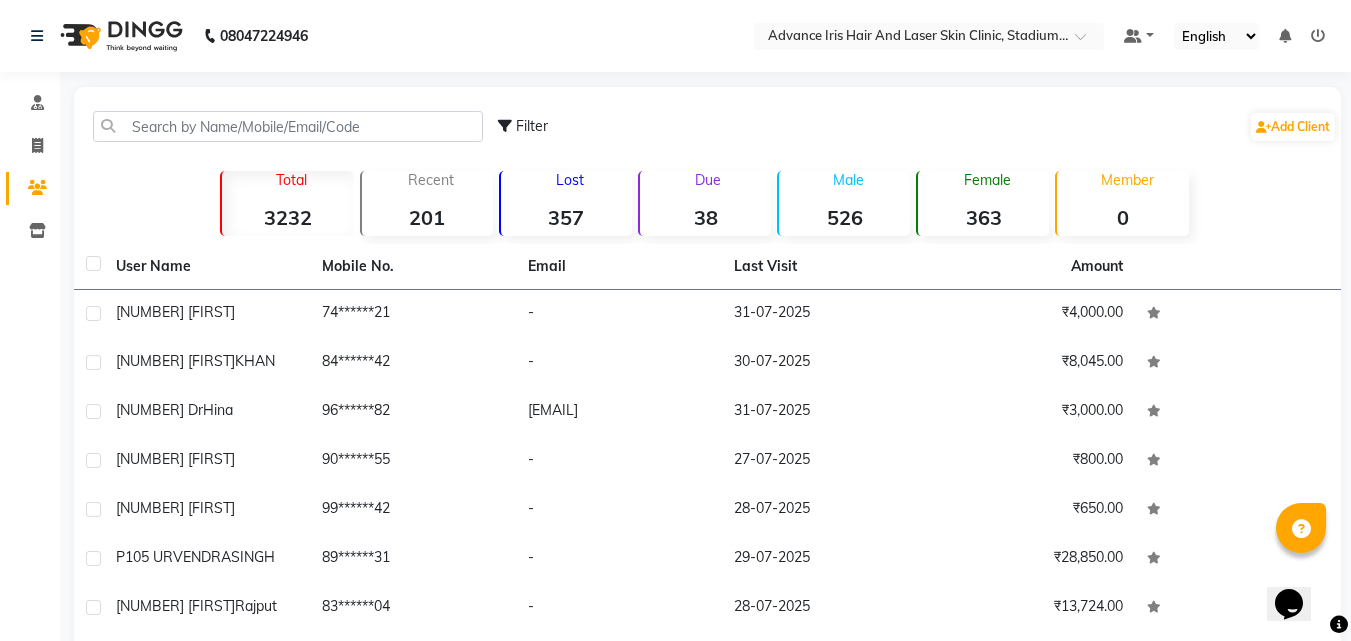 click on "Filter  Add Client   Total  3232  Recent  201  Lost  357  Due  38  Male  526  Female  363  Member  0 User Name Mobile No. Email Last Visit Amount 404 [FIRST]     74******21   -   31-07-2025   ₹4,000.00  402 [FIRST]  [LAST]   84******42   -   30-07-2025   ₹8,045.00  86 Dr  [FIRST]   96******82   [EMAIL]   31-07-2025   ₹3,000.00  147 [FIRST]     90******55   -   27-07-2025   ₹800.00  148 [FIRST]     99******42   -   28-07-2025   ₹650.00  P105  [FIRST]  [LAST]   89******31   -   29-07-2025   ₹28,850.00  174 [FIRST]  [LAST]   83******04   -   28-07-2025   ₹13,724.00  379 [FIRST]  [LAST]   94******15   -   27-07-2025   ₹11,199.00  290 DR [FIRST]     82******10   [EMAIL]   27-07-2025   ₹35,537.00  P91 [FIRST]  [LAST]   98******78   -   25-07-2025   ₹3,150.00   Previous   Next   10   50   100" 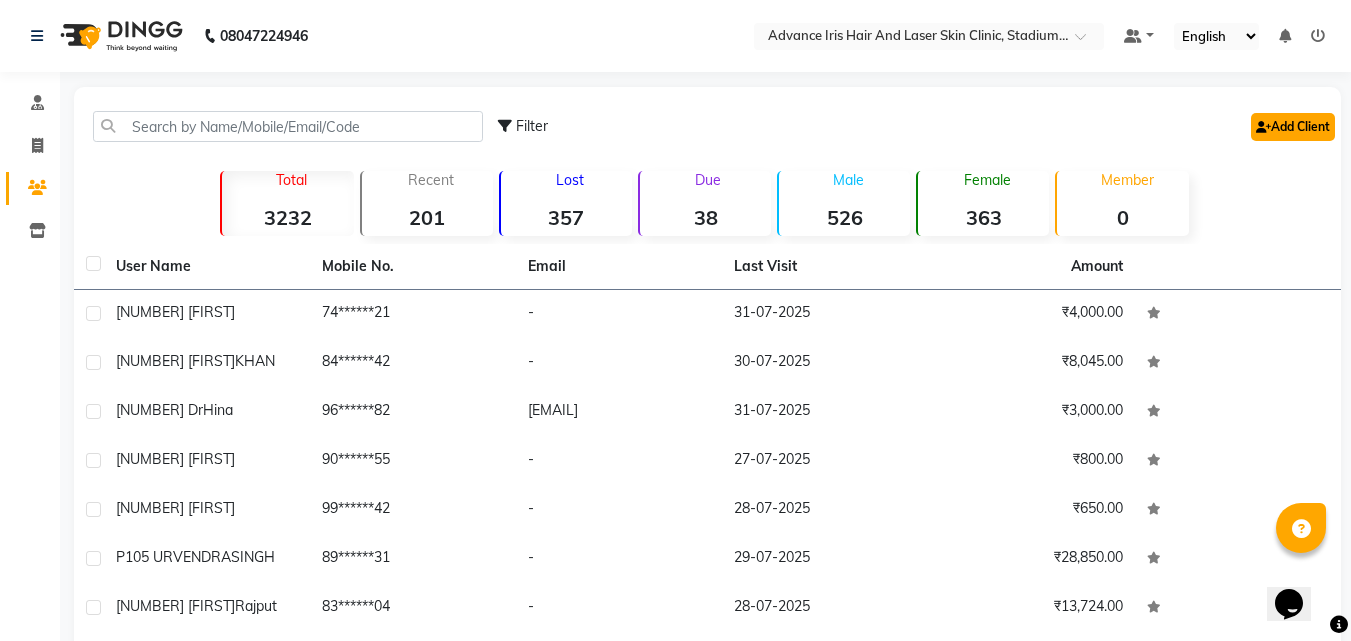click on "Add Client" 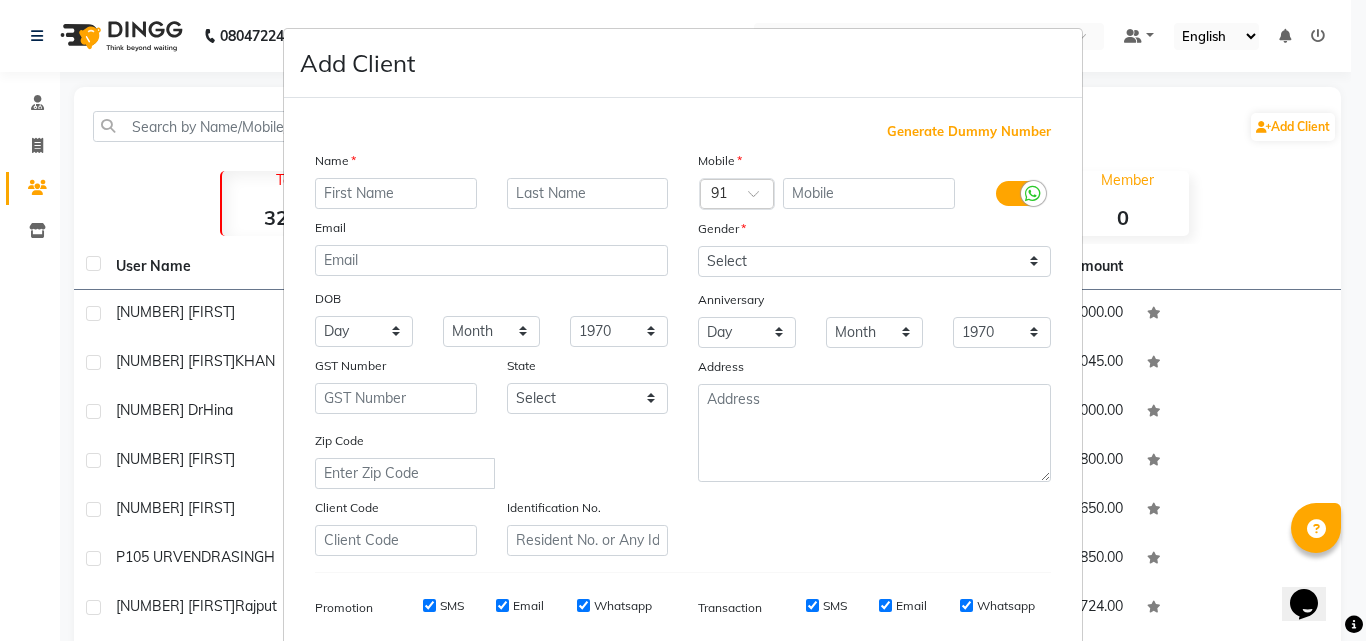 click at bounding box center (396, 193) 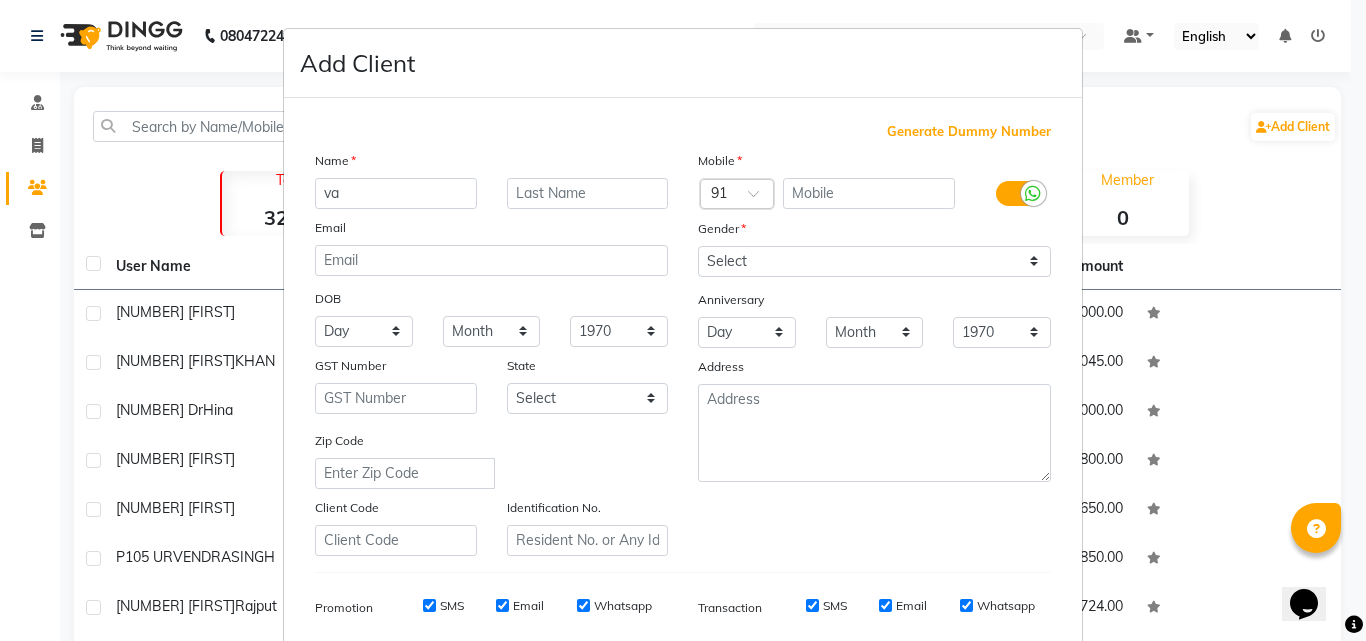 type on "v" 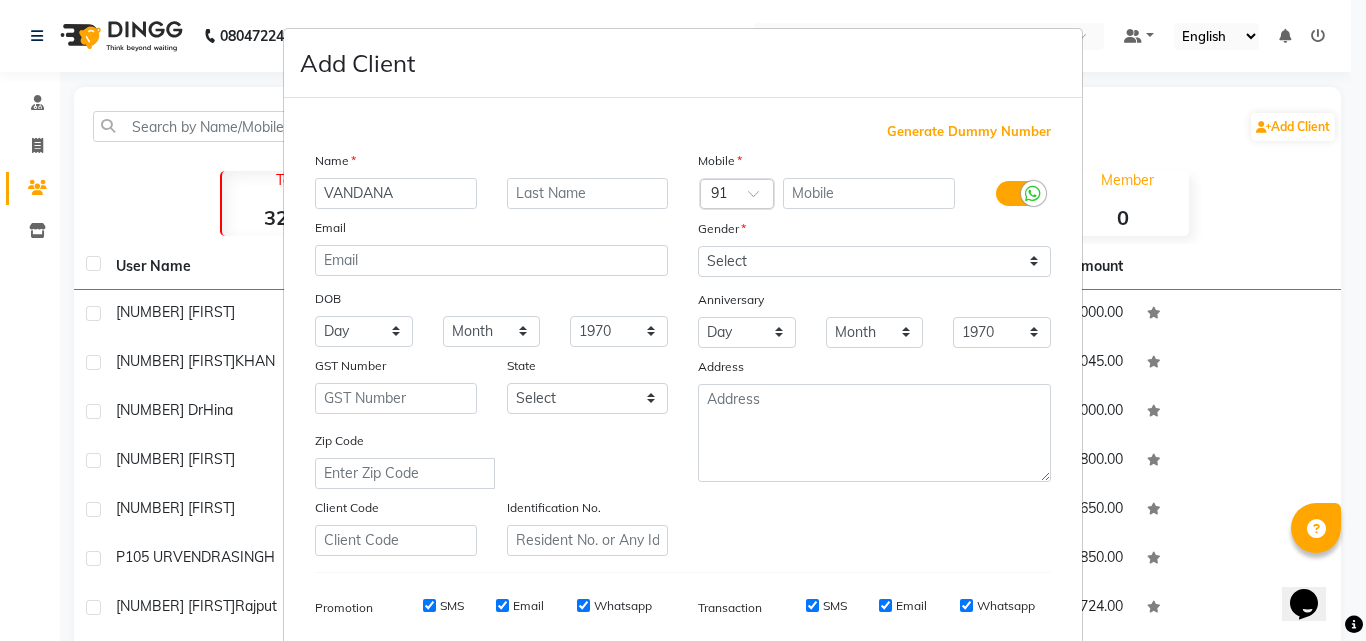 type on "VANDANA" 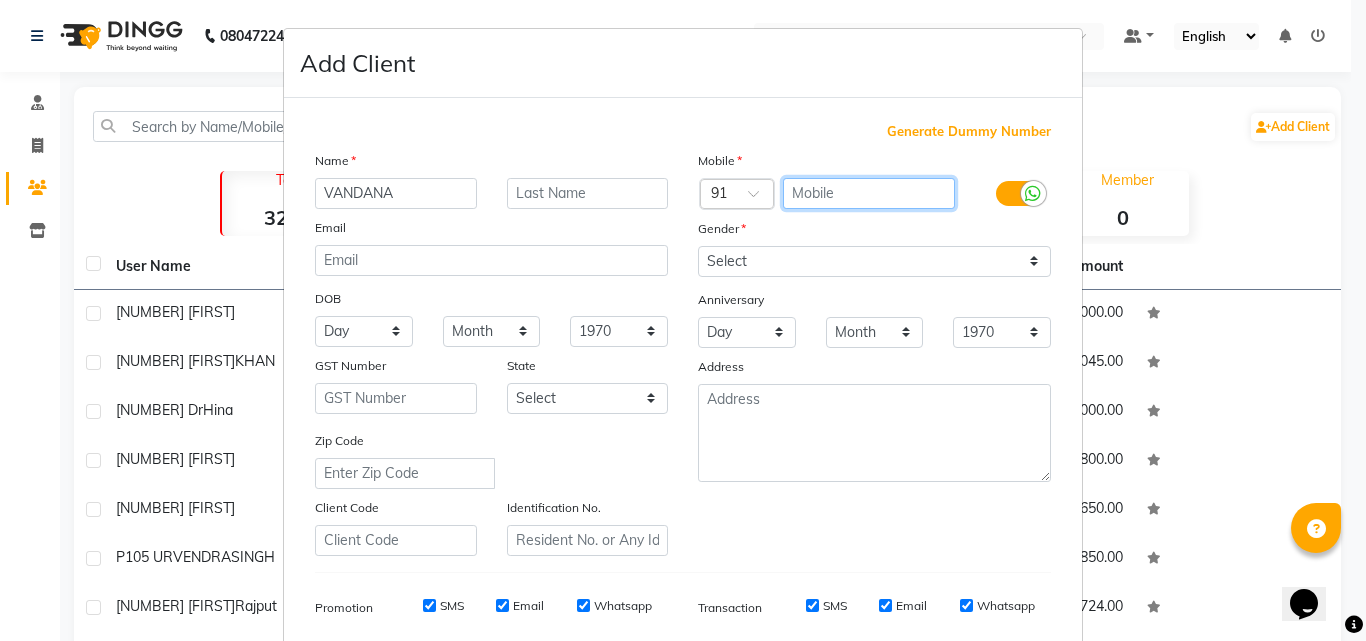 click at bounding box center [869, 193] 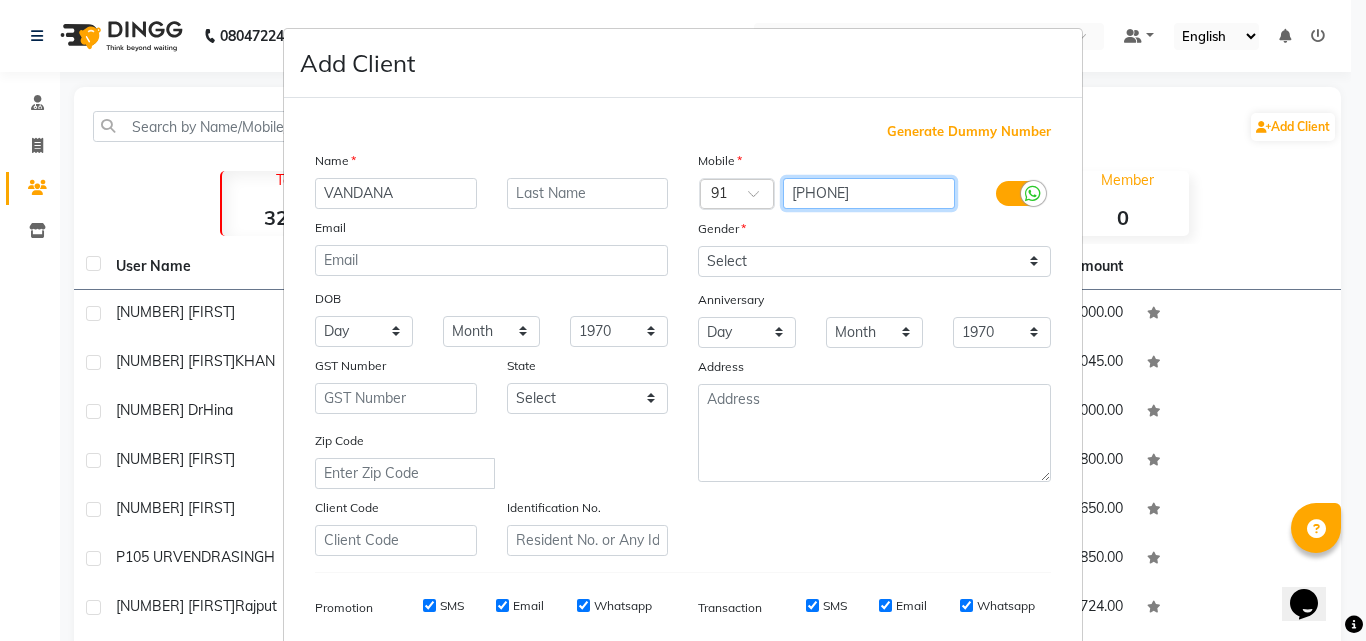 type on "[PHONE]" 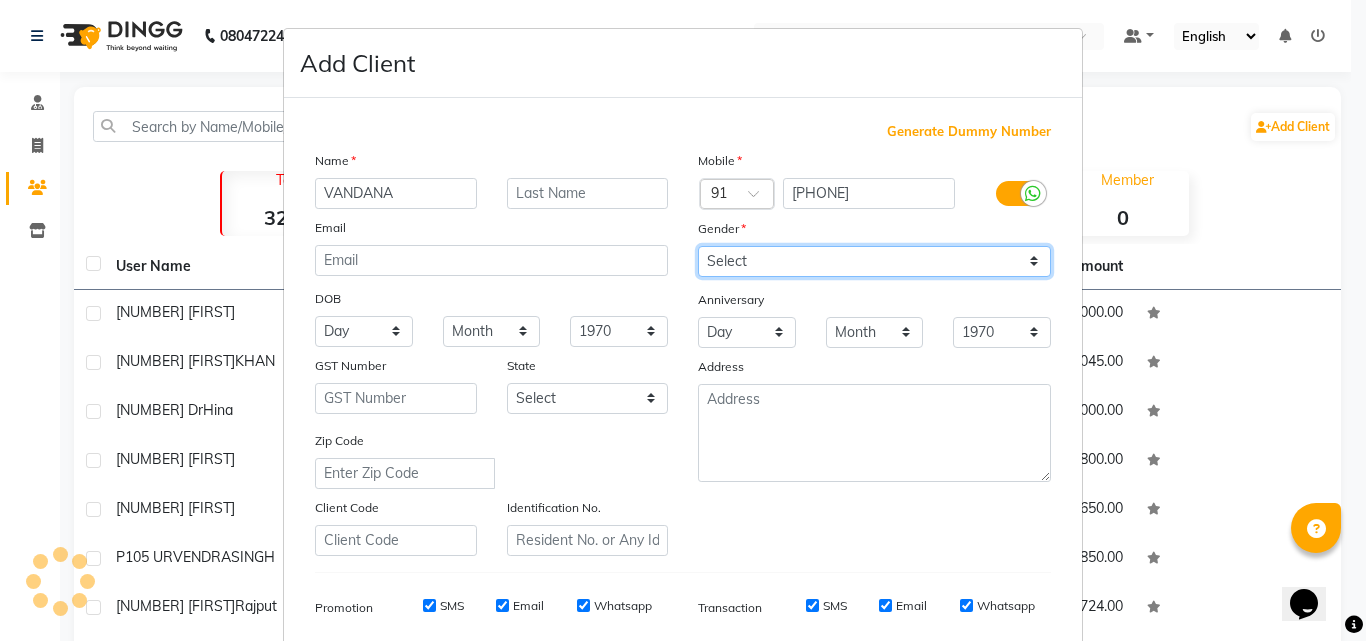 click on "Select Male Female Other Prefer Not To Say" at bounding box center (874, 261) 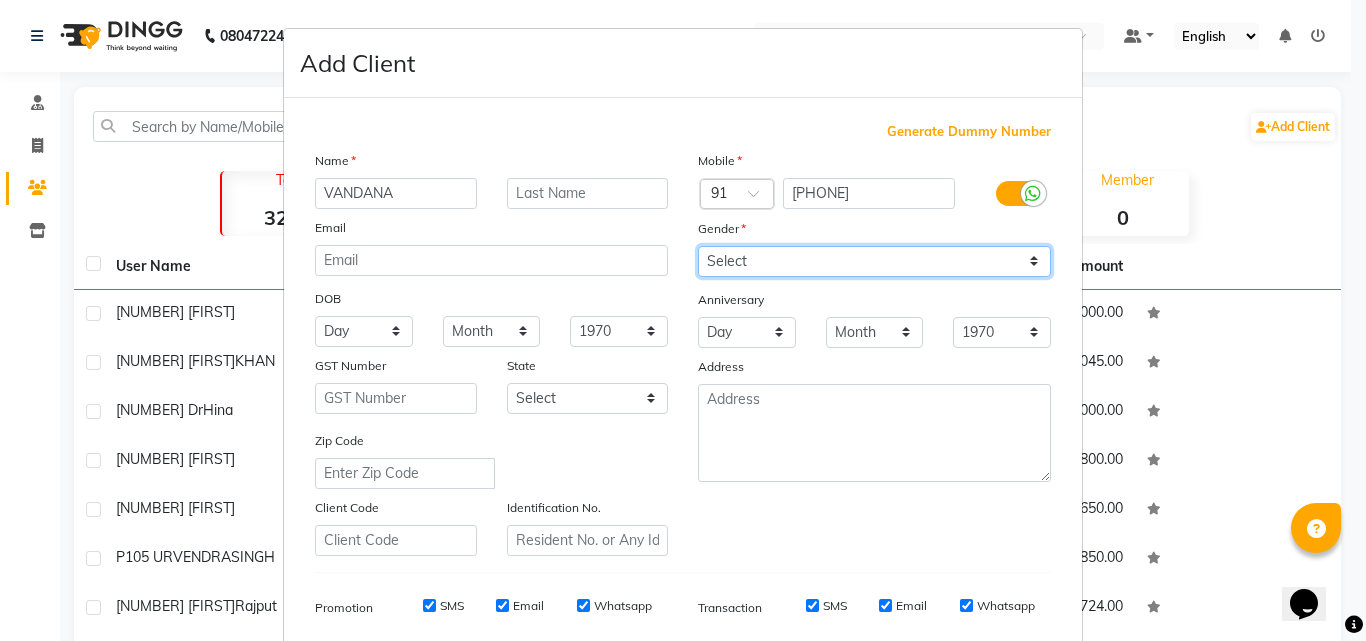 select on "female" 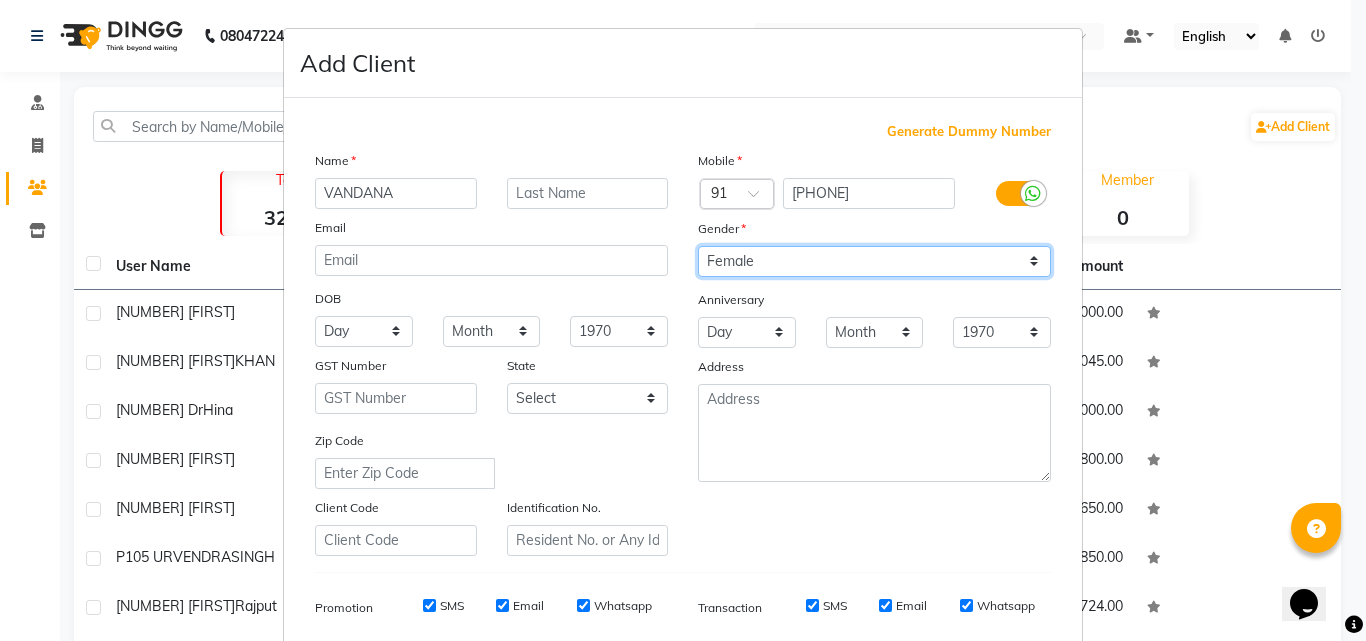 click on "Select Male Female Other Prefer Not To Say" at bounding box center (874, 261) 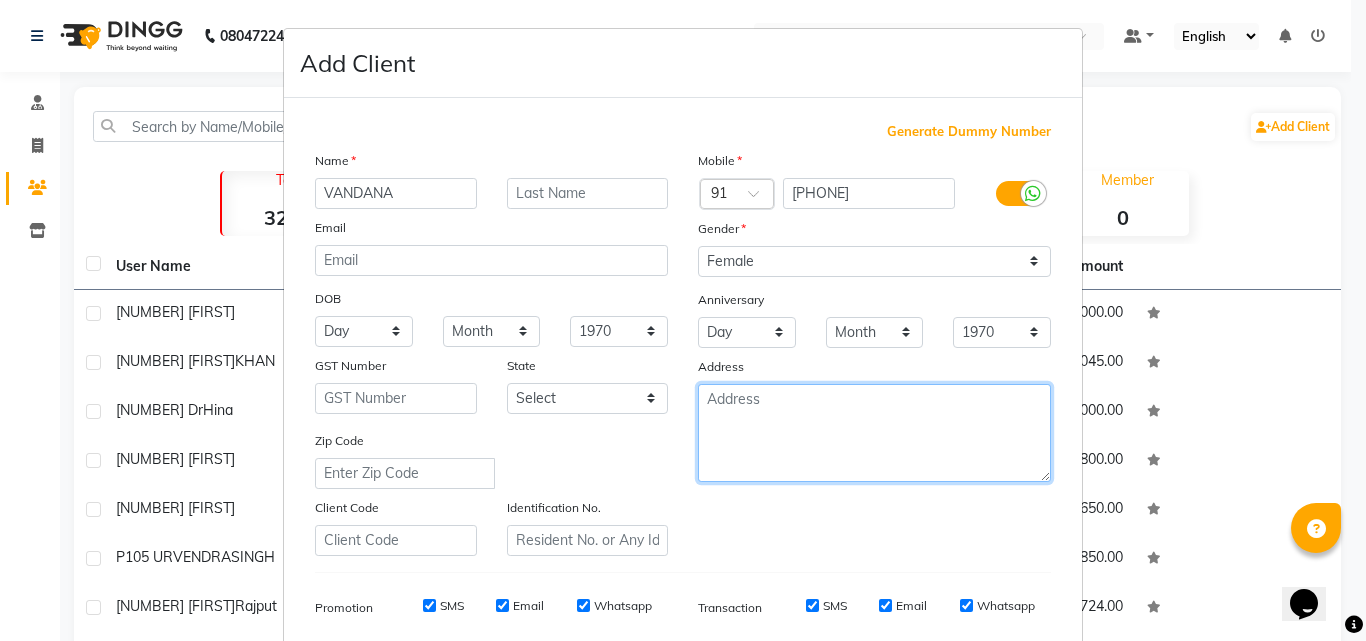 drag, startPoint x: 733, startPoint y: 410, endPoint x: 717, endPoint y: 406, distance: 16.492422 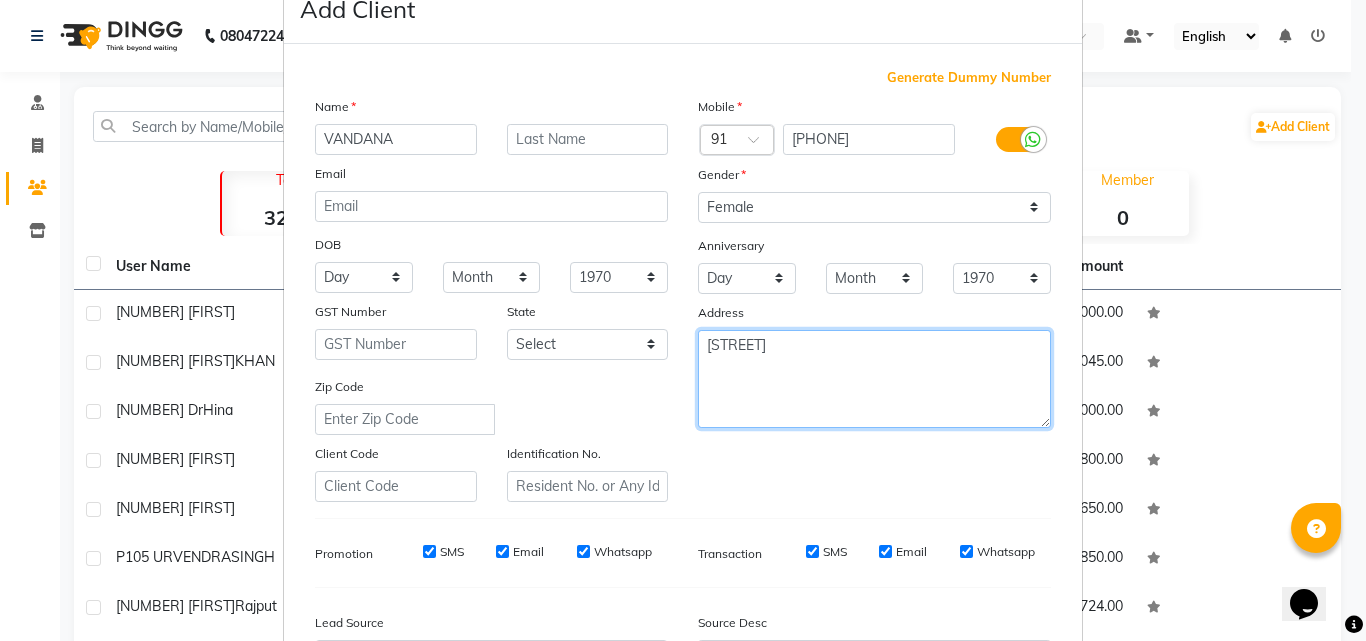 scroll, scrollTop: 200, scrollLeft: 0, axis: vertical 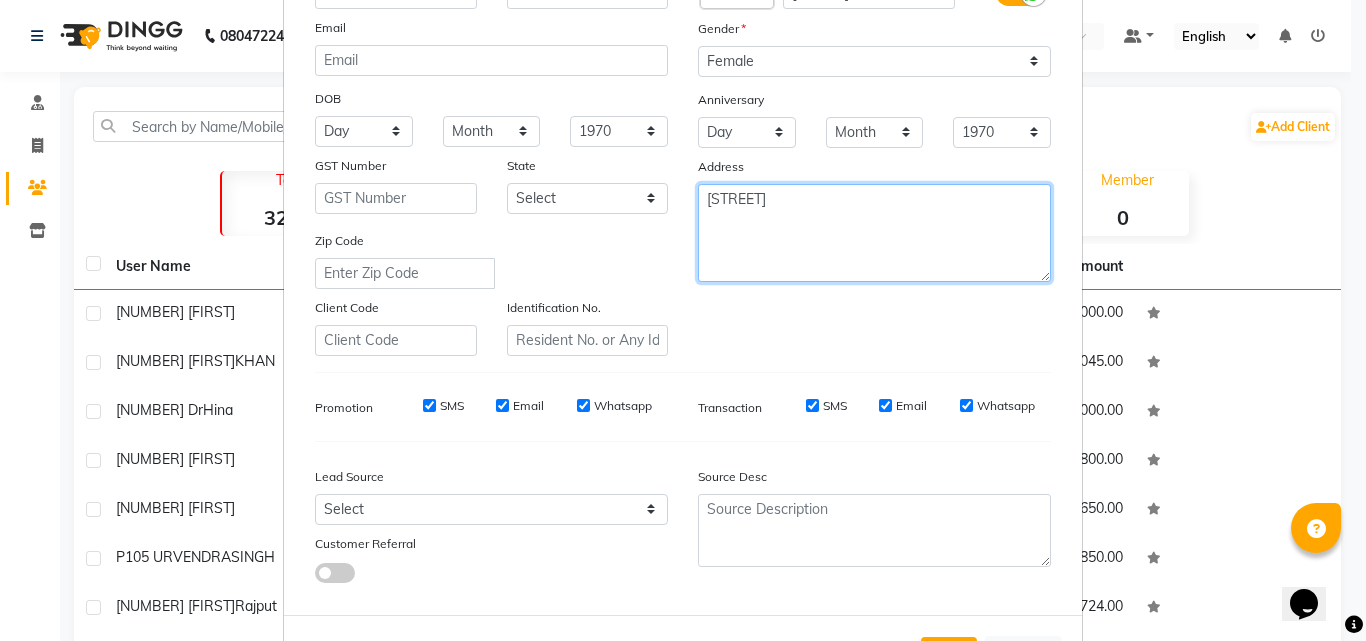 type on "[STREET]" 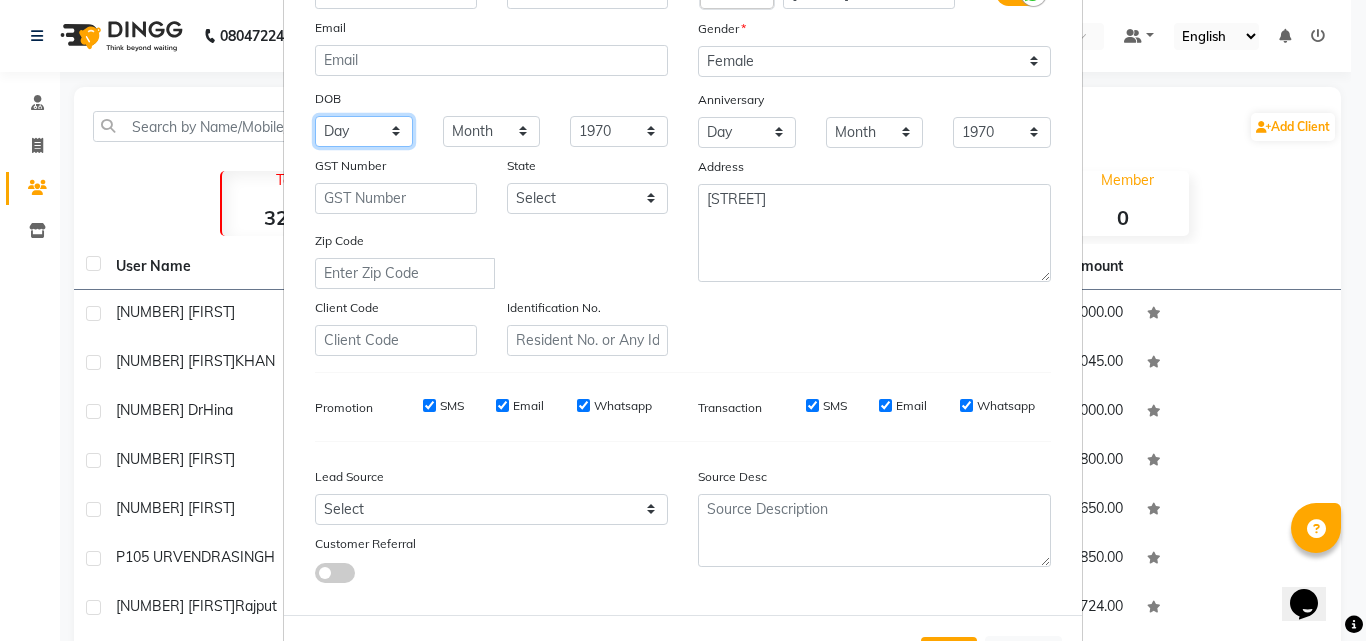 click on "Day 01 02 03 04 05 06 07 08 09 10 11 12 13 14 15 16 17 18 19 20 21 22 23 24 25 26 27 28 29 30 31" at bounding box center [364, 131] 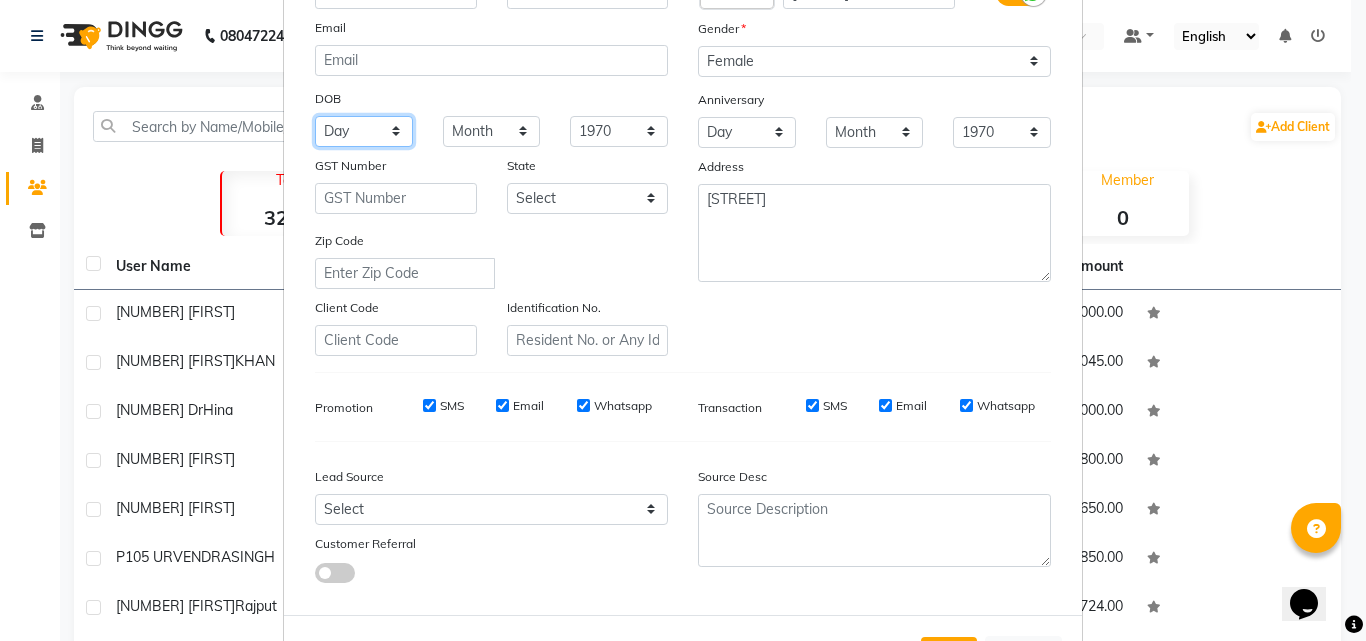 select on "18" 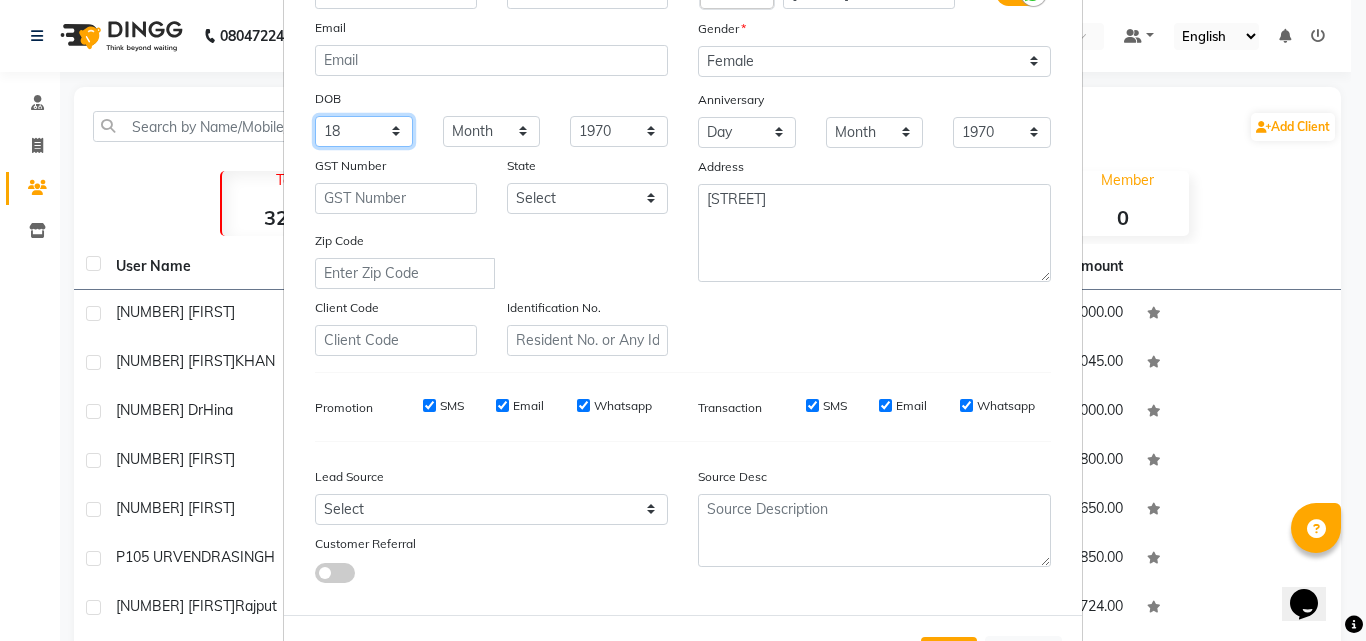 click on "Day 01 02 03 04 05 06 07 08 09 10 11 12 13 14 15 16 17 18 19 20 21 22 23 24 25 26 27 28 29 30 31" at bounding box center [364, 131] 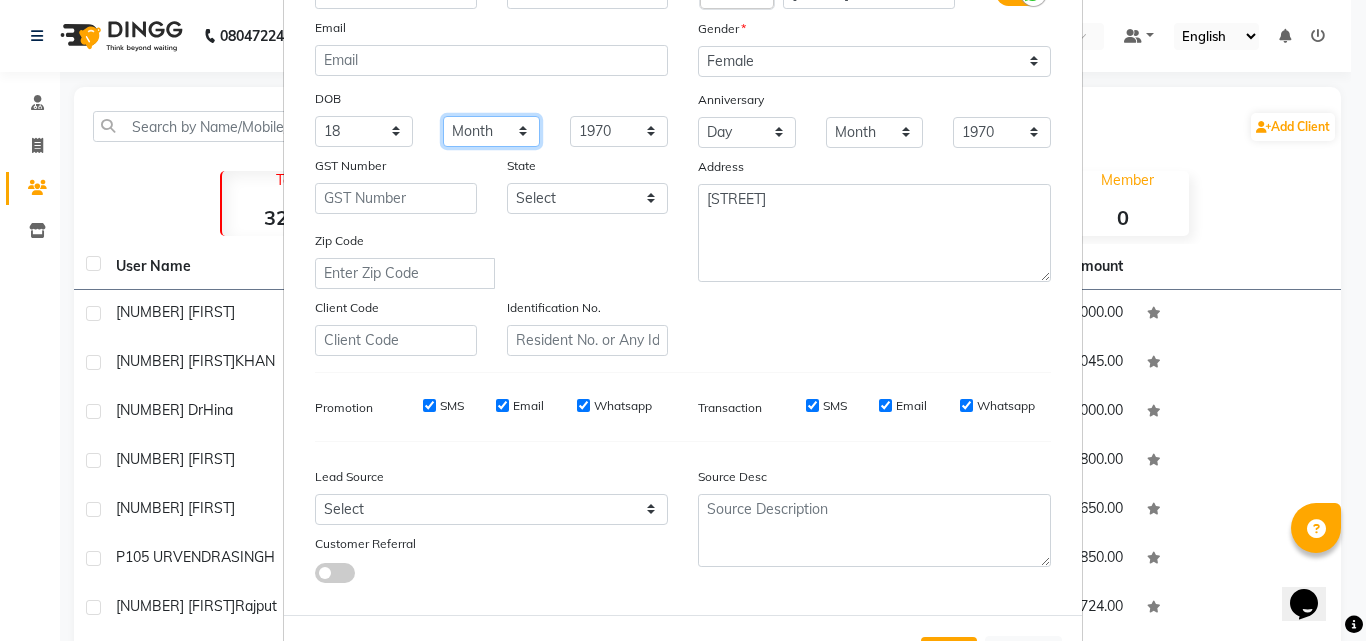 click on "Month January February March April May June July August September October November December" at bounding box center (492, 131) 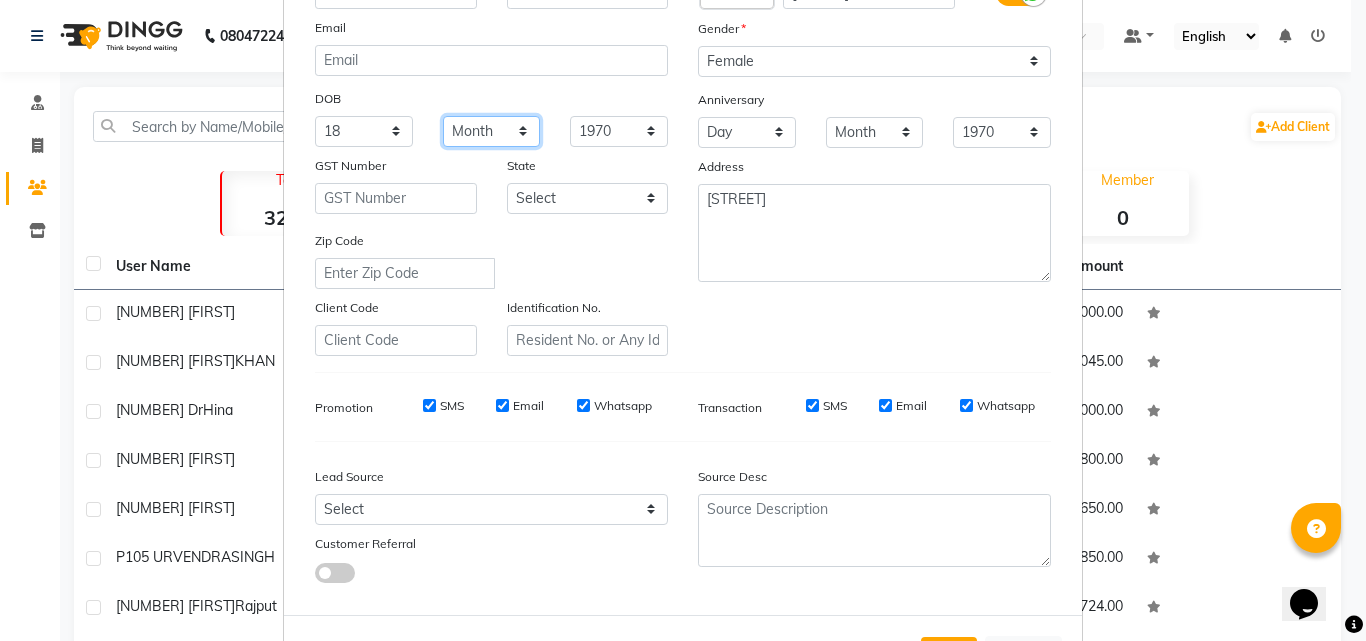 select on "03" 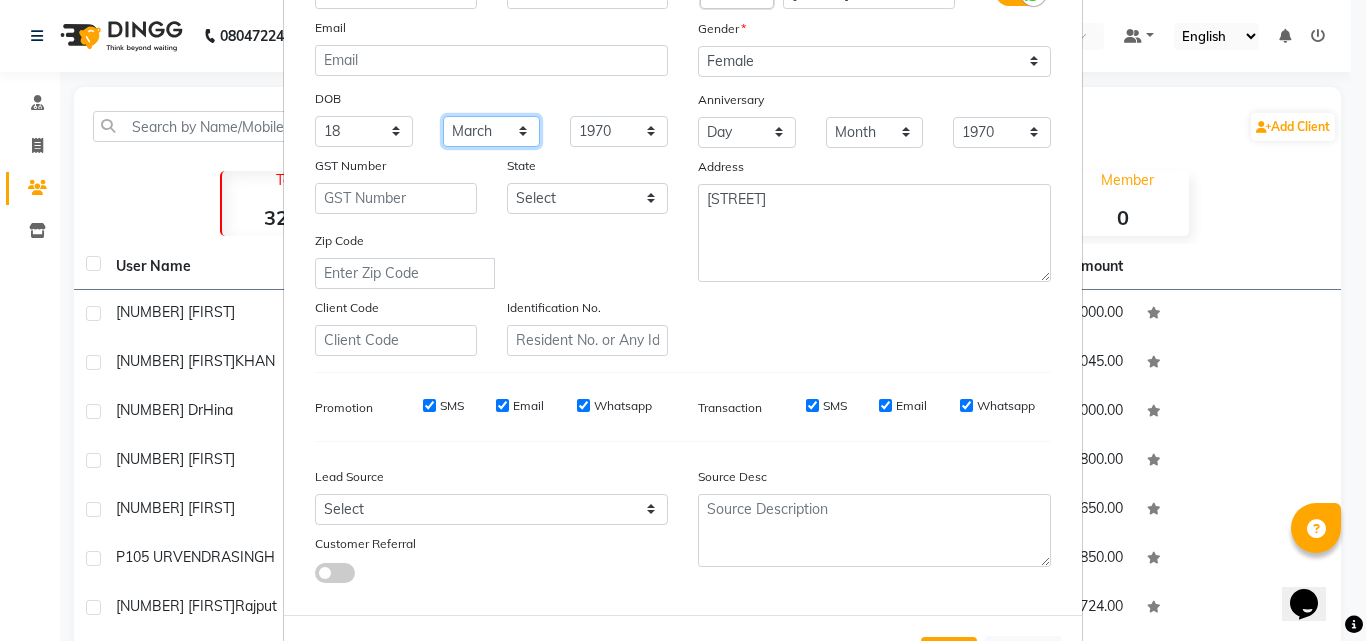 click on "Month January February March April May June July August September October November December" at bounding box center [492, 131] 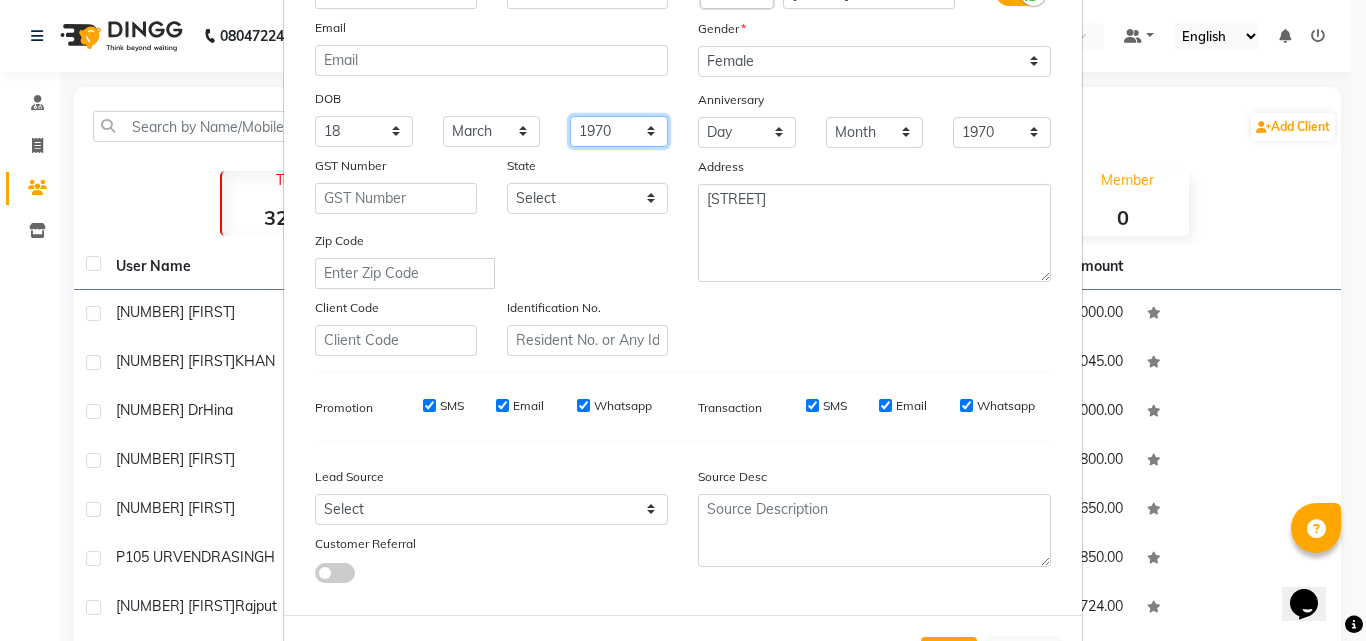 click on "1940 1941 1942 1943 1944 1945 1946 1947 1948 1949 1950 1951 1952 1953 1954 1955 1956 1957 1958 1959 1960 1961 1962 1963 1964 1965 1966 1967 1968 1969 1970 1971 1972 1973 1974 1975 1976 1977 1978 1979 1980 1981 1982 1983 1984 1985 1986 1987 1988 1989 1990 1991 1992 1993 1994 1995 1996 1997 1998 1999 2000 2001 2002 2003 2004 2005 2006 2007 2008 2009 2010 2011 2012 2013 2014 2015 2016 2017 2018 2019 2020 2021 2022 2023 2024" at bounding box center (619, 131) 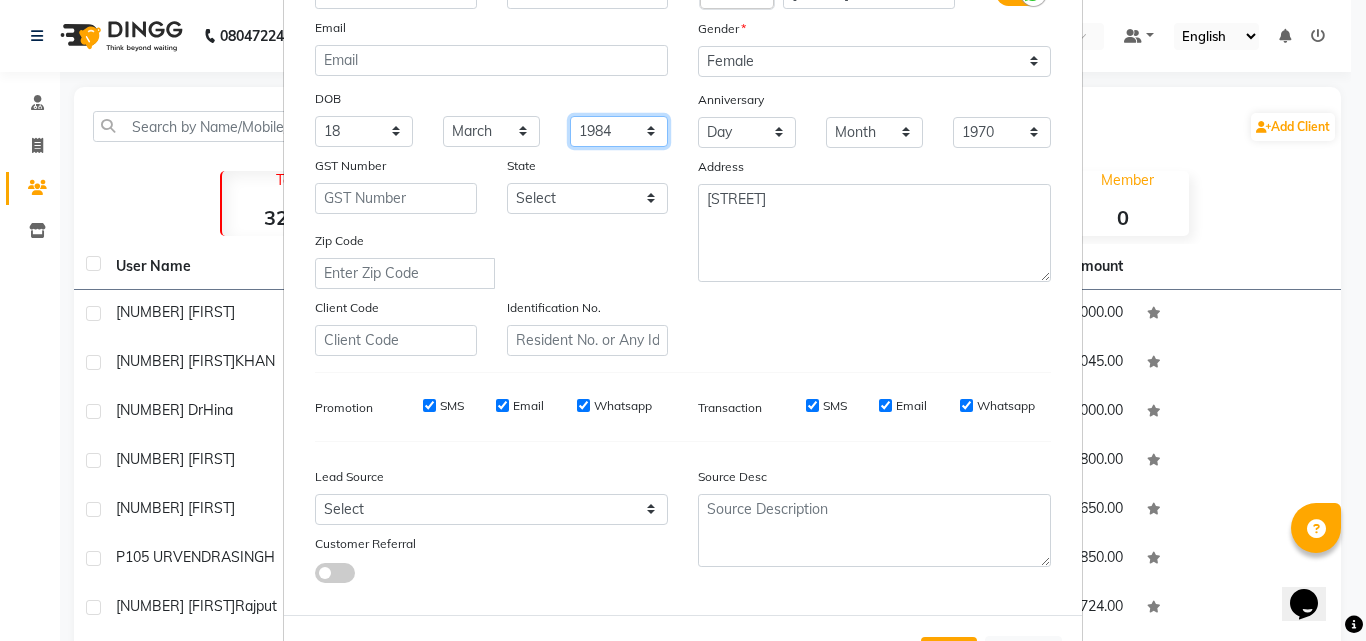 click on "1940 1941 1942 1943 1944 1945 1946 1947 1948 1949 1950 1951 1952 1953 1954 1955 1956 1957 1958 1959 1960 1961 1962 1963 1964 1965 1966 1967 1968 1969 1970 1971 1972 1973 1974 1975 1976 1977 1978 1979 1980 1981 1982 1983 1984 1985 1986 1987 1988 1989 1990 1991 1992 1993 1994 1995 1996 1997 1998 1999 2000 2001 2002 2003 2004 2005 2006 2007 2008 2009 2010 2011 2012 2013 2014 2015 2016 2017 2018 2019 2020 2021 2022 2023 2024" at bounding box center [619, 131] 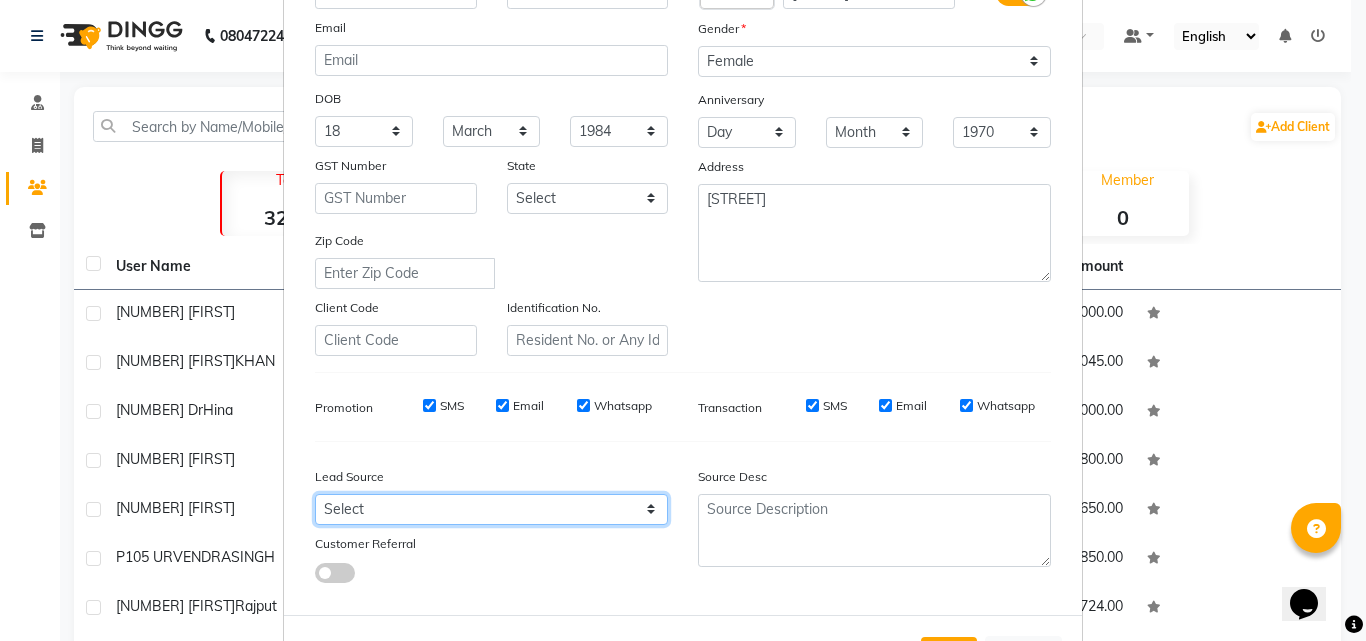 click on "Select Walk-in Referral Internet Friend Word of Mouth Advertisement Facebook JustDial Google Other Instagram  YouTube  WhatsApp" at bounding box center [491, 509] 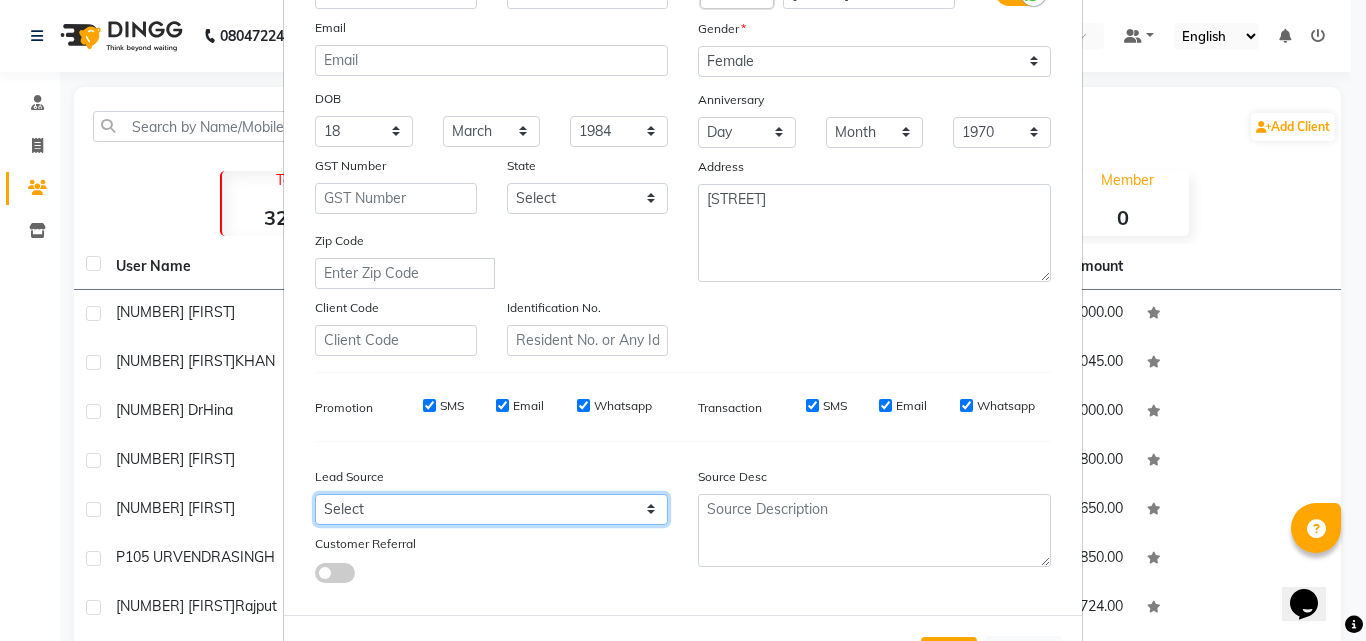 select on "37157" 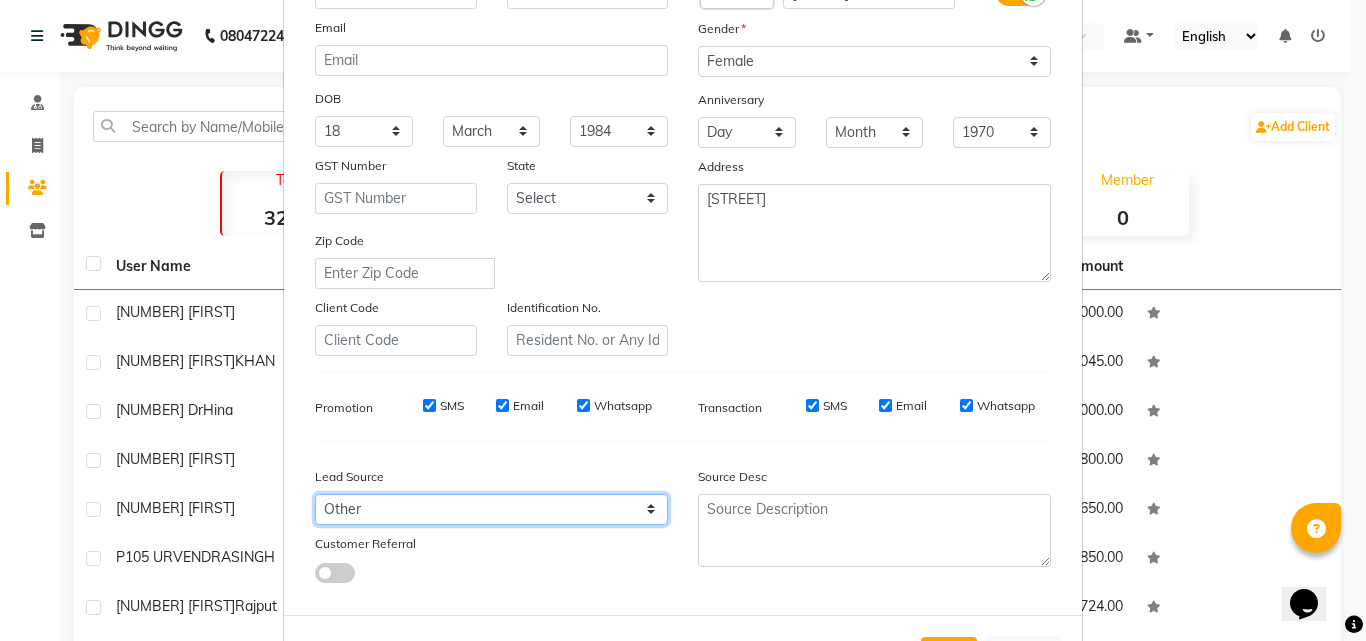 click on "Select Walk-in Referral Internet Friend Word of Mouth Advertisement Facebook JustDial Google Other Instagram  YouTube  WhatsApp" at bounding box center [491, 509] 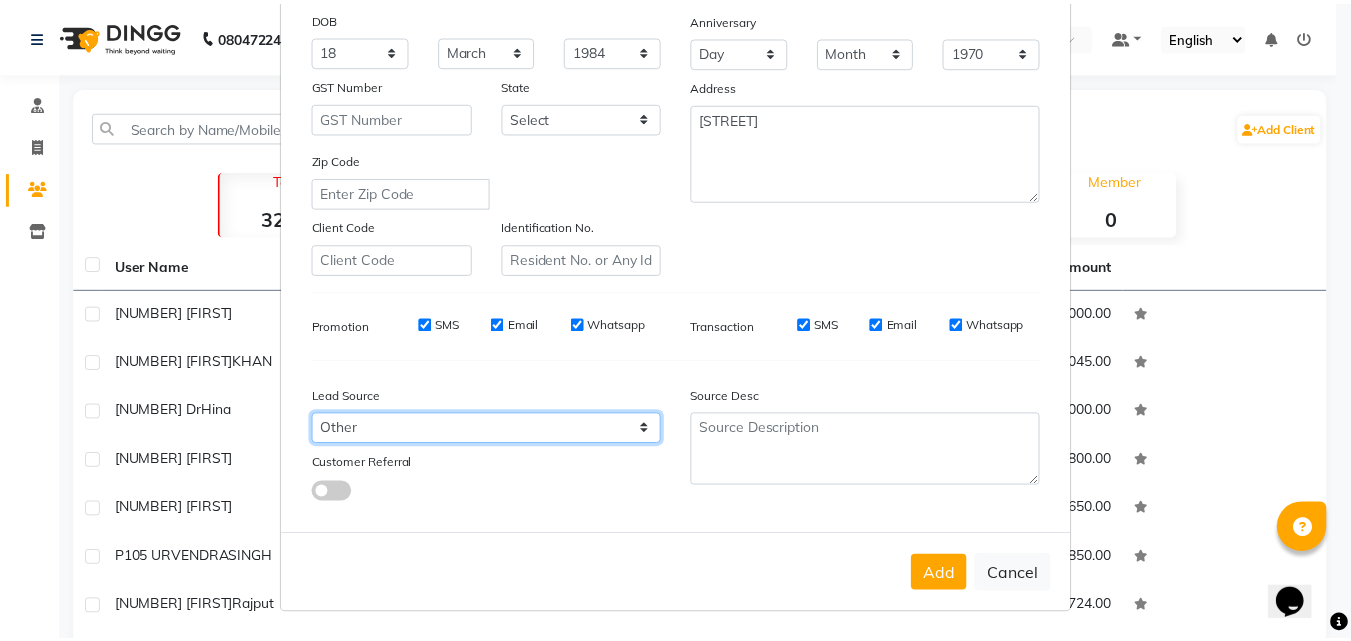 scroll, scrollTop: 282, scrollLeft: 0, axis: vertical 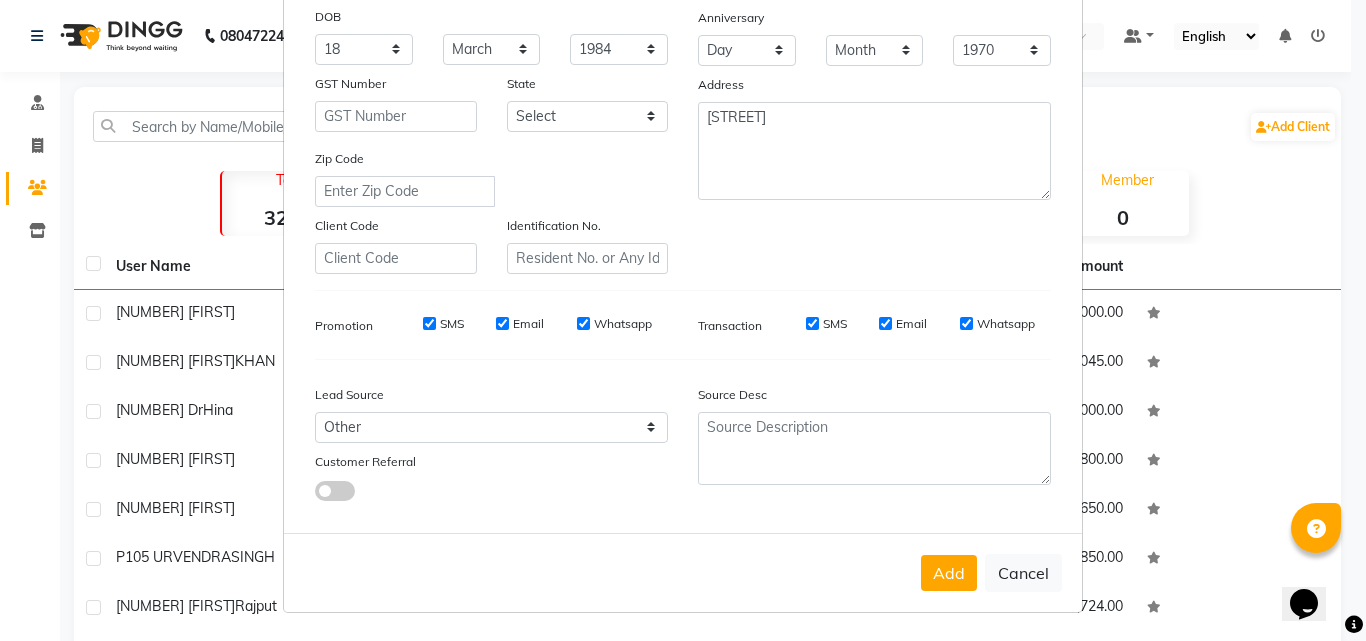 drag, startPoint x: 940, startPoint y: 573, endPoint x: 929, endPoint y: 561, distance: 16.27882 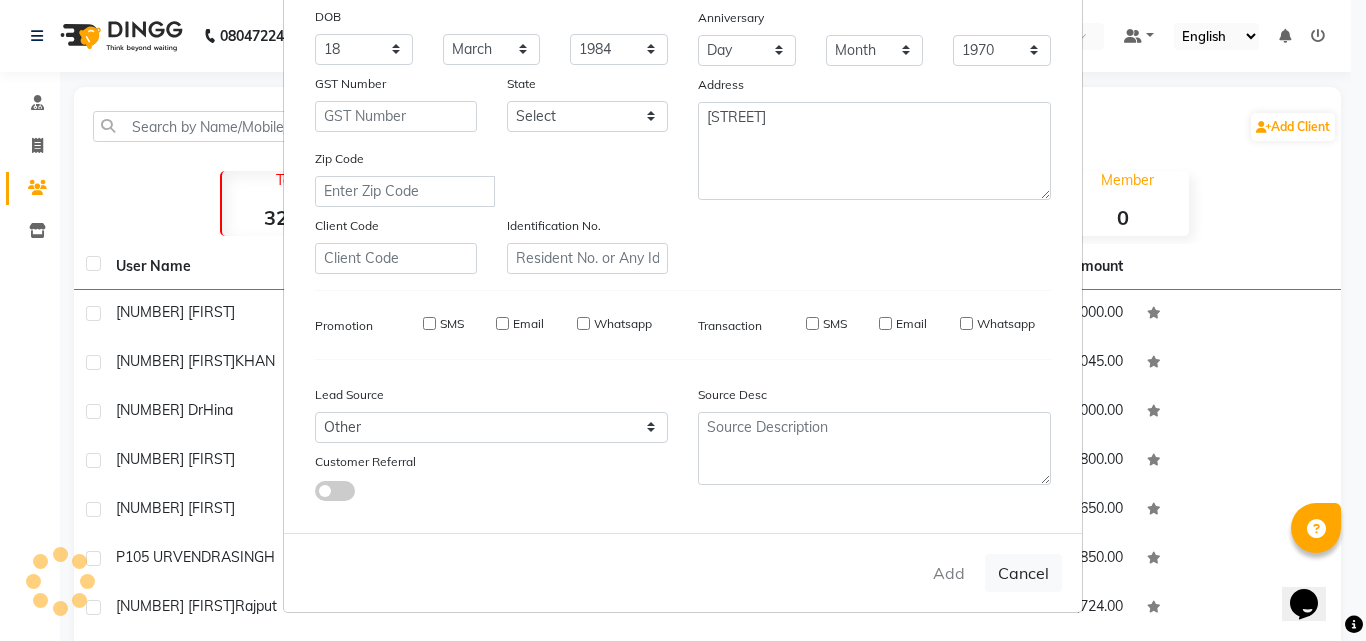 type 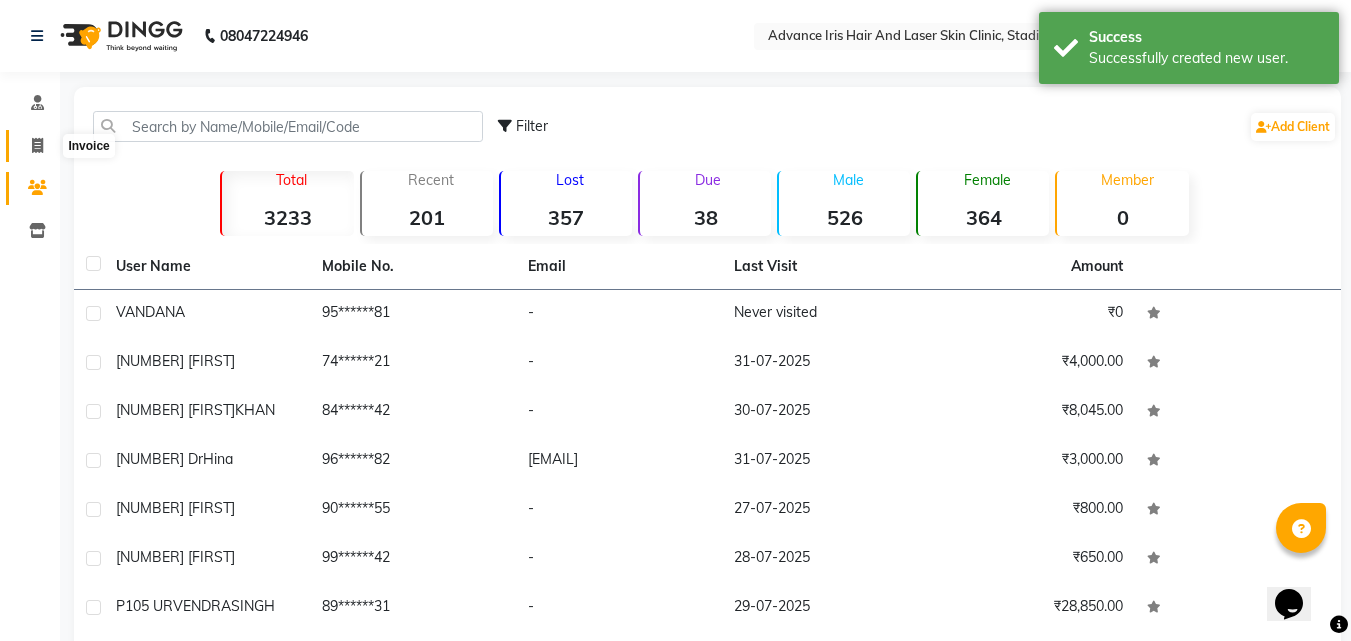 click 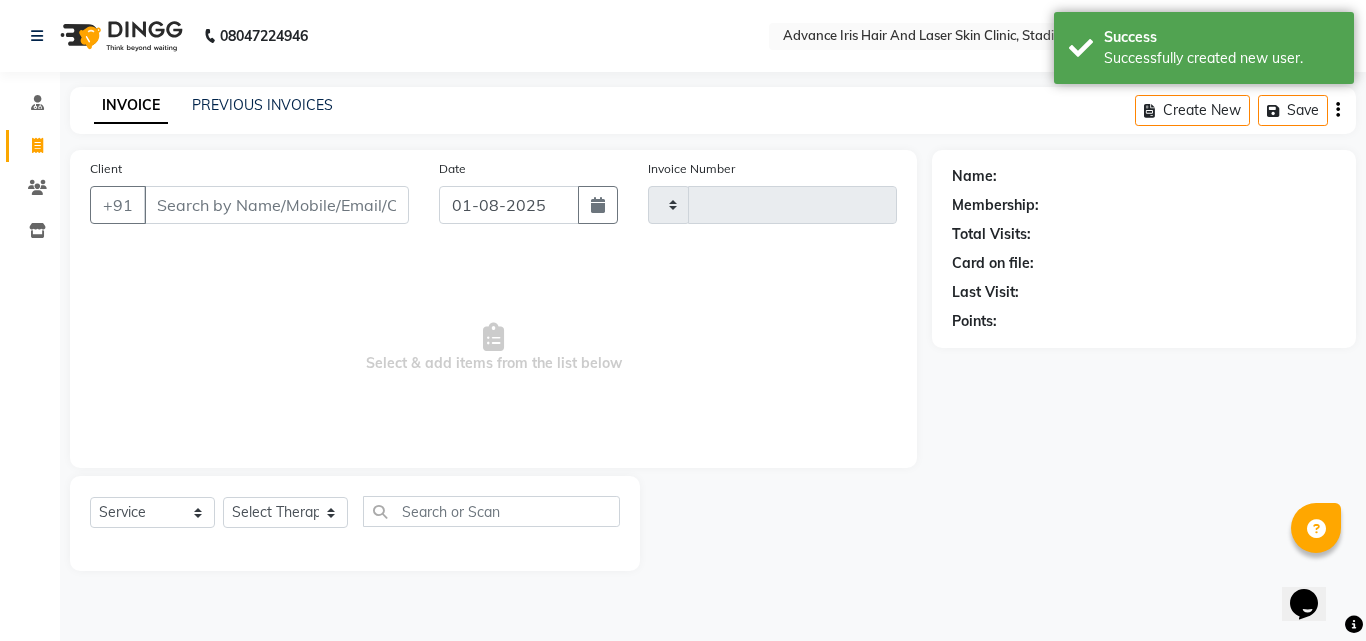 type on "0578" 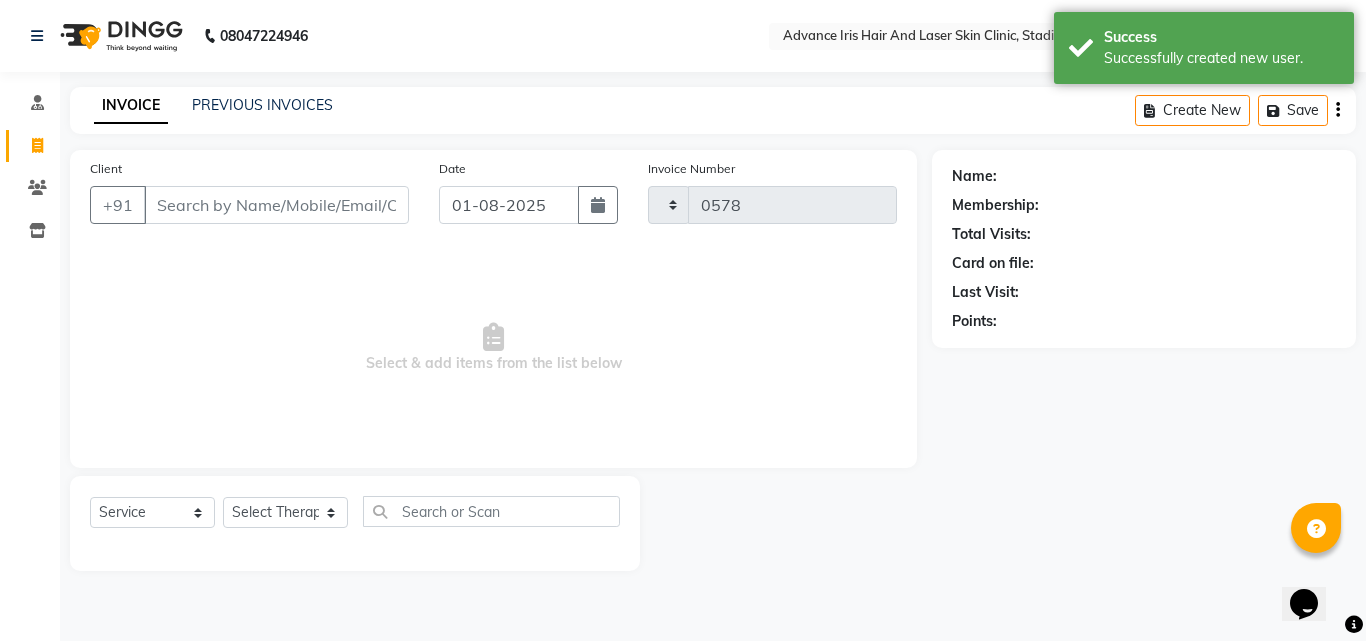 select on "5825" 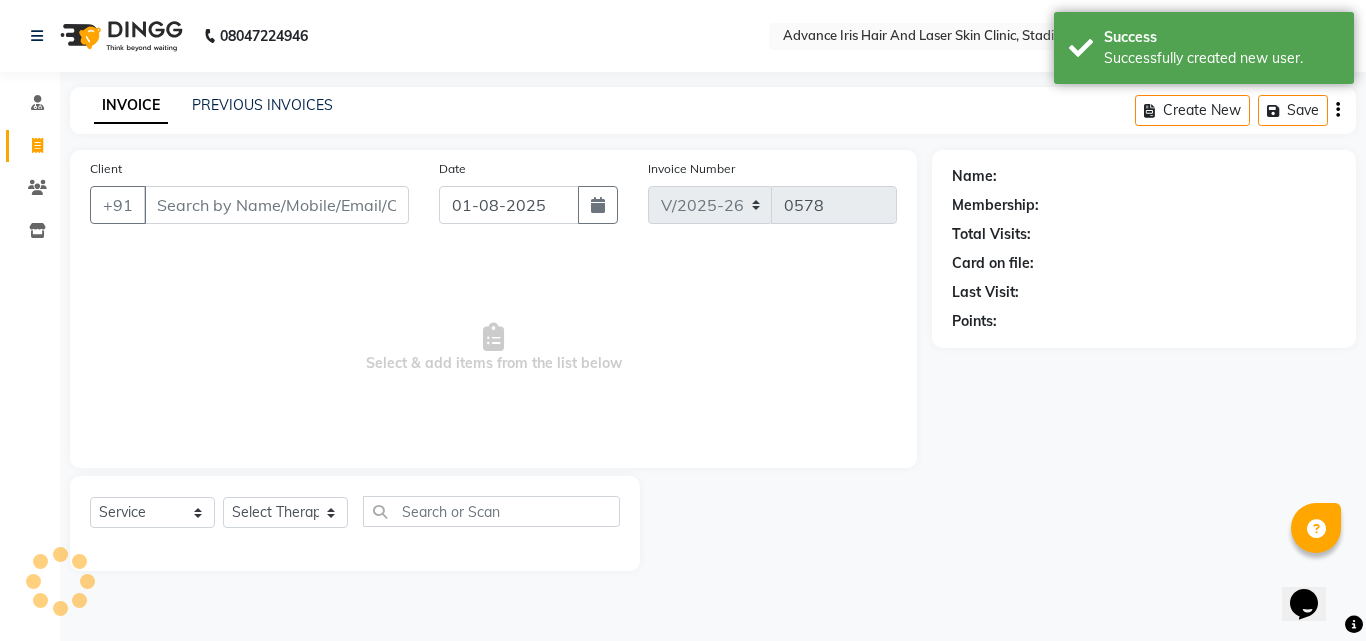 click on "Client" at bounding box center (276, 205) 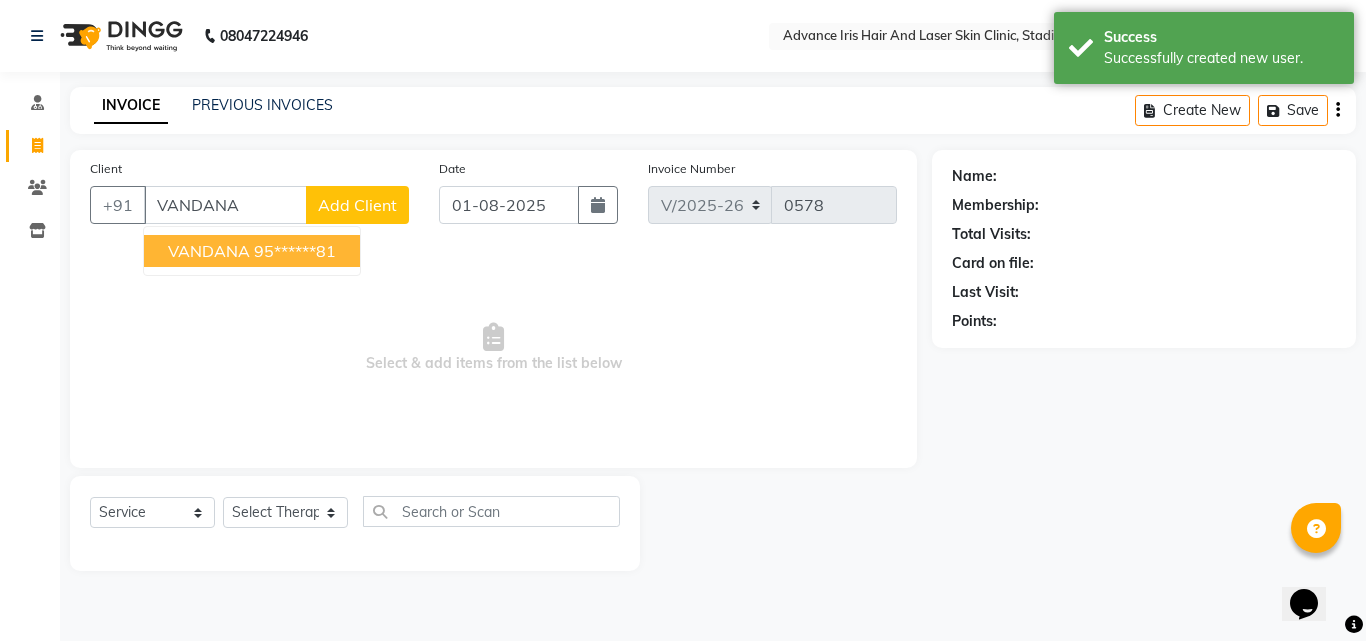 click on "95******81" at bounding box center [295, 251] 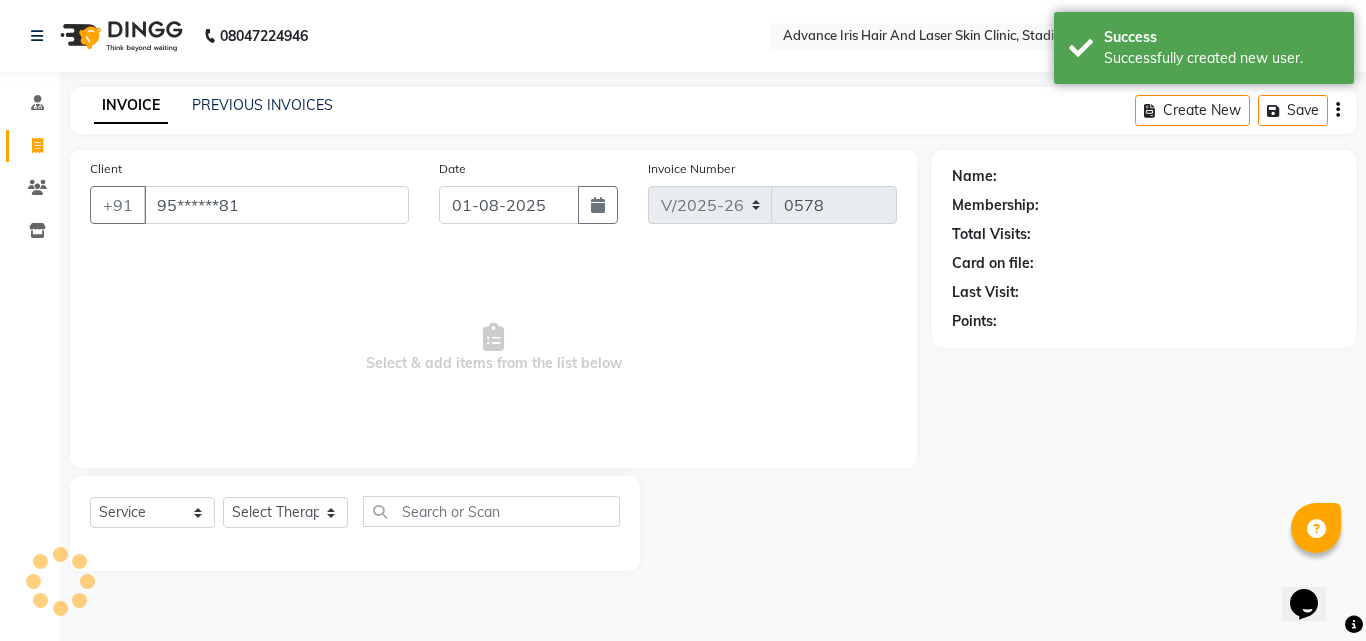type on "95******81" 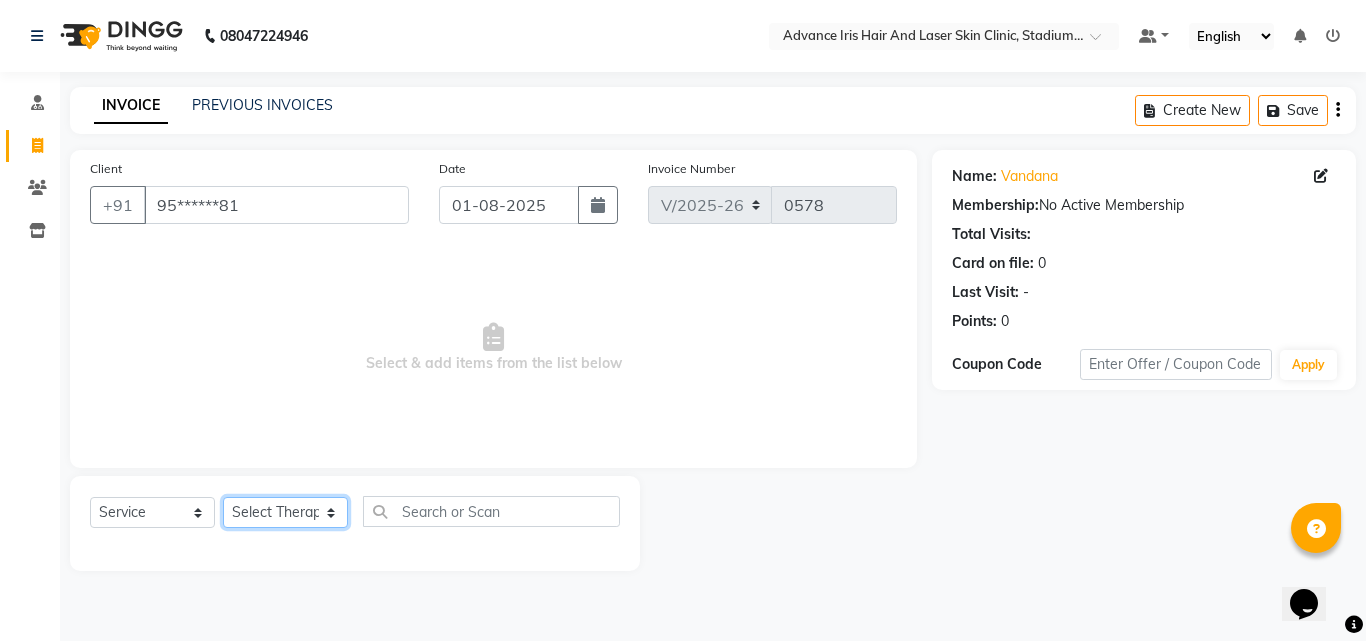 drag, startPoint x: 349, startPoint y: 528, endPoint x: 330, endPoint y: 517, distance: 21.954498 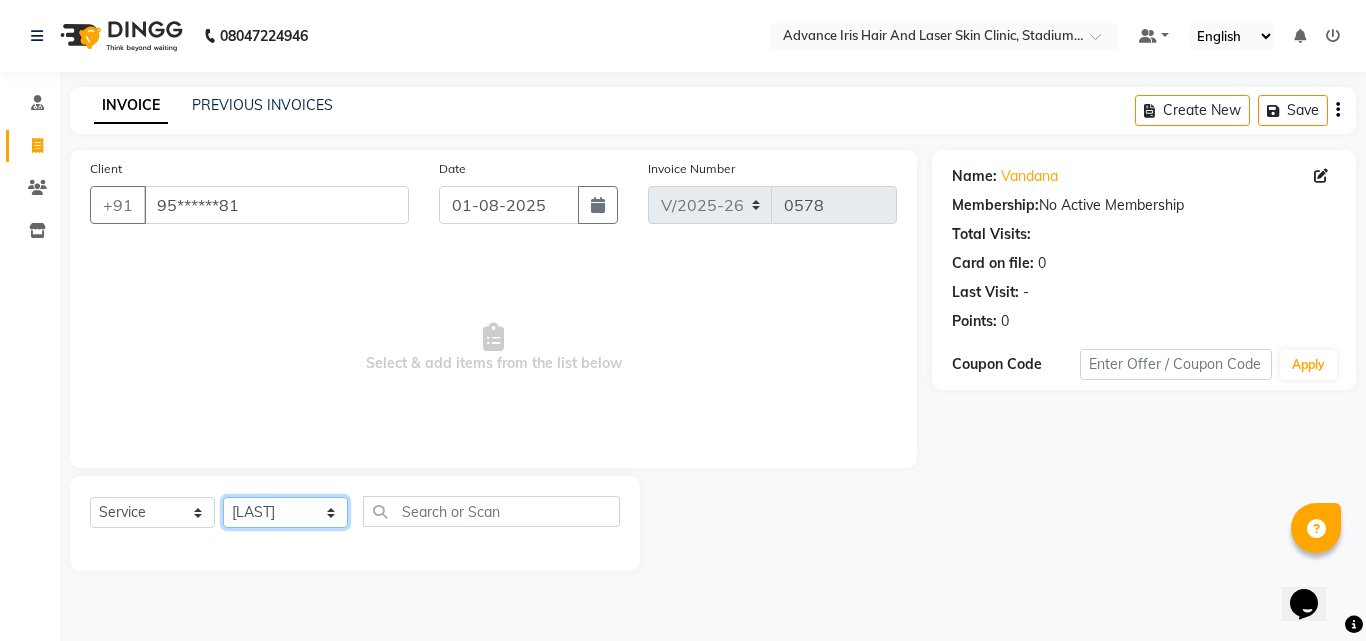click on "Select Therapist Advance Iris Reception  Anchal Chandani Dr Pratiksha Dwivedi(Cosmetologist) Imran Isra [LAST]" 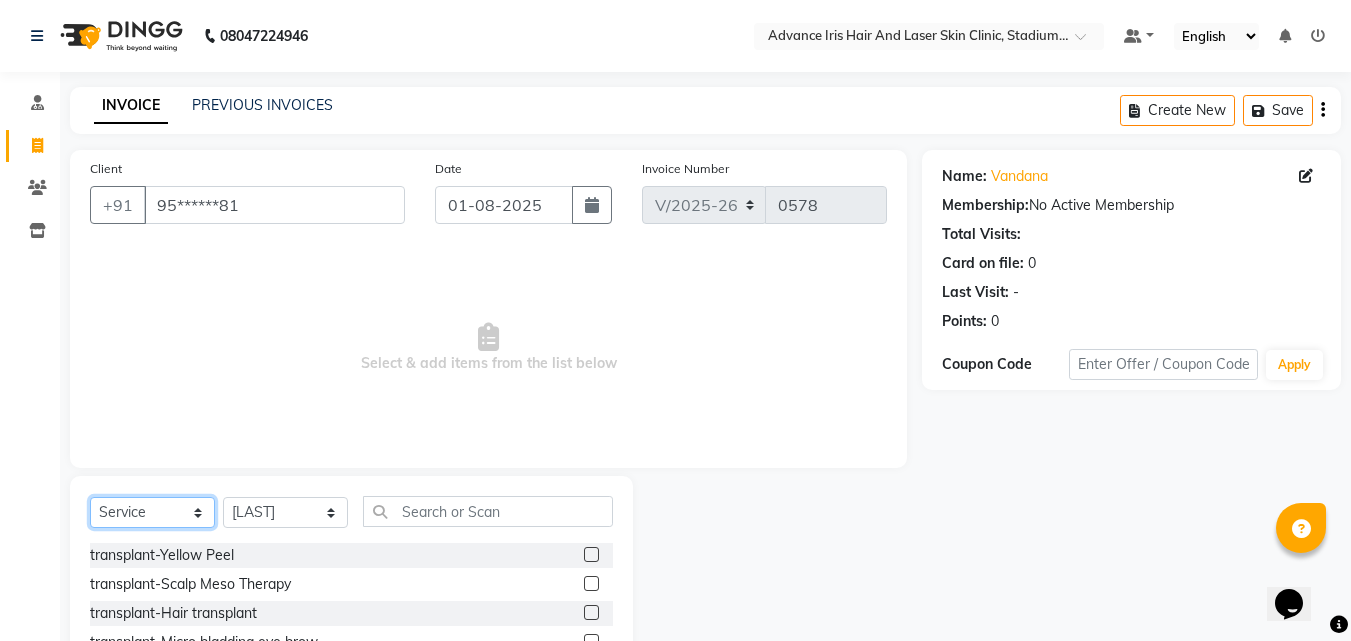 click on "Select  Service  Product  Membership  Package Voucher Prepaid Gift Card" 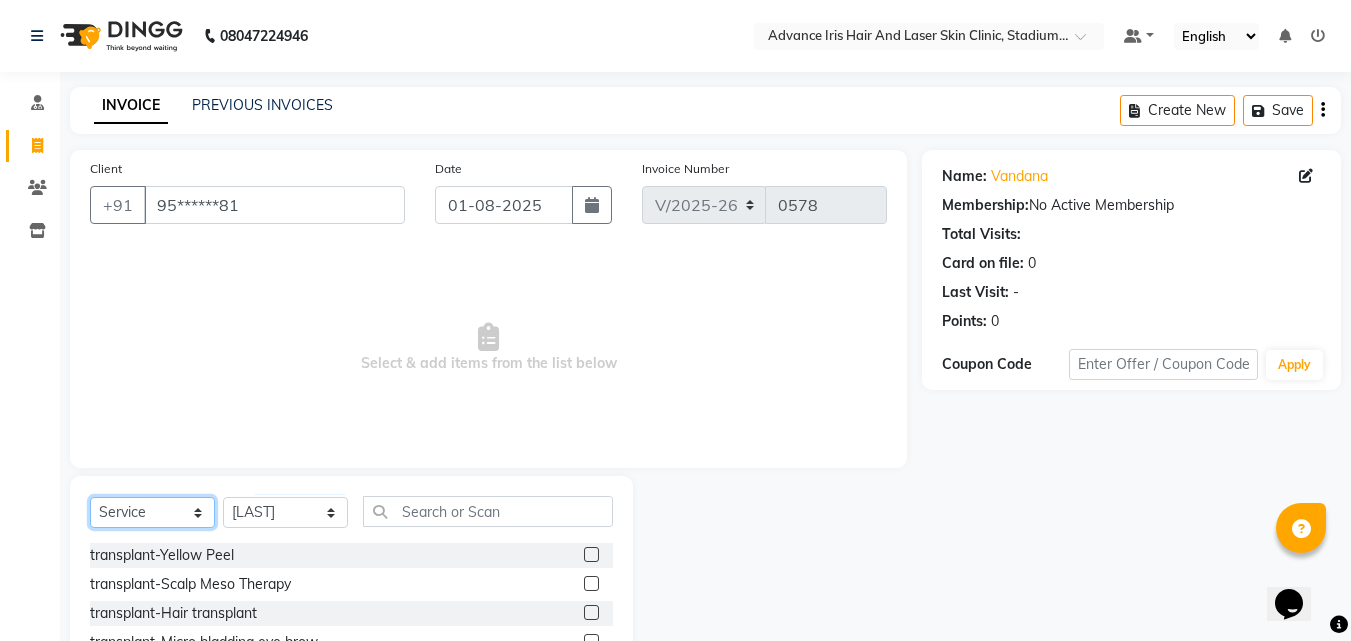 select on "product" 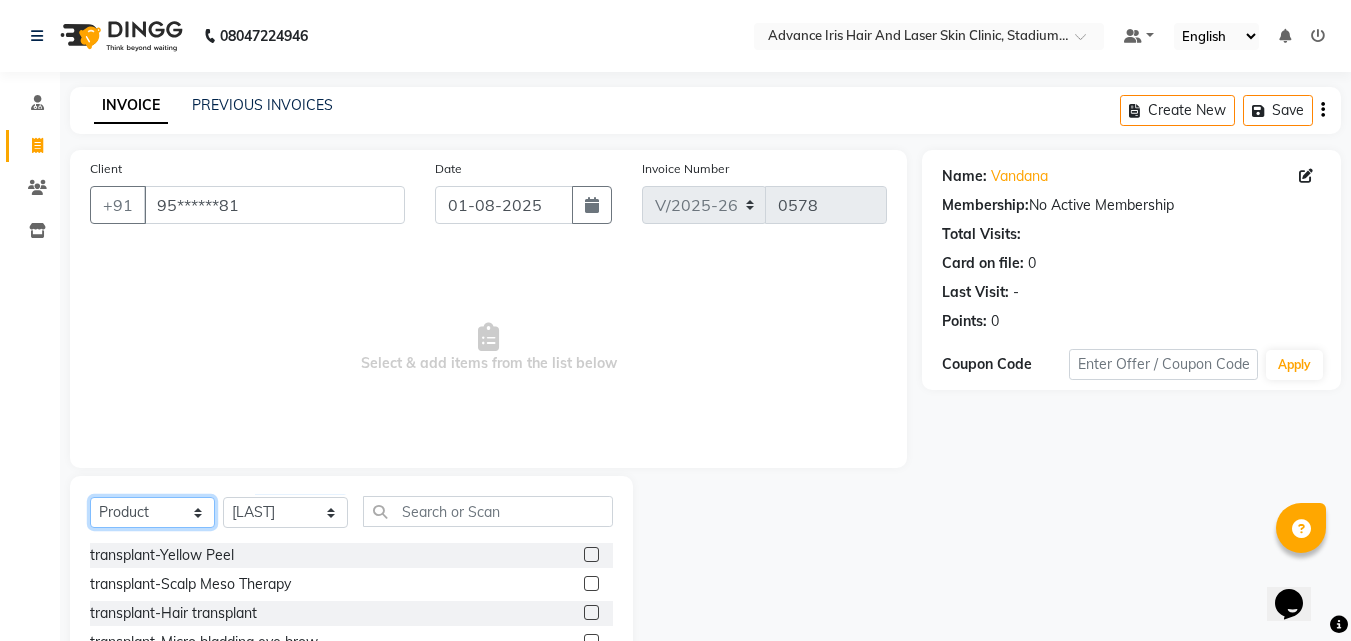 click on "Select  Service  Product  Membership  Package Voucher Prepaid Gift Card" 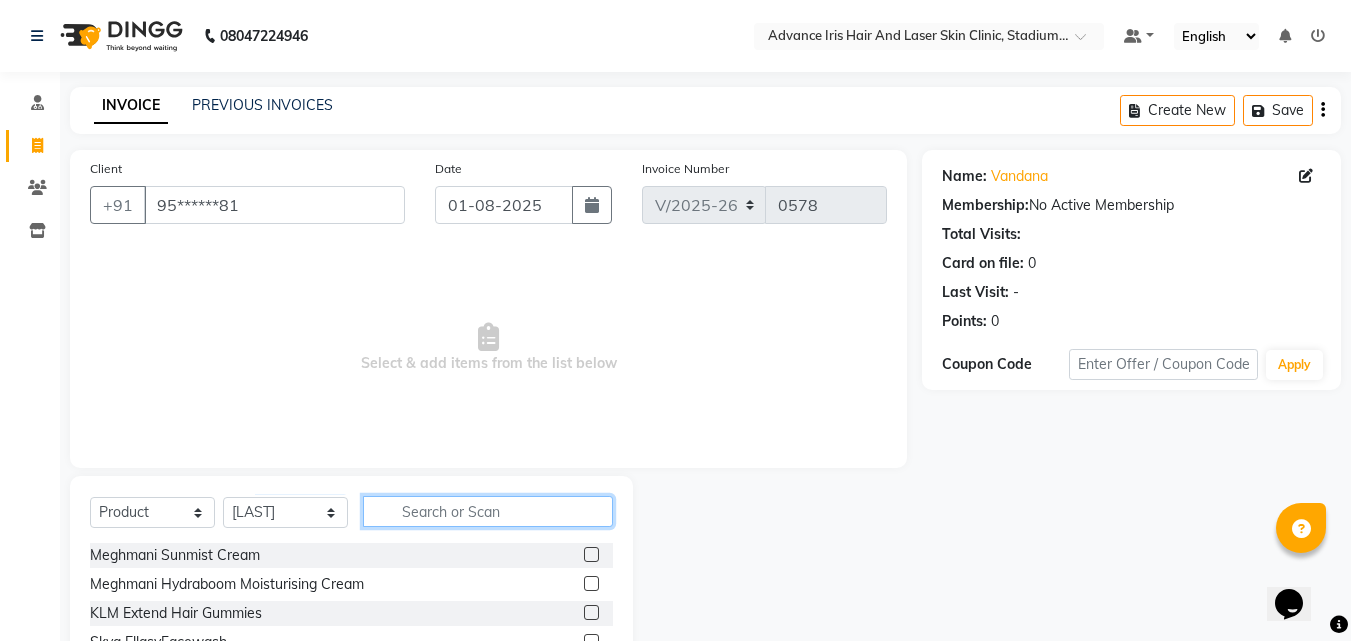 drag, startPoint x: 402, startPoint y: 517, endPoint x: 339, endPoint y: 503, distance: 64.53681 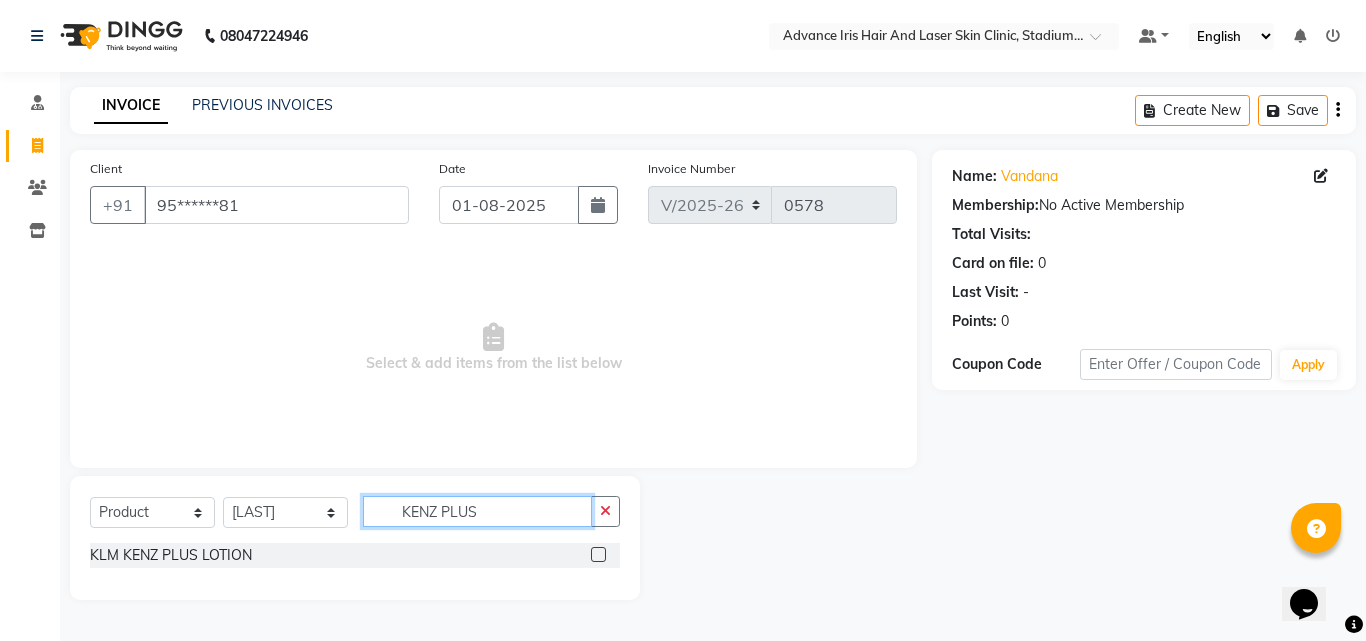 type on "KENZ PLUS" 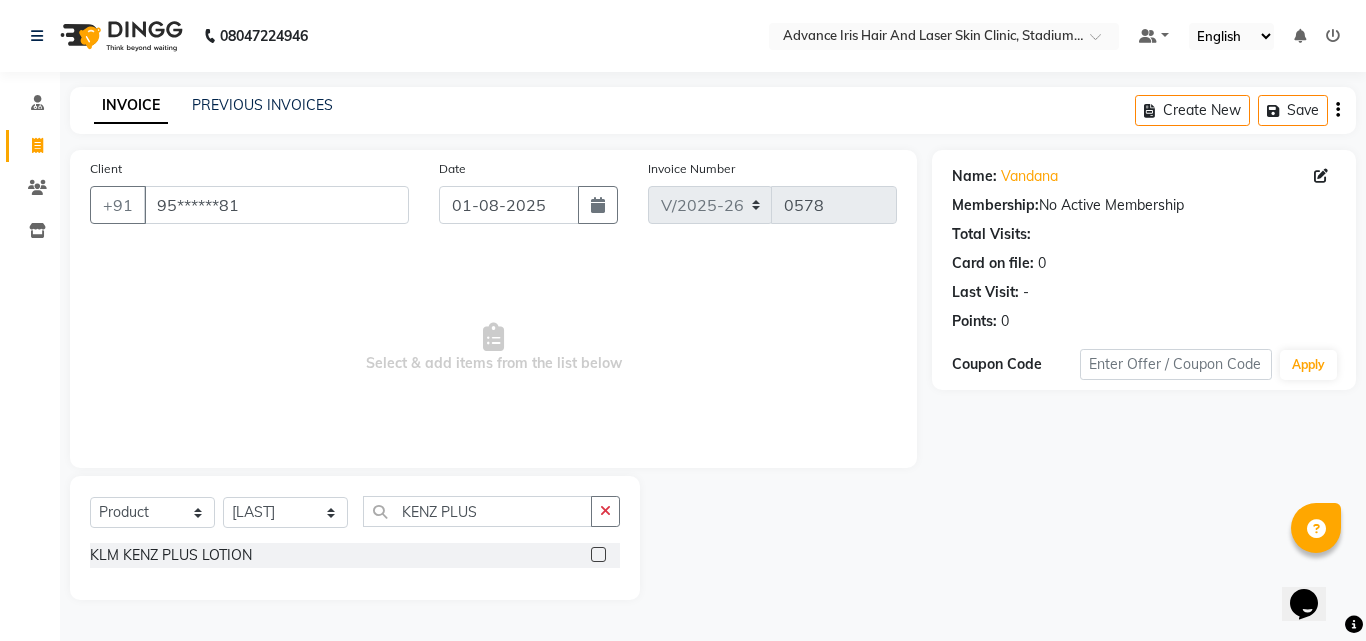 click 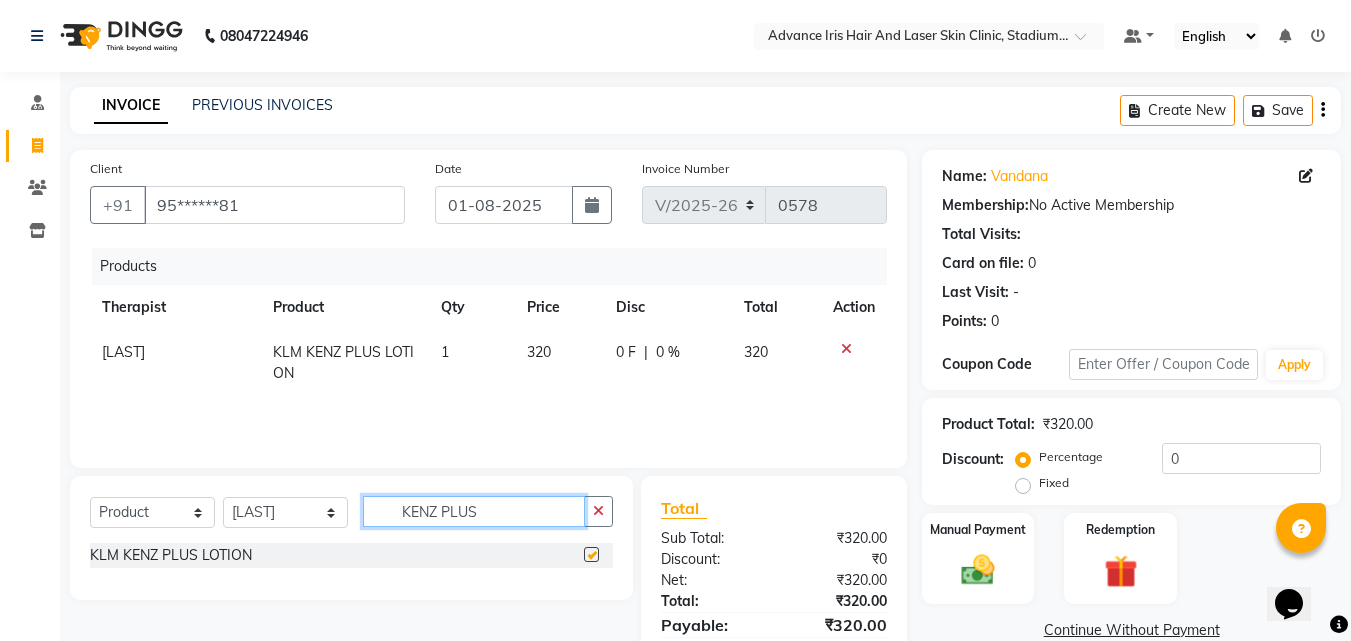checkbox on "false" 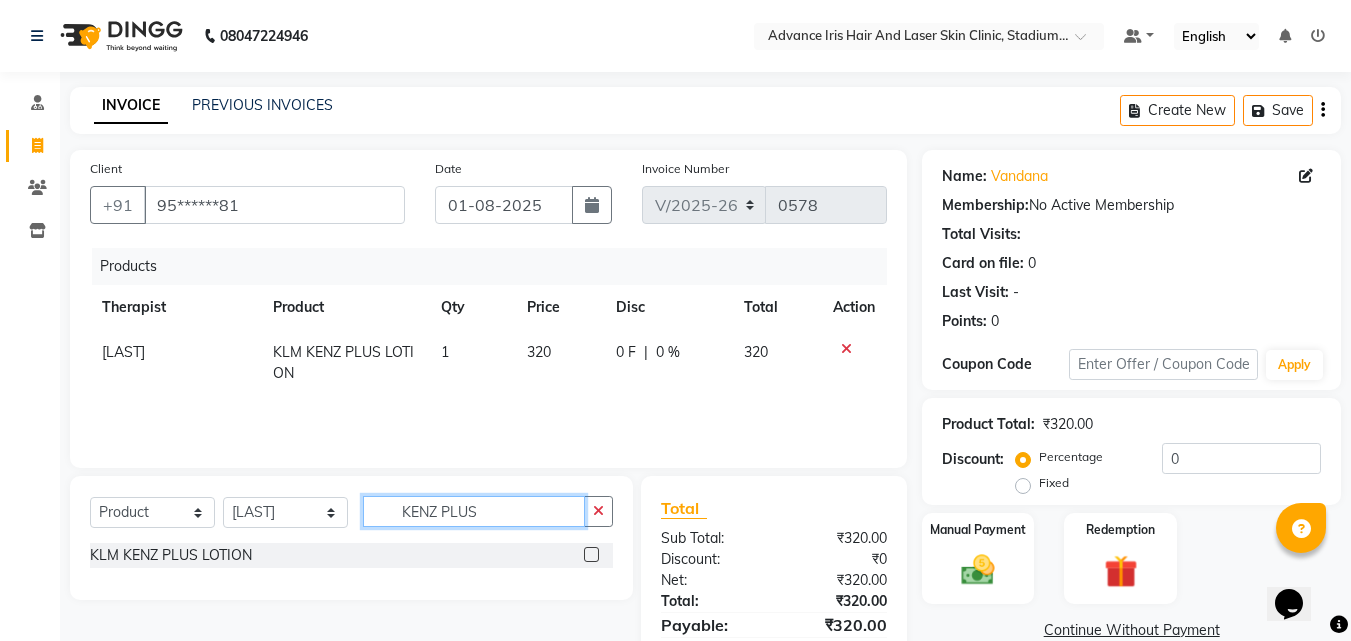 click on "KENZ PLUS" 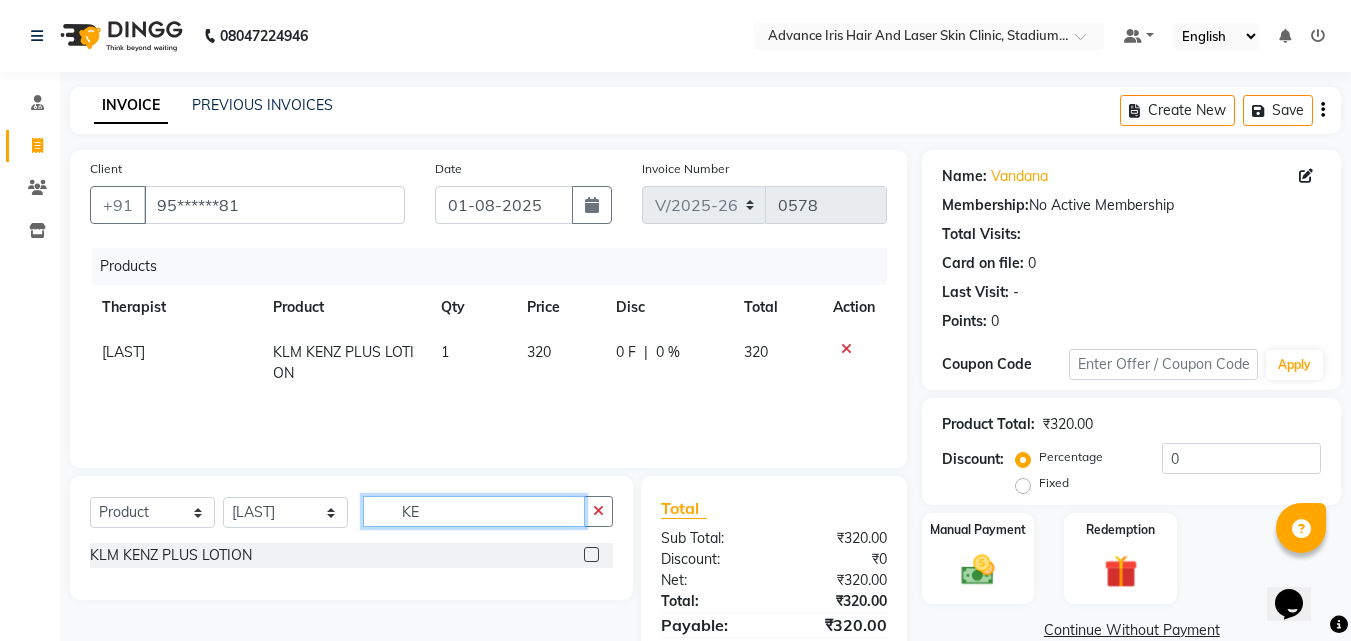 type on "K" 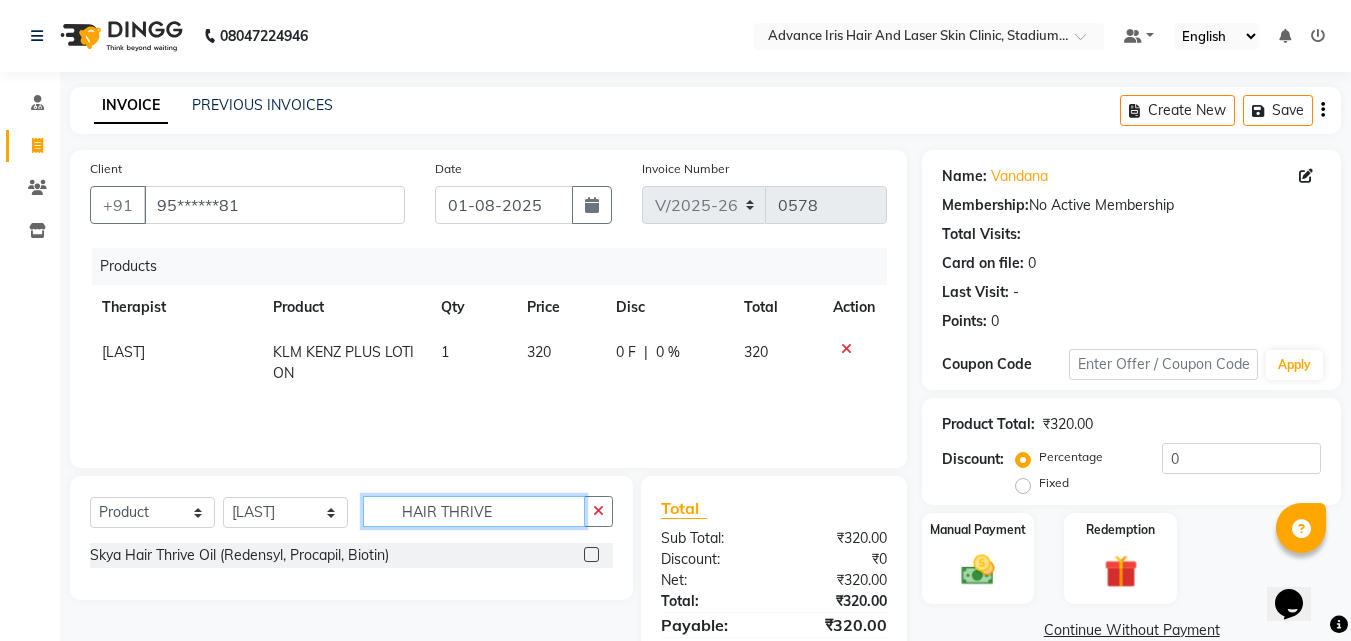 type on "HAIR THRIVE" 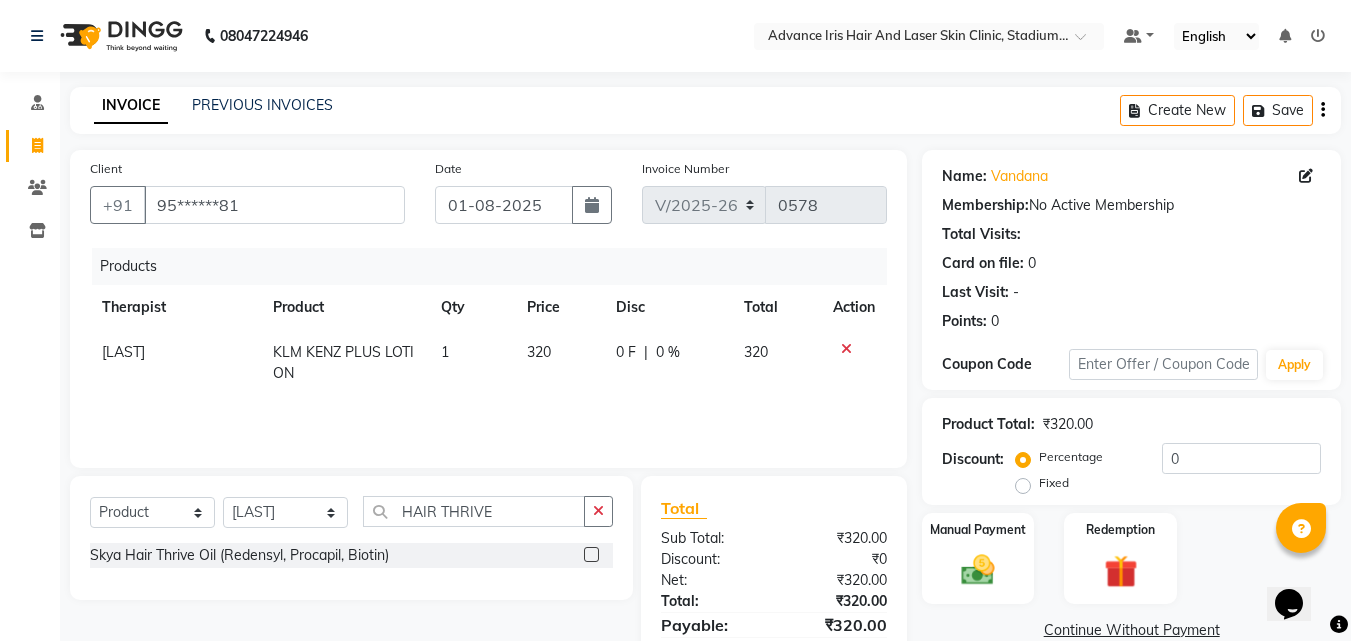 click 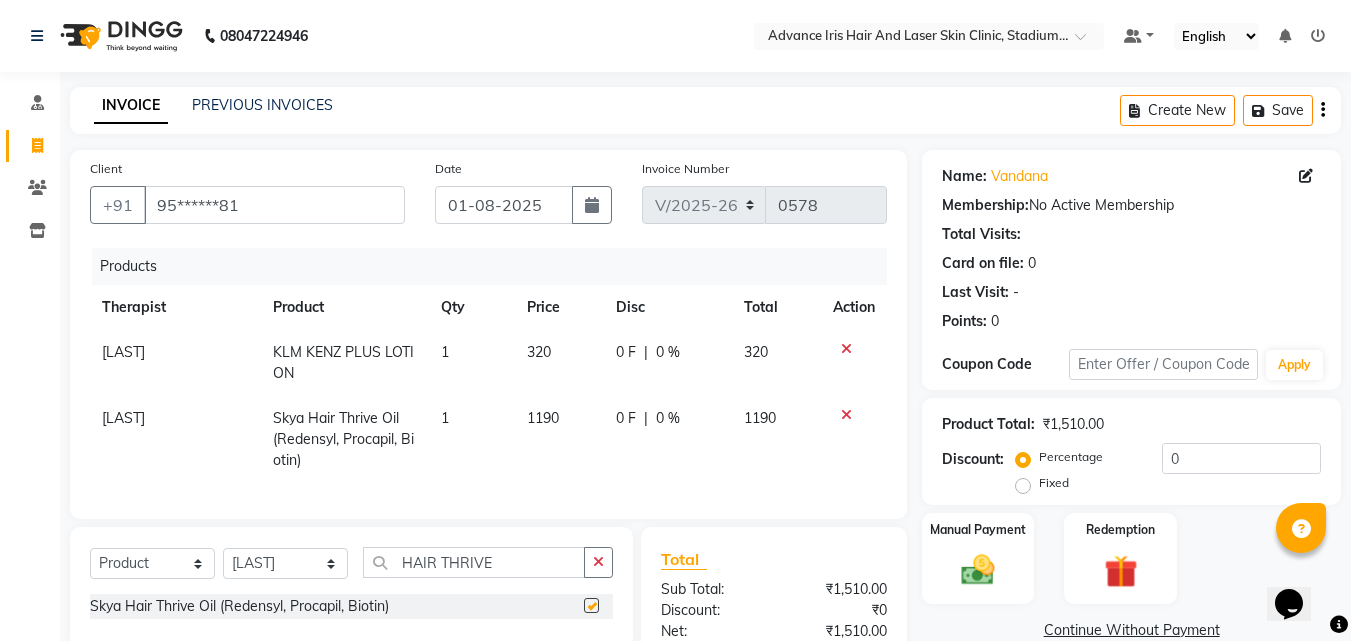 checkbox on "false" 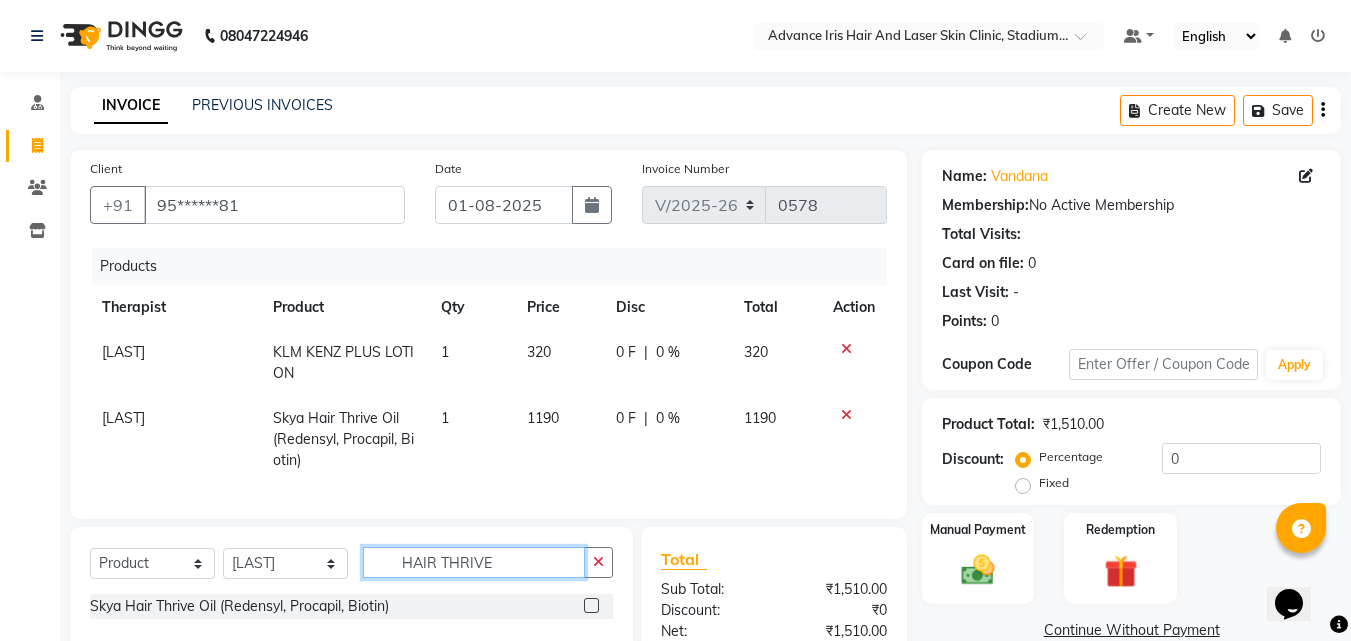 click on "HAIR THRIVE" 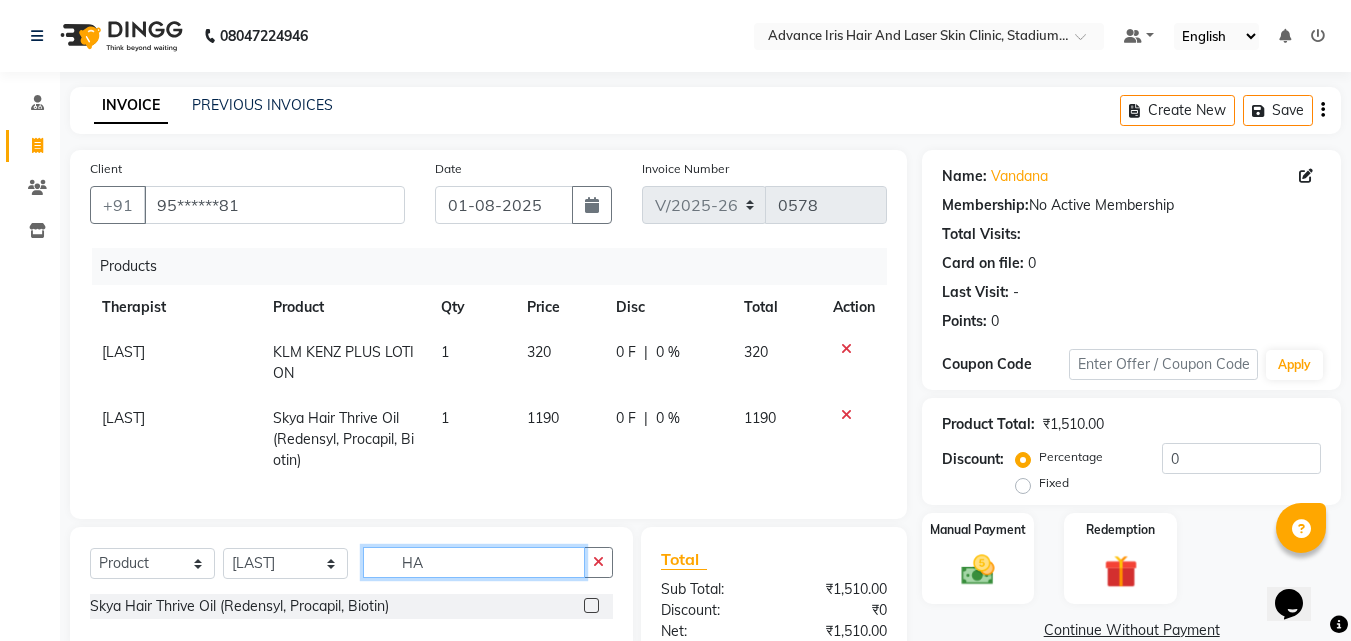type on "H" 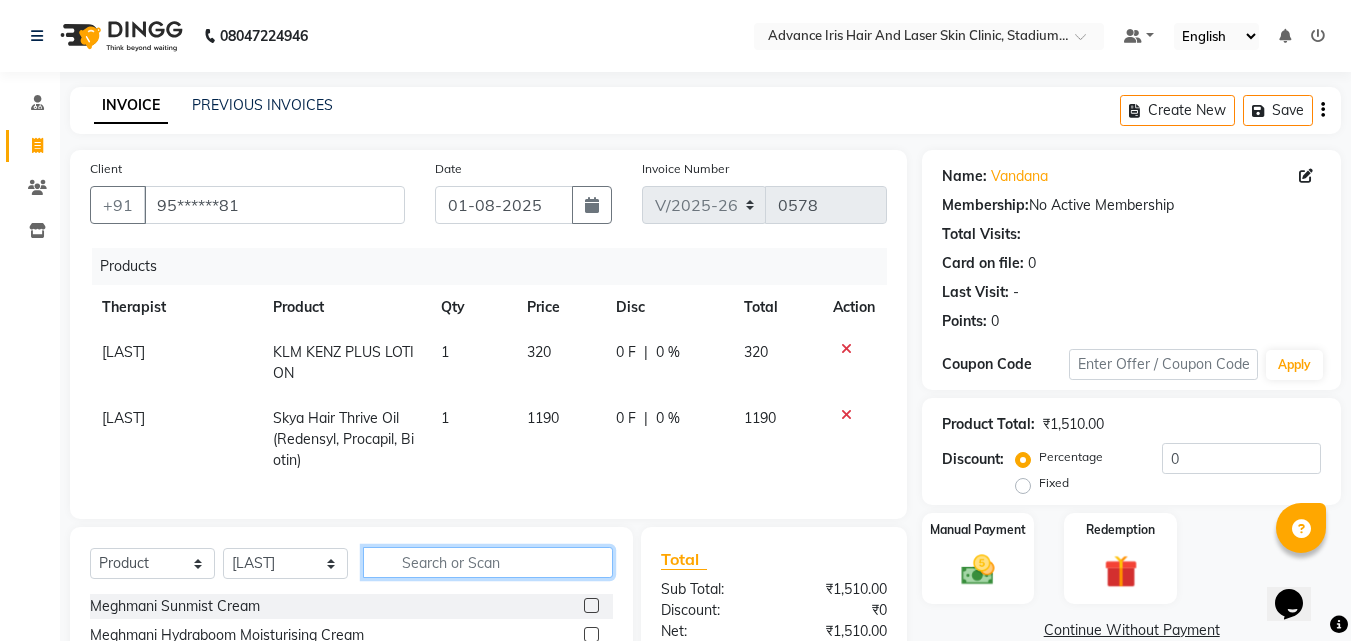 type 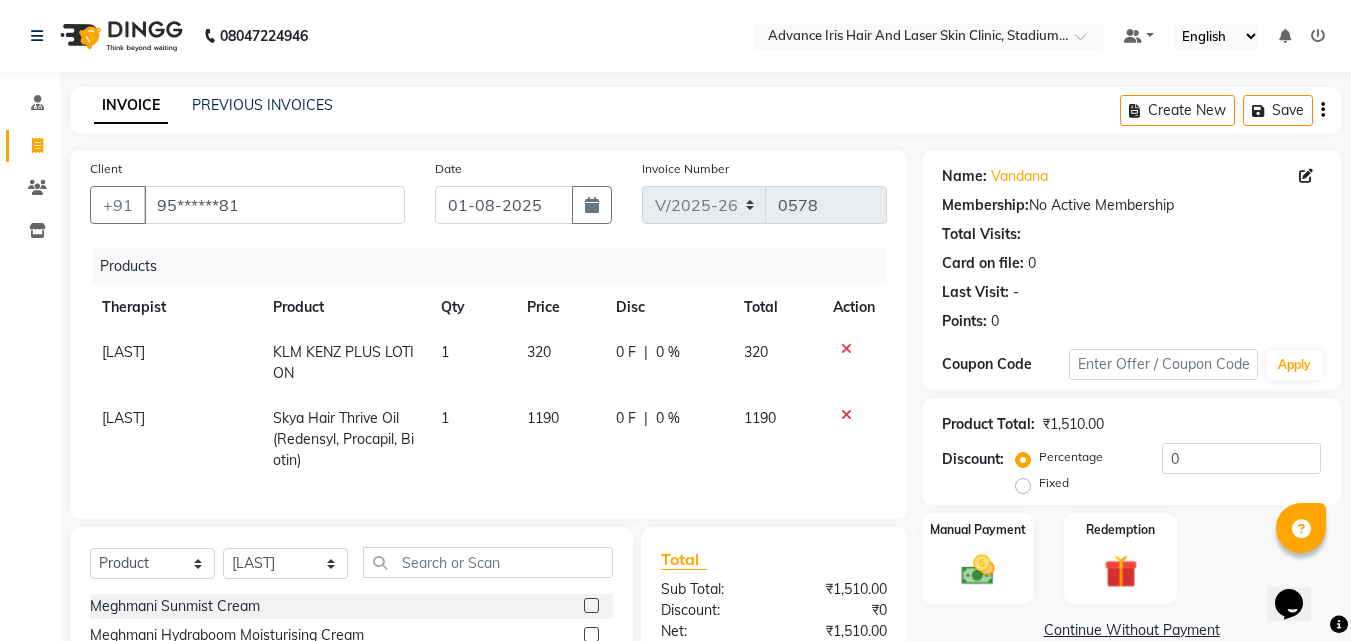 click on "1190" 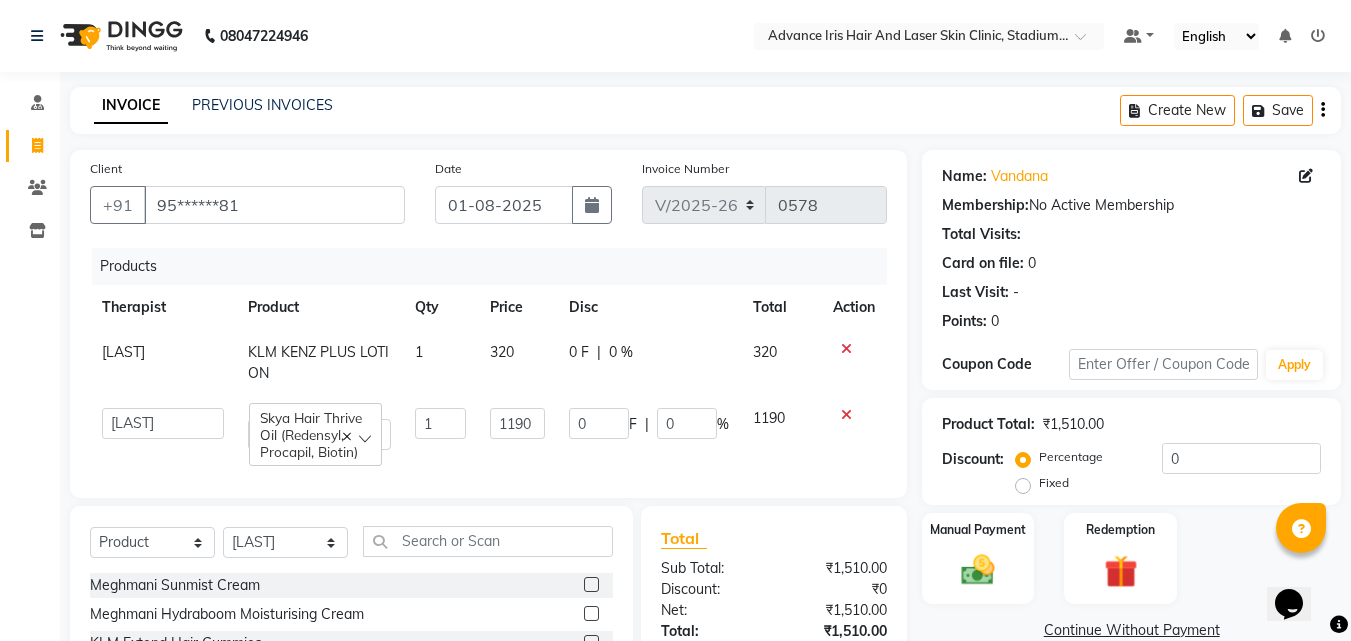click on "0 F | 0 %" 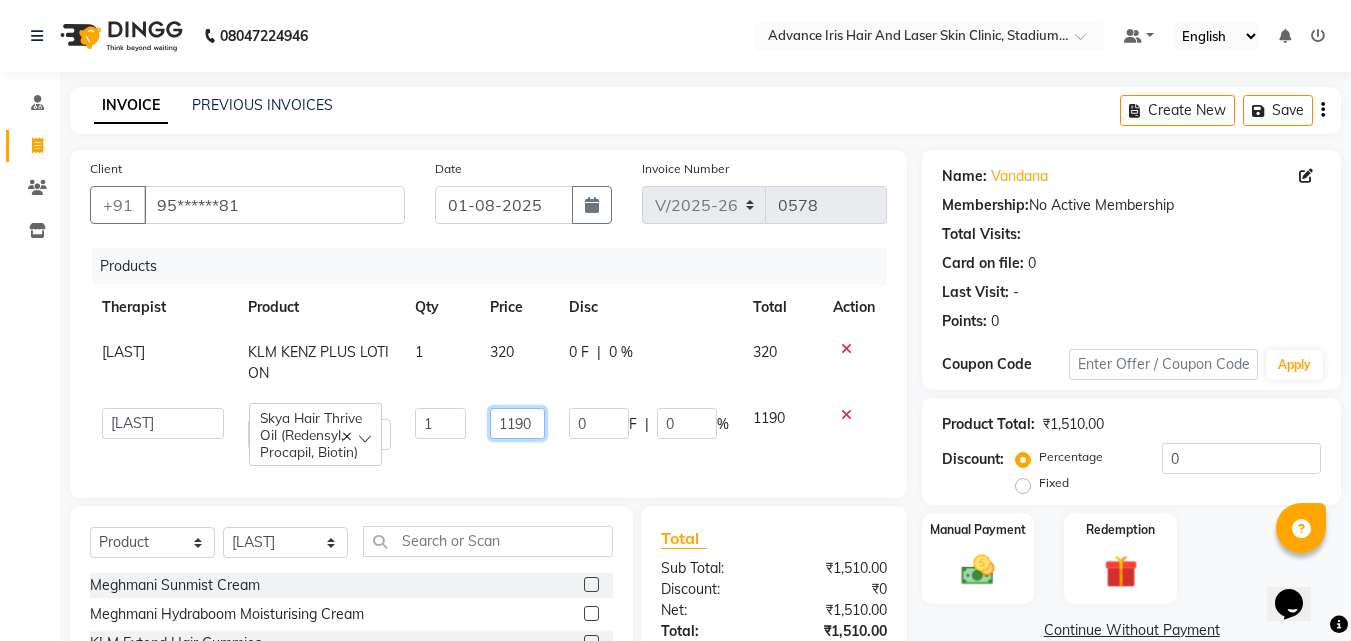 click on "1190" 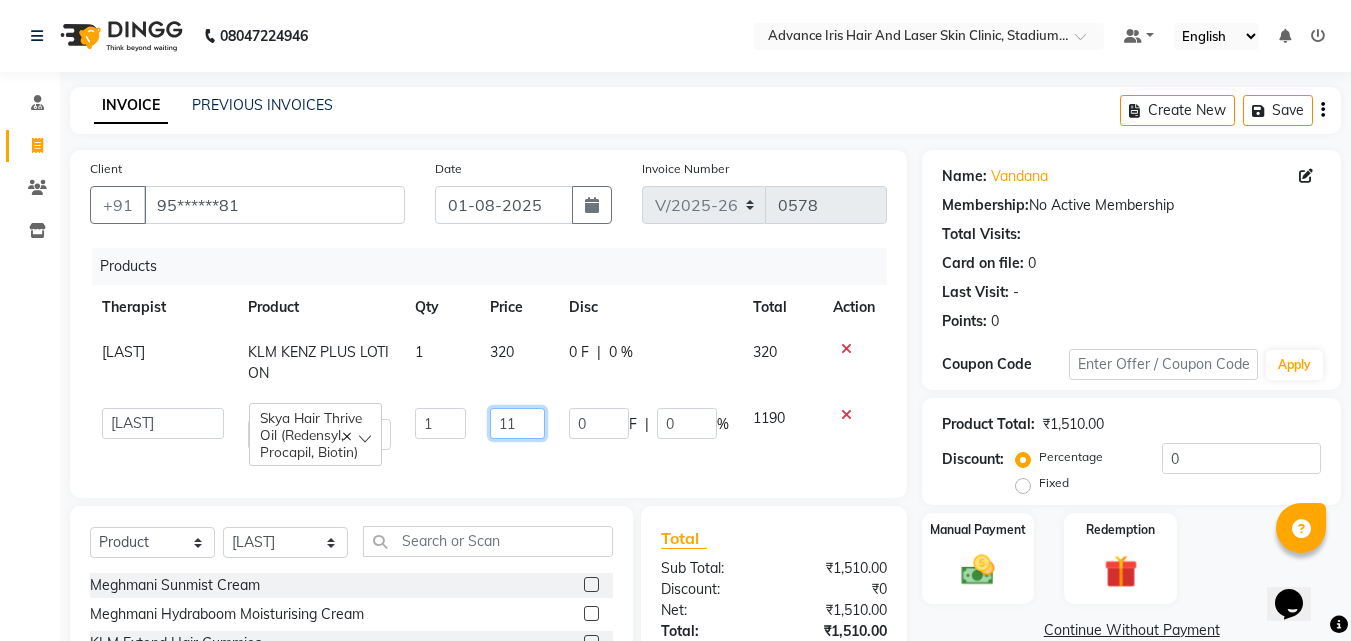 type on "1" 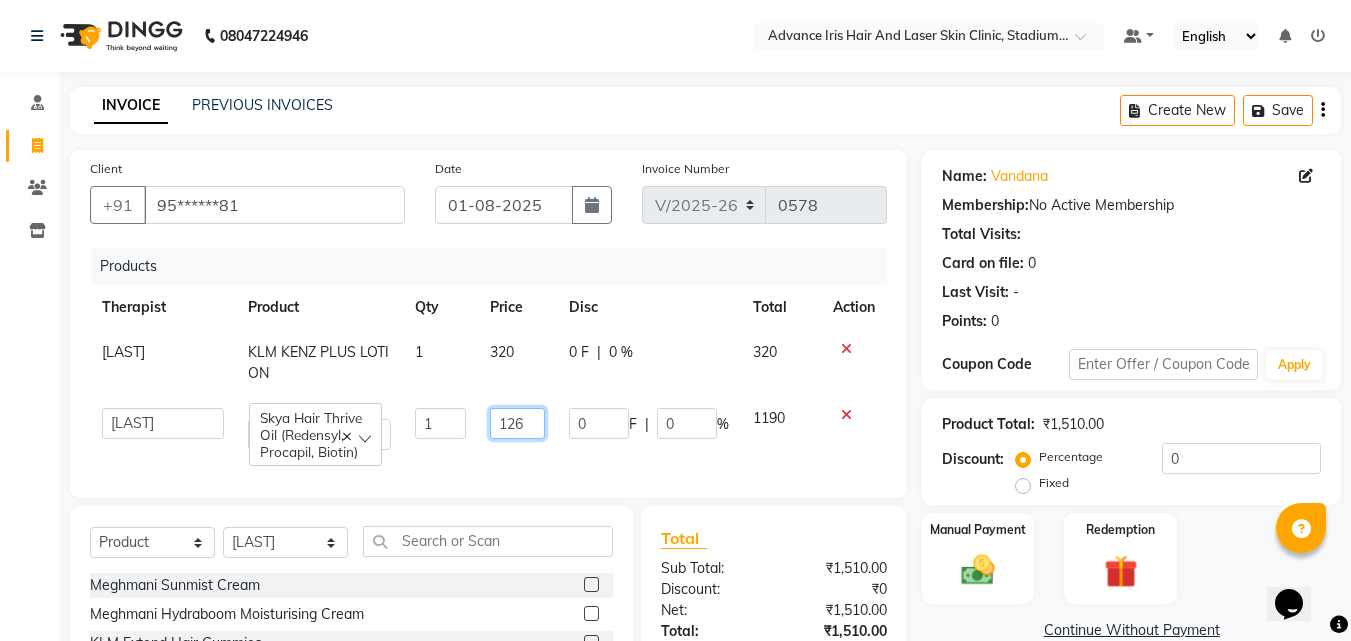 type on "1260" 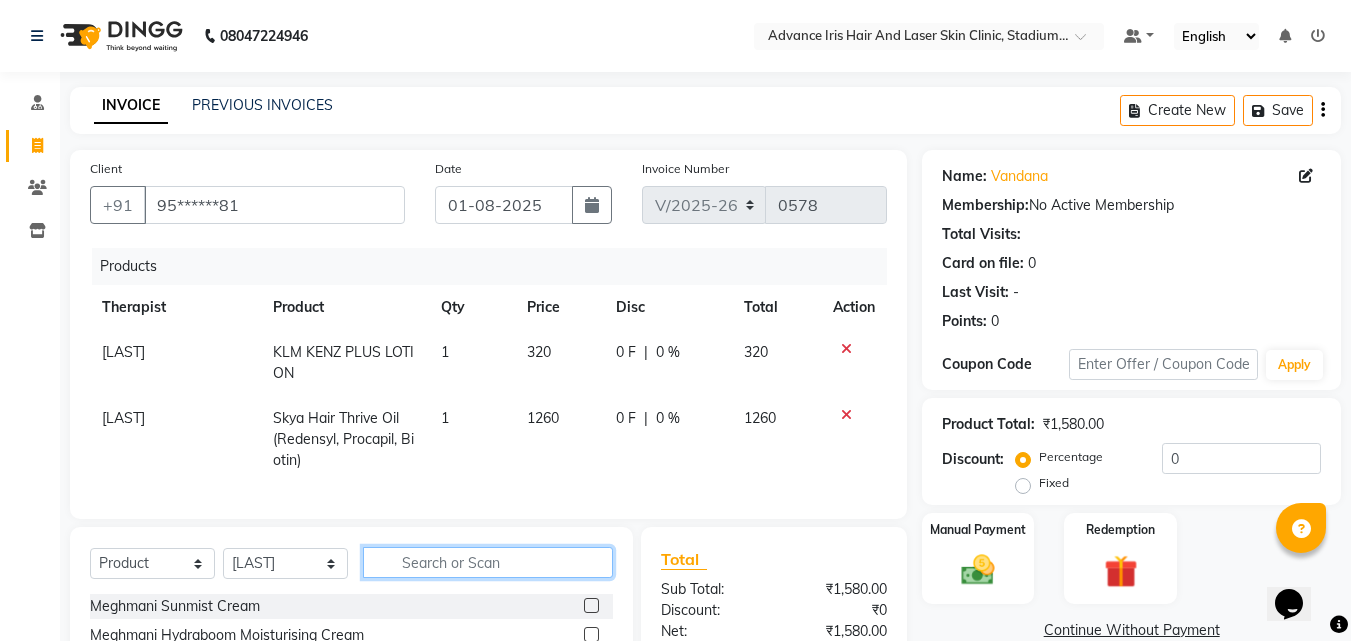 click on "Client +91 [PHONE] Date 01-08-2025 Invoice Number V/2025 V/2025-26 0578 Products Therapist Product Qty Price Disc Total Action [LAST] KLM KENZ PLUS LOTION 1 320 0 F | 0 % 320 [LAST] Skya Hair Thrive Oil (Redensyl, Procapil, Biotin) 1 1260 0 F | 0 % 1260 Select  Service  Product  Membership  Package Voucher Prepaid Gift Card  Select Therapist Advance Iris Reception  Anchal Chandani Dr Pratiksha Dwivedi(Cosmetologist) Imran Isra [LAST] Meghmani Sunmist Cream   Meghmani Hydraboom Moisturising Cream   KLM Extend Hair Gummies  Skya EllasyFacewash  Azicare Tab   Dermatica Clear Circle Under Eye Cream  Azelia I Min (F) 5%  Entod Beauty Hairtop Minoxidil 5%  KLM KENTRUFF STAY ON LOTION  Cipla Excella Rich  KLM GA6 OINTMENT  Decopecia Anti Hair Loss Shampoo  FD Epifager Ultra Cream  Skya Eiloni AN Skin Perfecting Cream  Skya Hair Thrive Oil (Redensyl, Procapil, Biotin)  Skya Accurex OIL Free  Ultra Hydrating  Moisturizer  Decos BDL Acne Serum   Skya Essone OMC Spf 50+  KLM GA-12 Cream  Total  :" 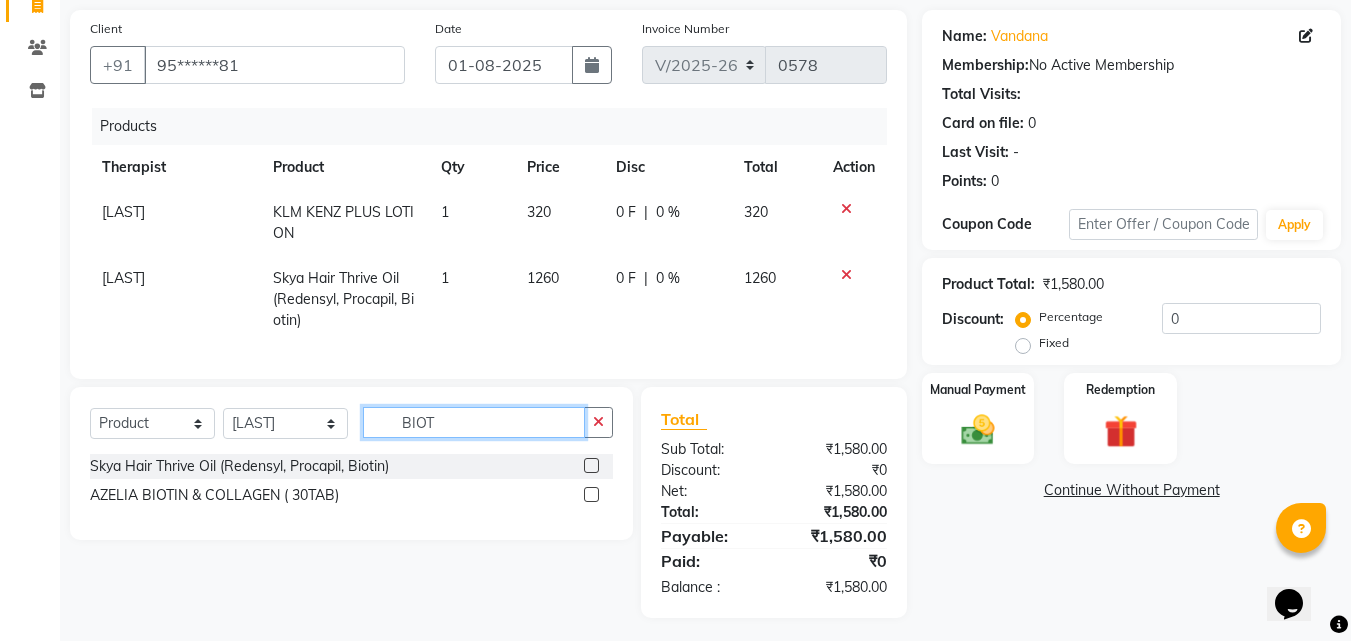scroll, scrollTop: 162, scrollLeft: 0, axis: vertical 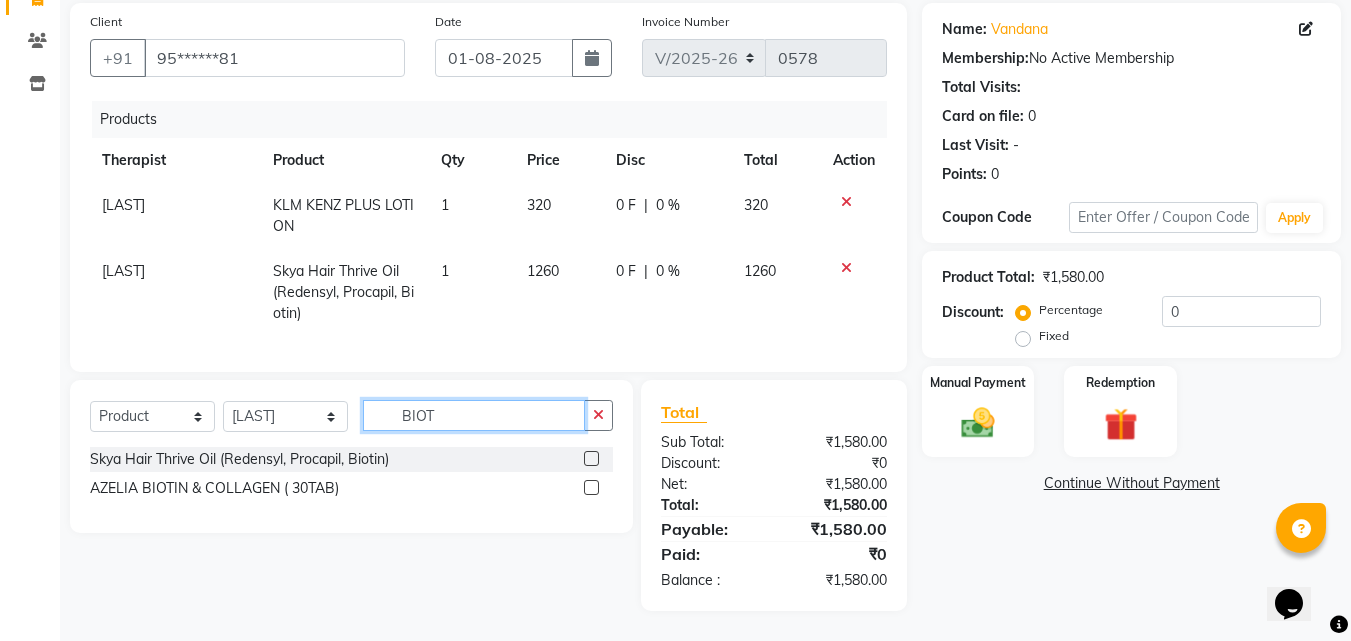 type on "BIOT" 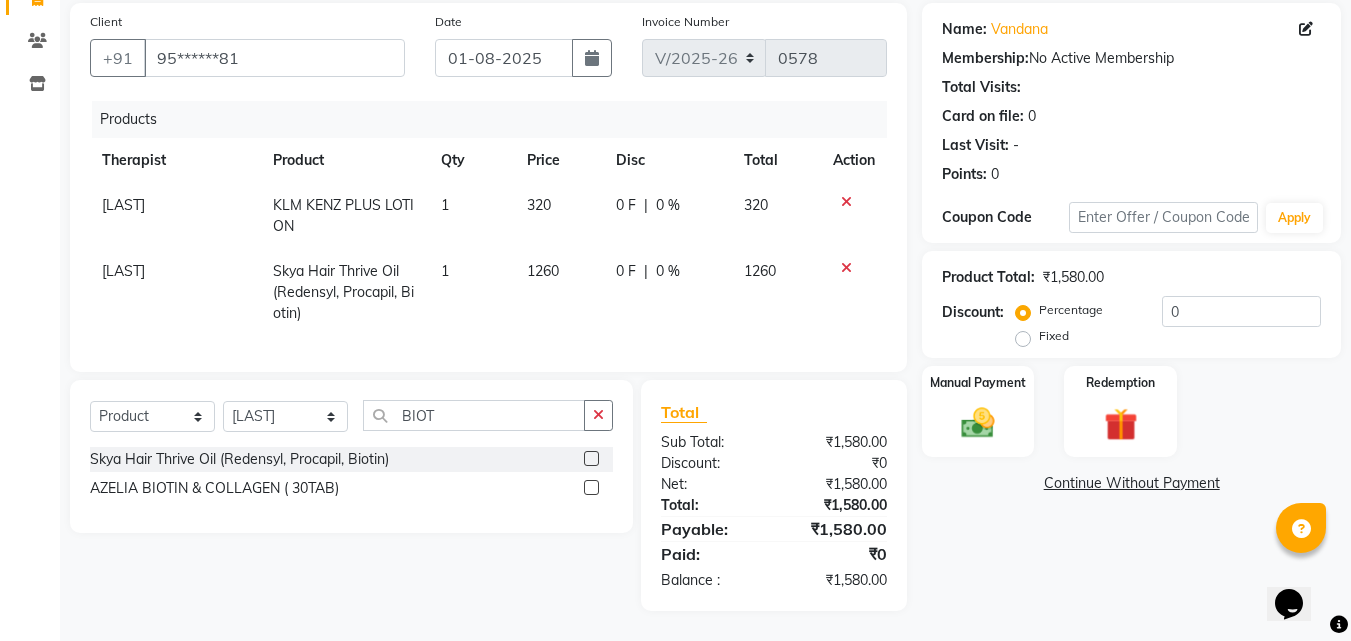 click 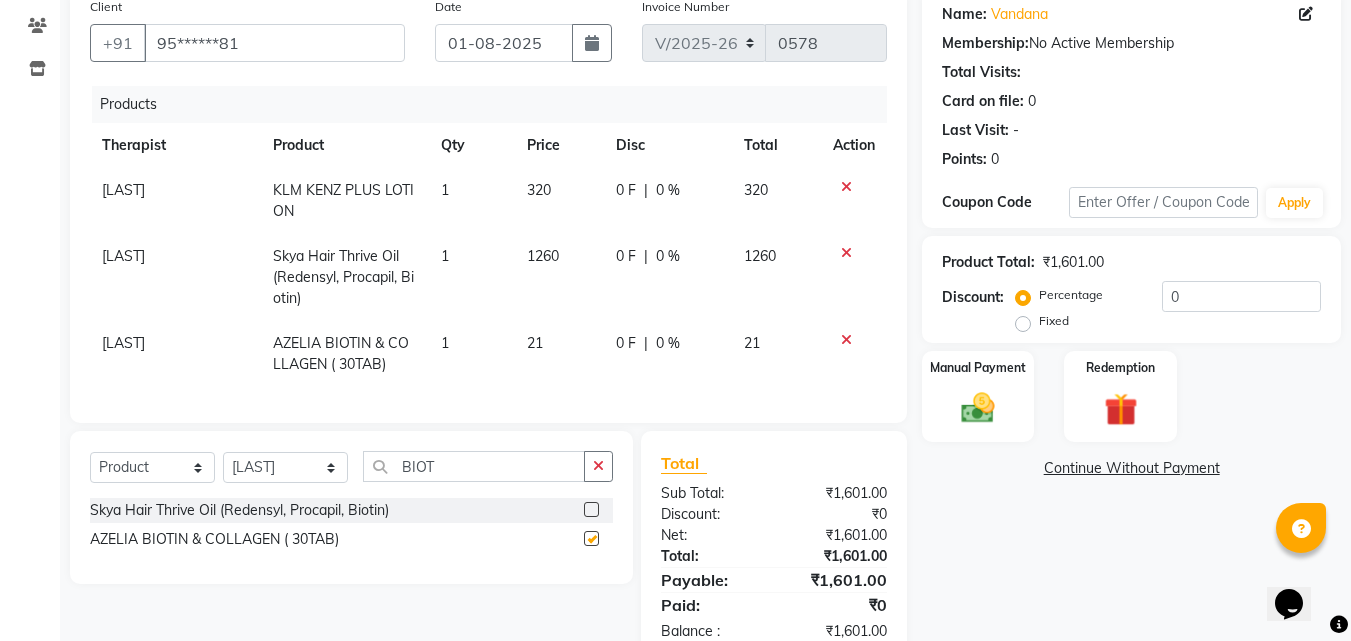 checkbox on "false" 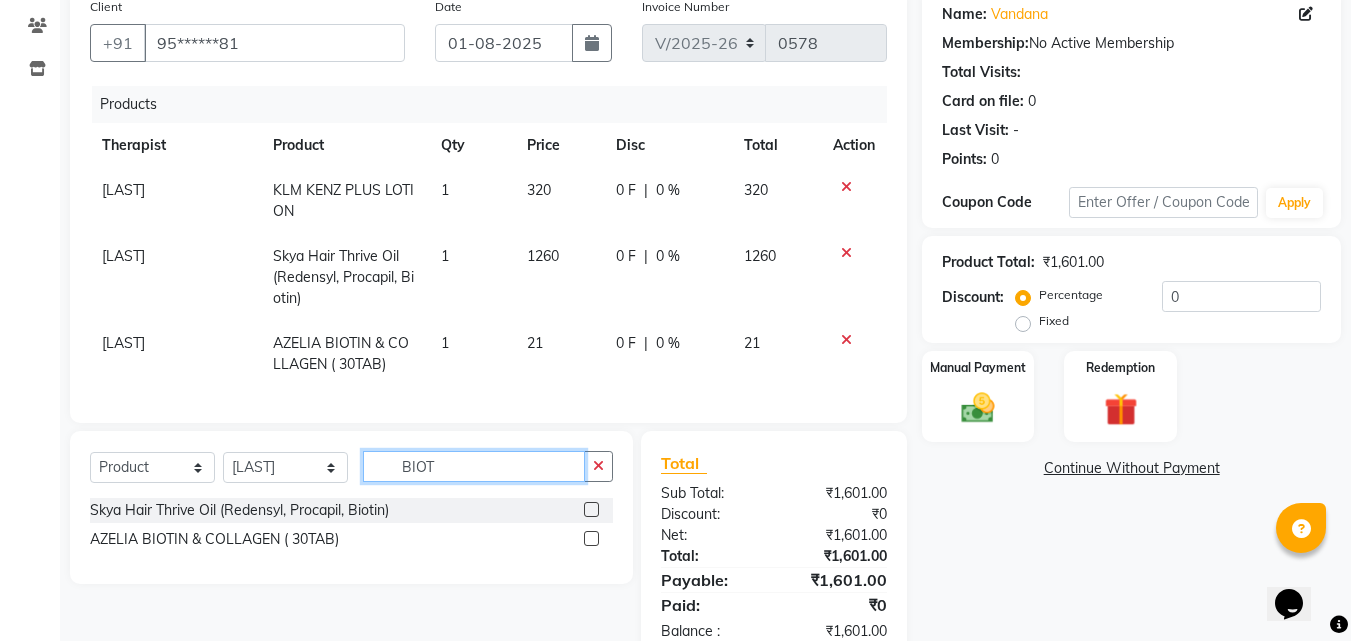 click on "BIOT" 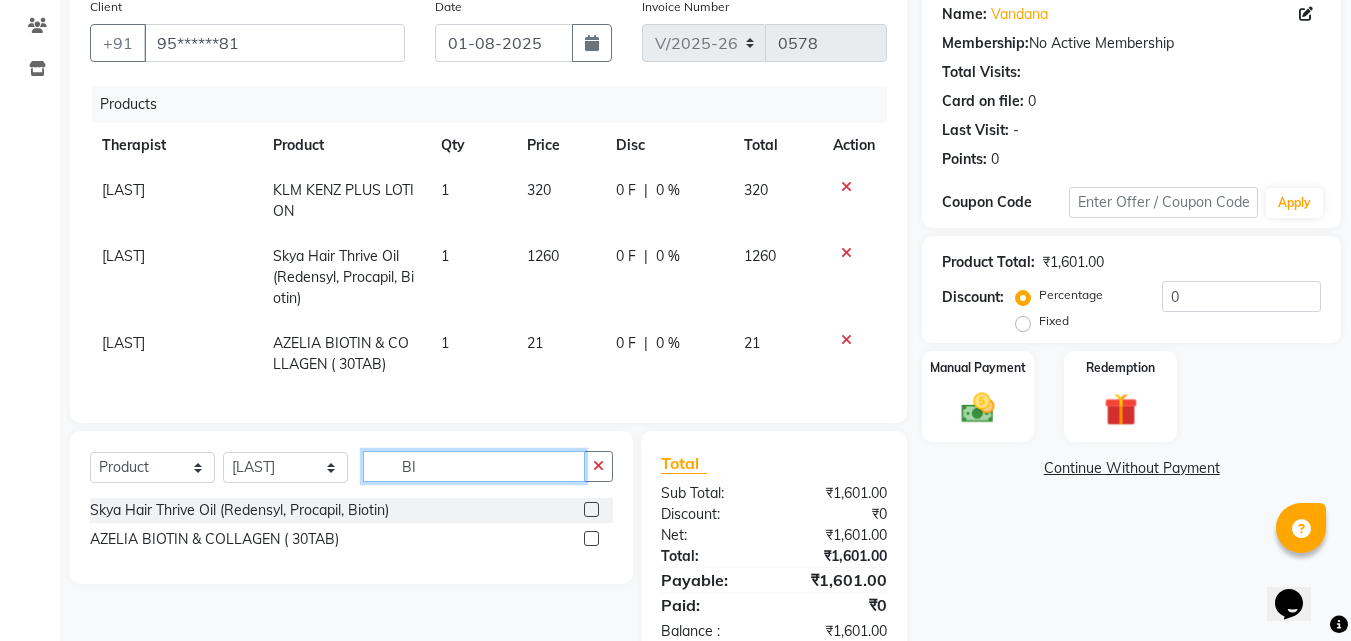 type on "B" 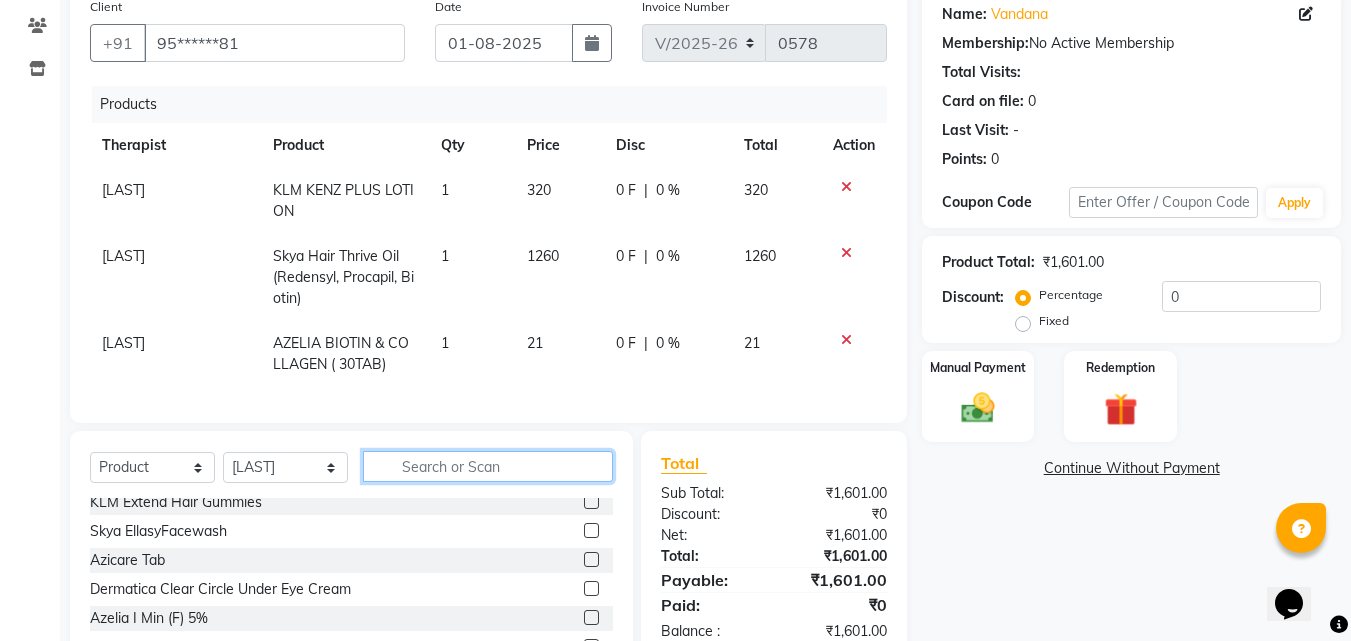 scroll, scrollTop: 100, scrollLeft: 0, axis: vertical 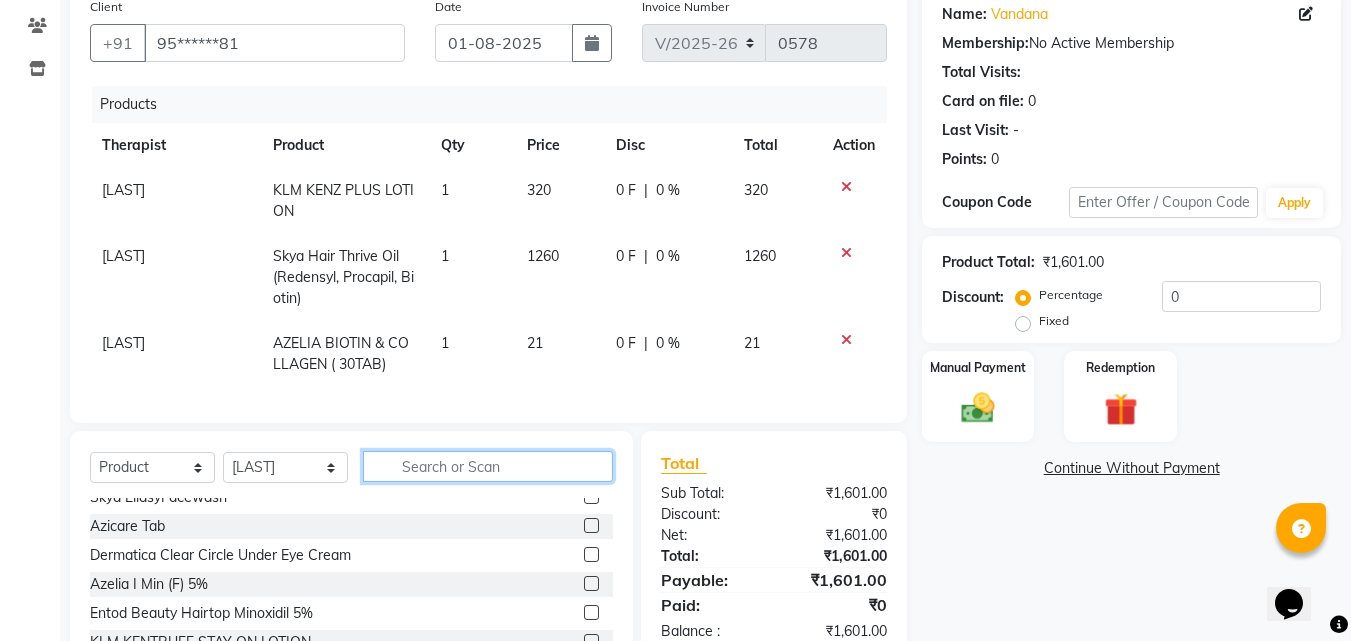 type 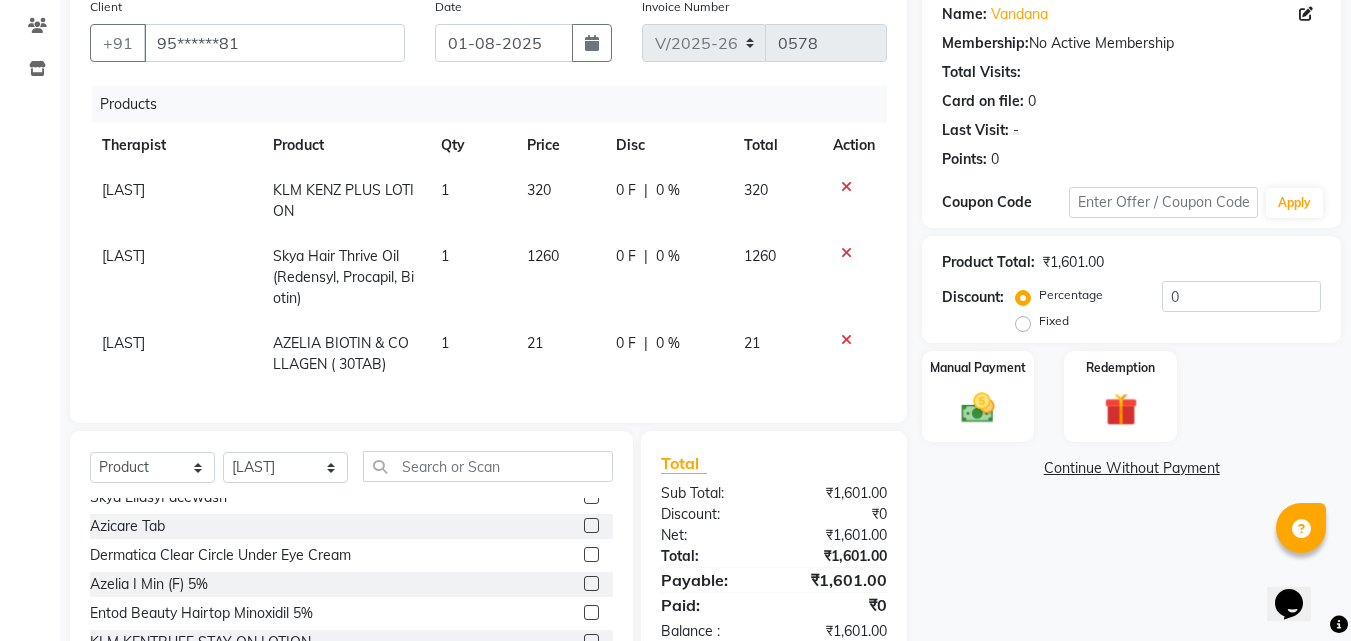 click on "1" 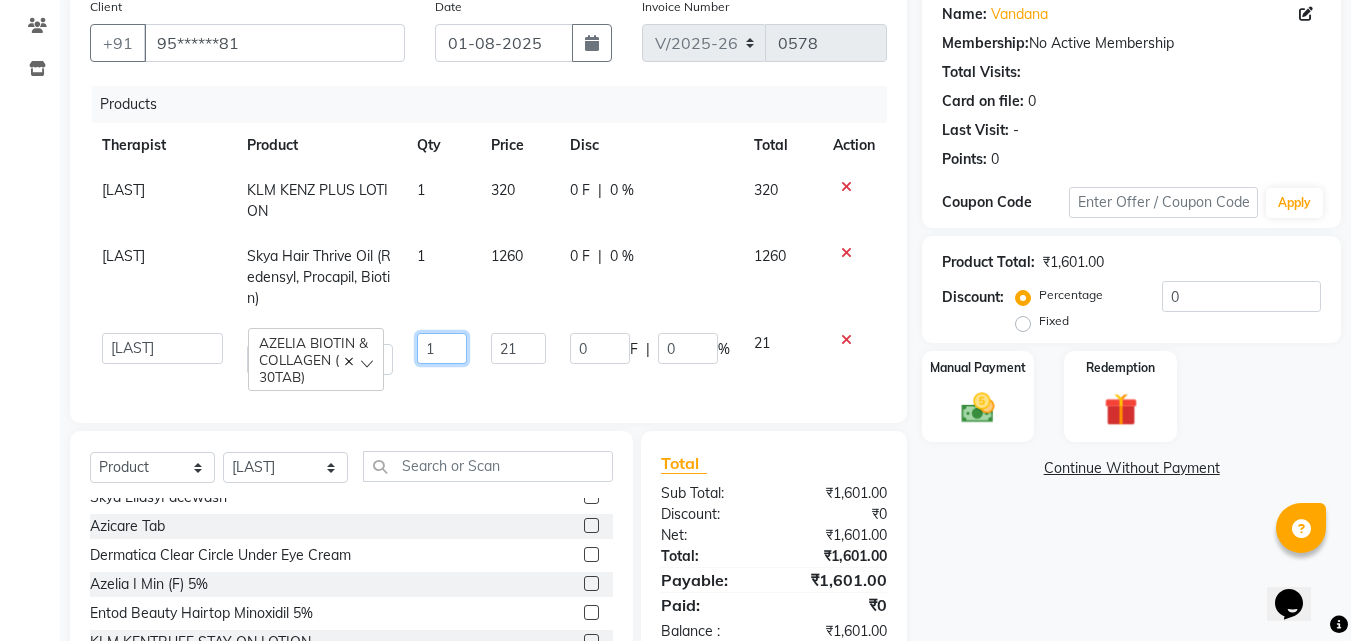 click on "1" 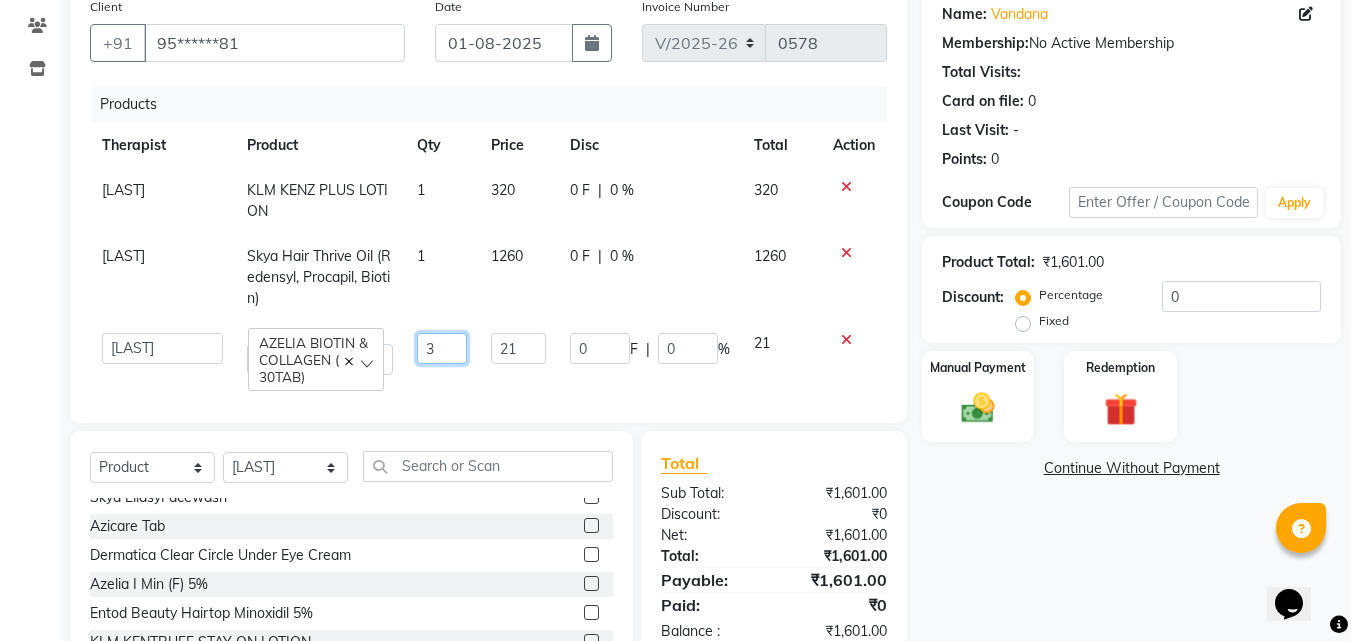 type on "30" 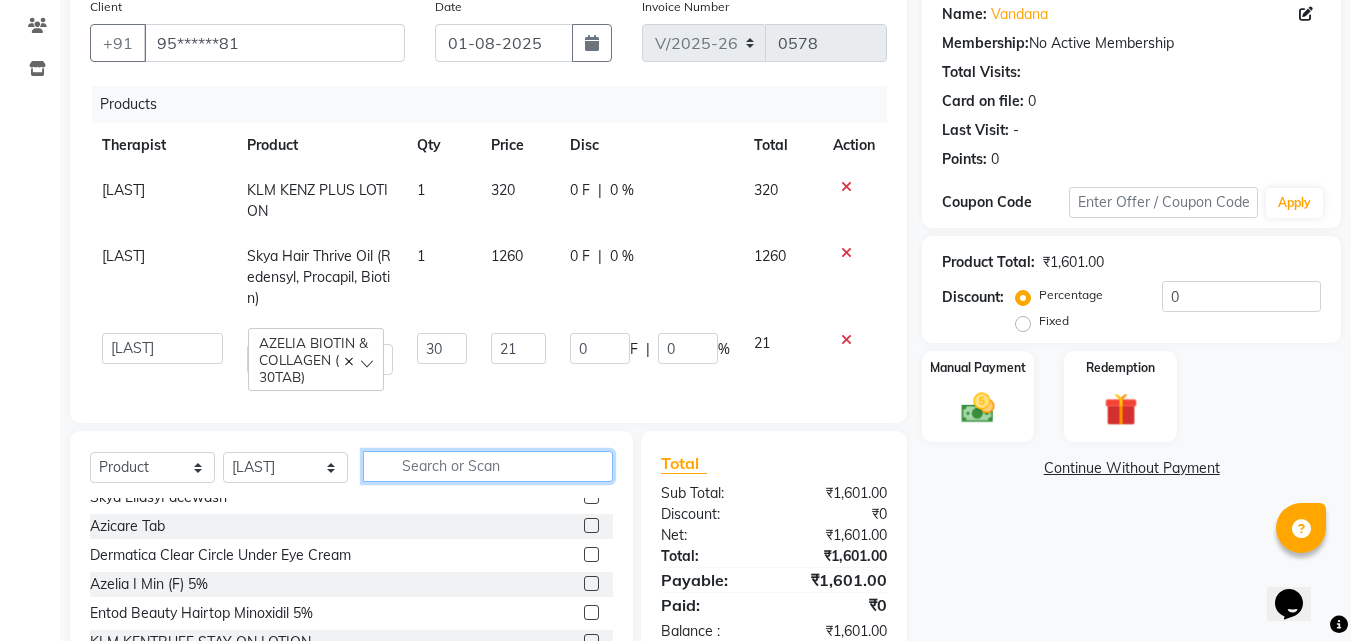 click 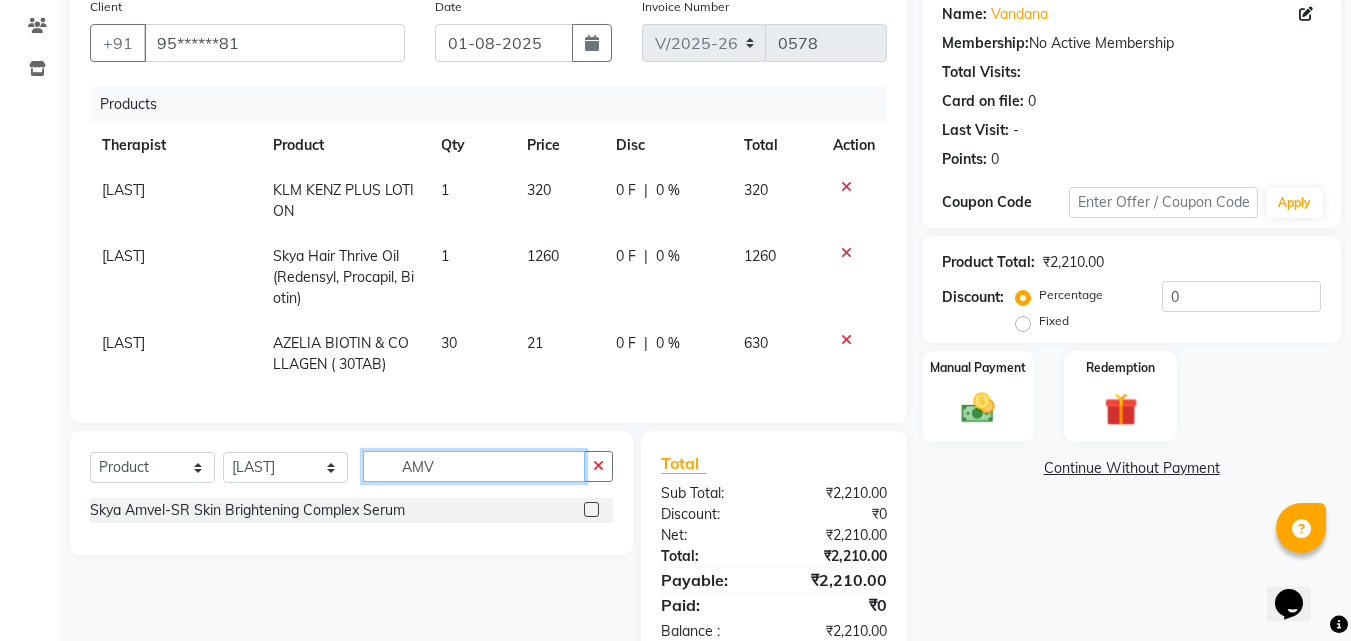 scroll, scrollTop: 0, scrollLeft: 0, axis: both 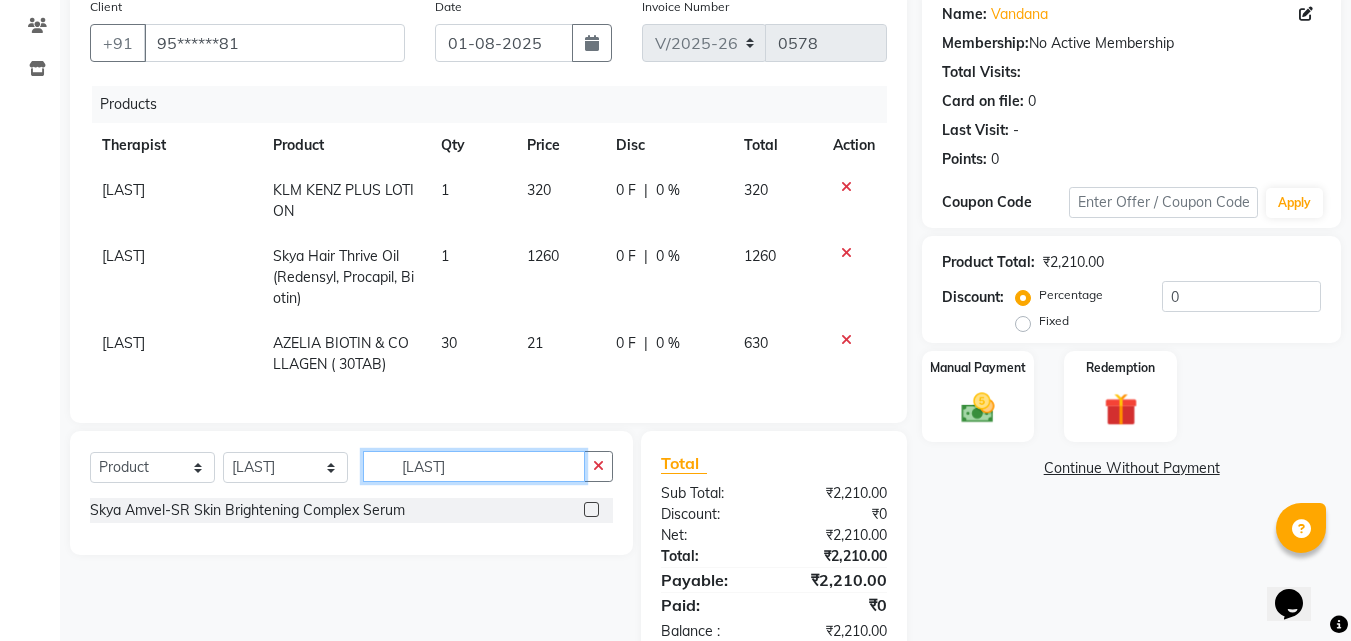 type on "[LAST]" 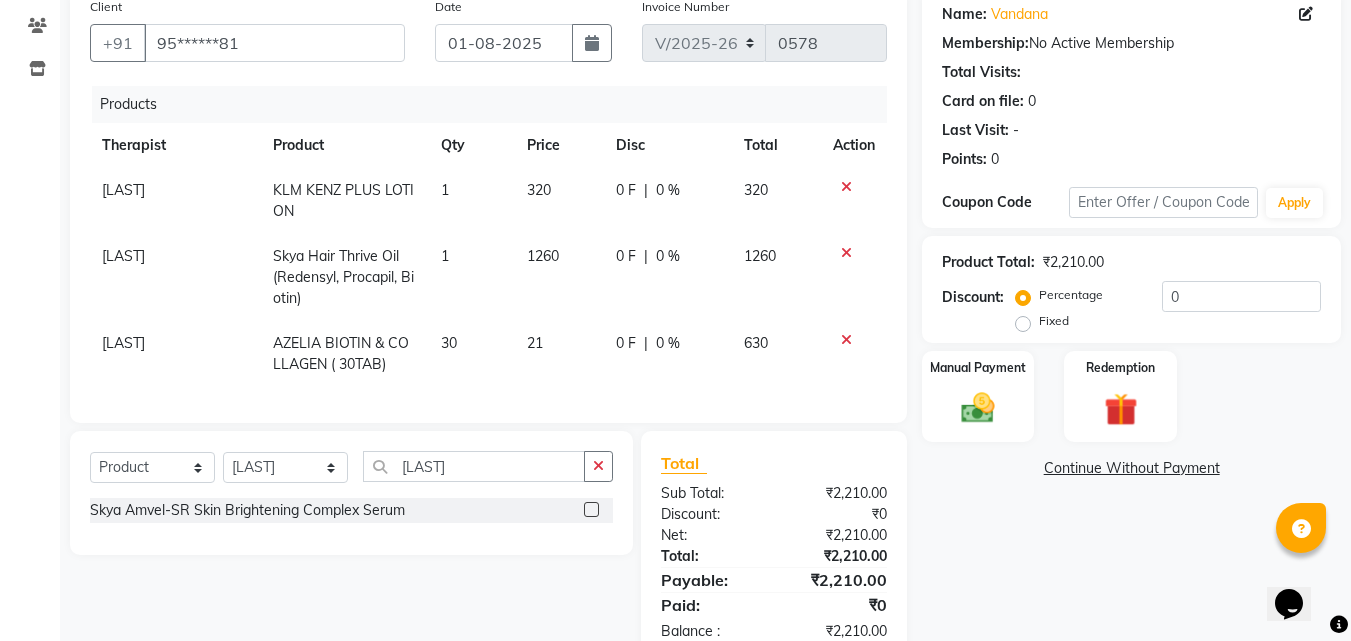 click 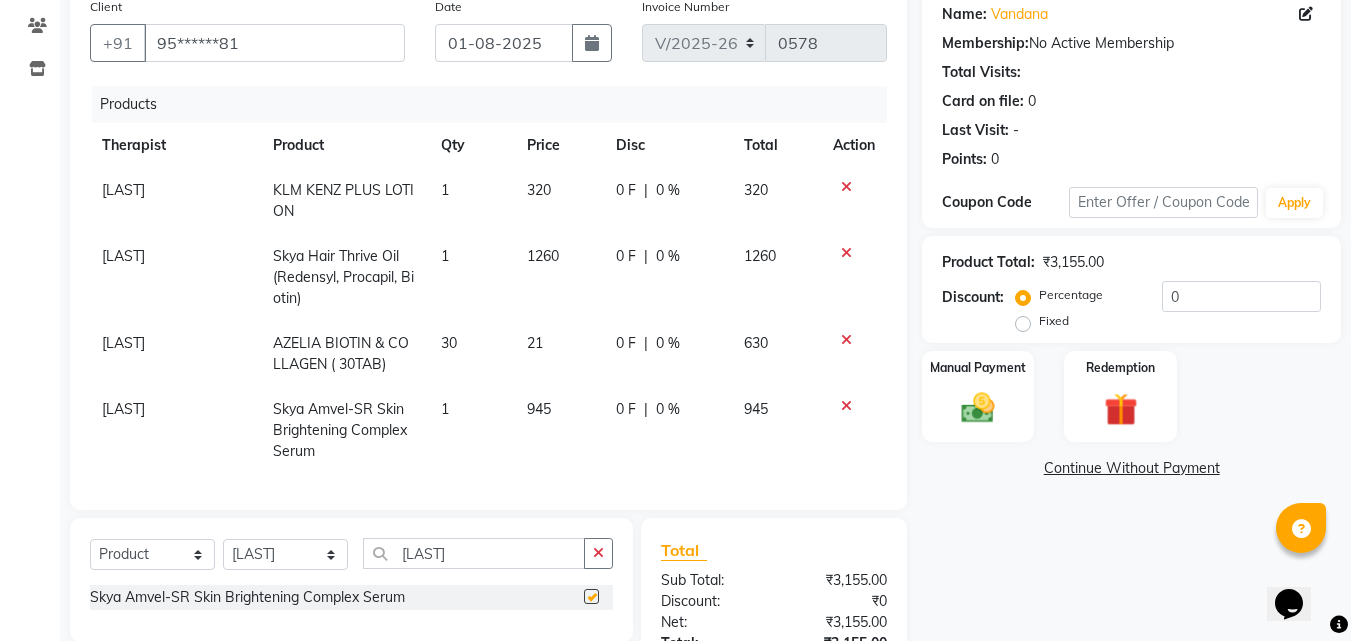 checkbox on "false" 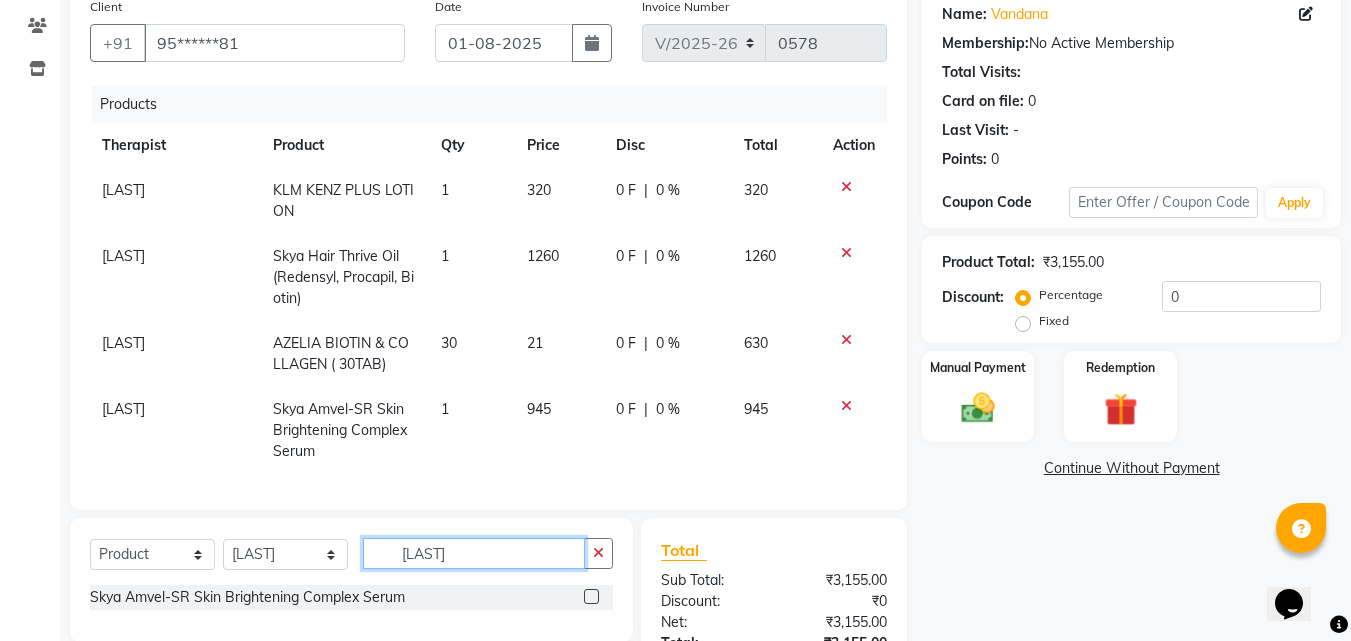 click on "[LAST]" 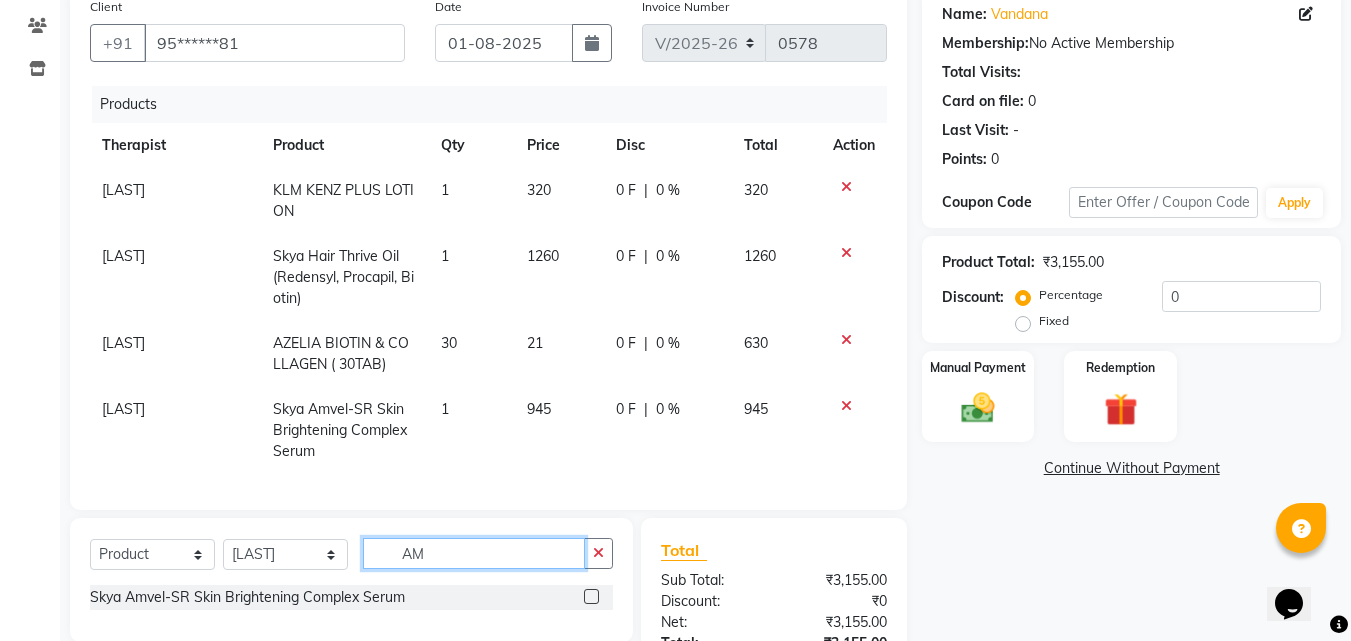 type on "A" 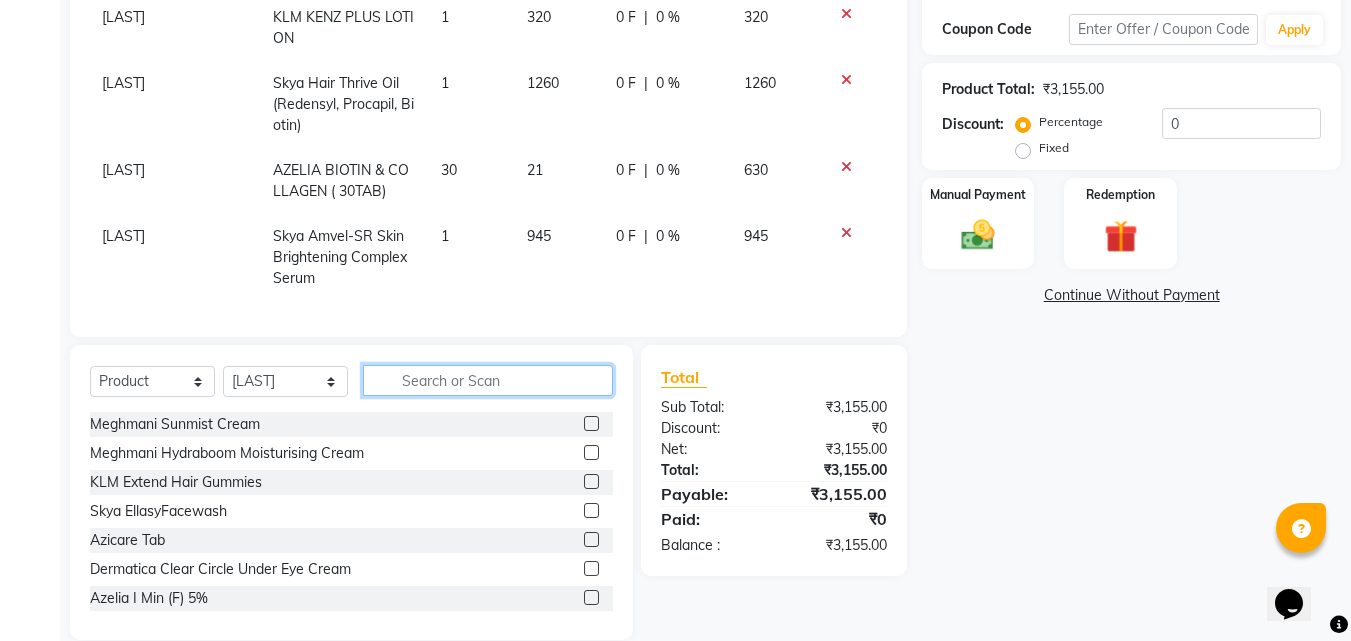 scroll, scrollTop: 362, scrollLeft: 0, axis: vertical 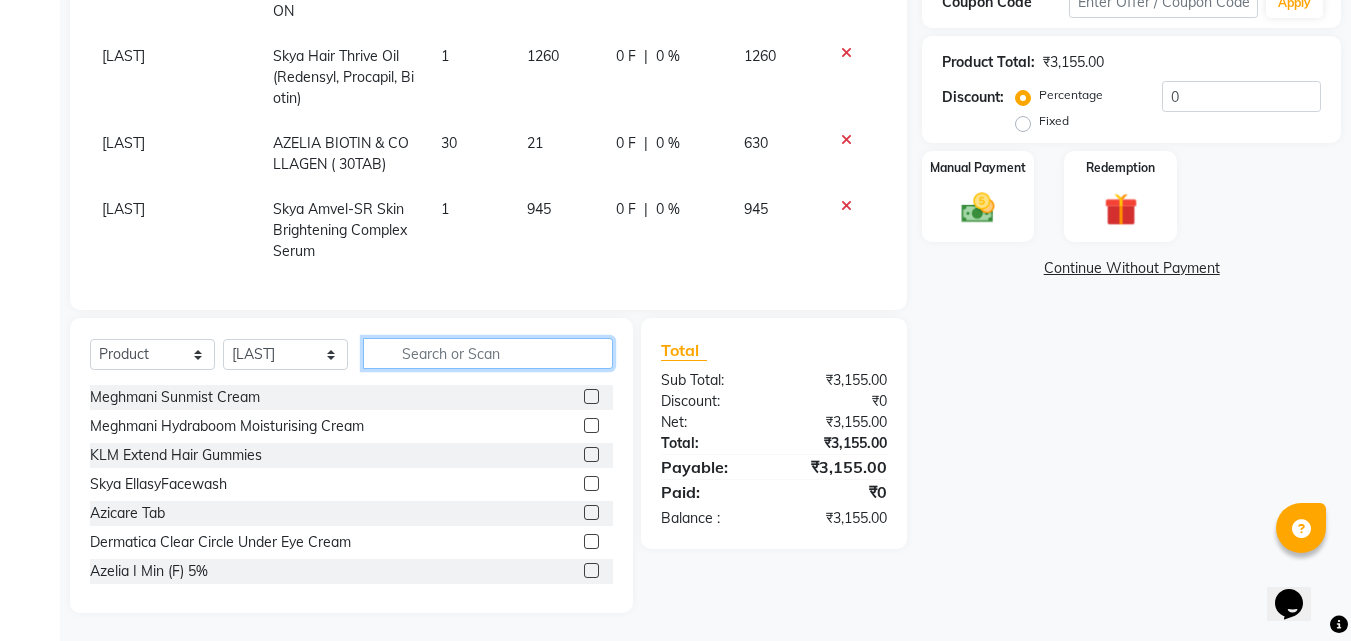 click 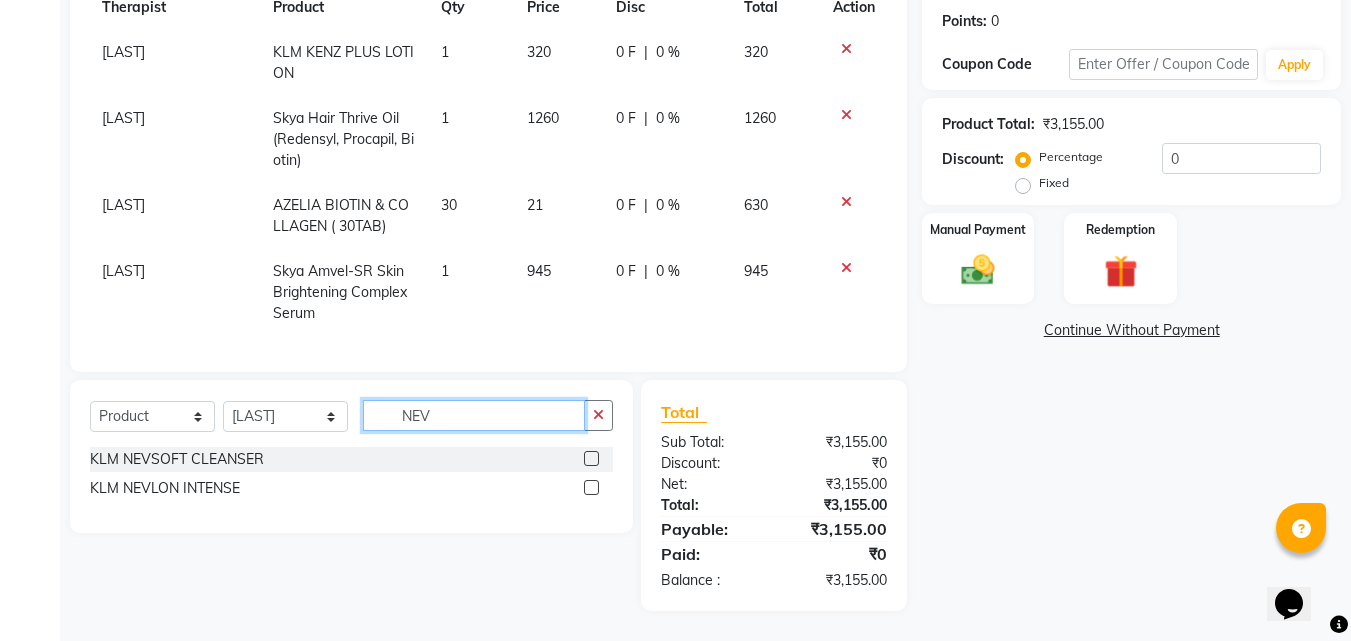 scroll, scrollTop: 315, scrollLeft: 0, axis: vertical 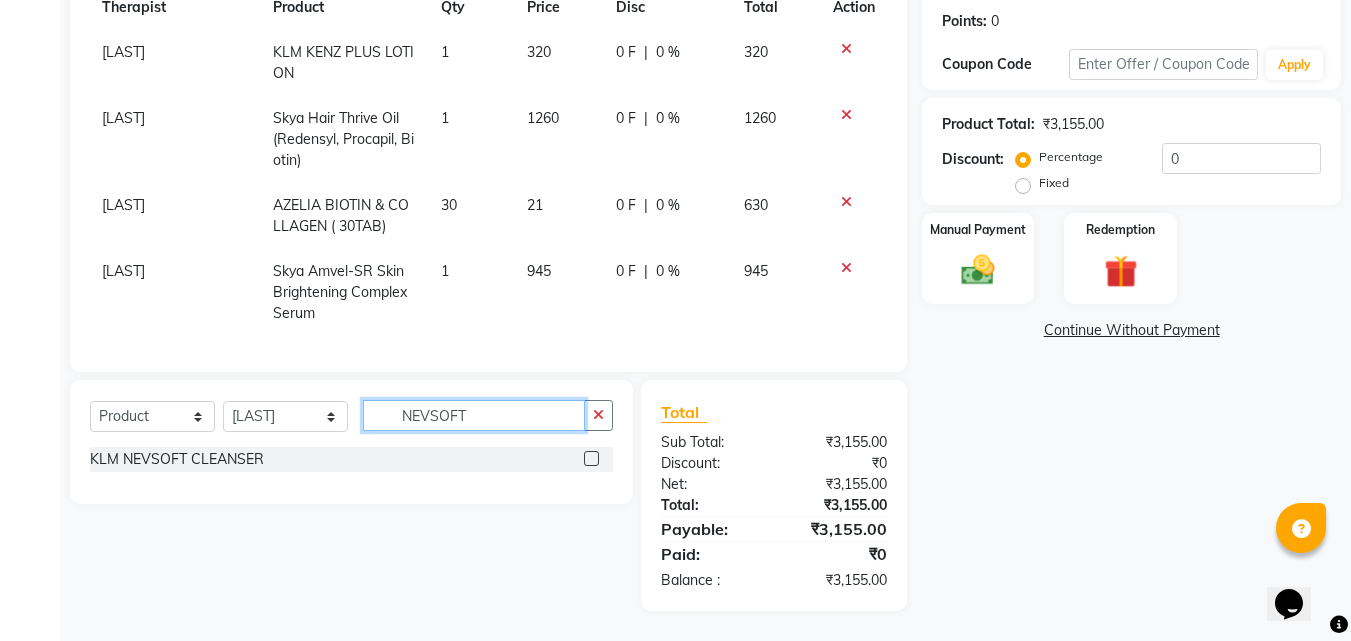type on "NEVSOFT" 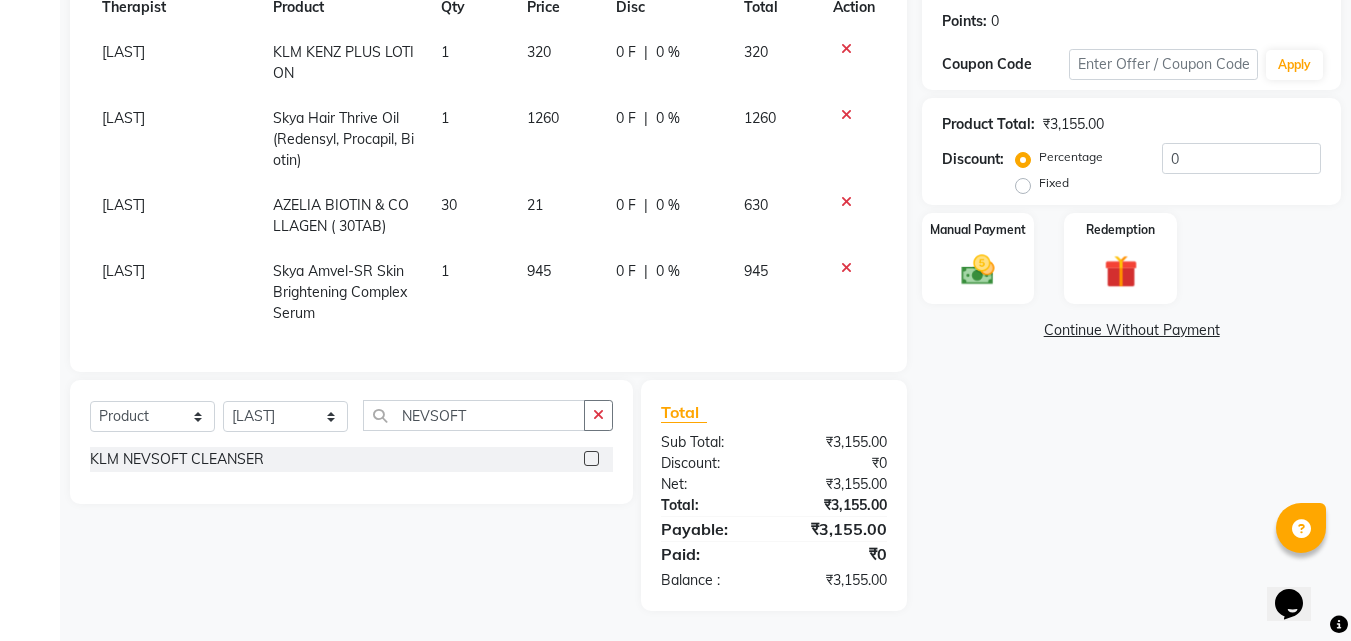 click 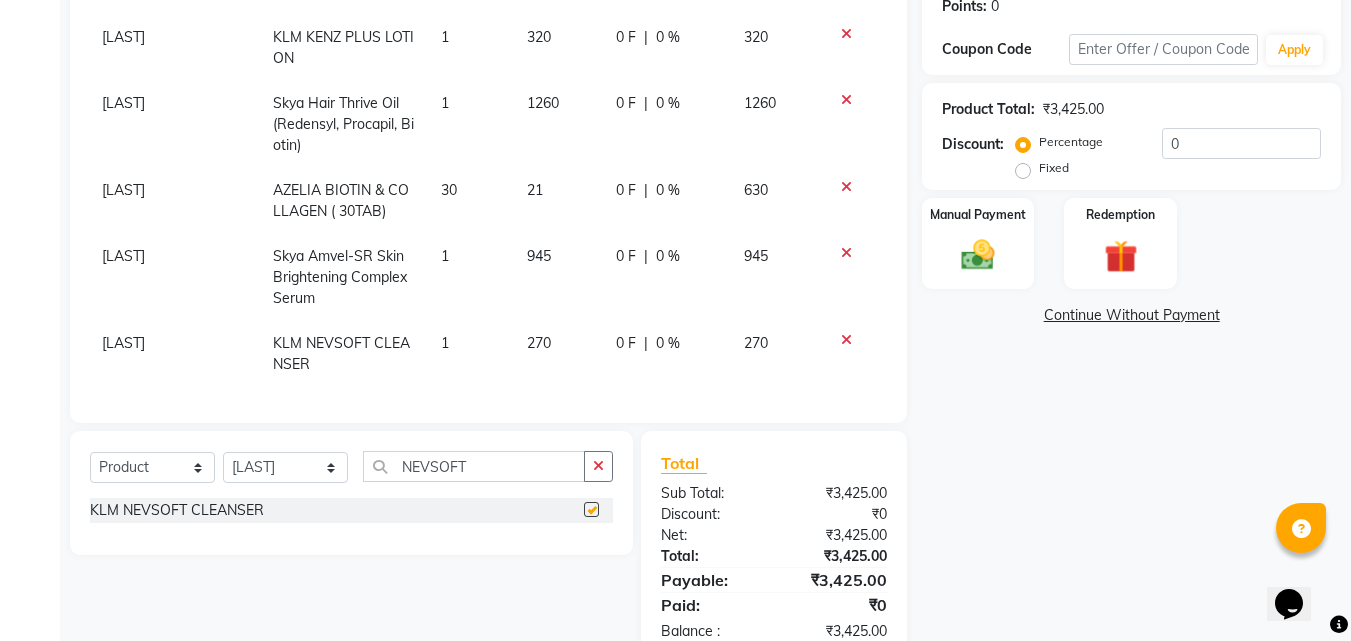 checkbox on "false" 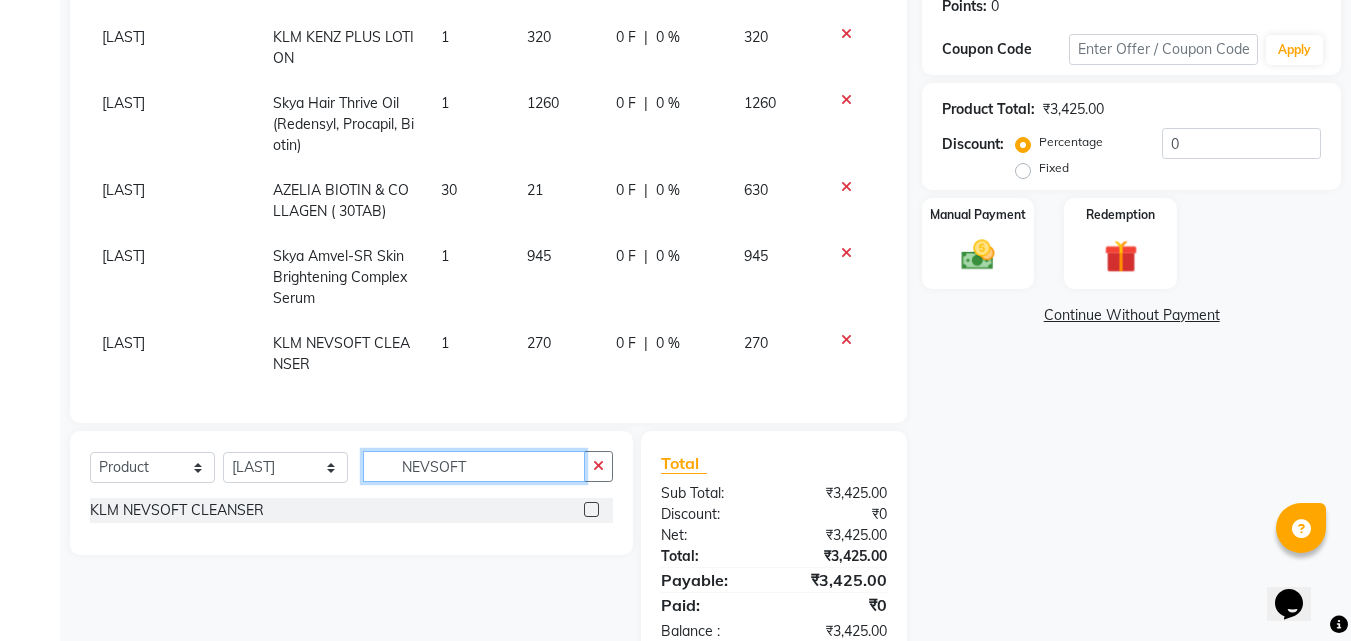 drag, startPoint x: 513, startPoint y: 475, endPoint x: 521, endPoint y: 467, distance: 11.313708 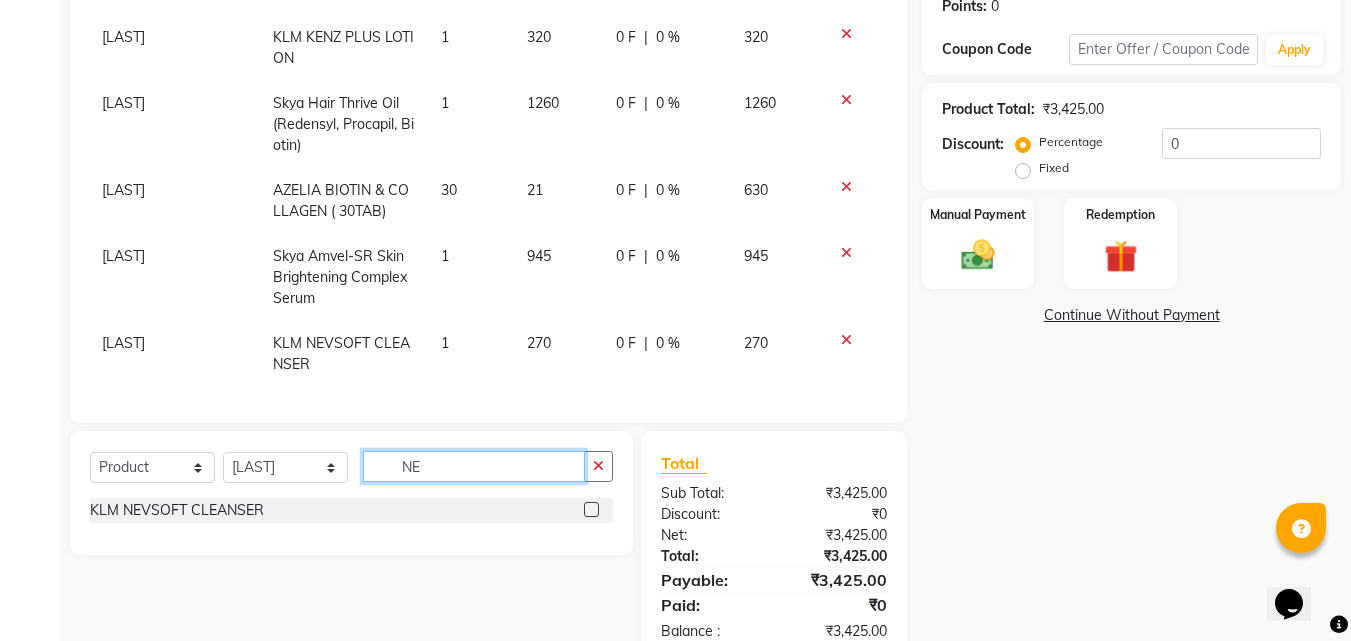 type on "N" 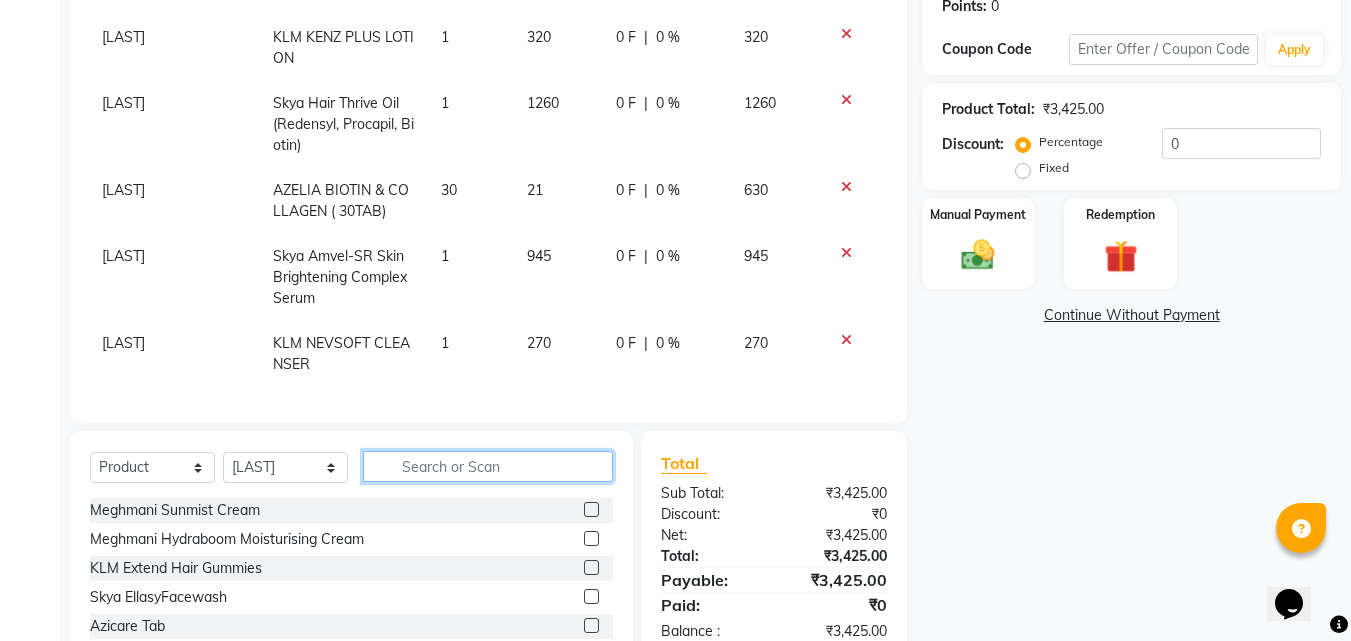 type 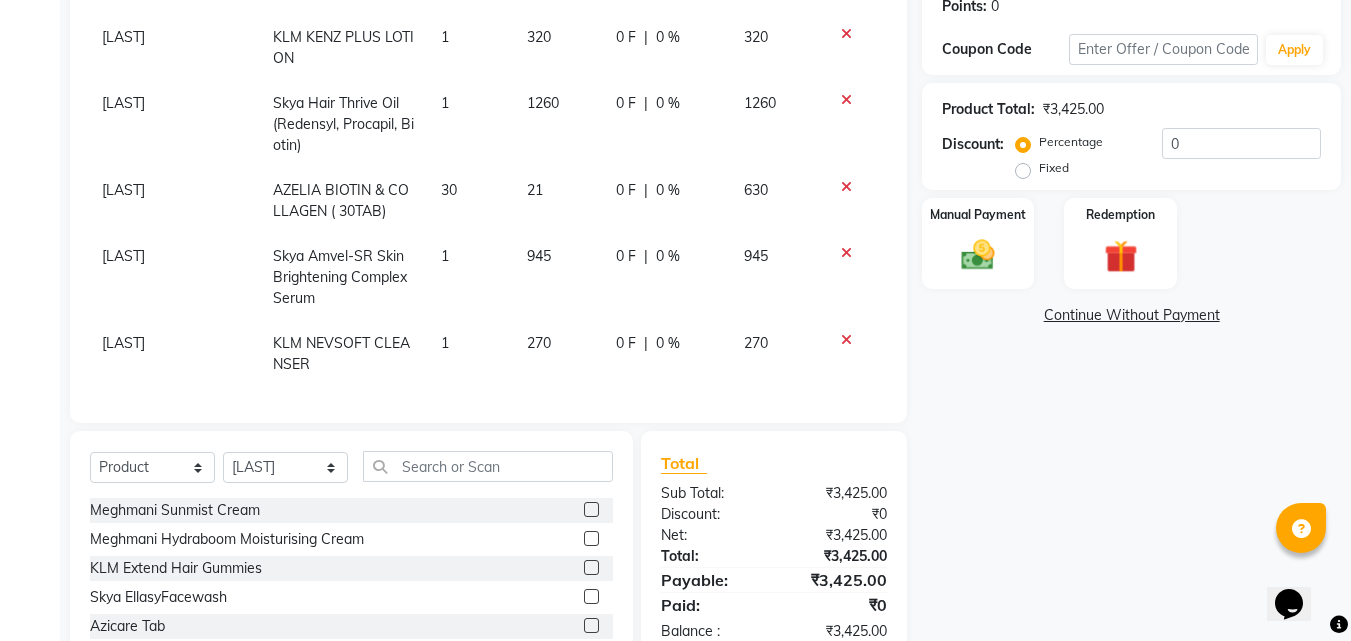 click on "270" 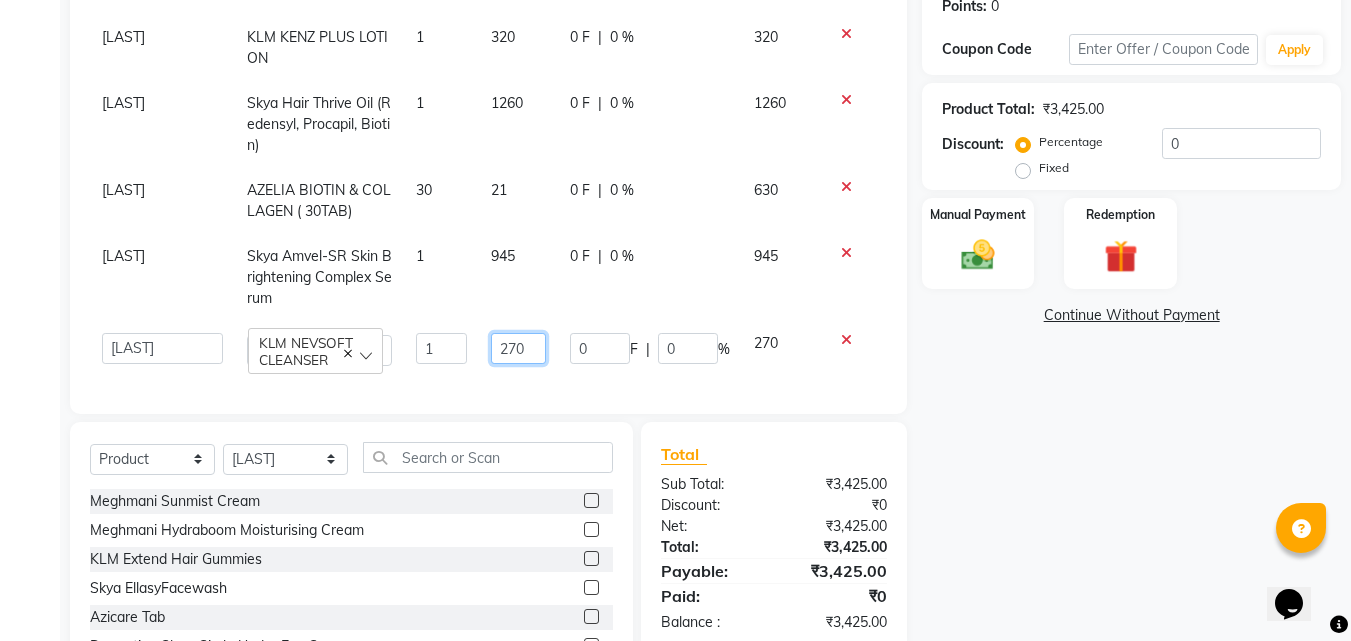 drag, startPoint x: 519, startPoint y: 343, endPoint x: 535, endPoint y: 343, distance: 16 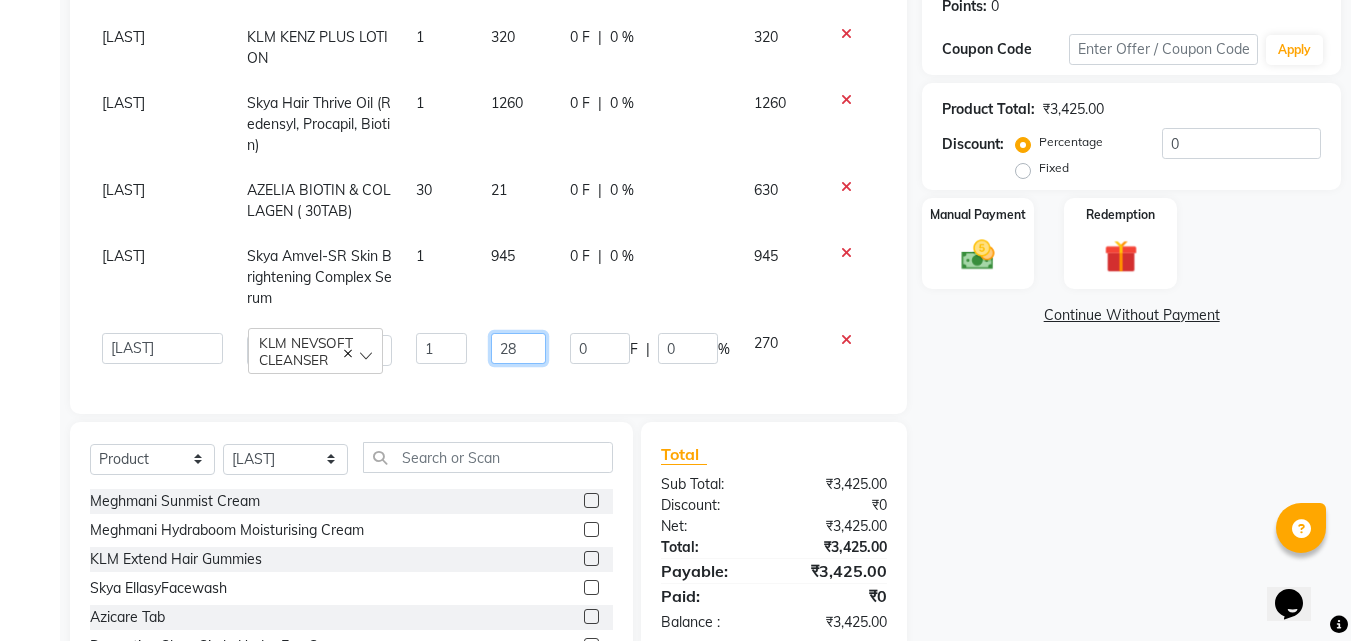 type on "285" 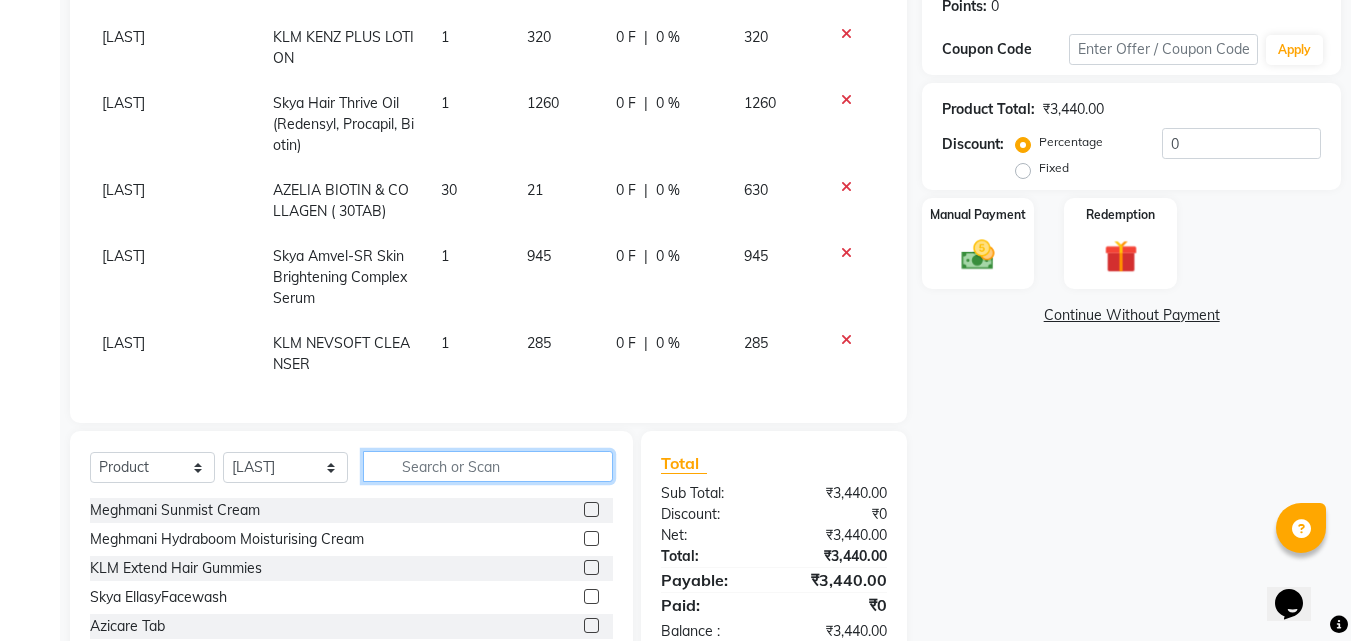 click 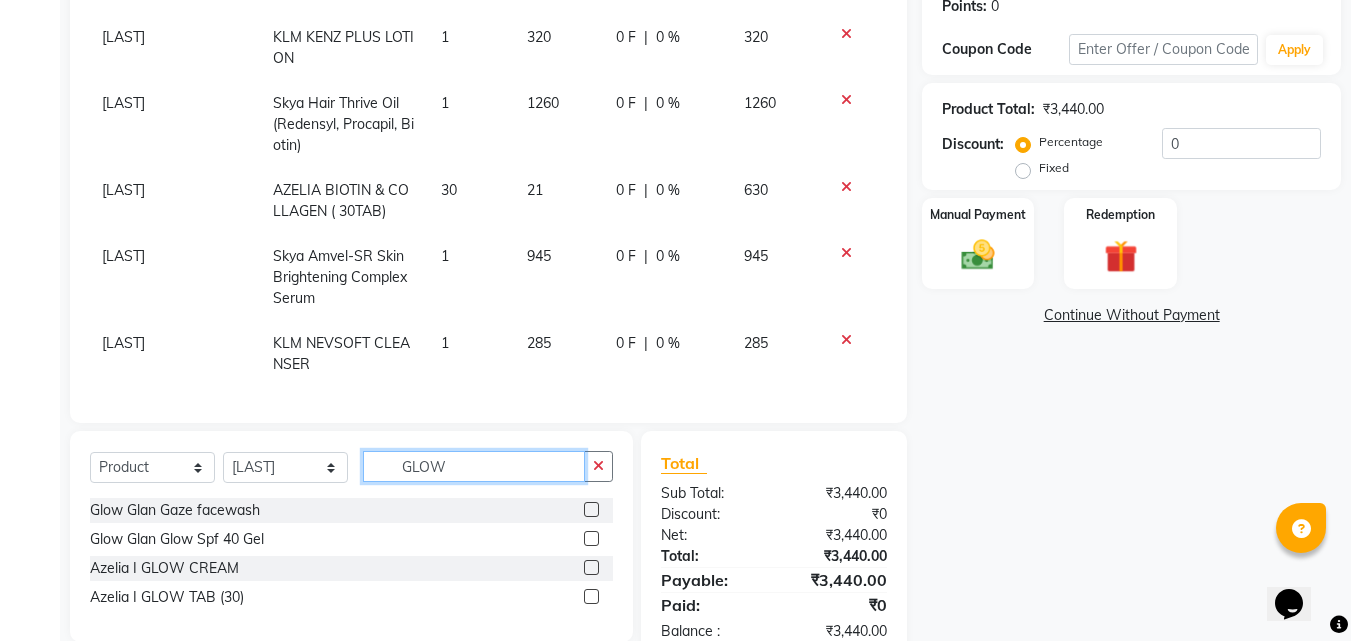 type on "GLOW" 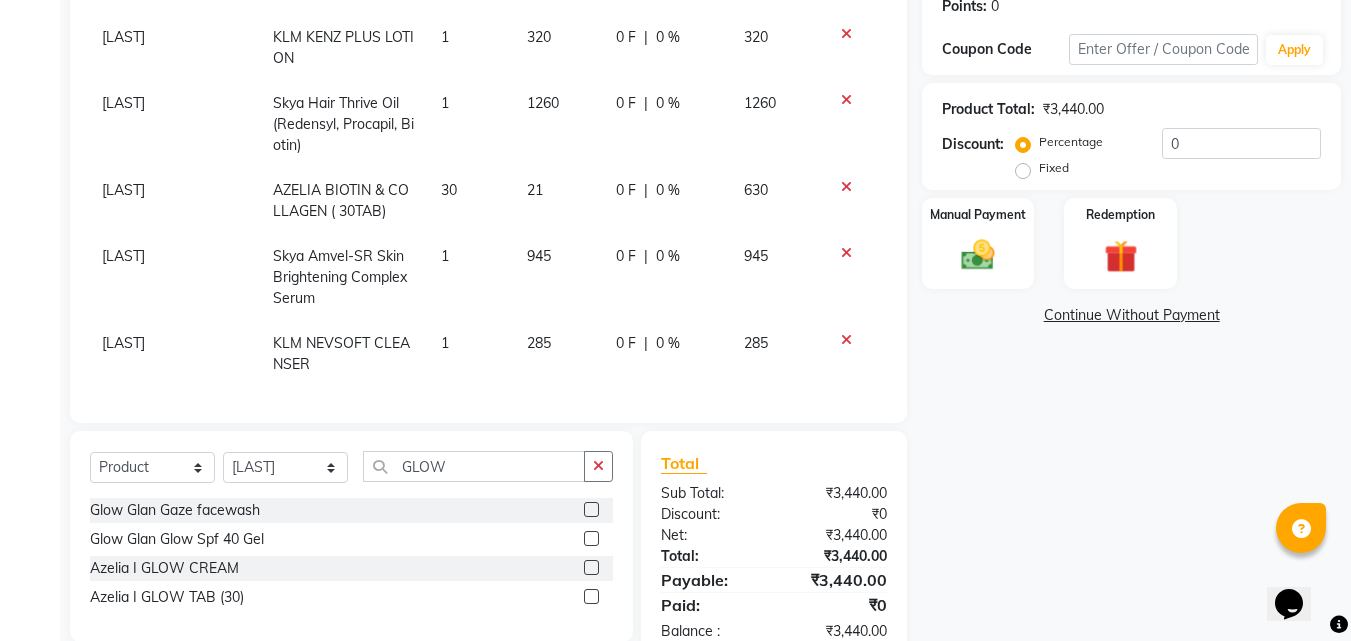 click 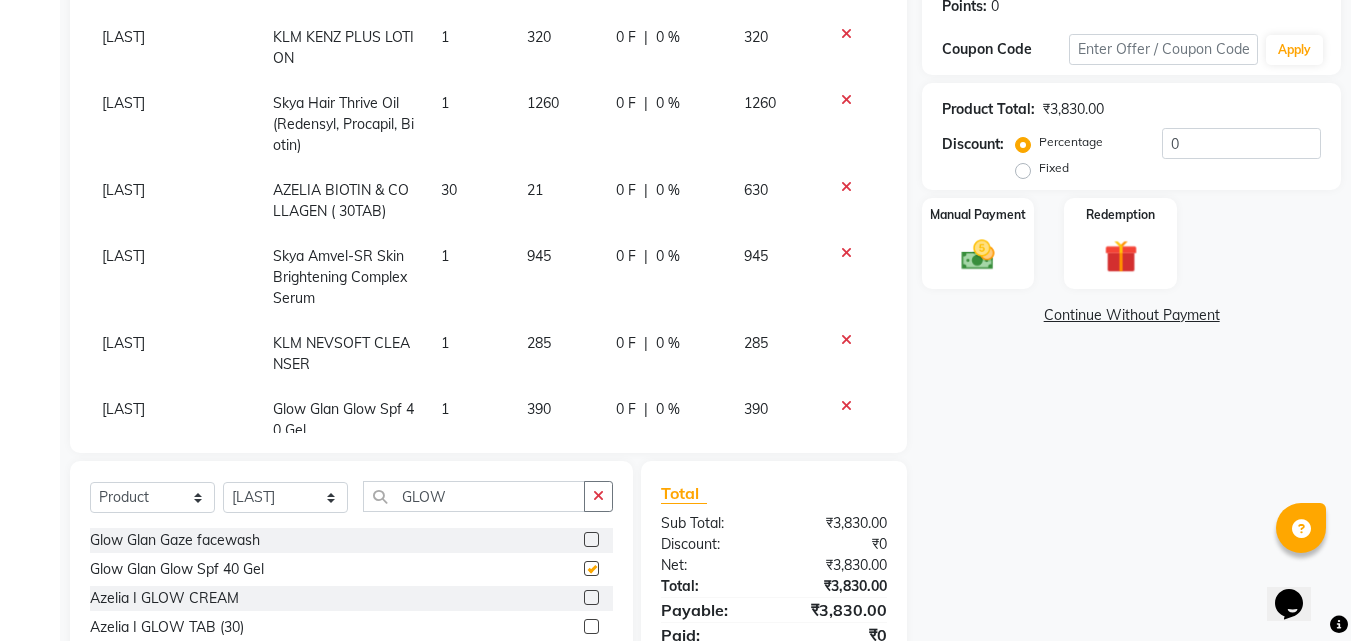 checkbox on "false" 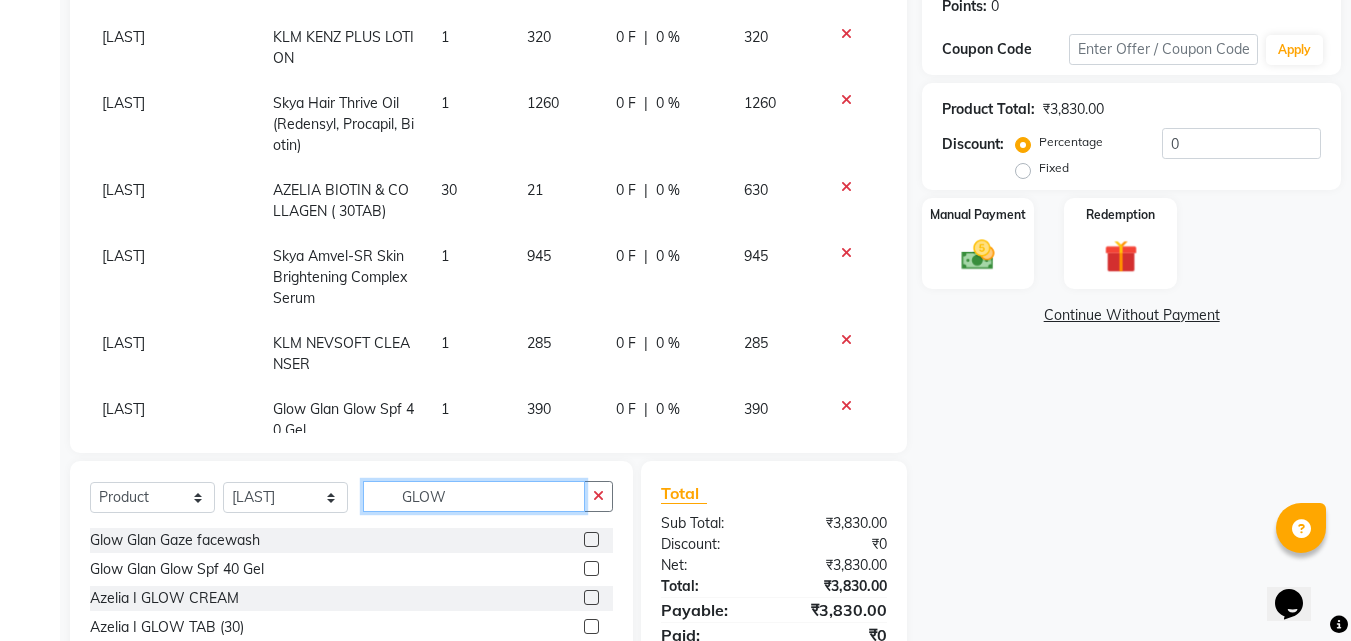 click on "GLOW" 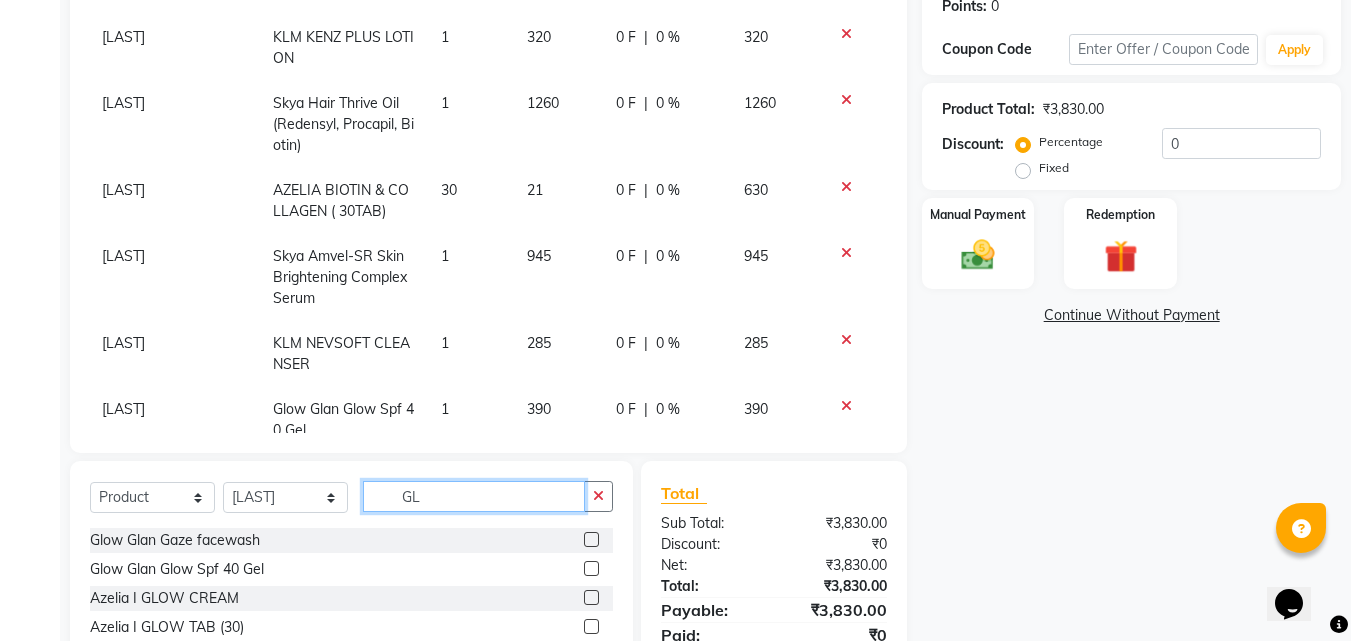 type on "G" 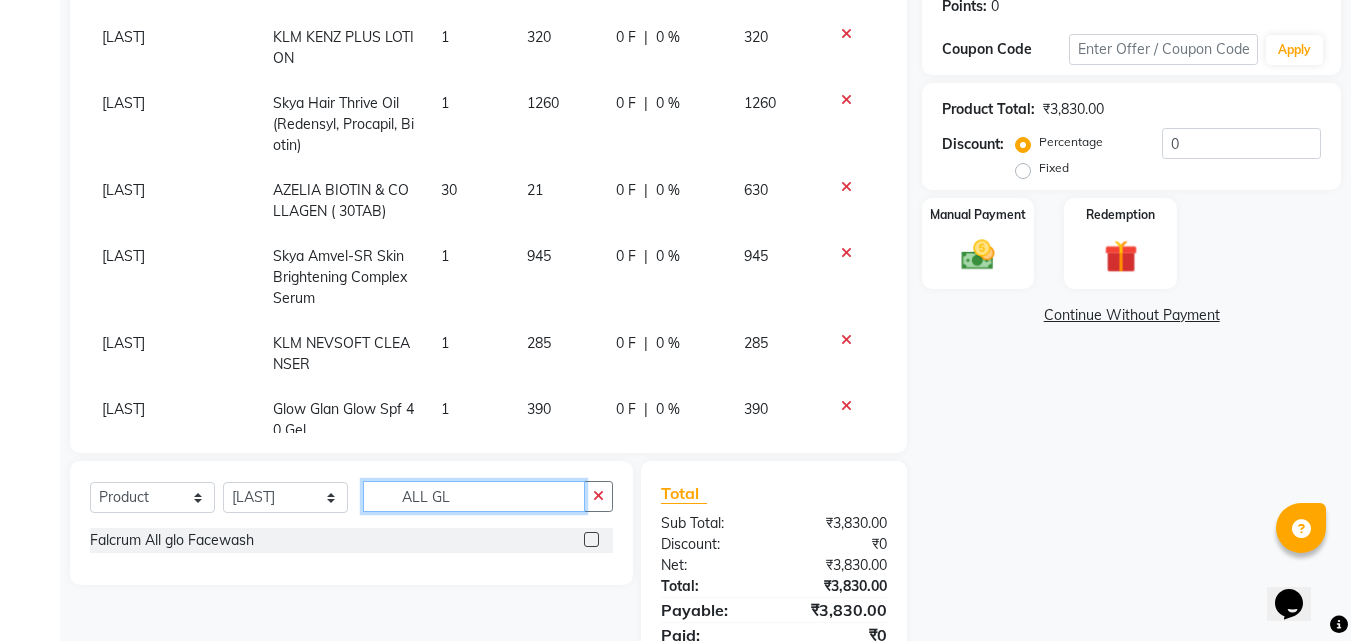 type on "ALL GL" 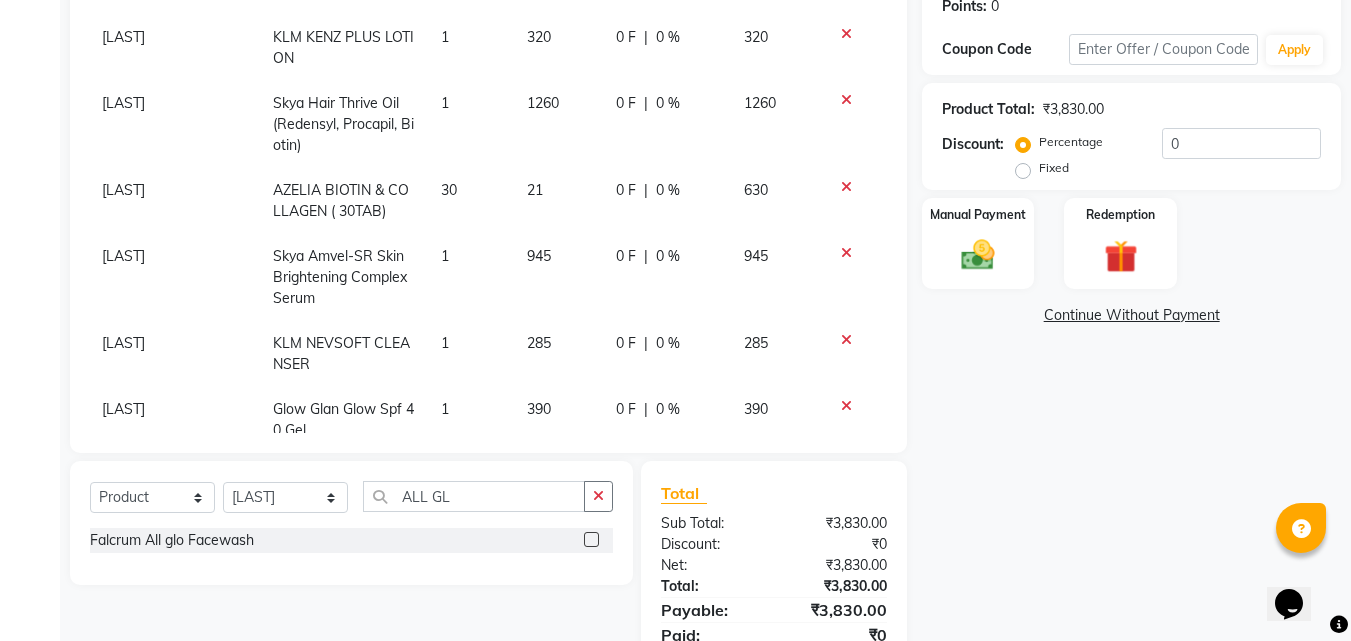 click 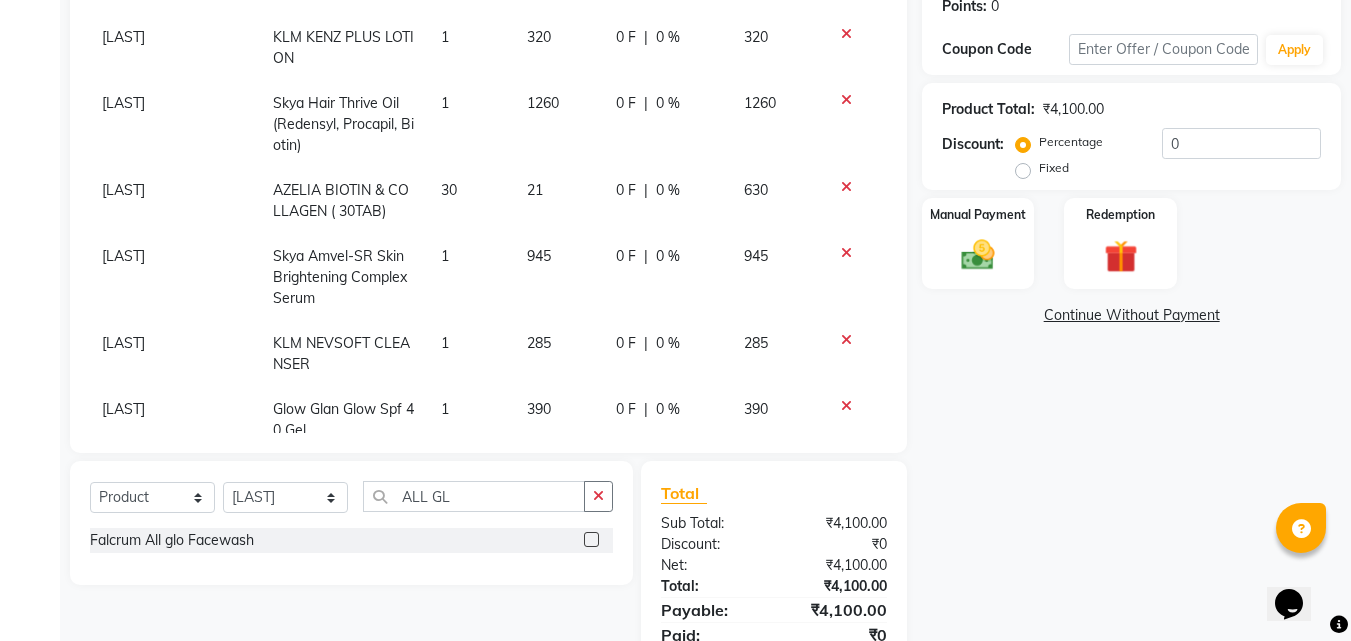 click 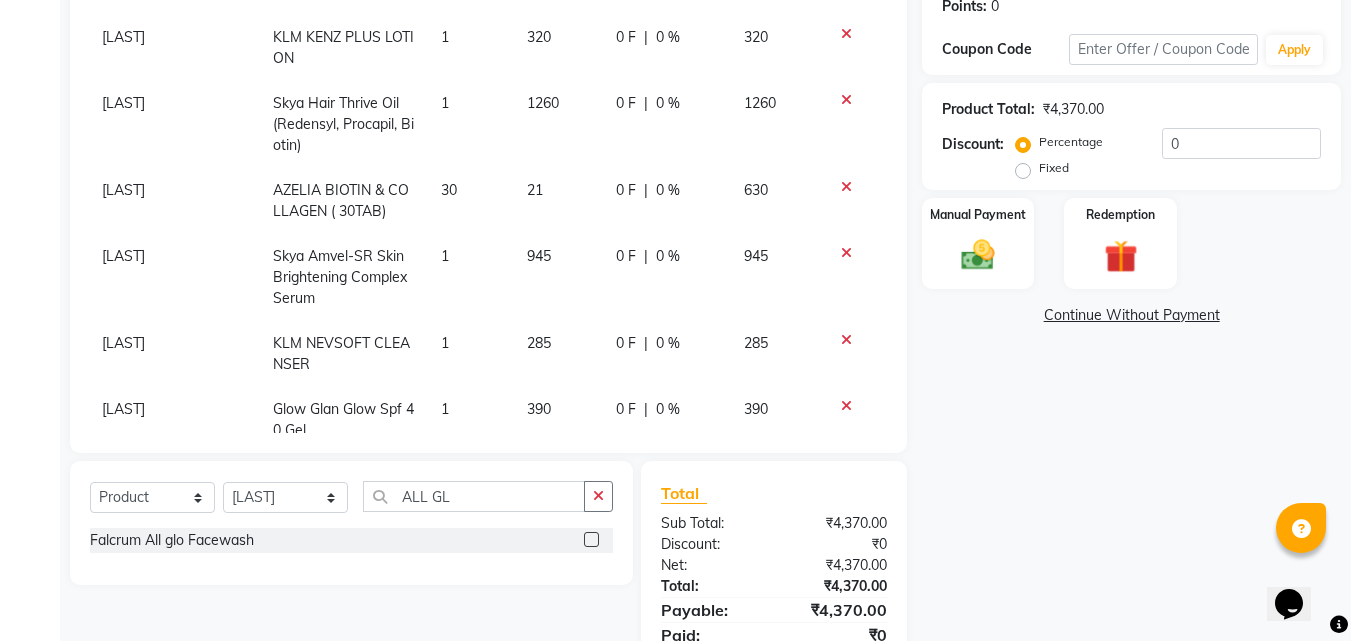 click 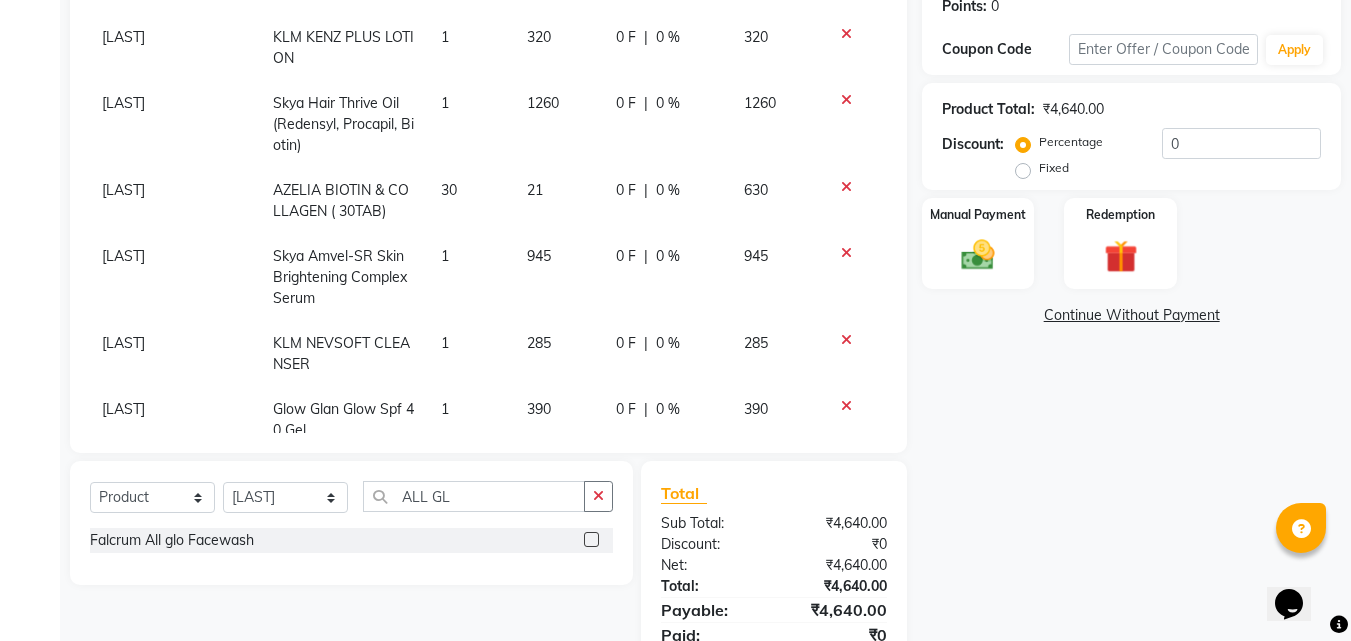 click 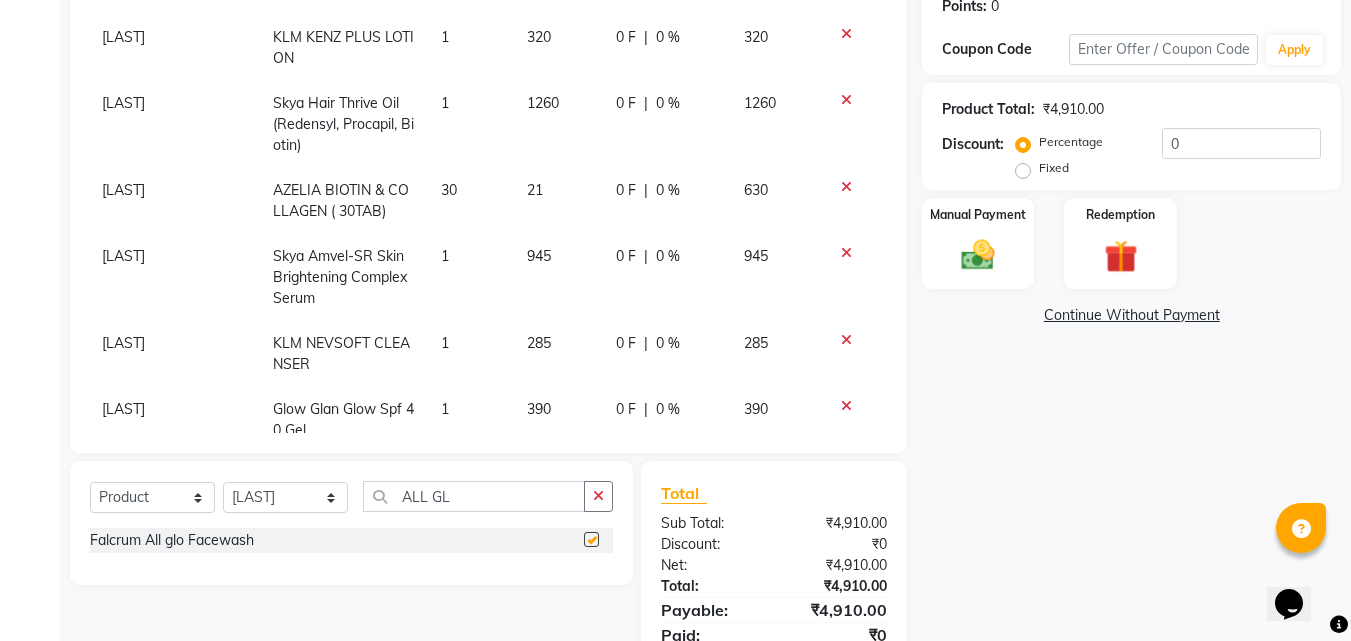 checkbox on "false" 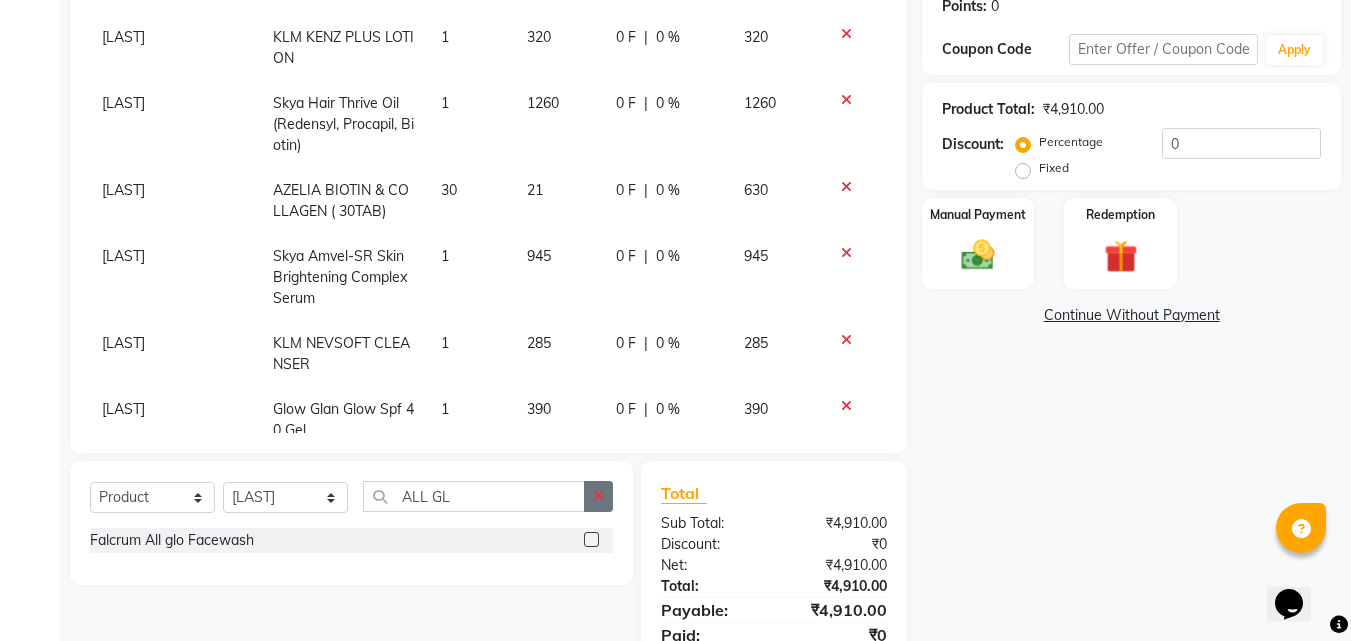 click 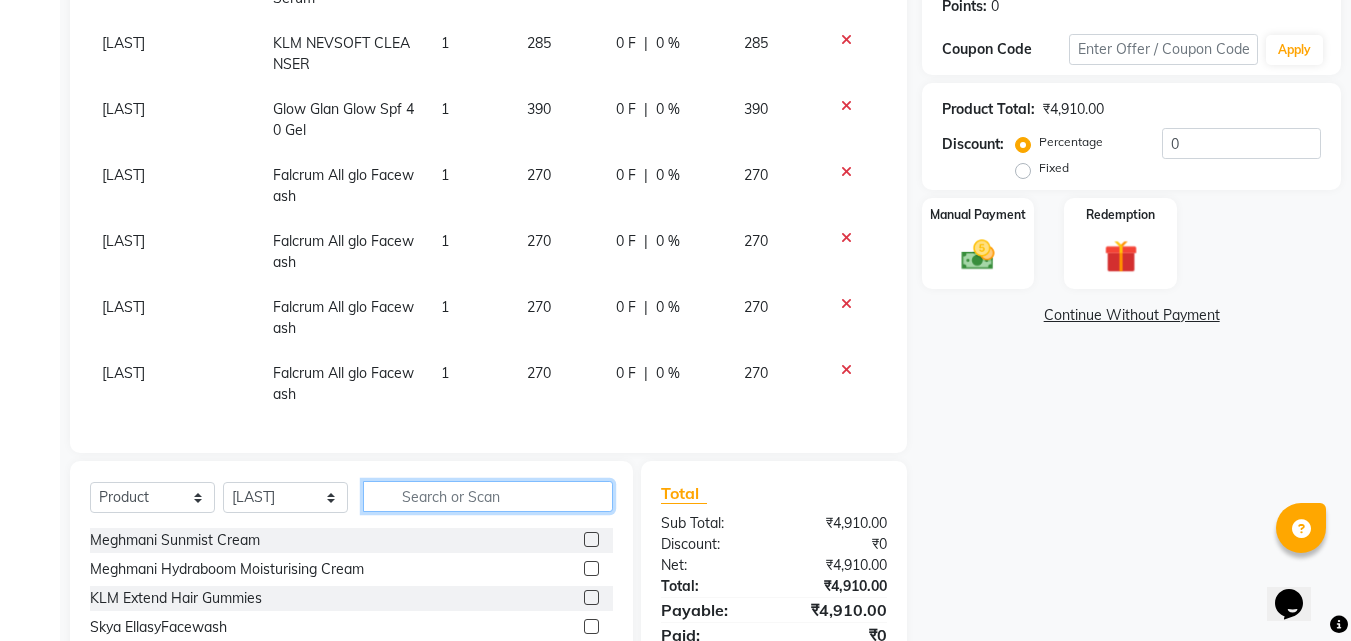 scroll, scrollTop: 315, scrollLeft: 0, axis: vertical 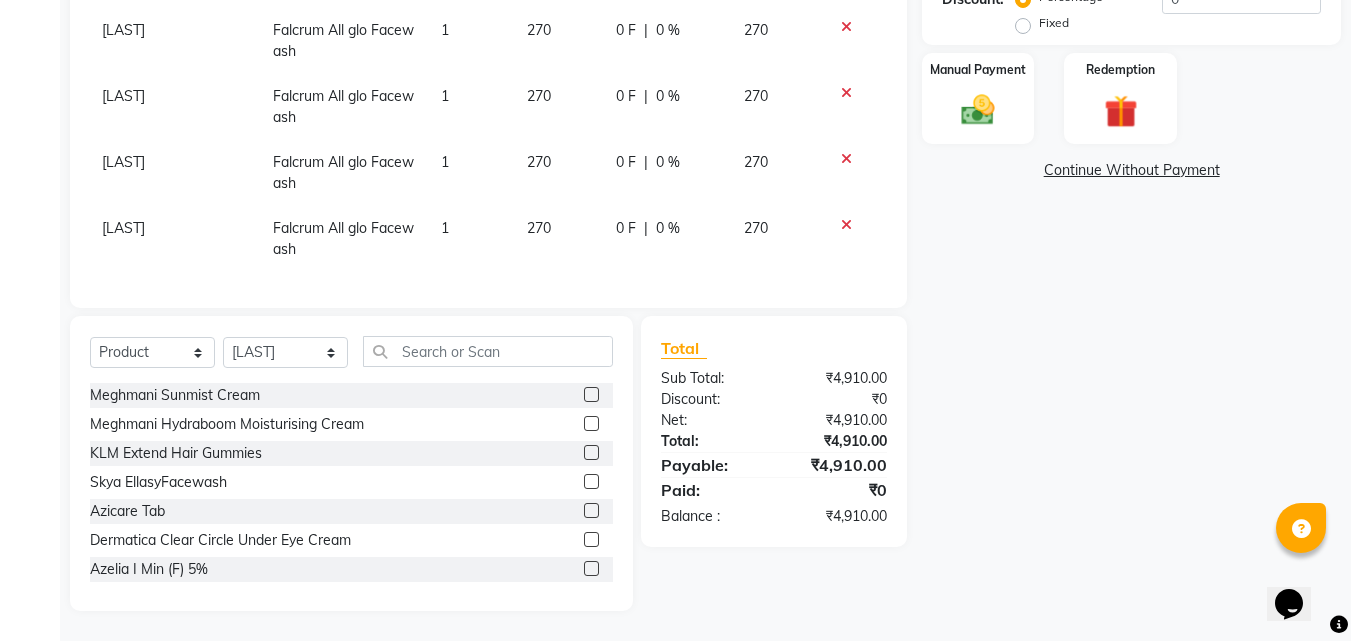 click 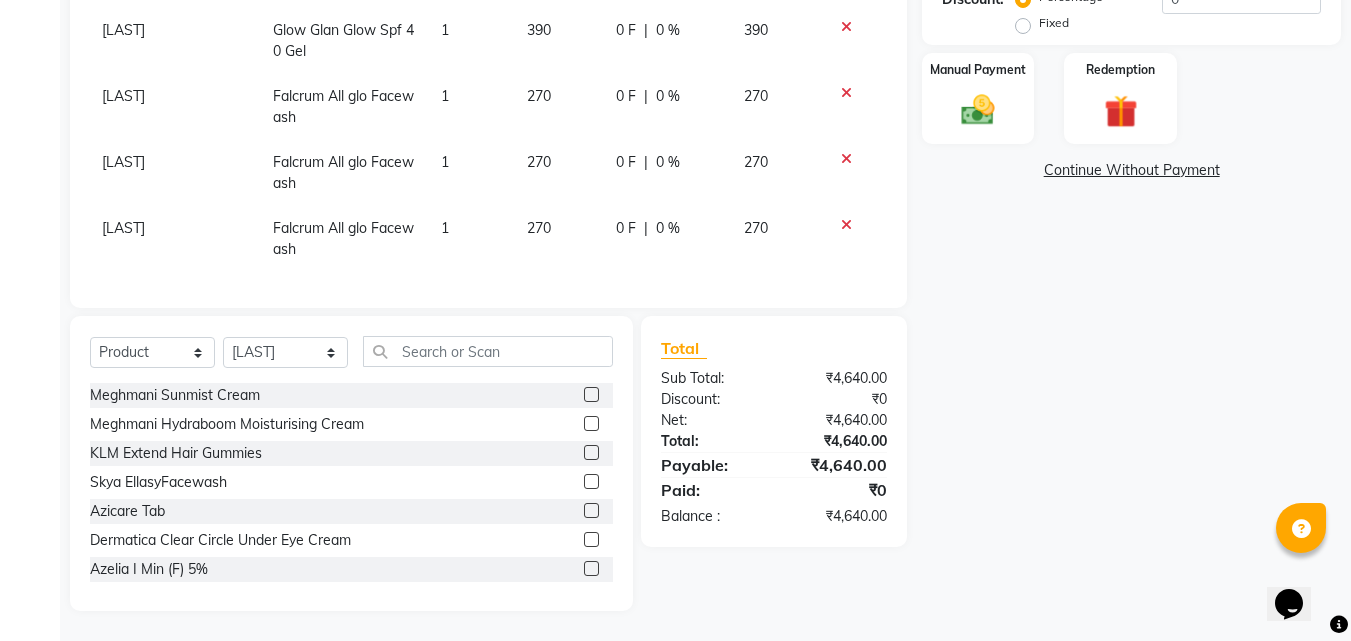 click 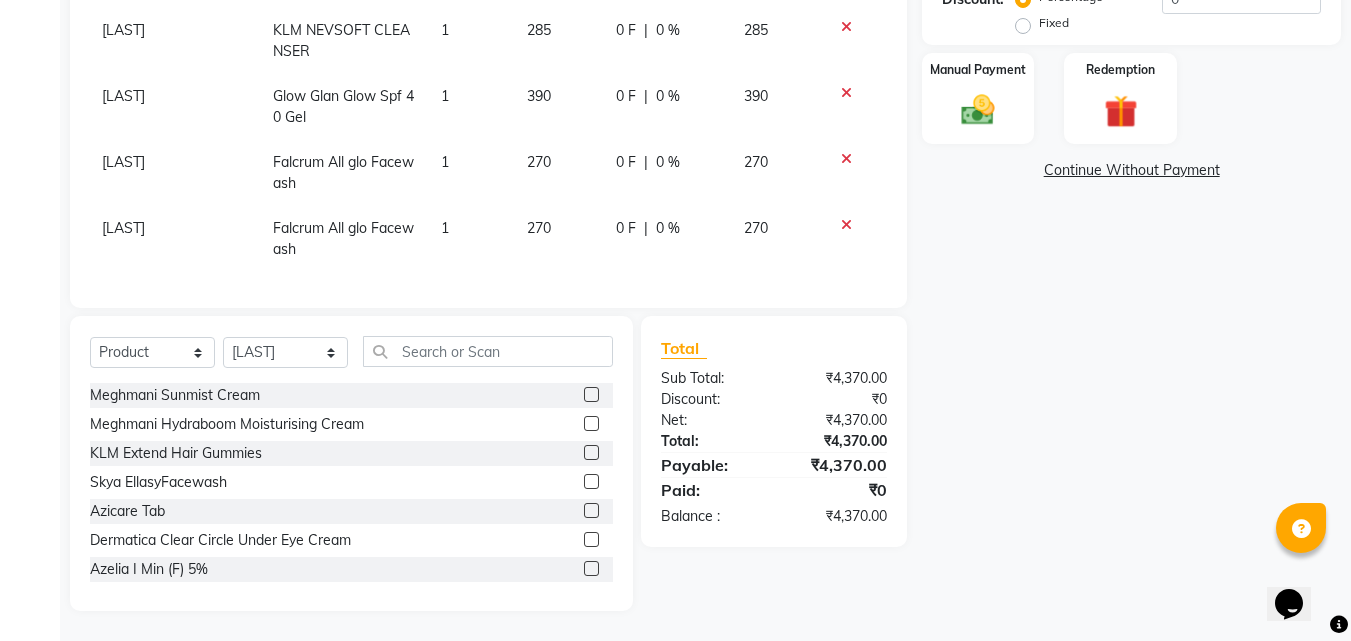 click 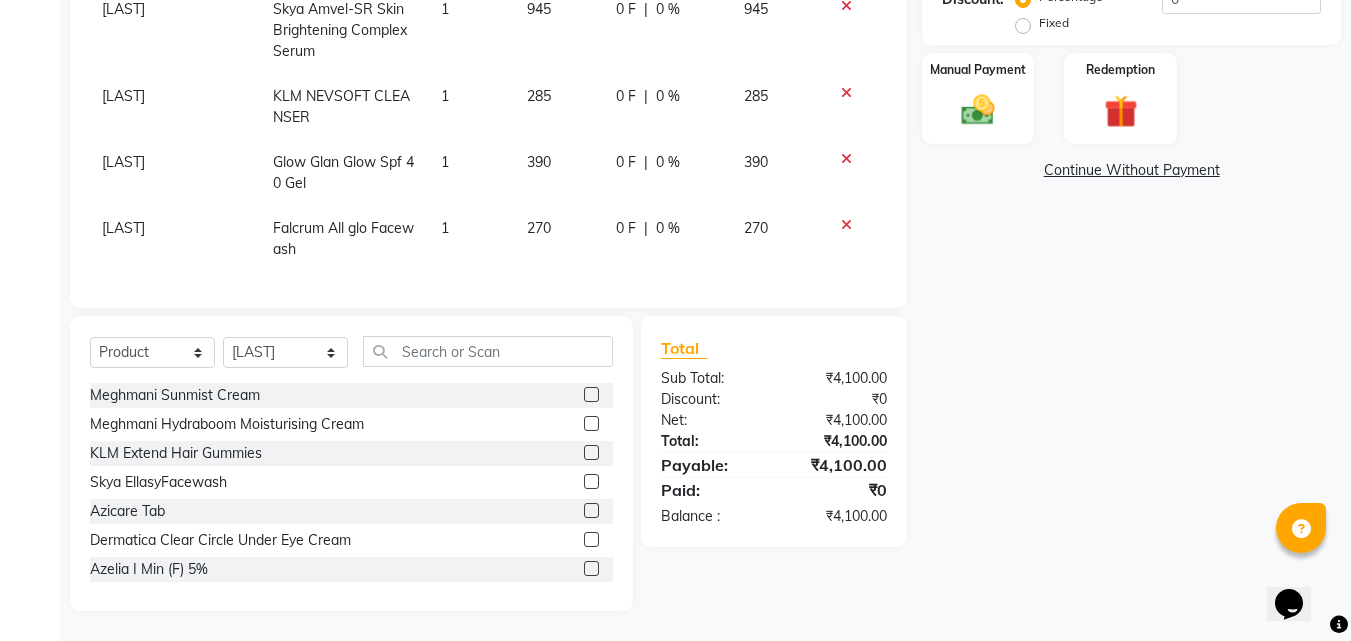 click 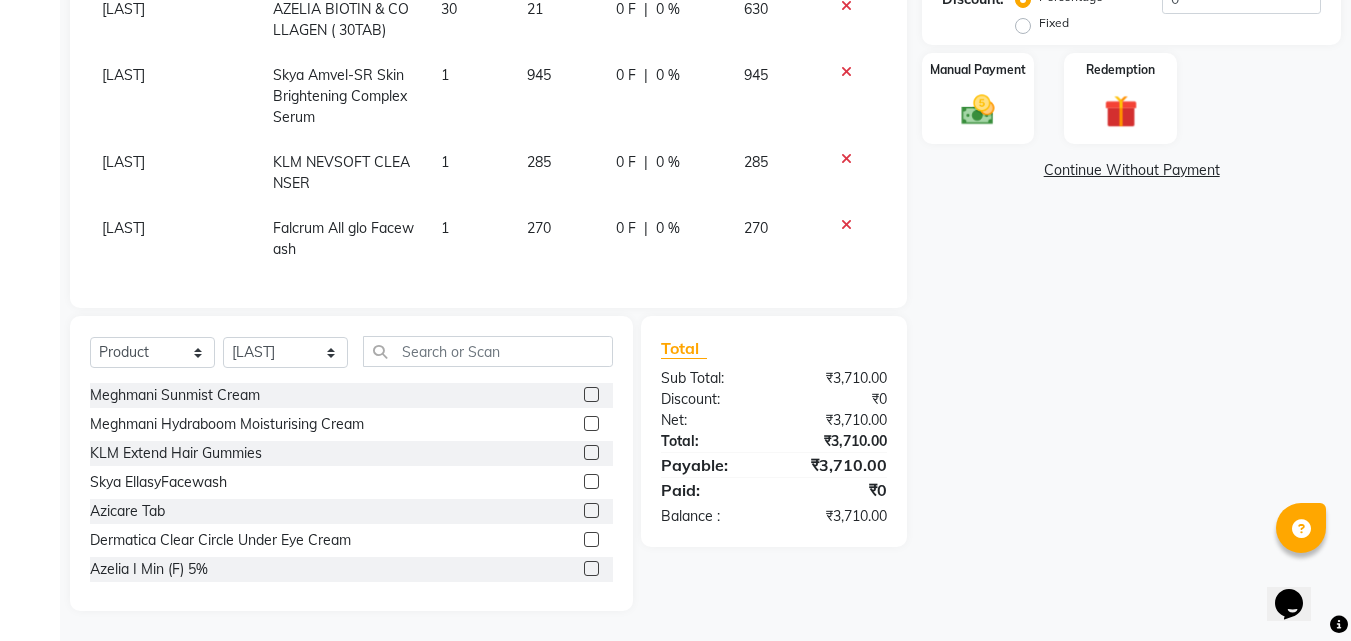 scroll, scrollTop: 51, scrollLeft: 0, axis: vertical 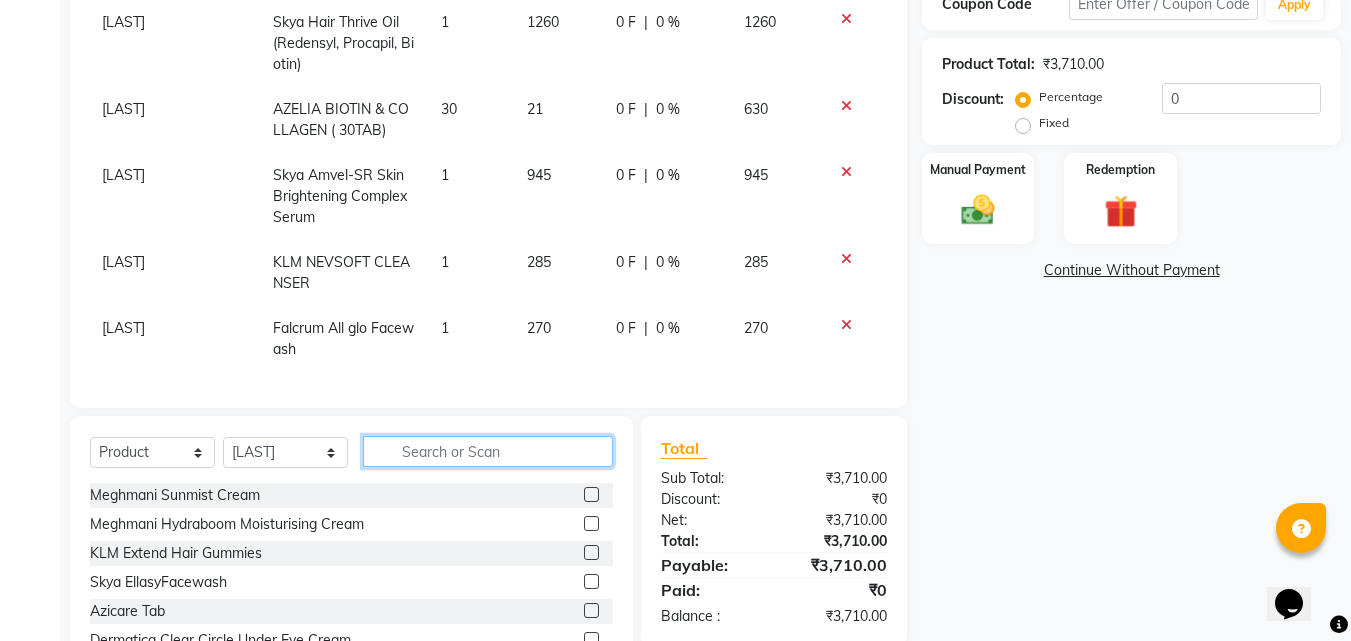 click 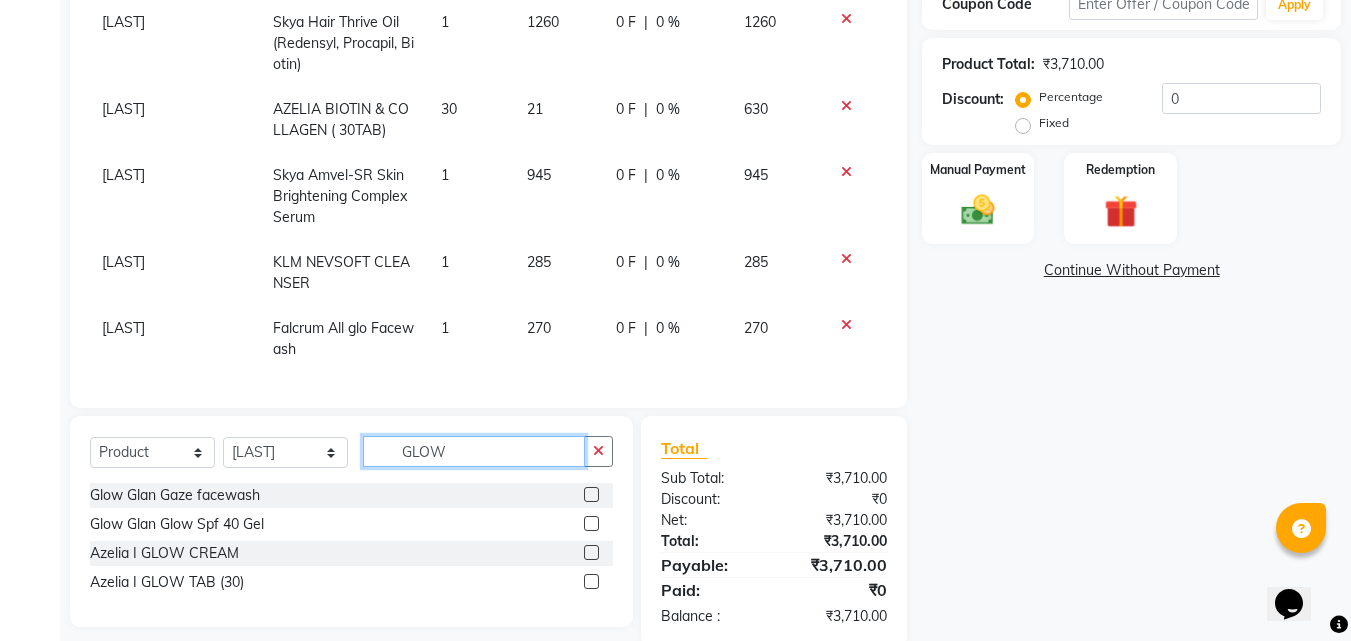 type on "GLOW" 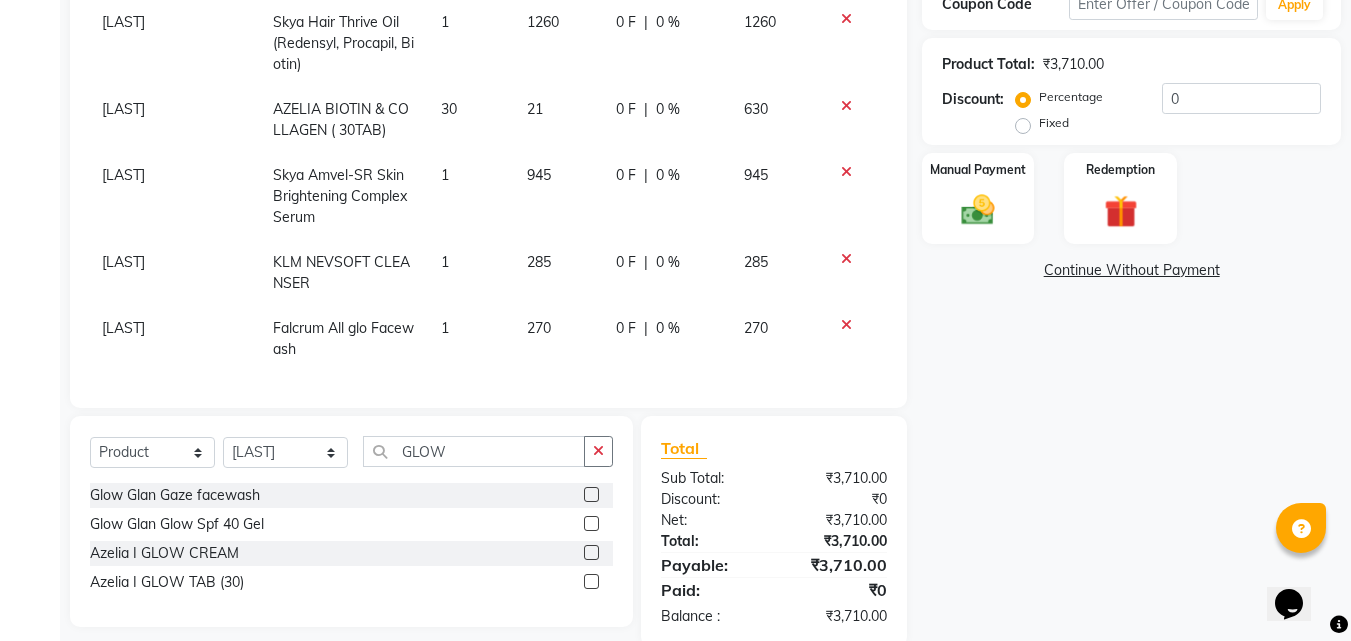 click 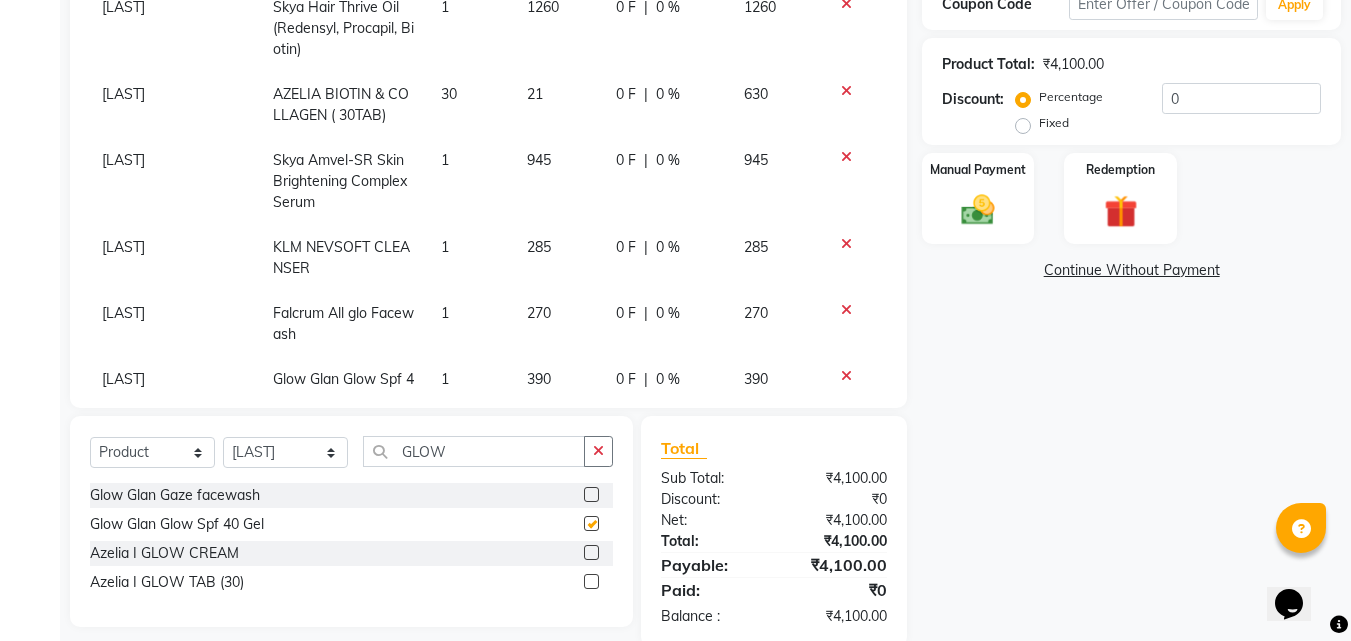 checkbox on "false" 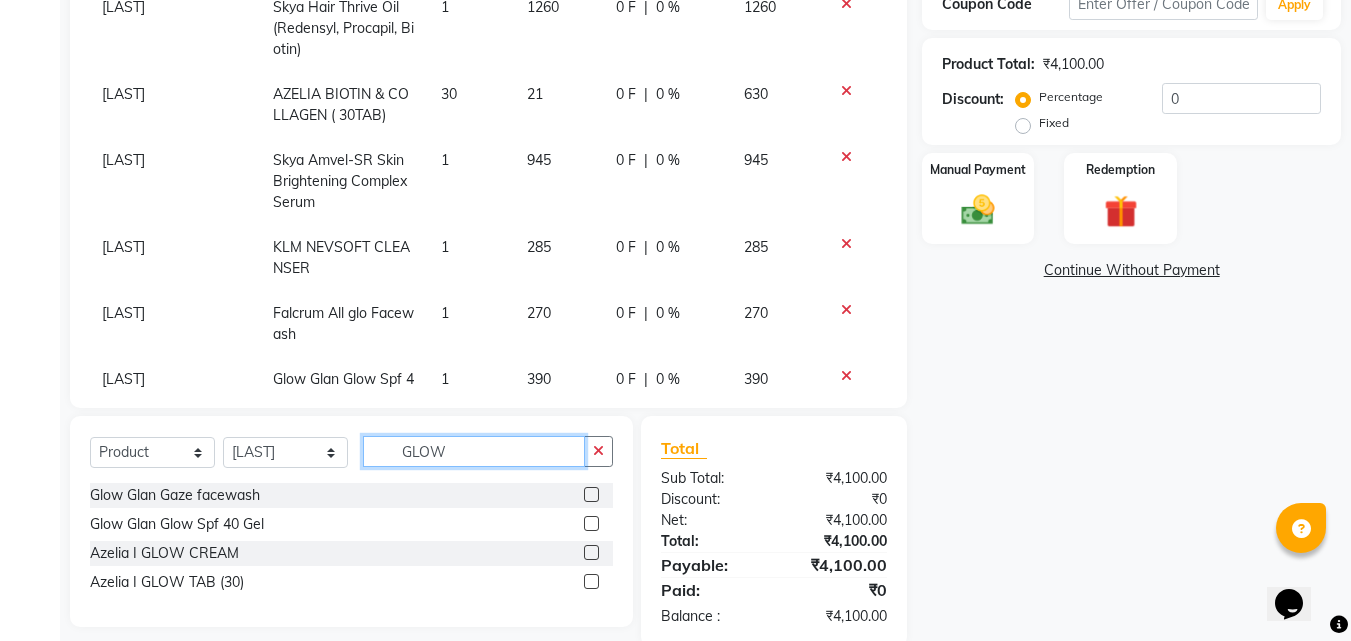 click on "GLOW" 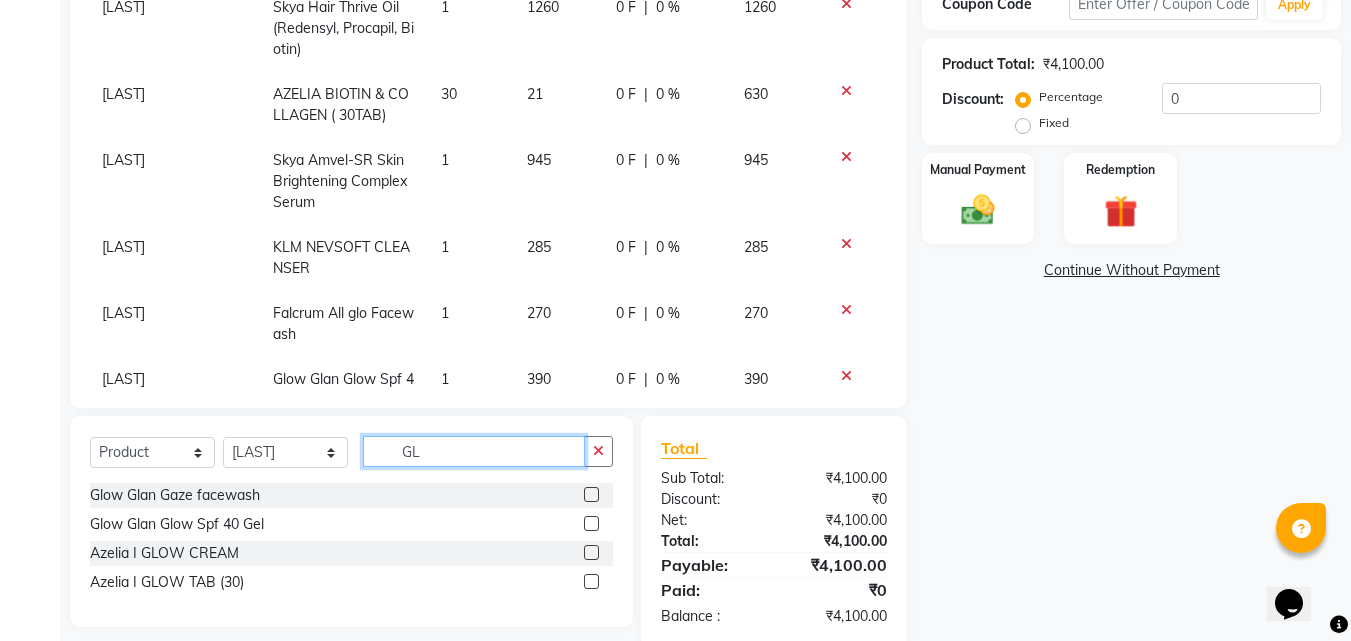 type on "G" 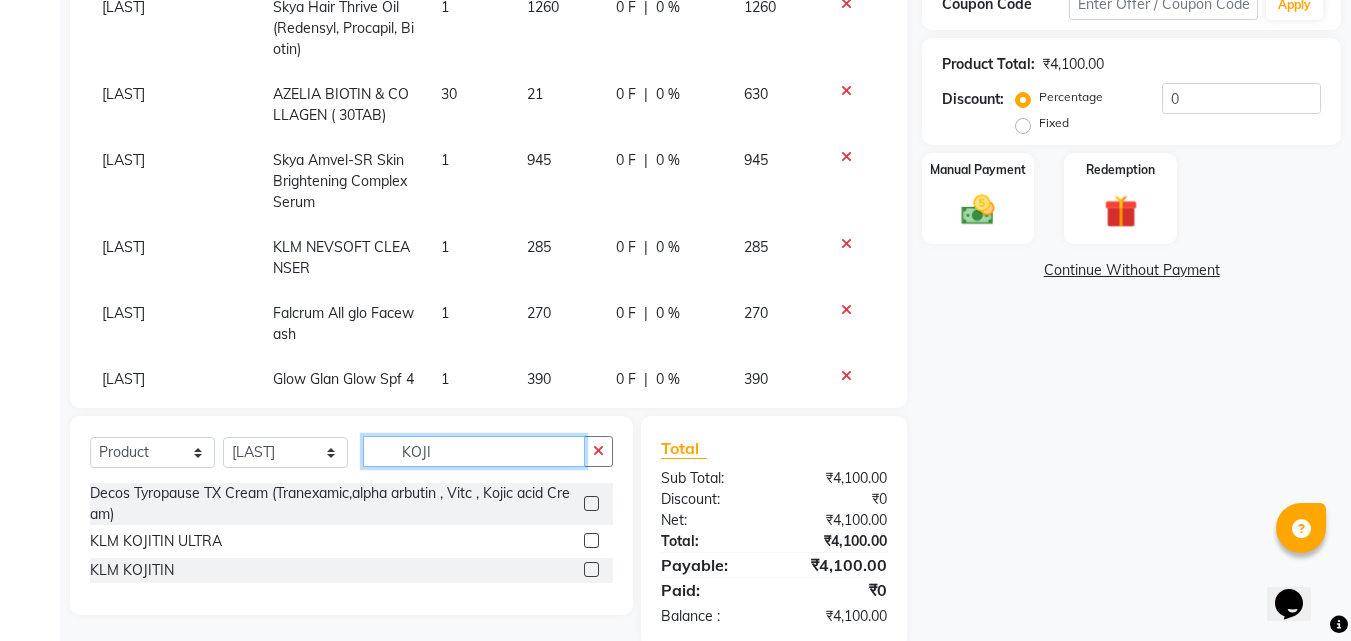 type on "KOJI" 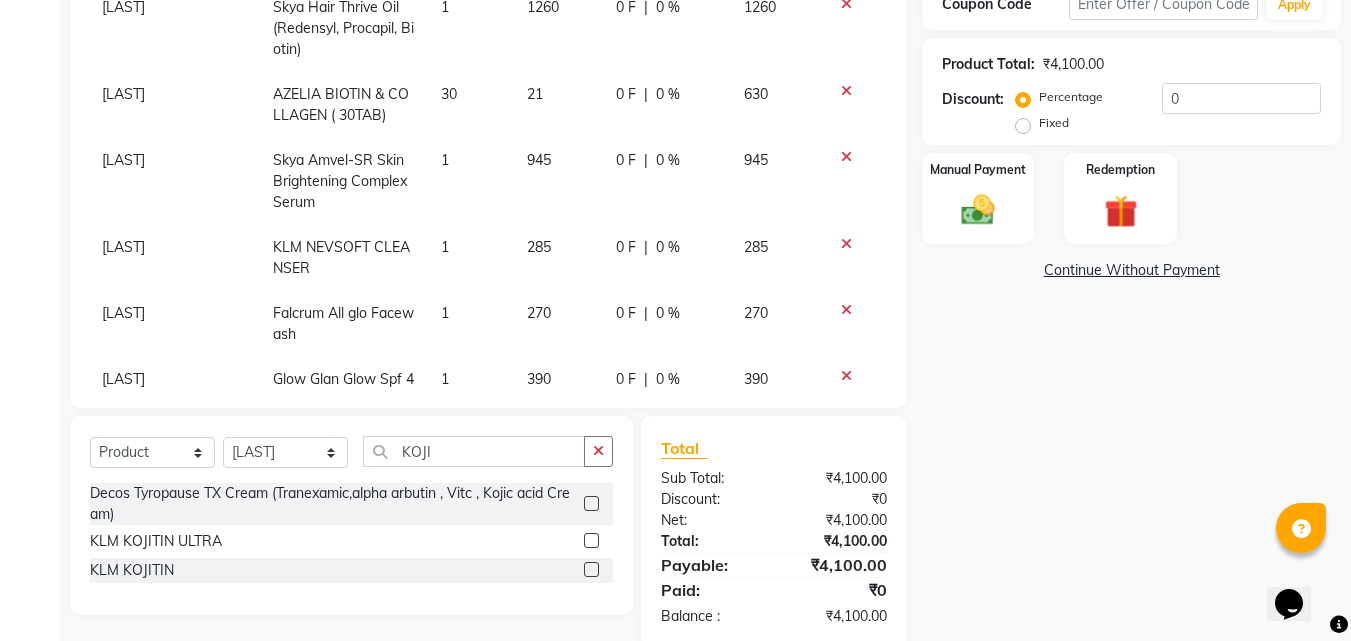 click 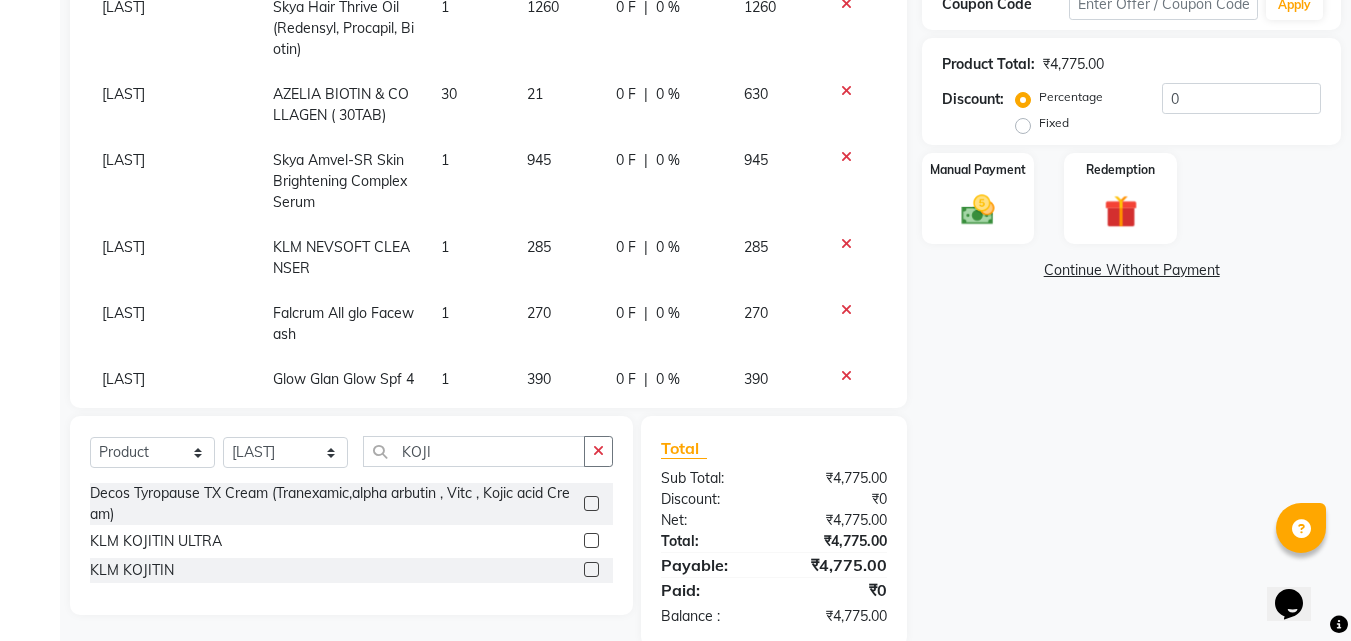 click 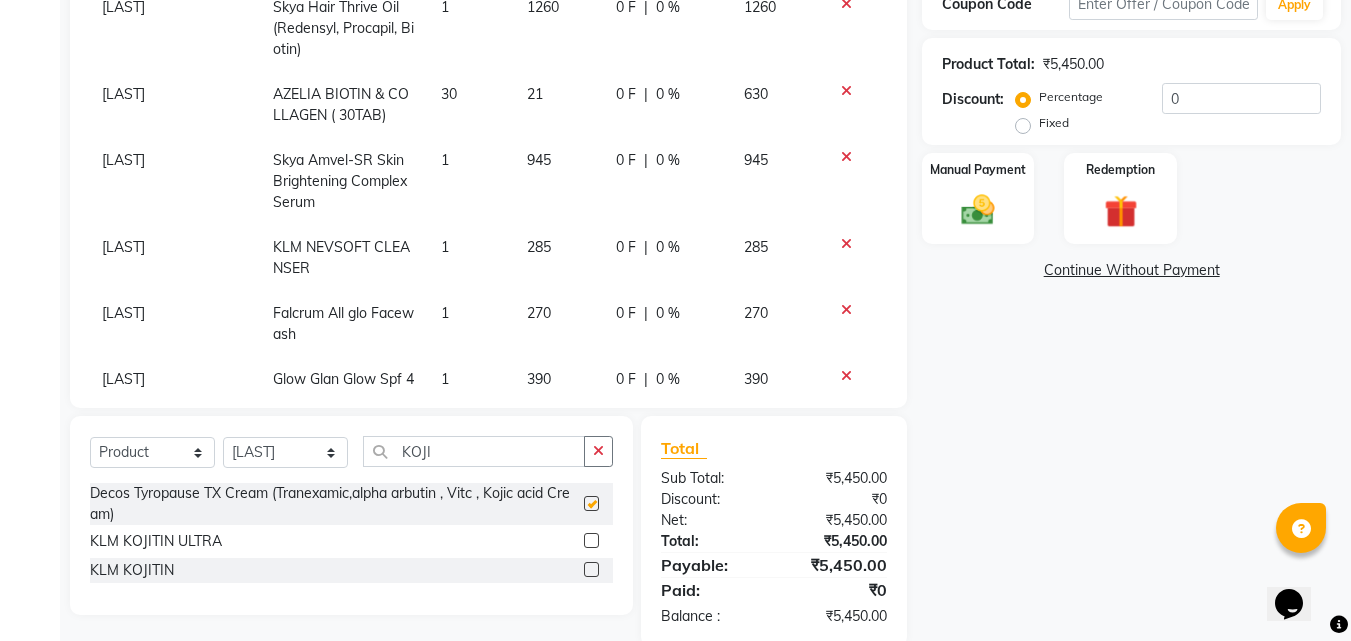 checkbox on "false" 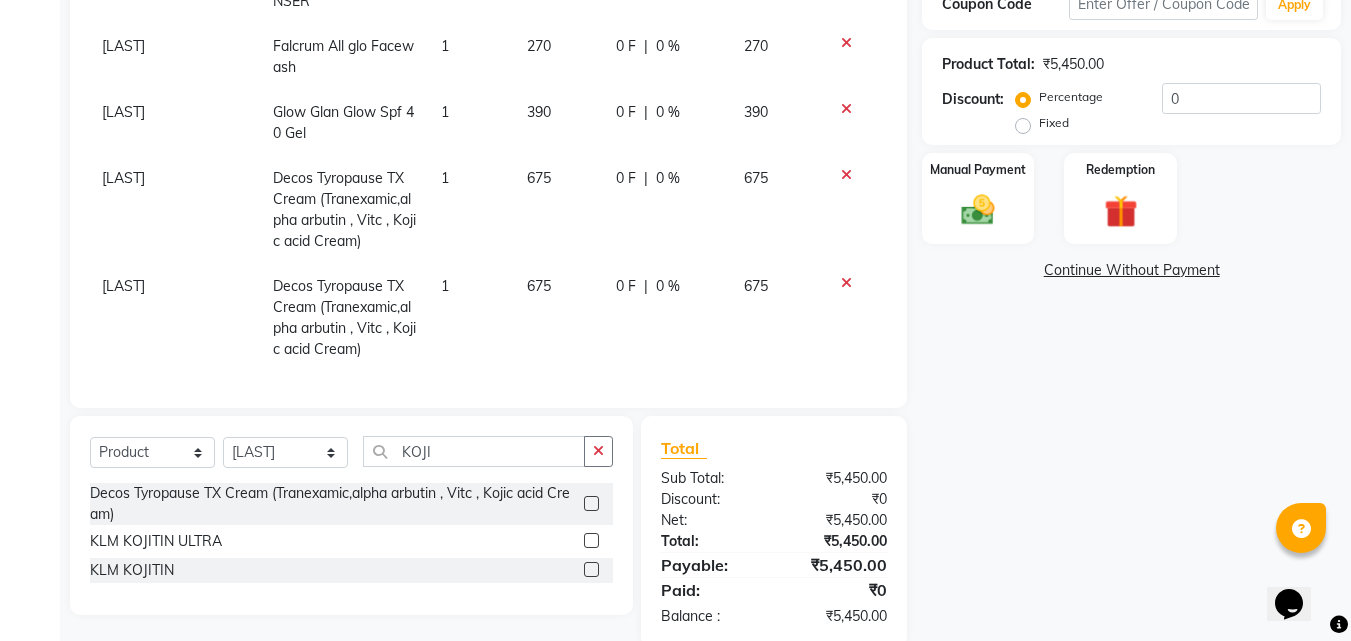 scroll, scrollTop: 333, scrollLeft: 0, axis: vertical 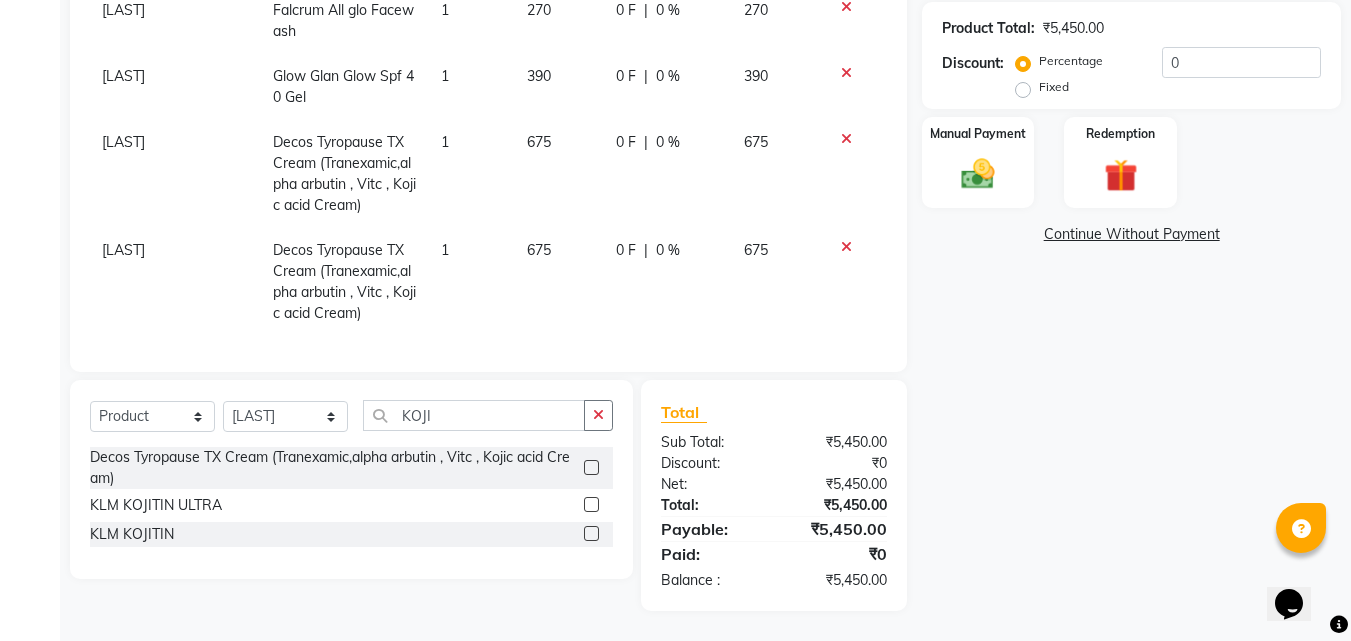 click 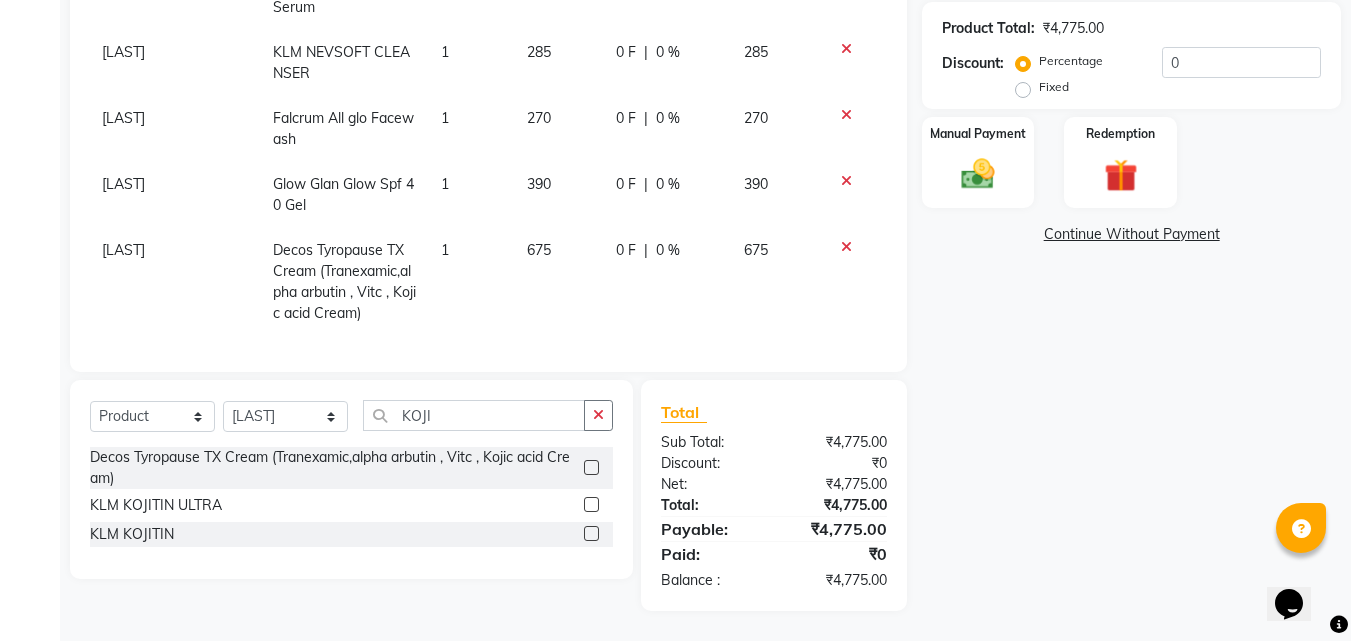 click on "675" 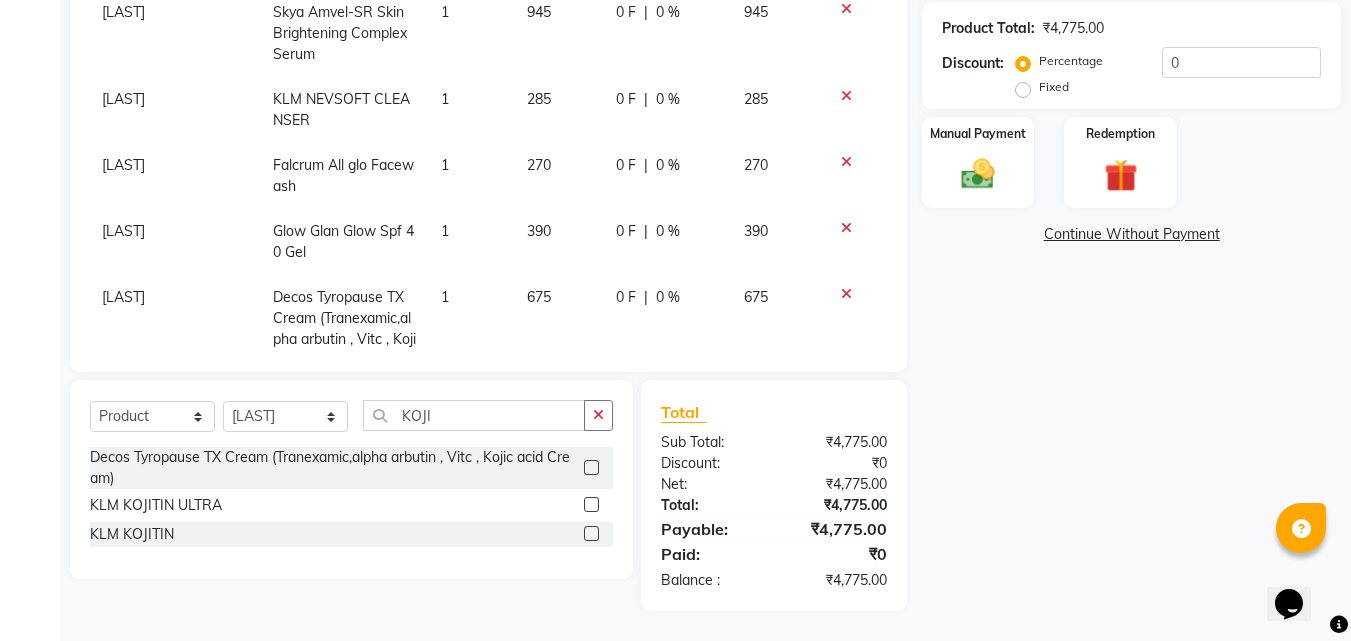 select on "40883" 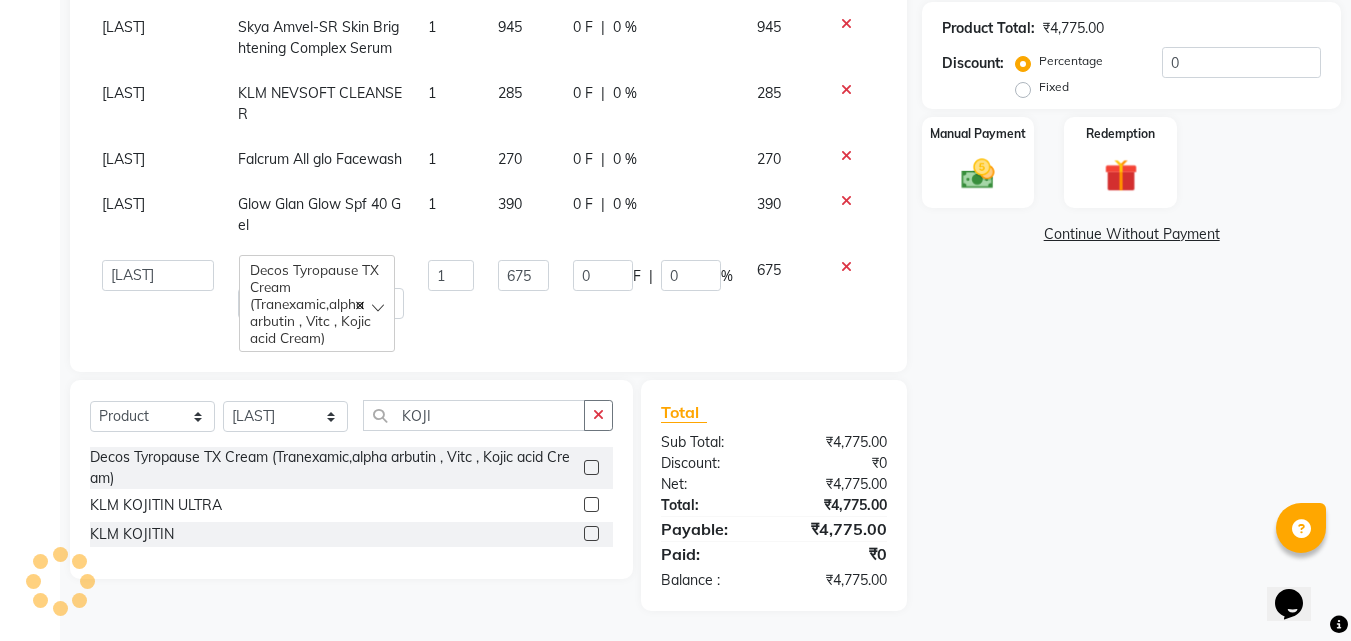 click on "675" 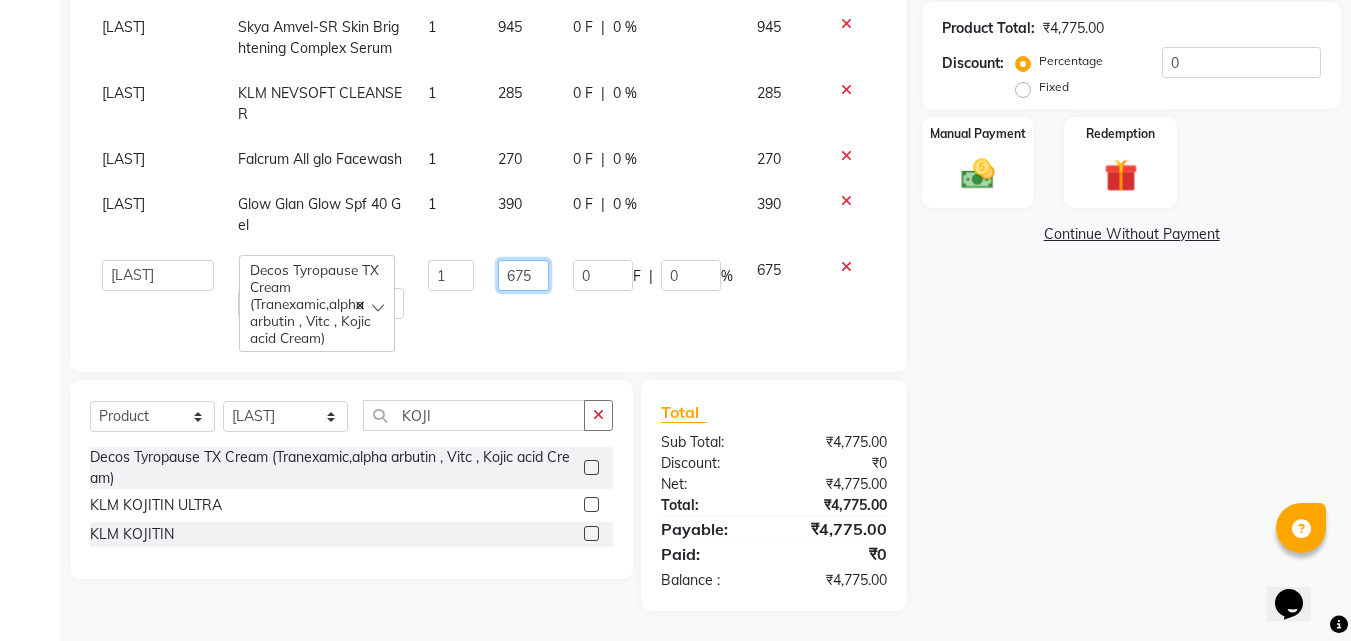 click on "675" 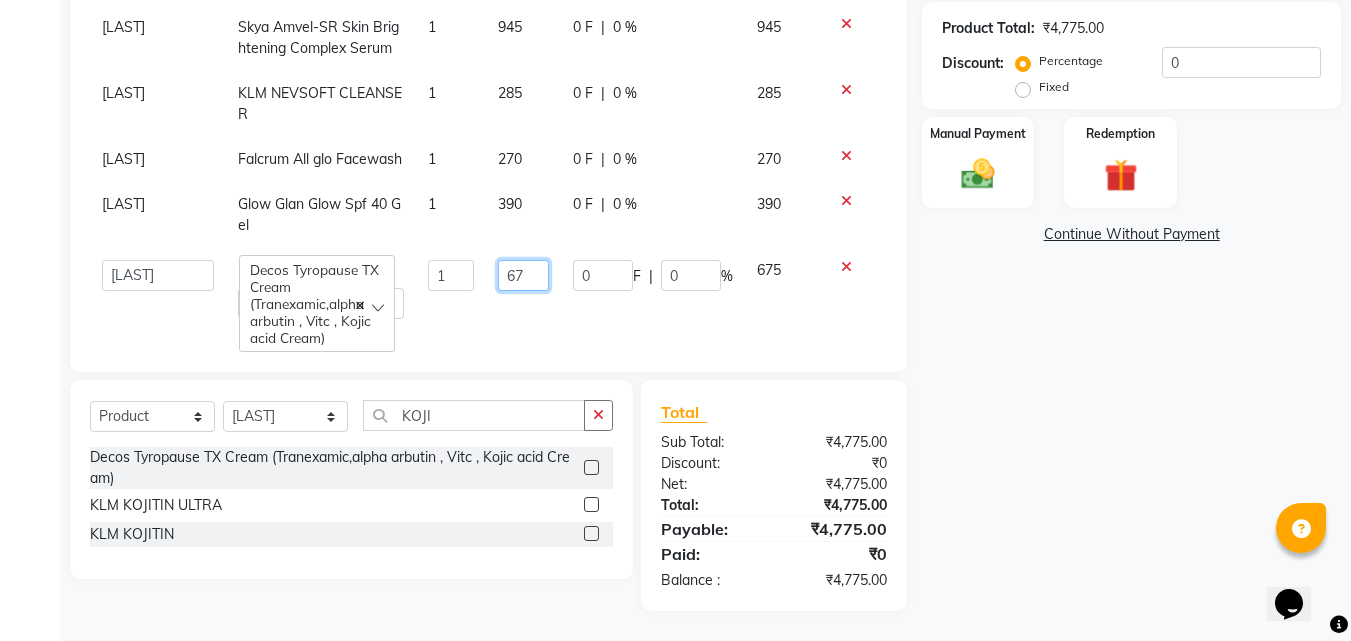 type on "6" 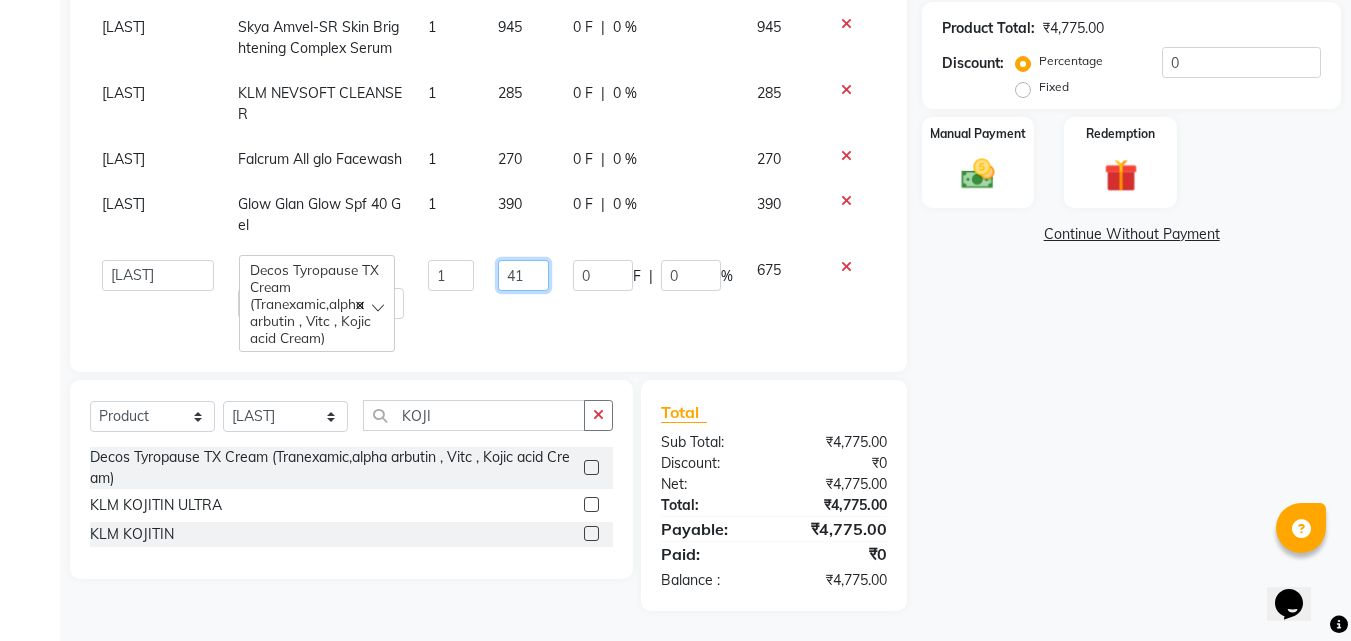 type on "410" 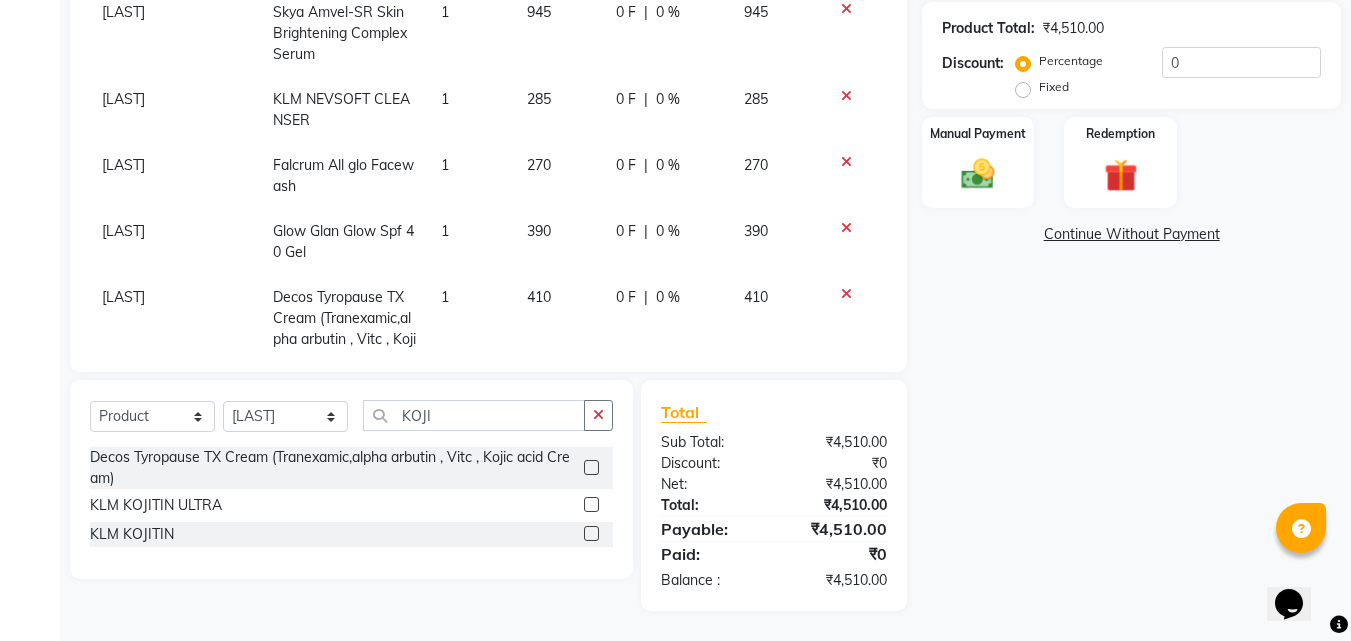 drag, startPoint x: 661, startPoint y: 307, endPoint x: 653, endPoint y: 320, distance: 15.264338 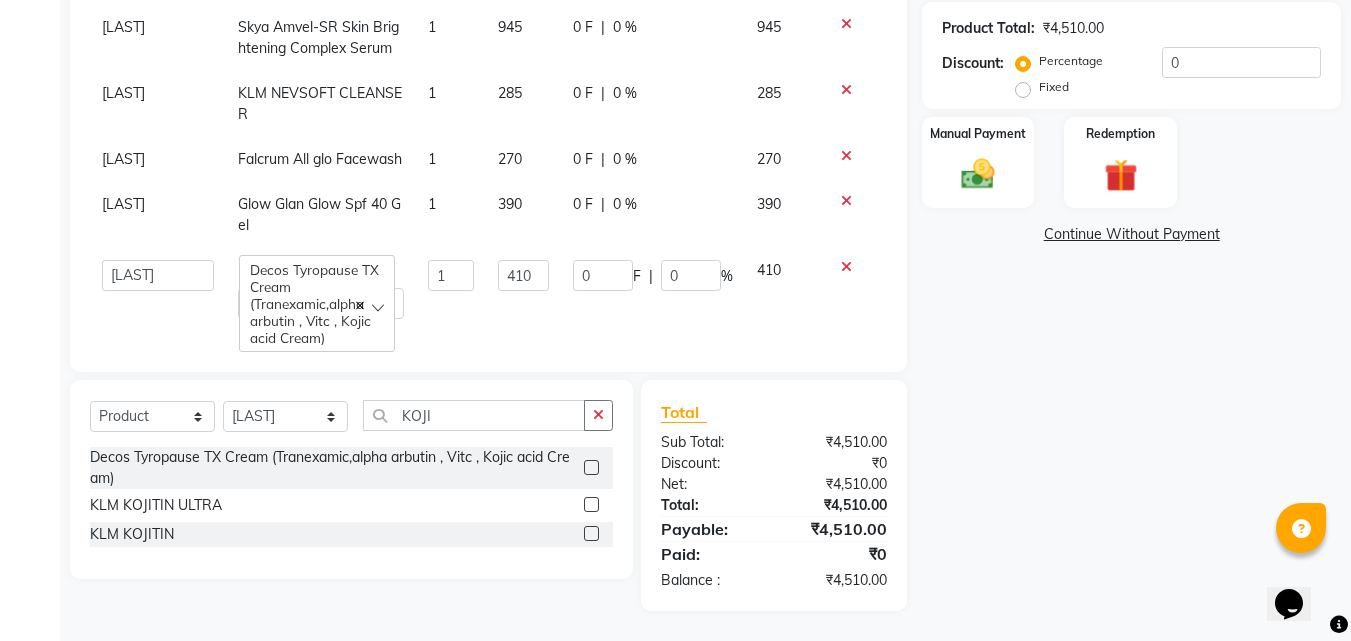scroll, scrollTop: 163, scrollLeft: 0, axis: vertical 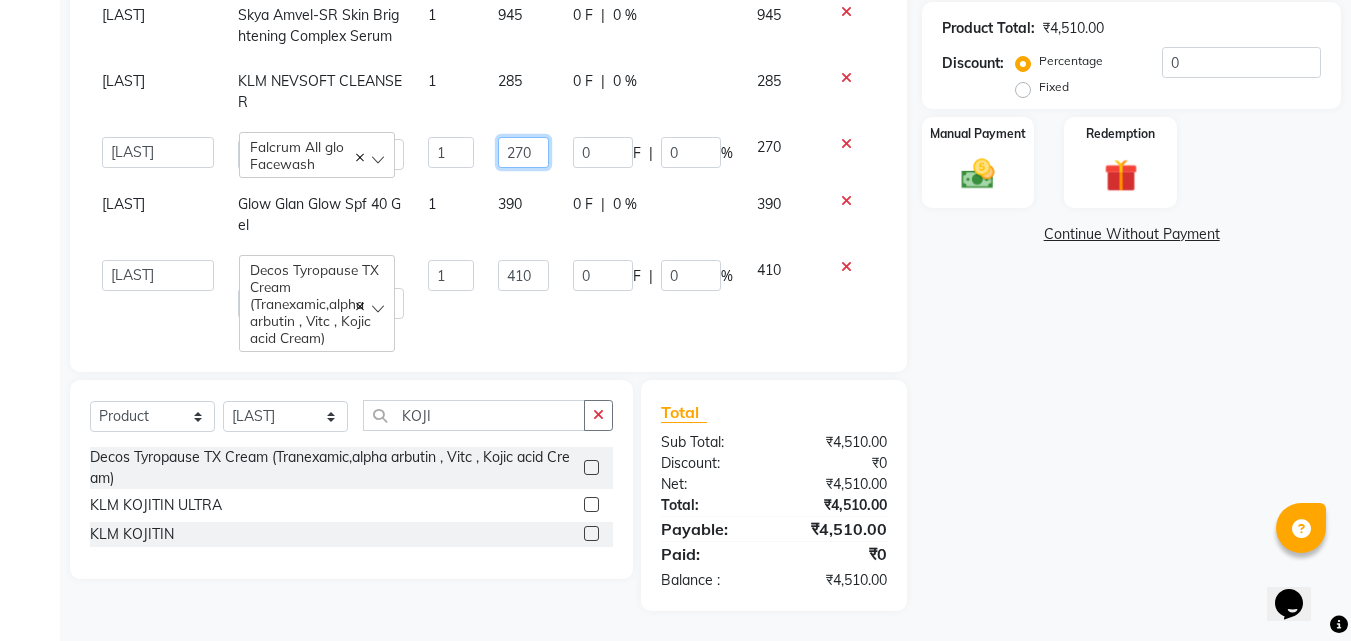 click on "270" 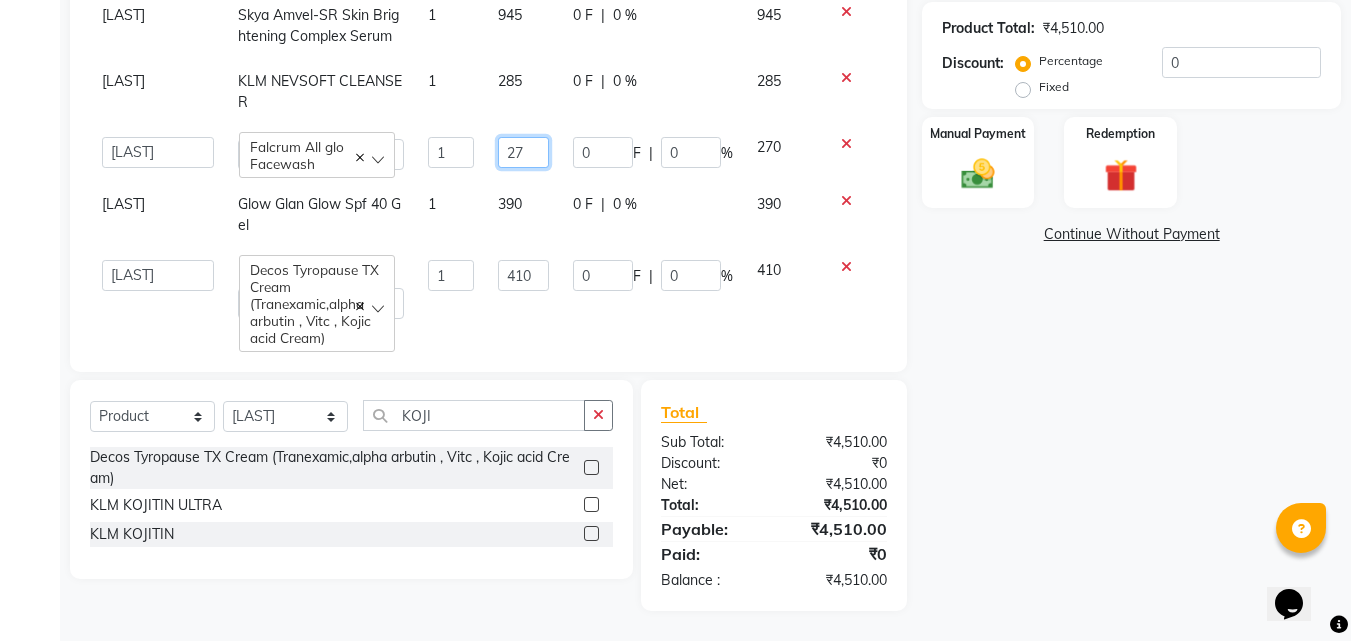 type on "2" 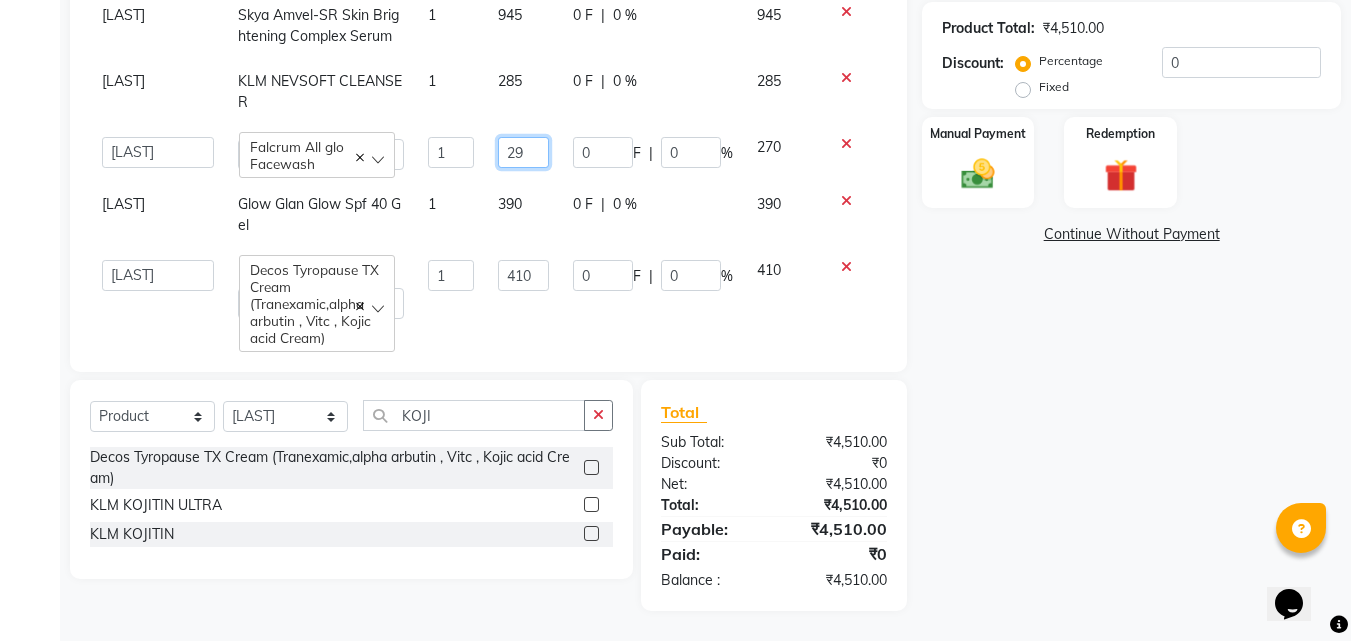 type on "299" 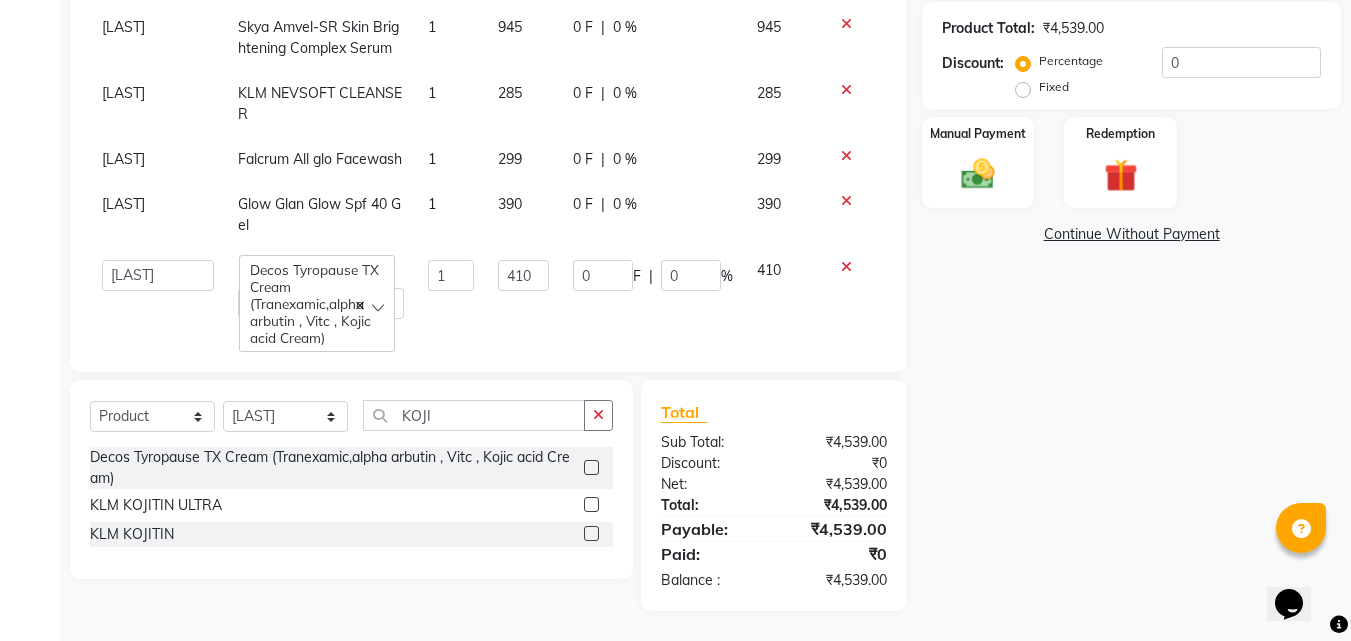click on "390" 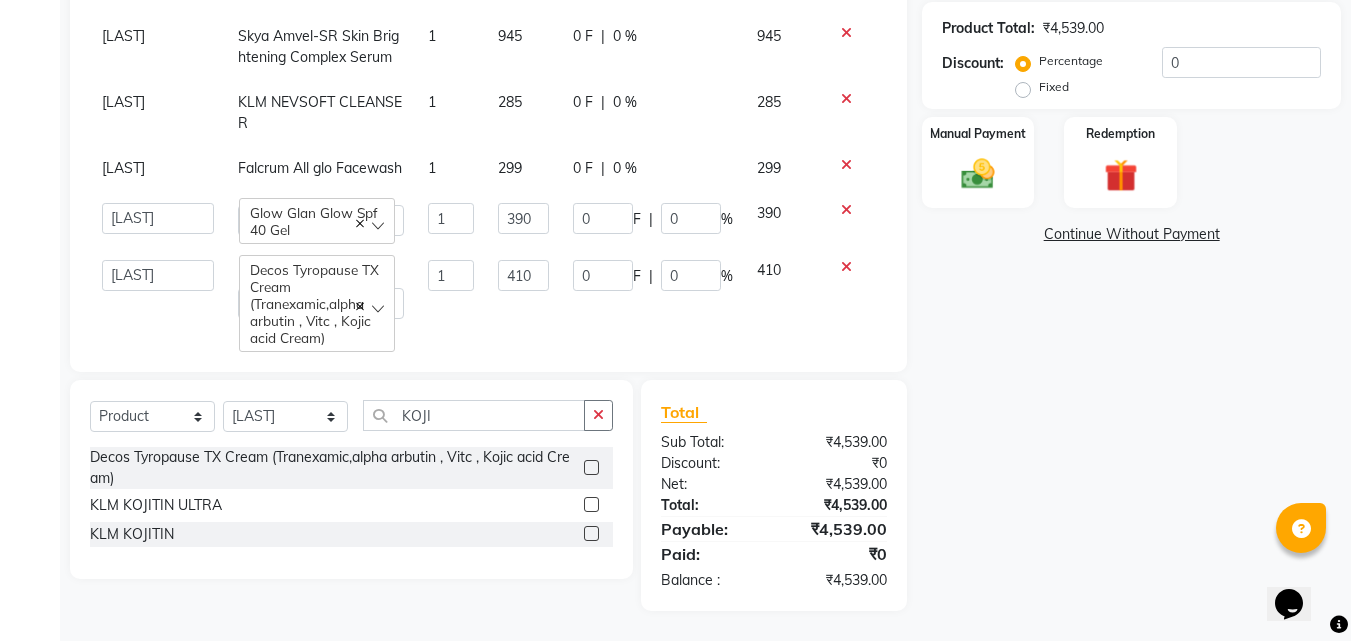 scroll, scrollTop: 0, scrollLeft: 0, axis: both 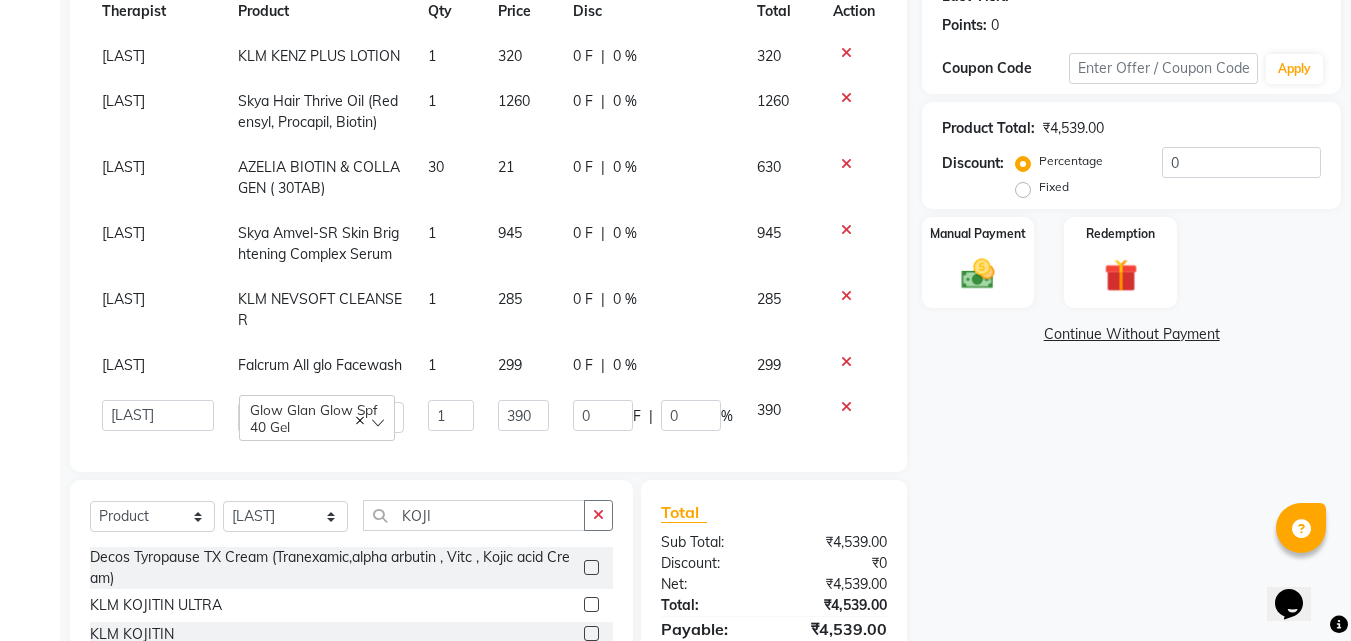 click on "320" 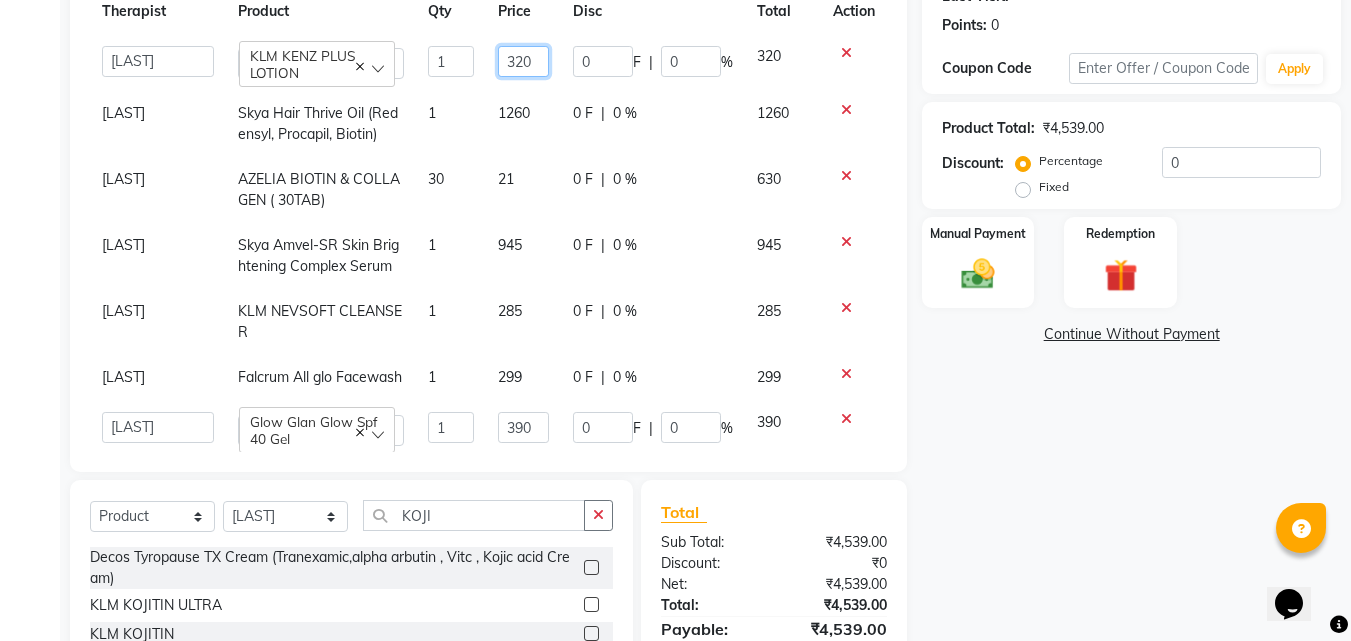 click on "320" 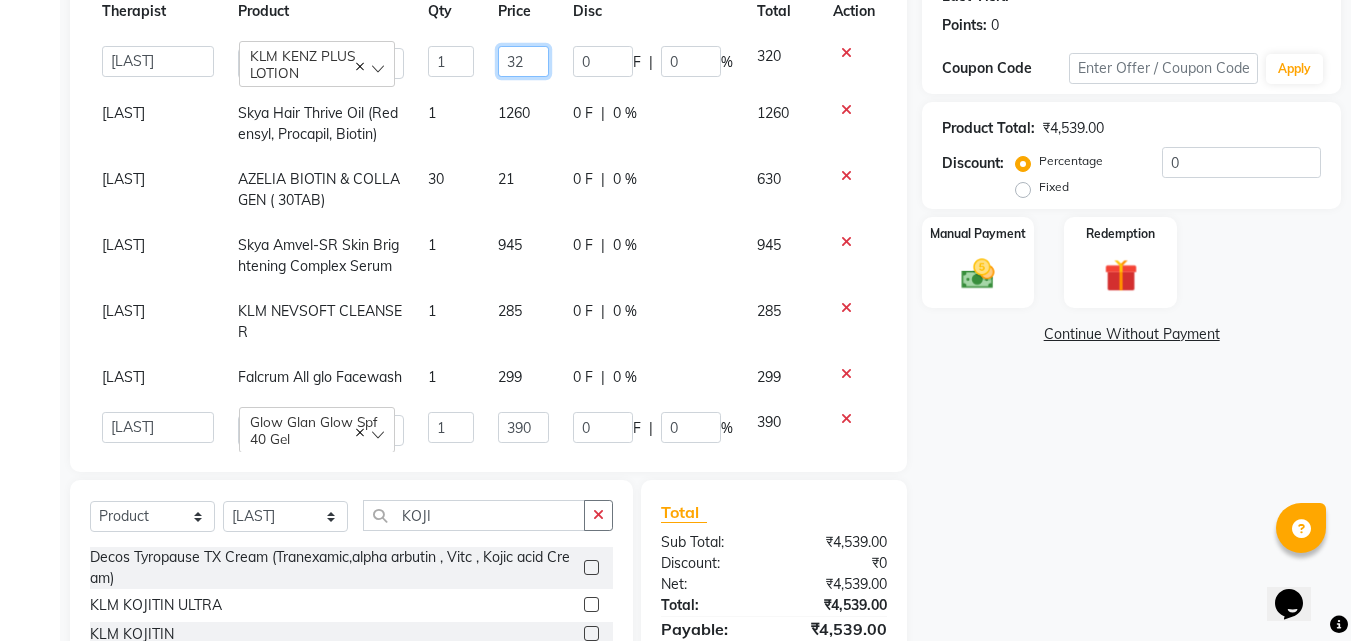 type on "3" 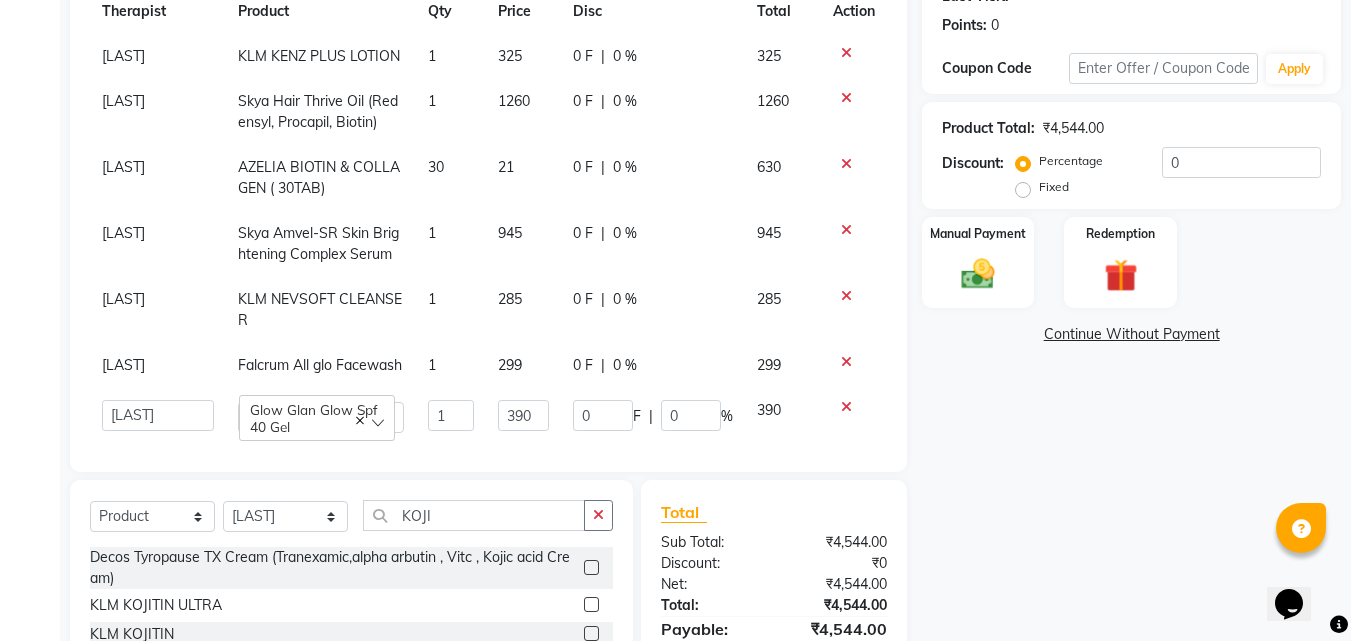 click on "1260" 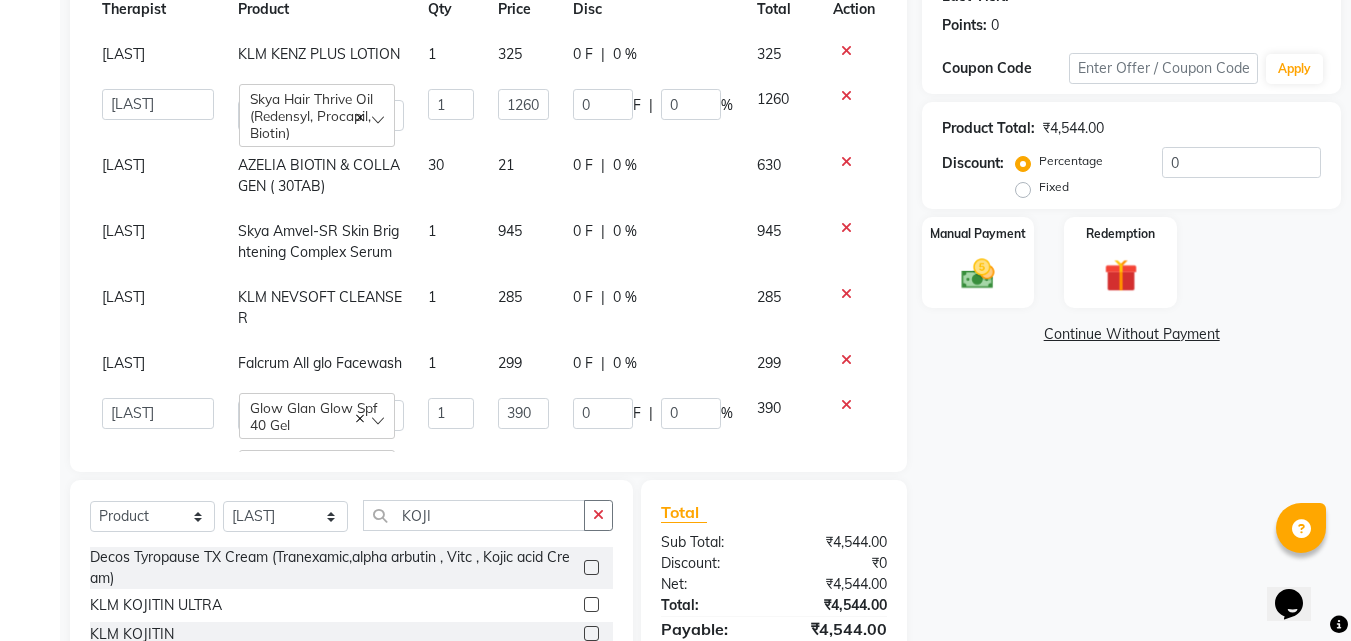 scroll, scrollTop: 0, scrollLeft: 0, axis: both 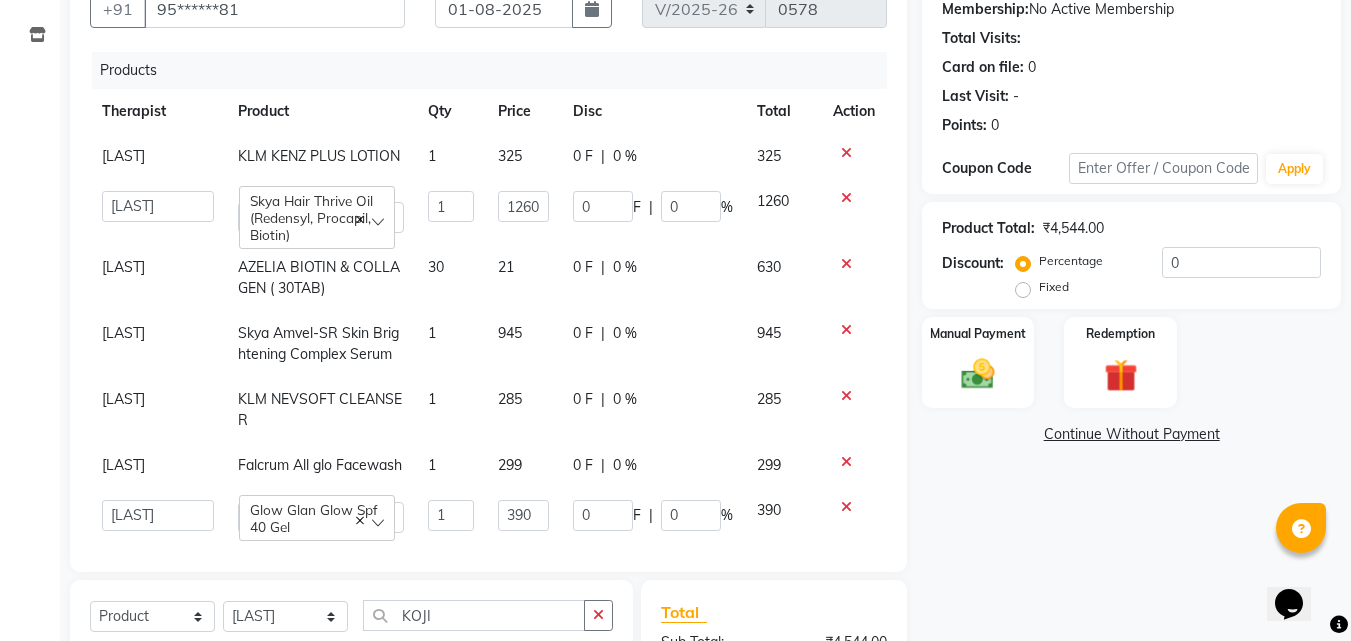 click on "325" 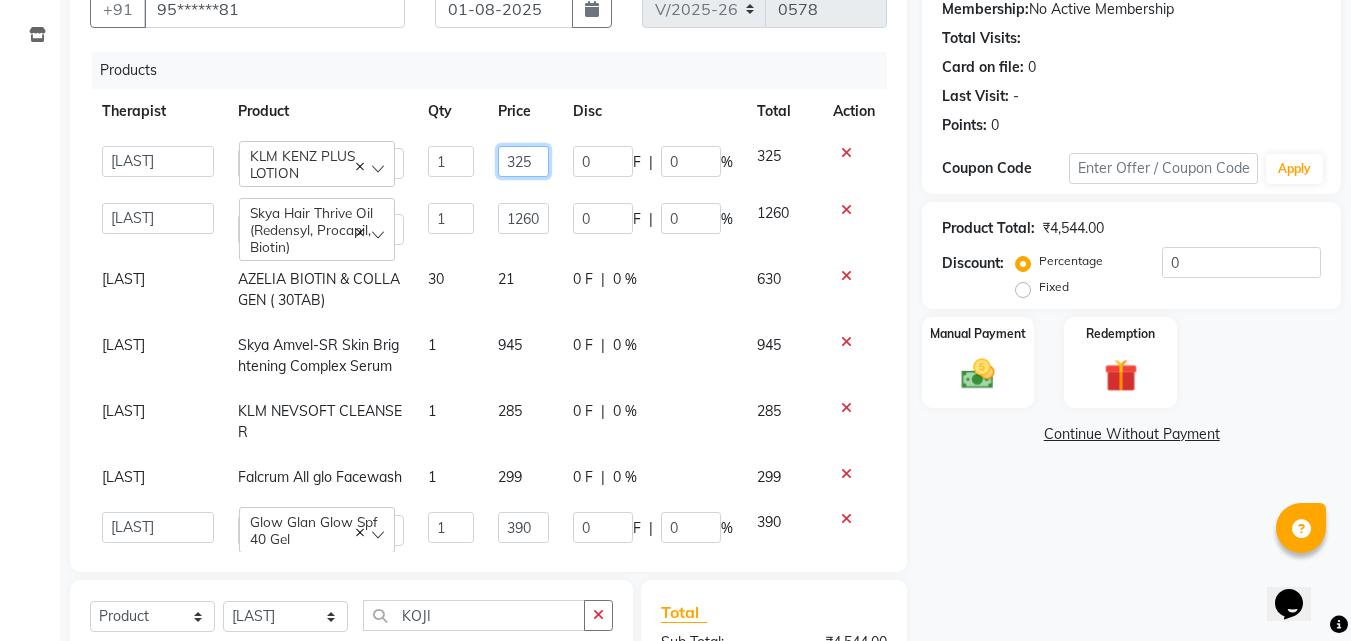 click on "325" 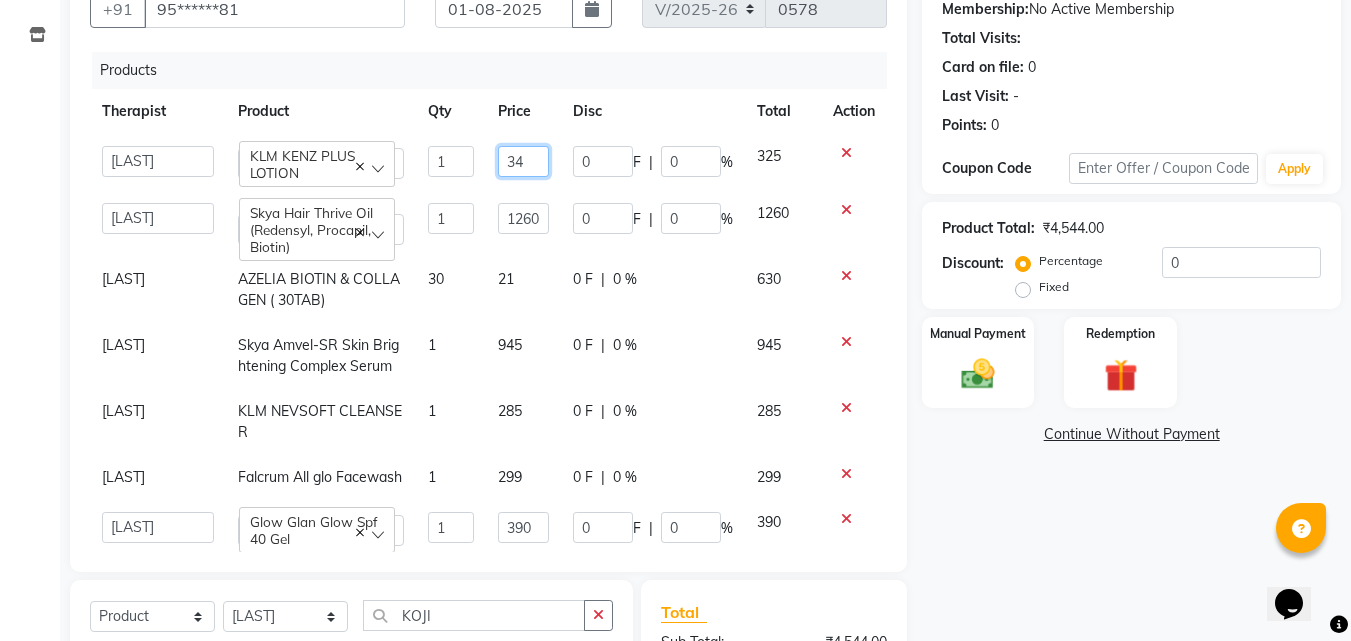 type on "345" 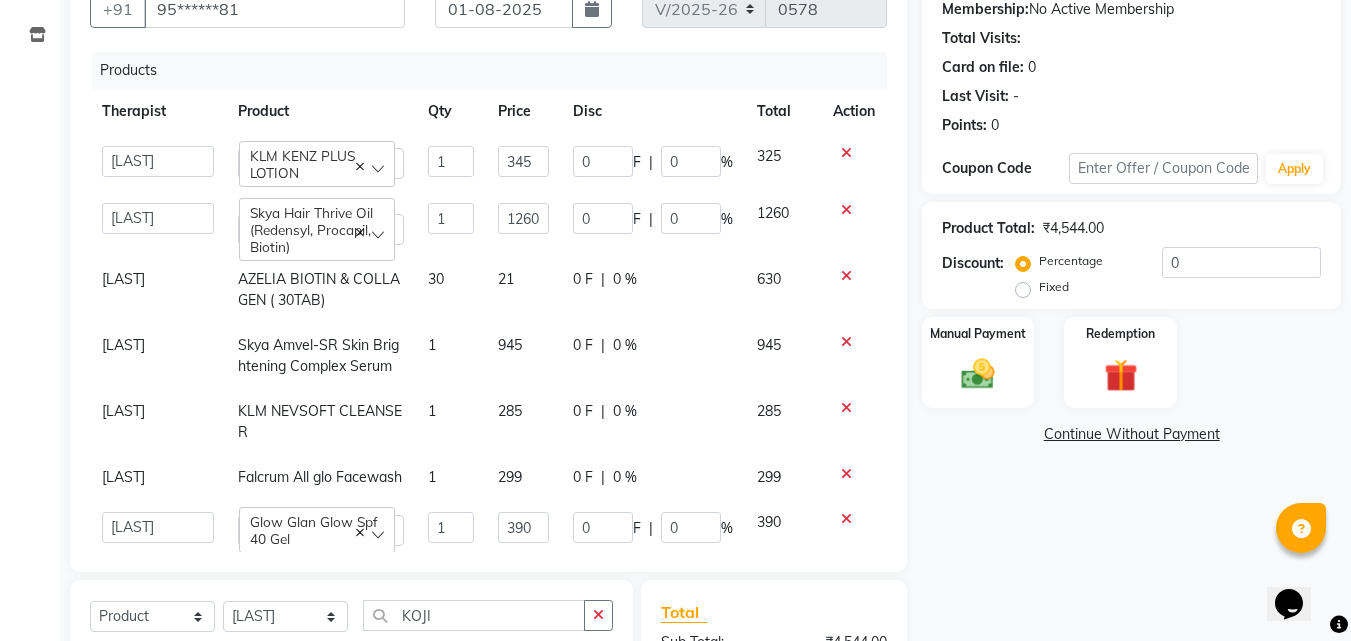 click on "1260" 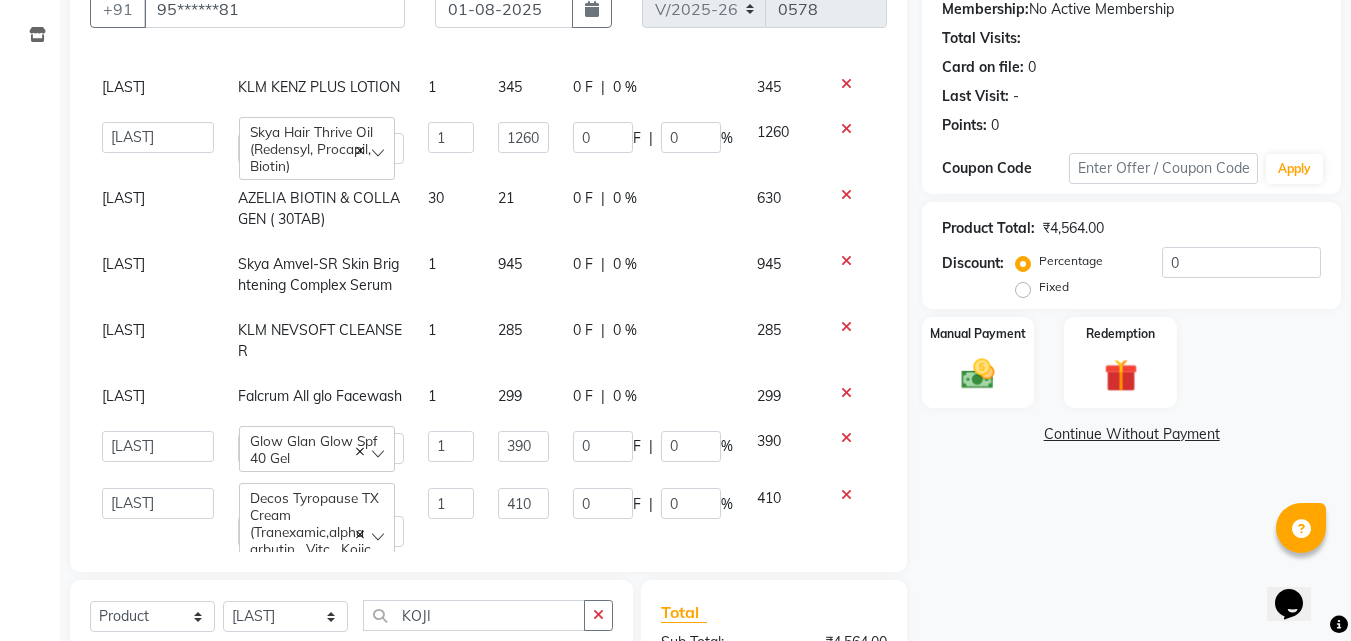 scroll, scrollTop: 154, scrollLeft: 0, axis: vertical 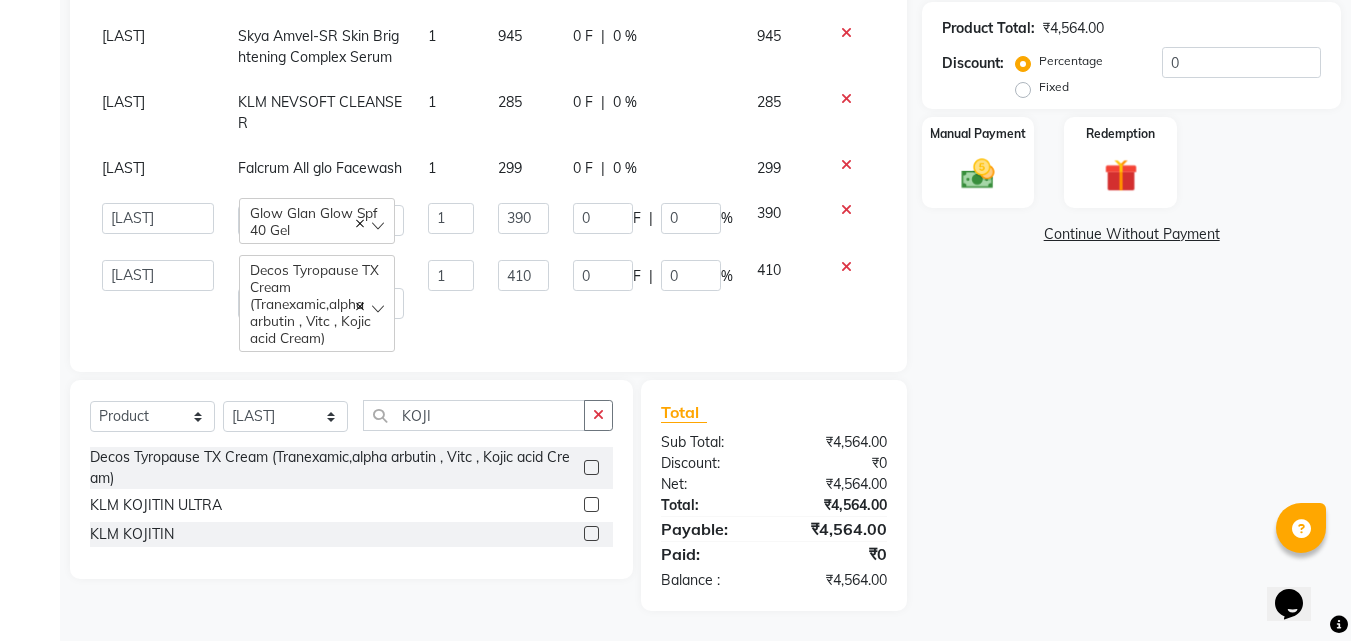 click on "299" 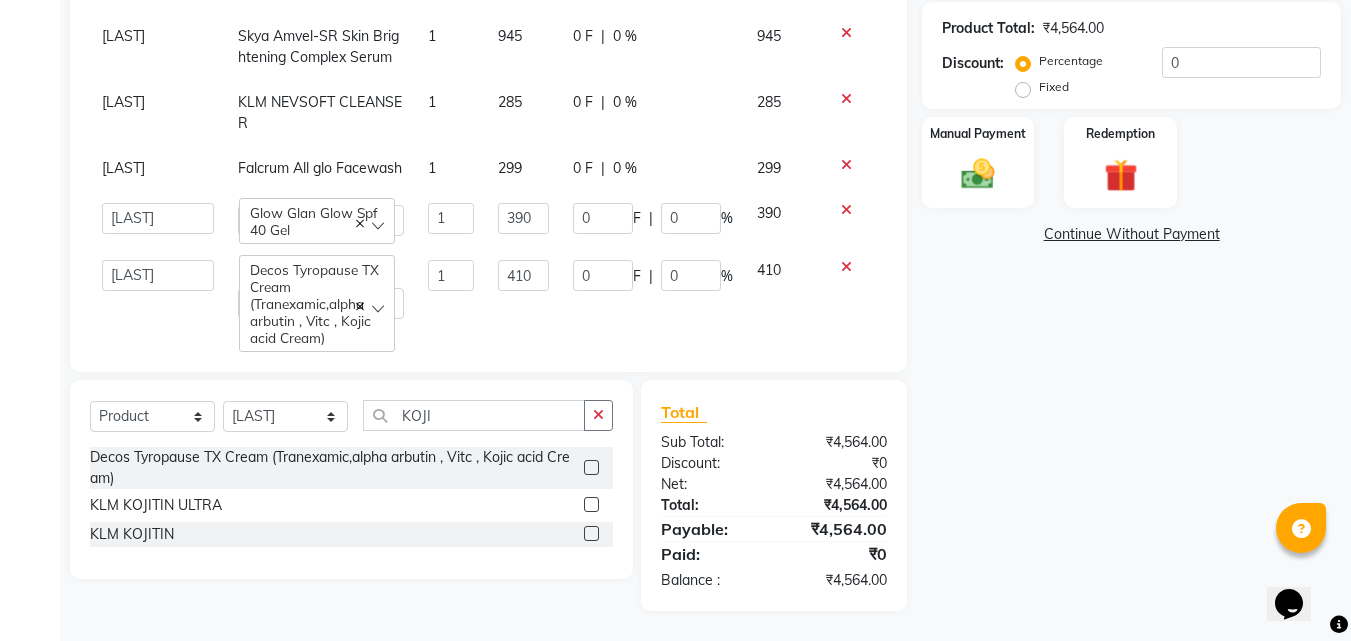 scroll, scrollTop: 146, scrollLeft: 0, axis: vertical 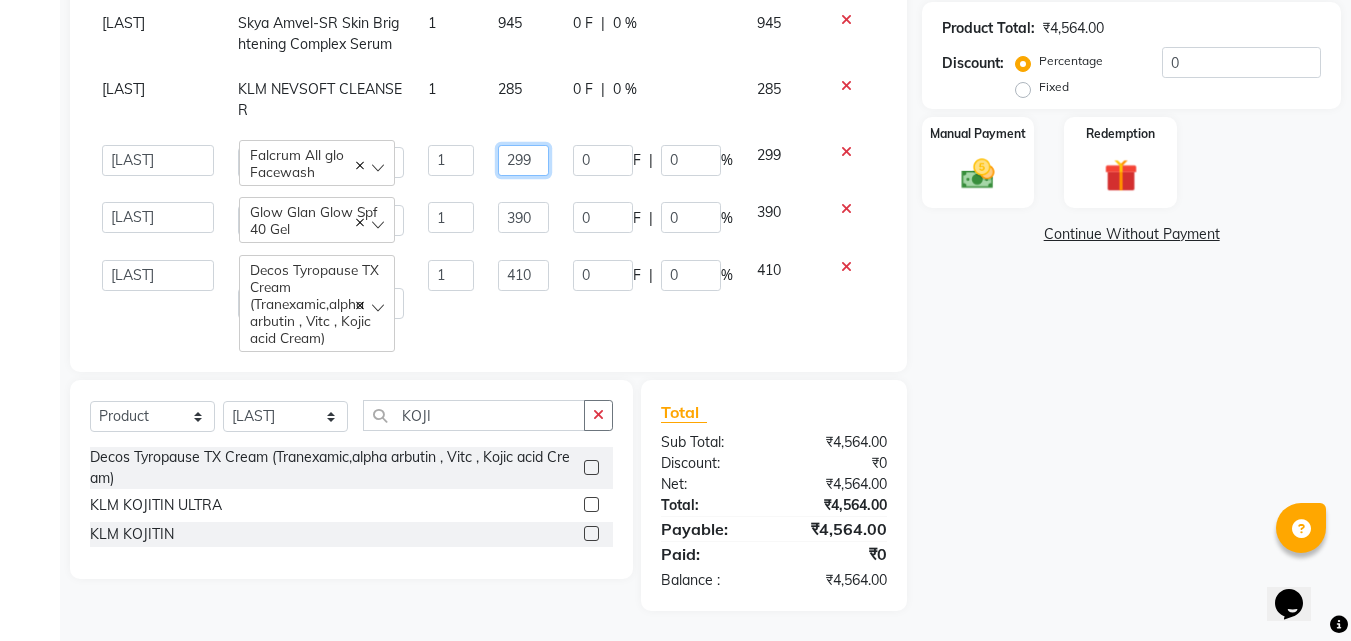 click on "299" 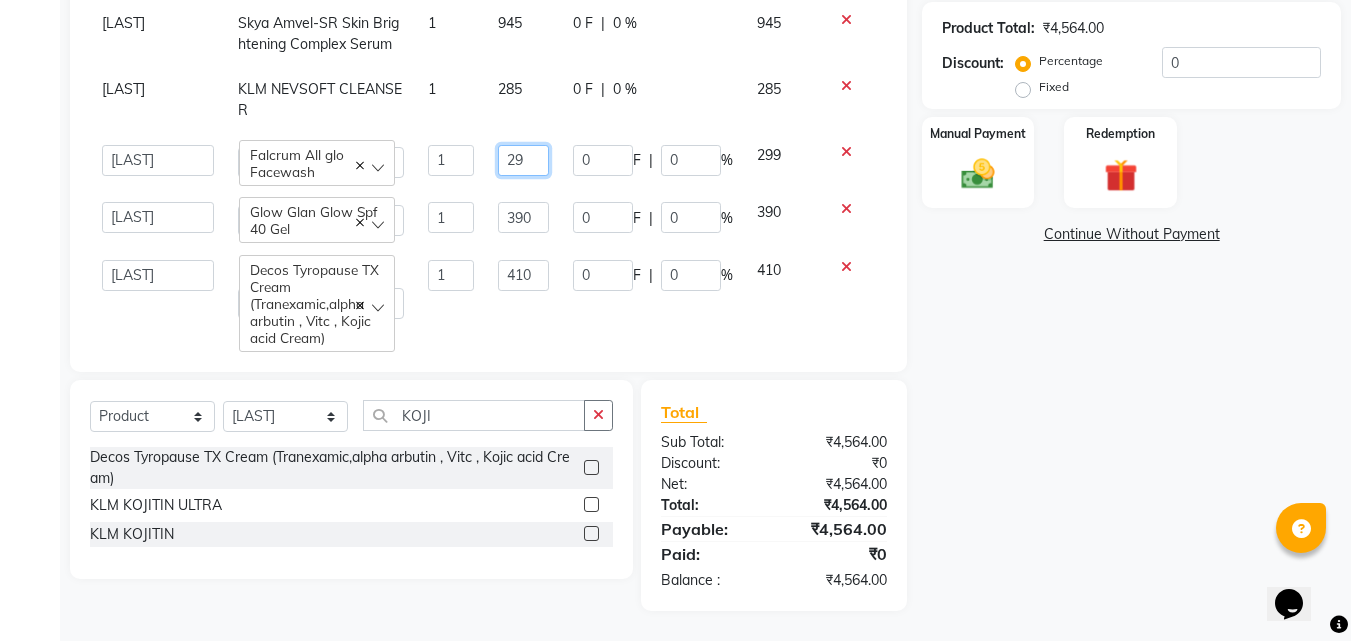 type on "2" 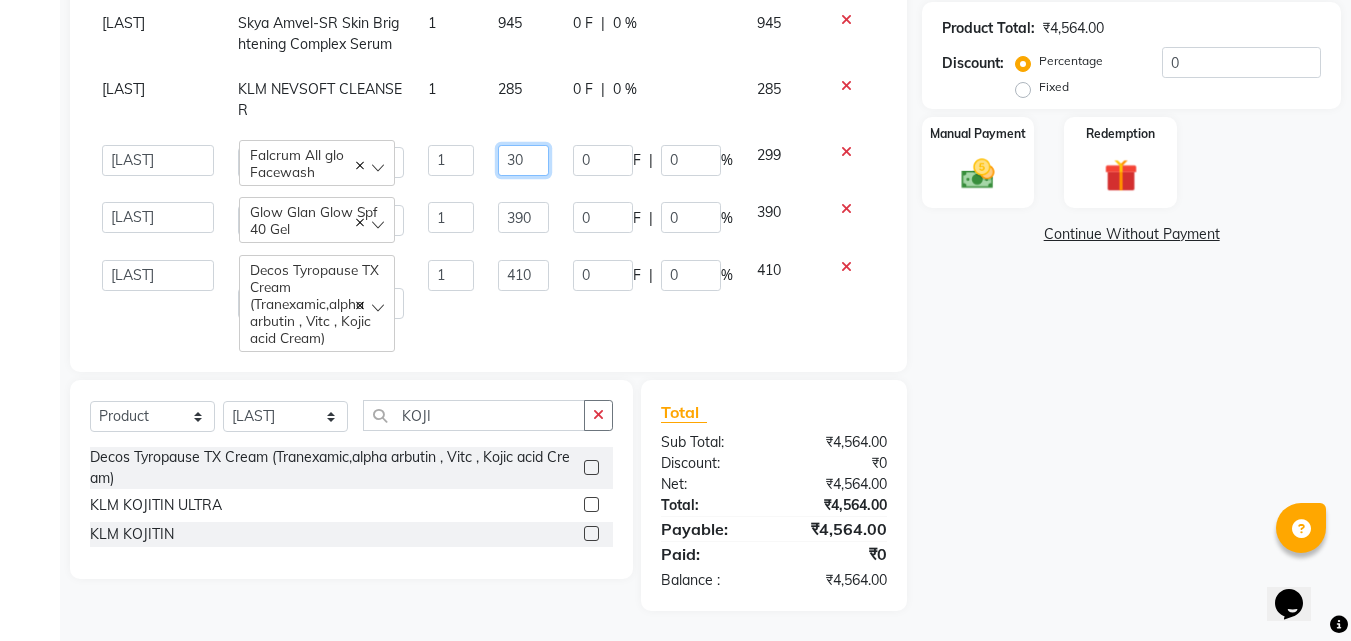 type on "300" 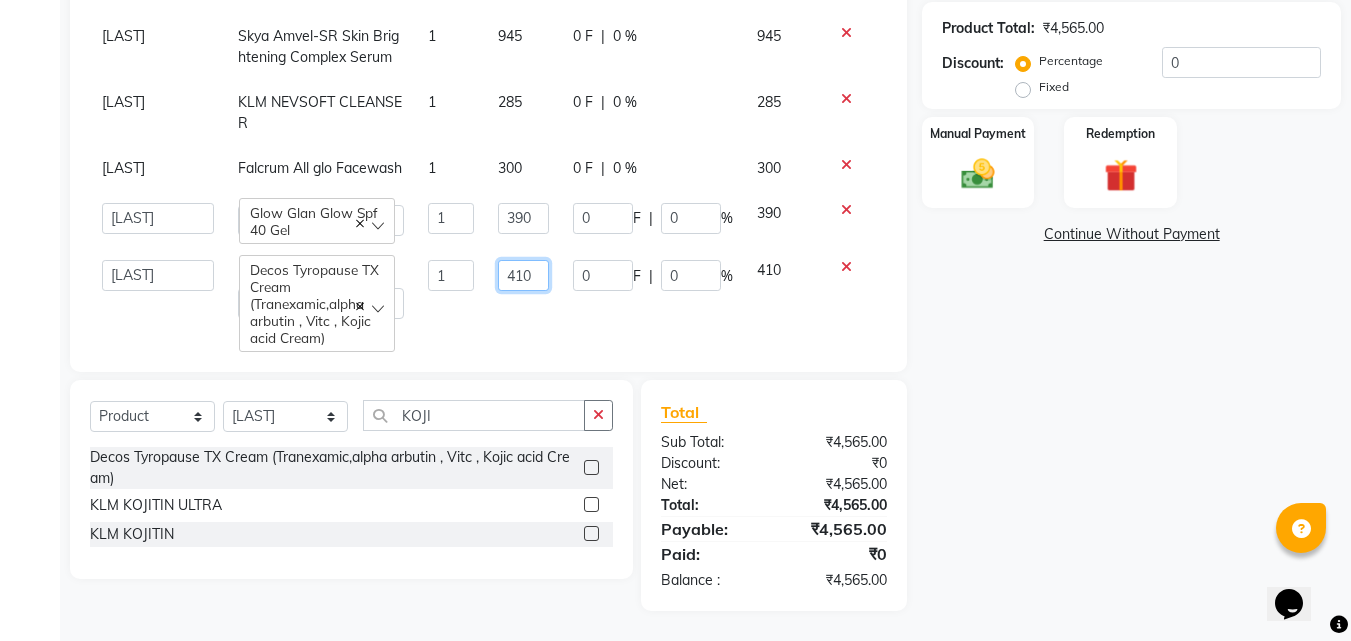 click on "410" 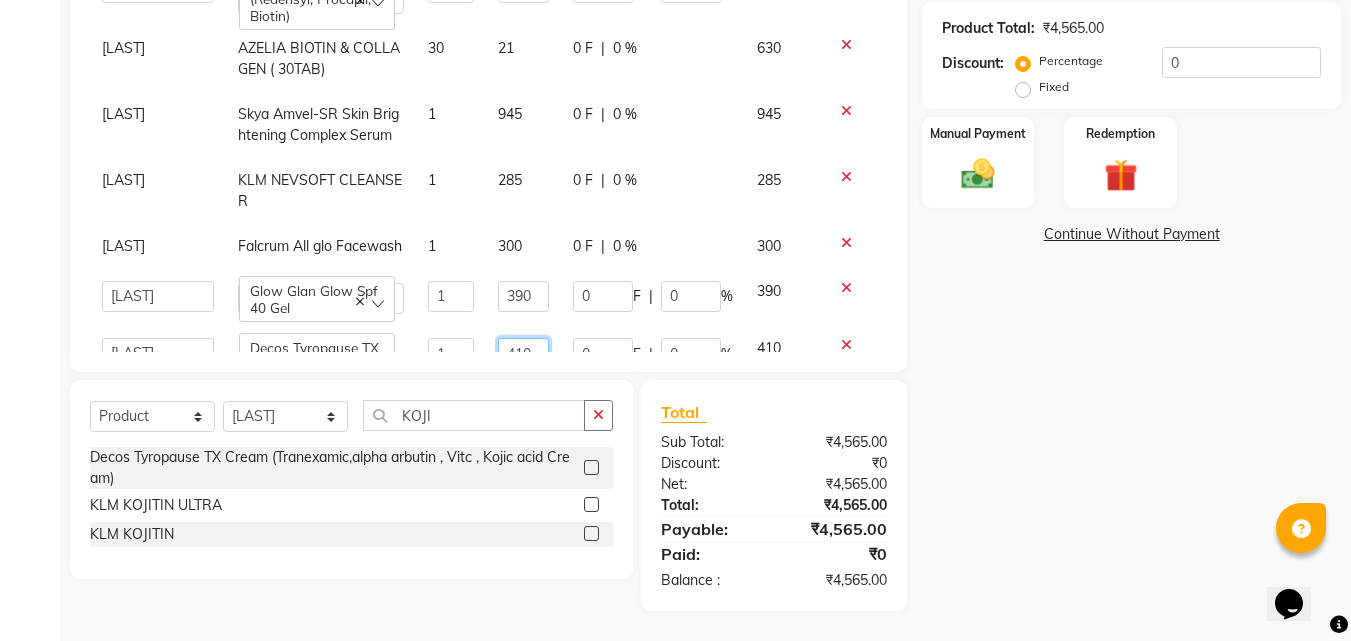 scroll, scrollTop: 0, scrollLeft: 0, axis: both 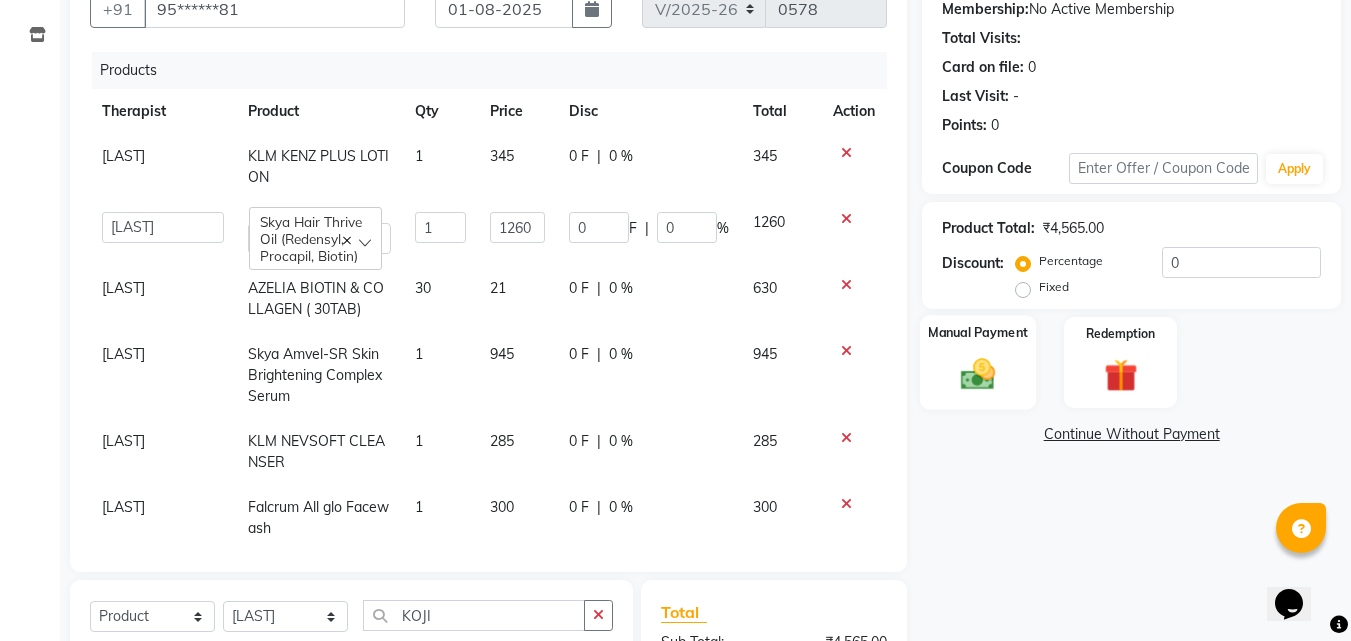 click 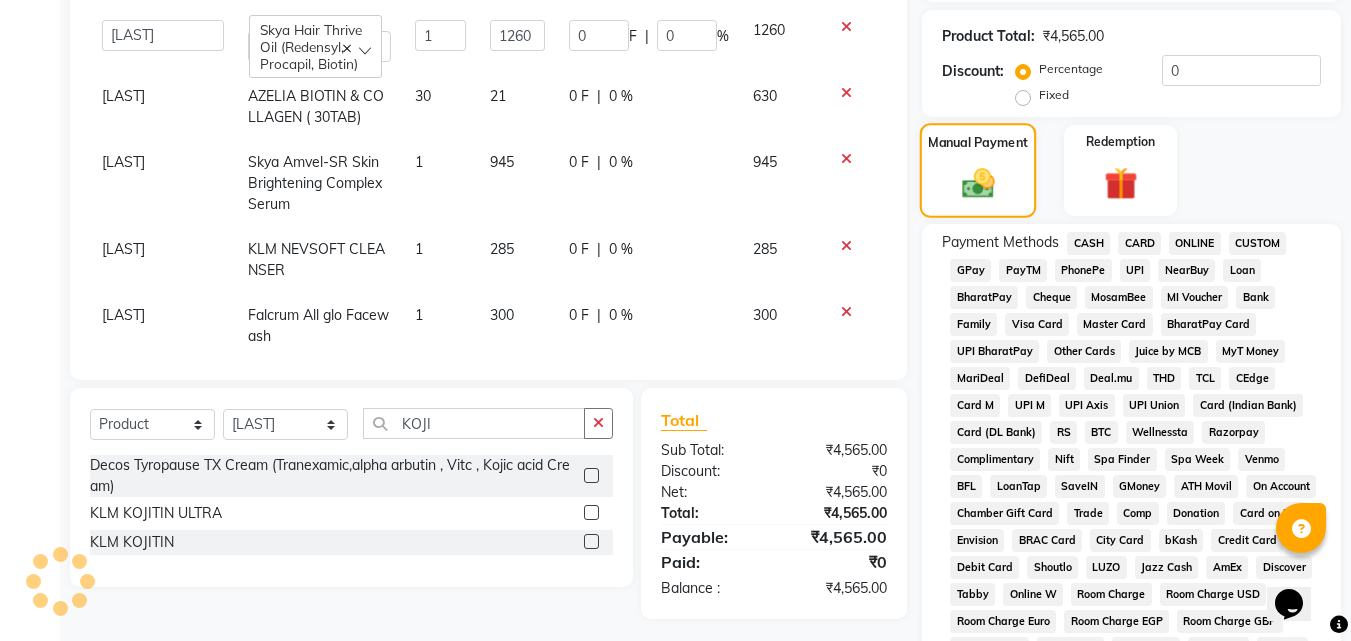scroll, scrollTop: 496, scrollLeft: 0, axis: vertical 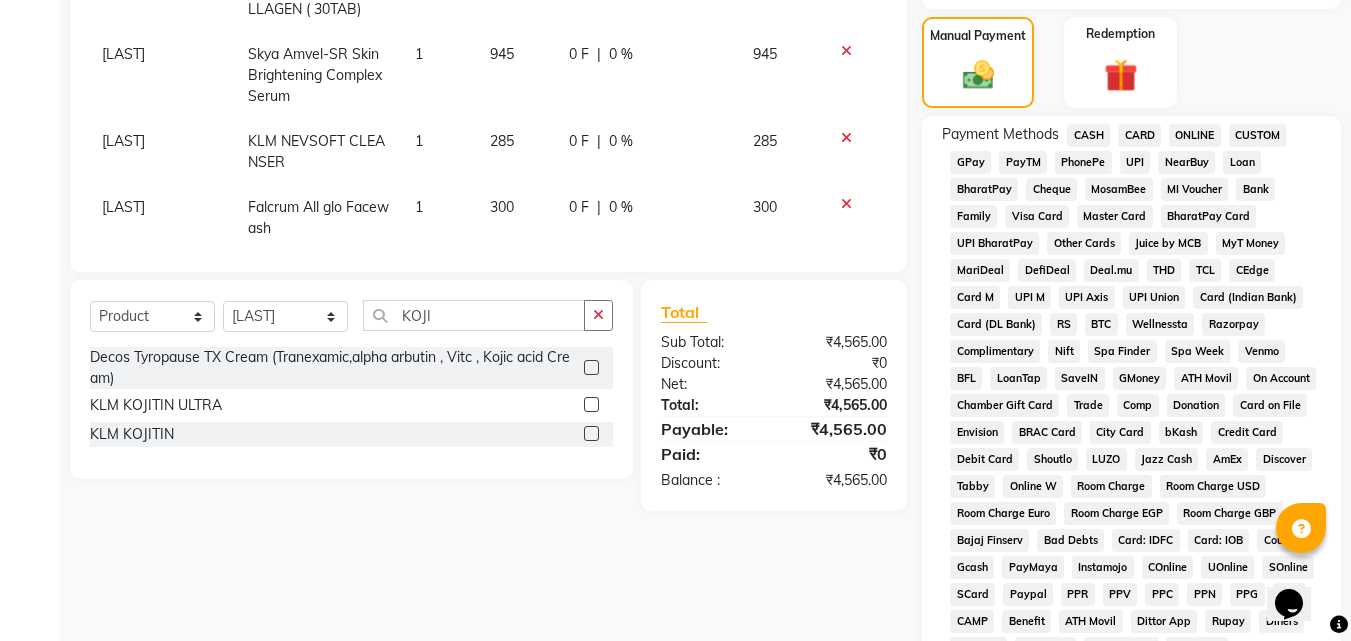 click on "GPay" 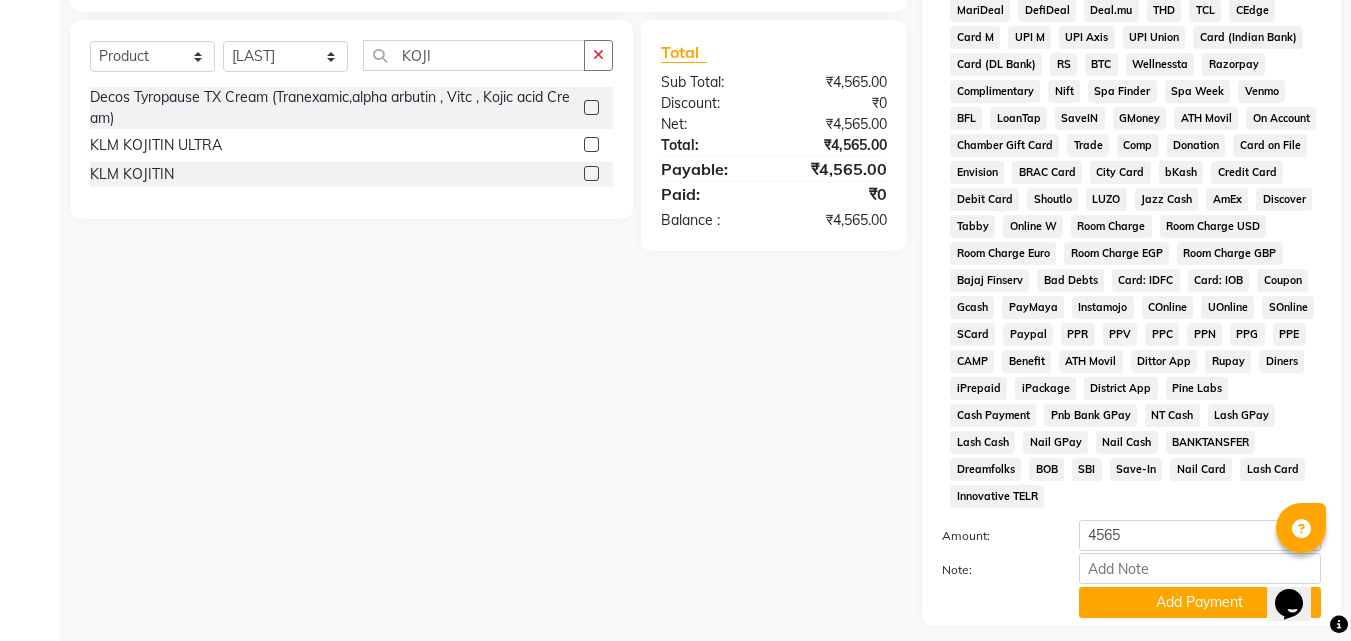 scroll, scrollTop: 785, scrollLeft: 0, axis: vertical 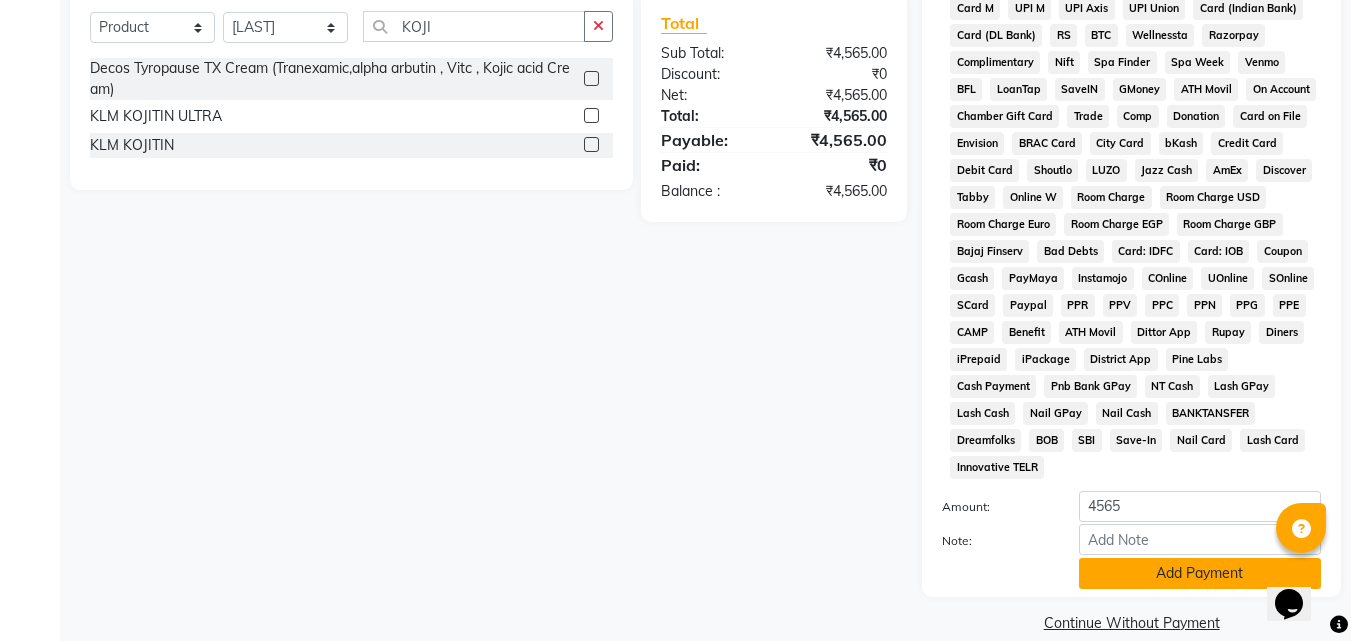 click on "Add Payment" 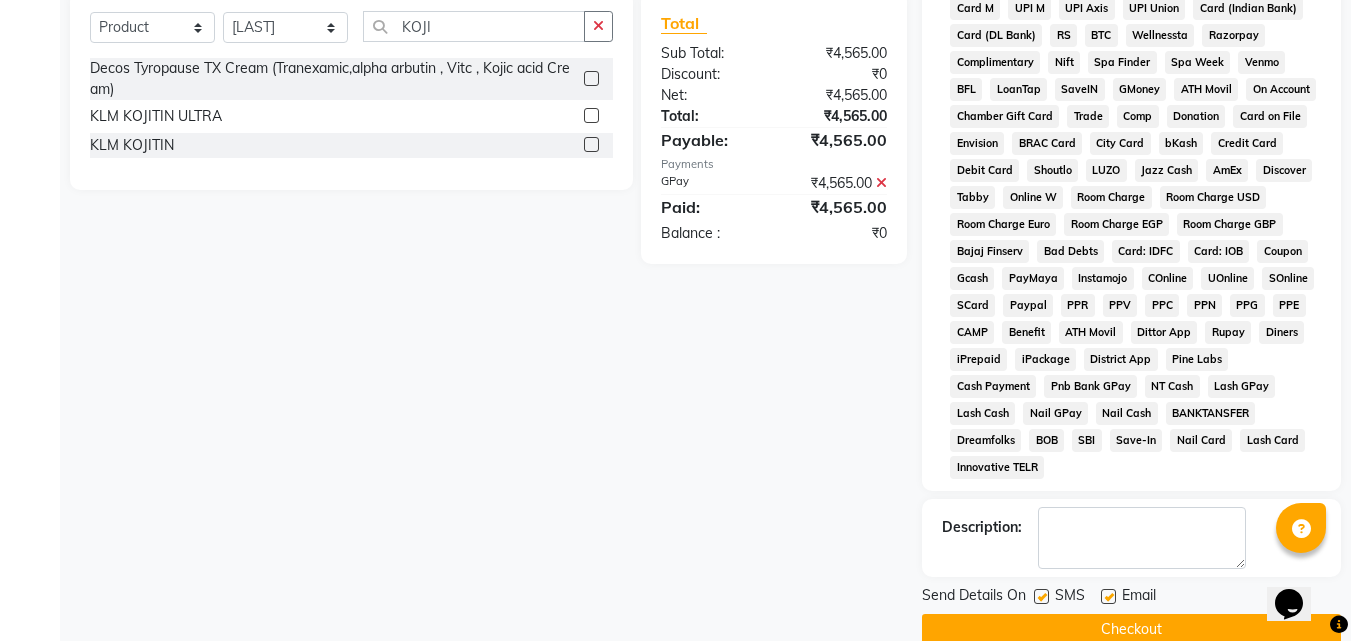 click on "Checkout" 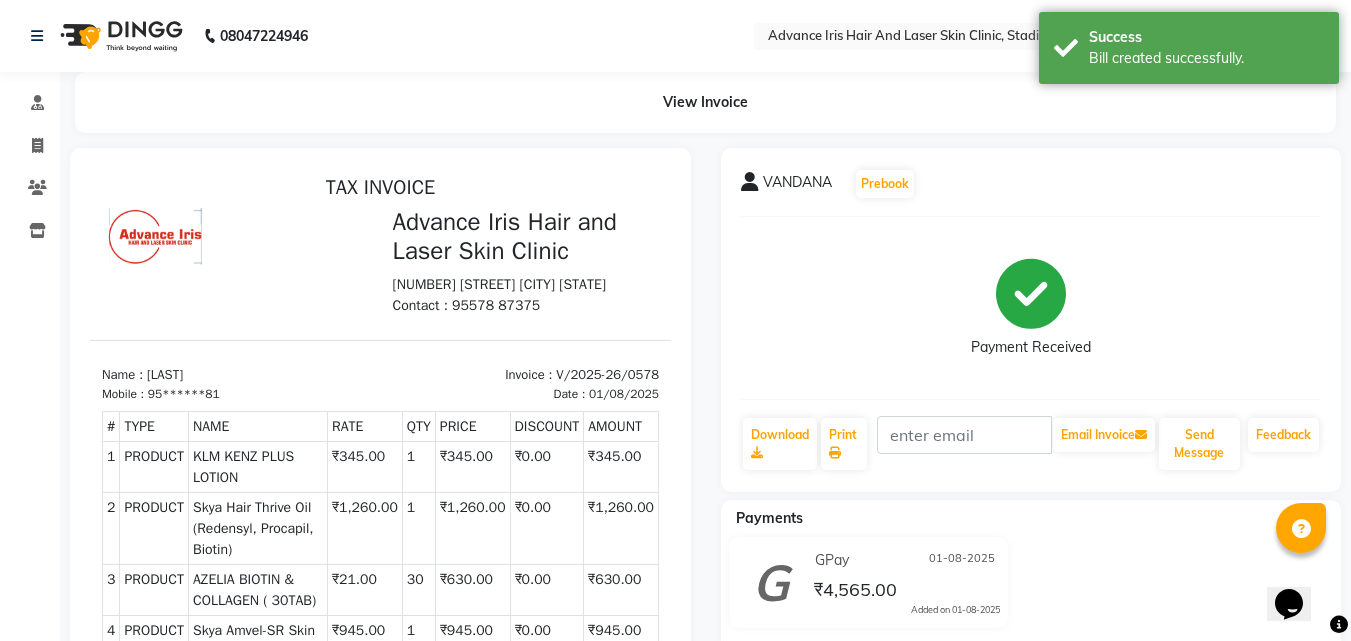 scroll, scrollTop: 0, scrollLeft: 0, axis: both 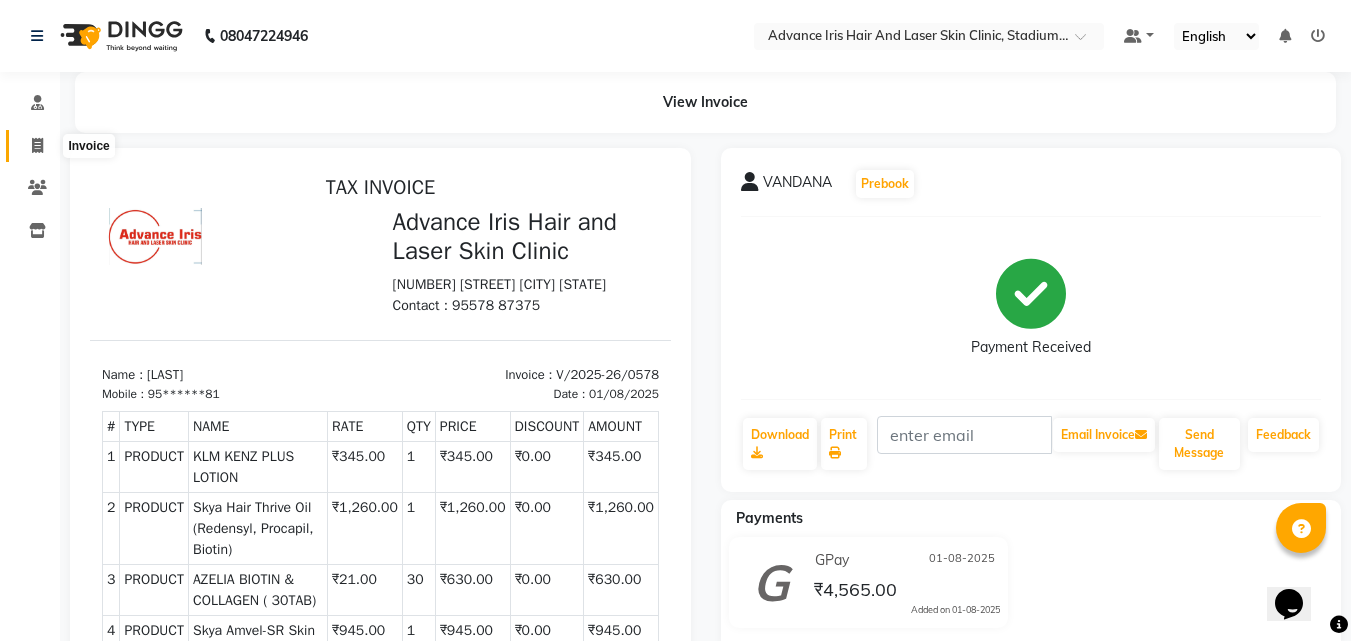 click 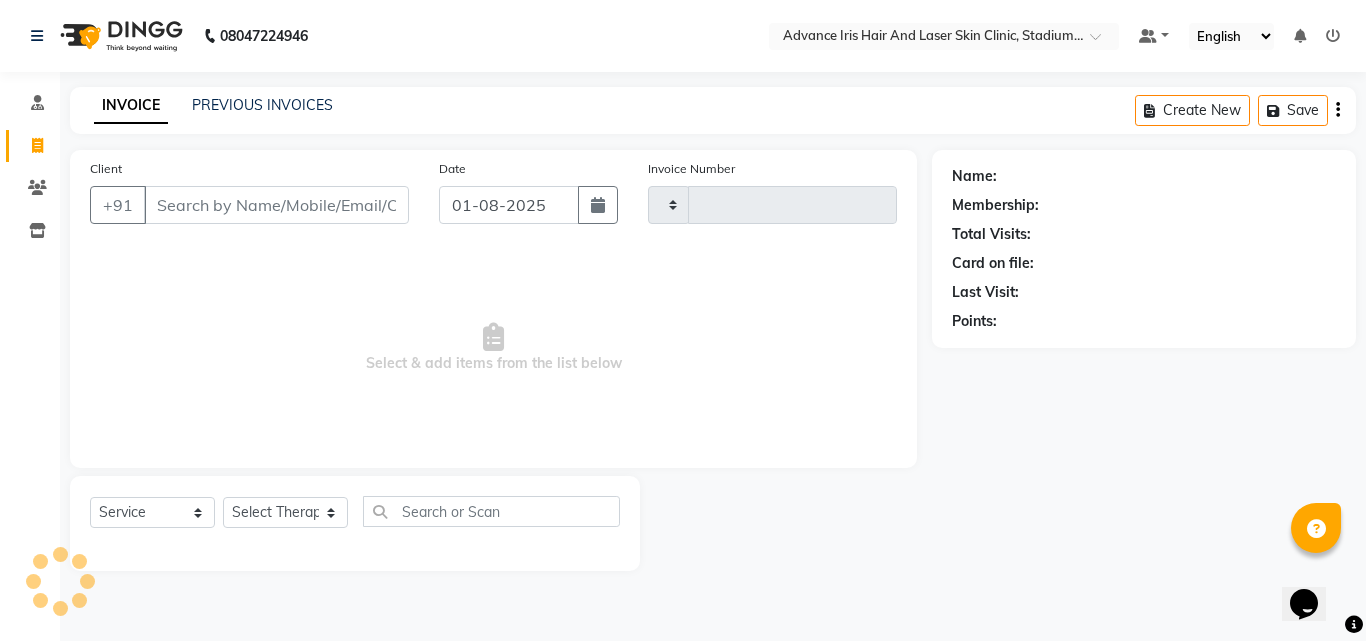 type on "0579" 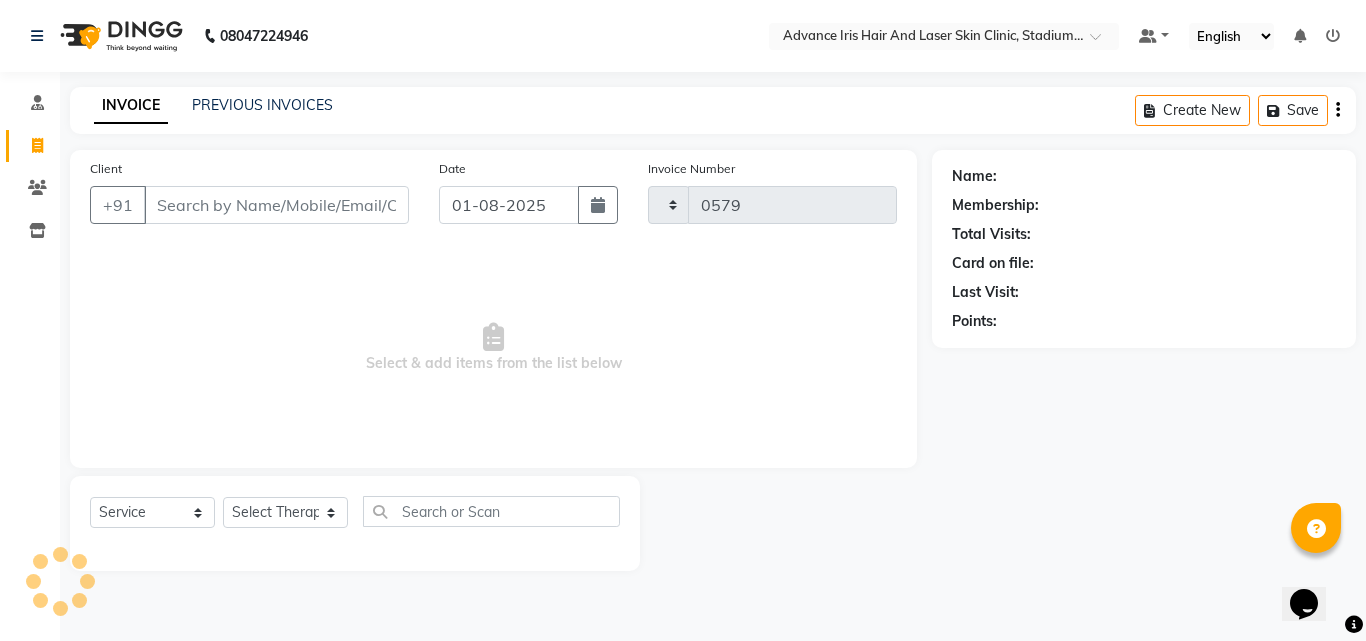 select on "5825" 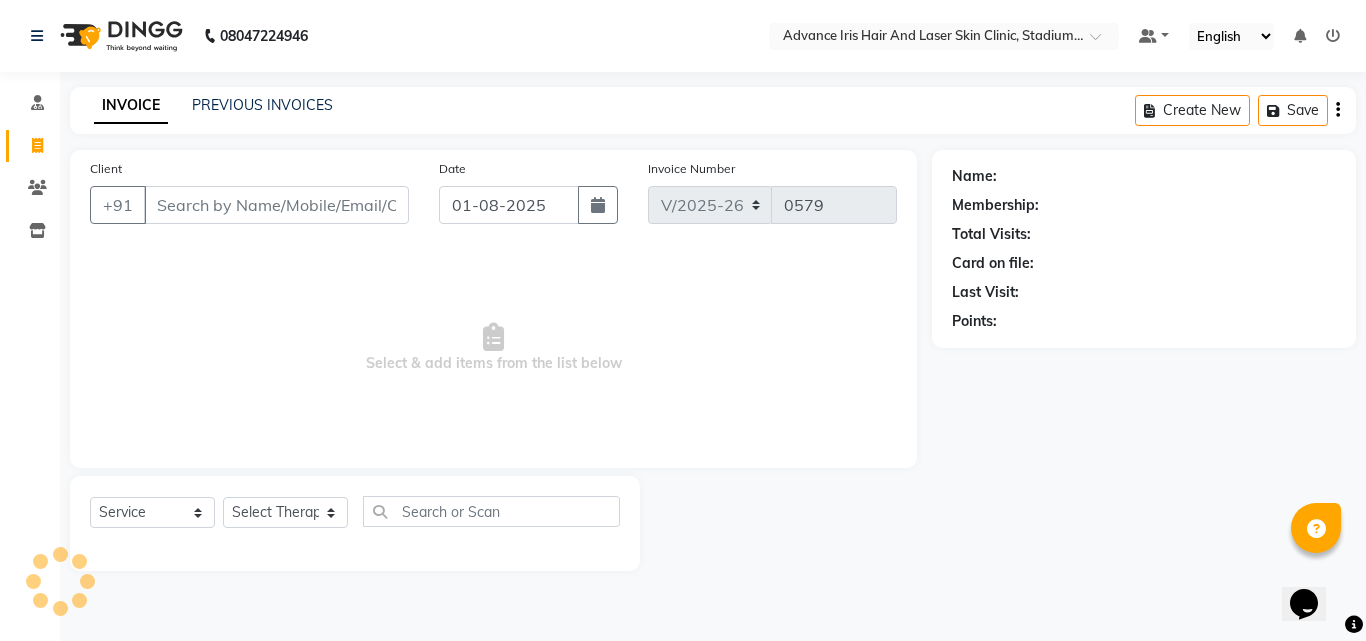 drag, startPoint x: 180, startPoint y: 202, endPoint x: 165, endPoint y: 186, distance: 21.931713 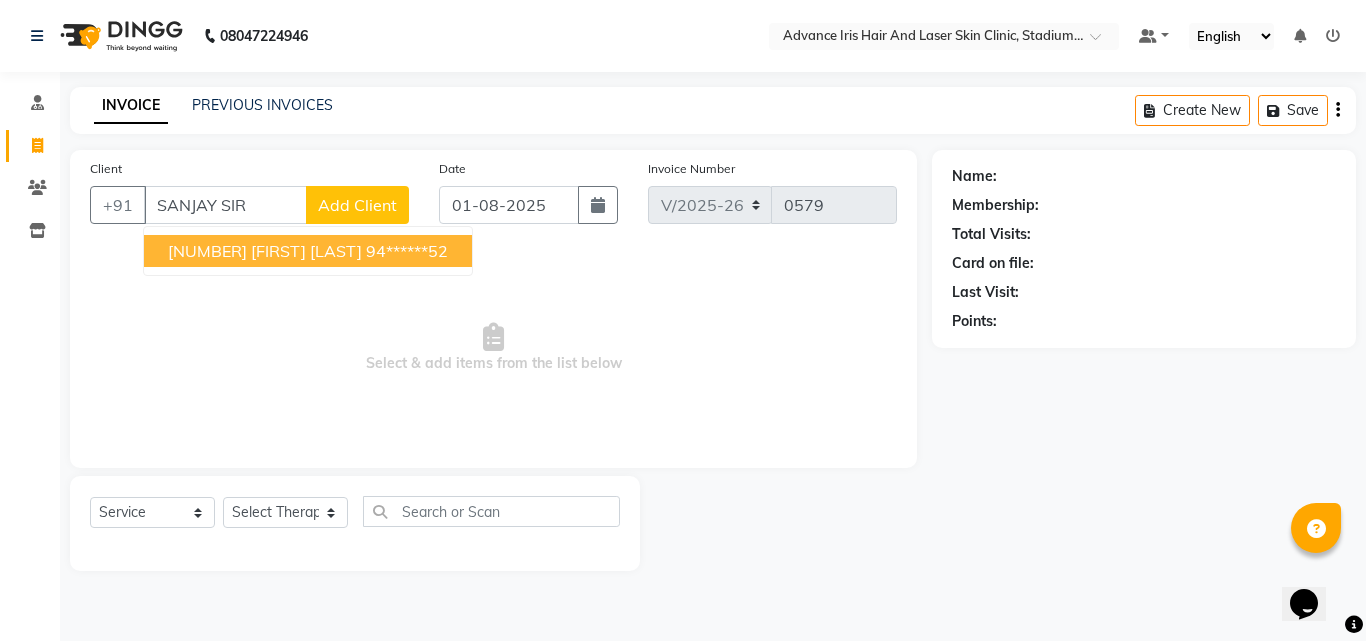 click on "[NUMBER] [FIRST] [LAST]" at bounding box center (265, 251) 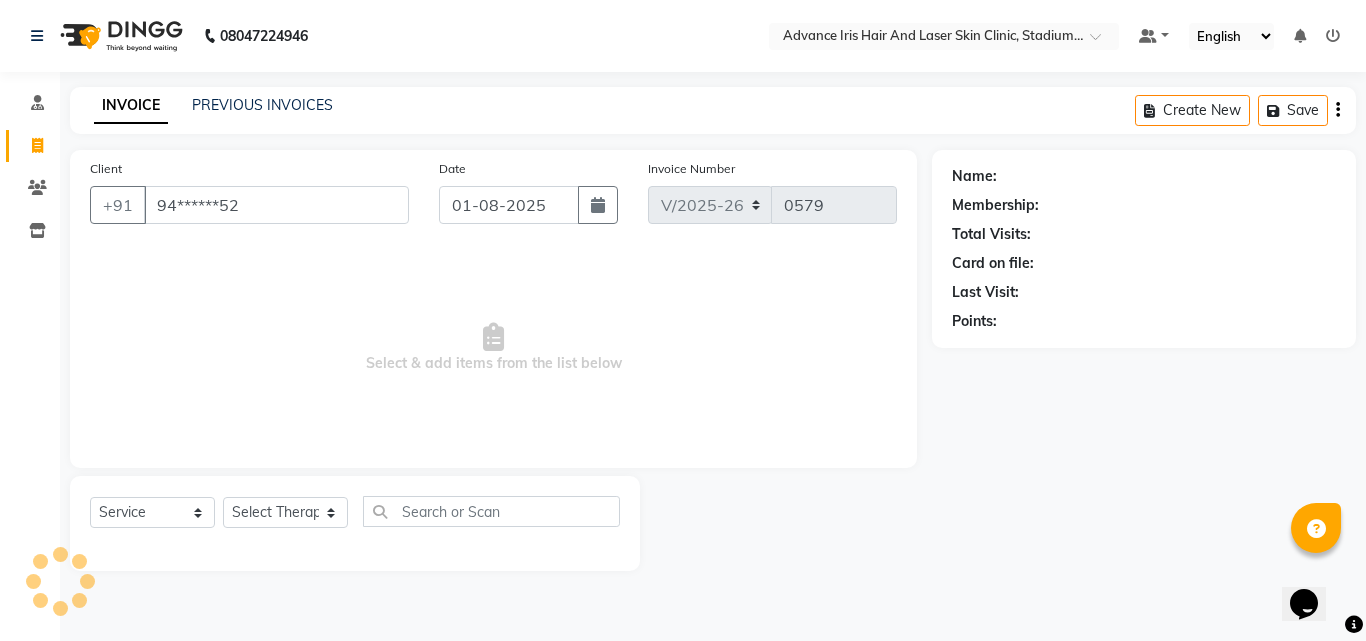 type on "94******52" 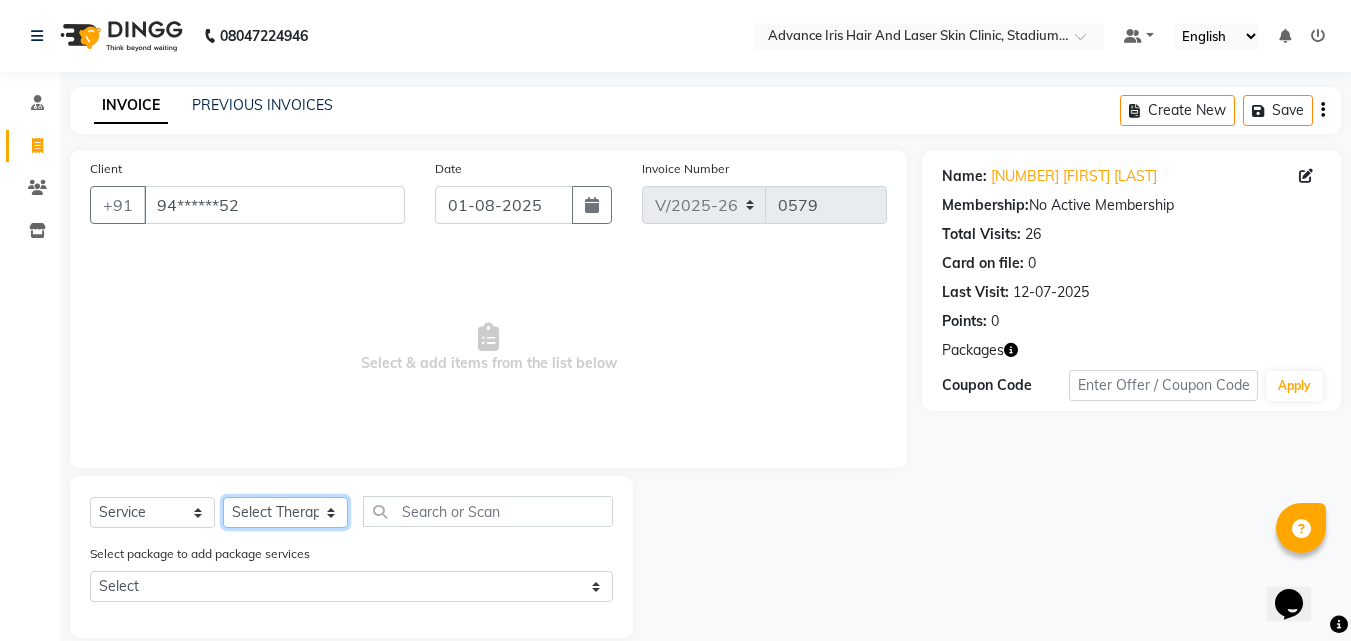 click on "Select Therapist Advance Iris Reception  Anchal Chandani Dr Pratiksha Dwivedi(Cosmetologist) Imran Isra [LAST]" 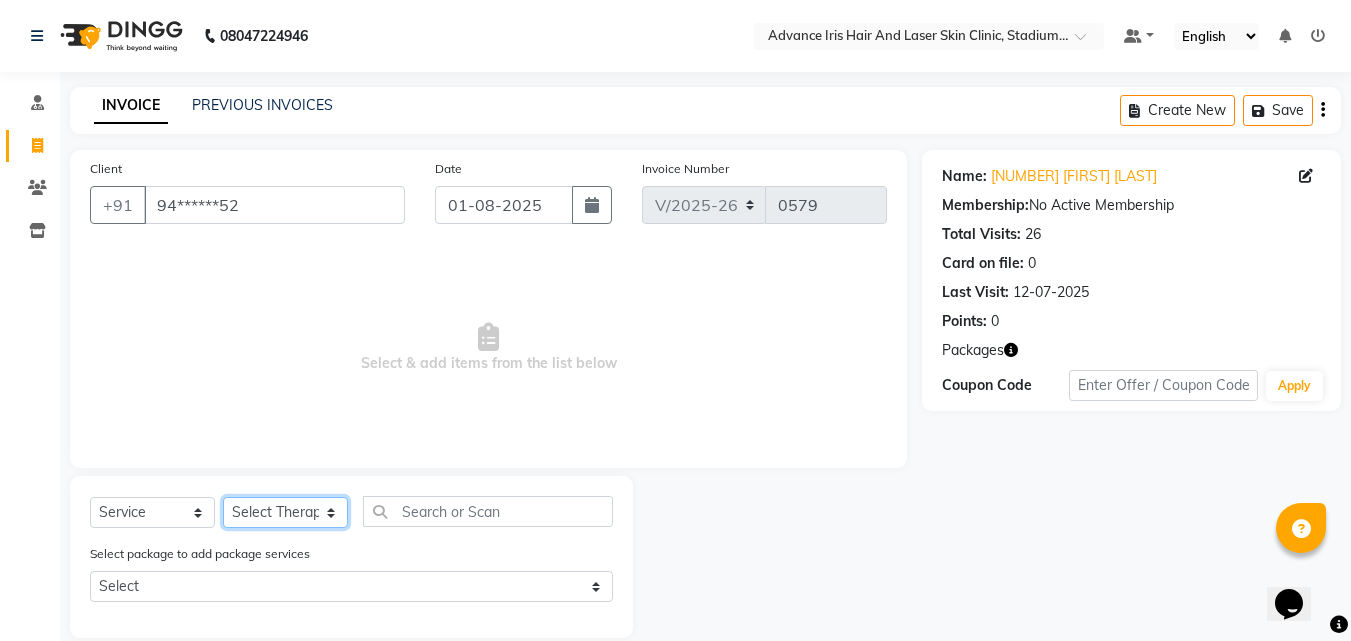 select on "40886" 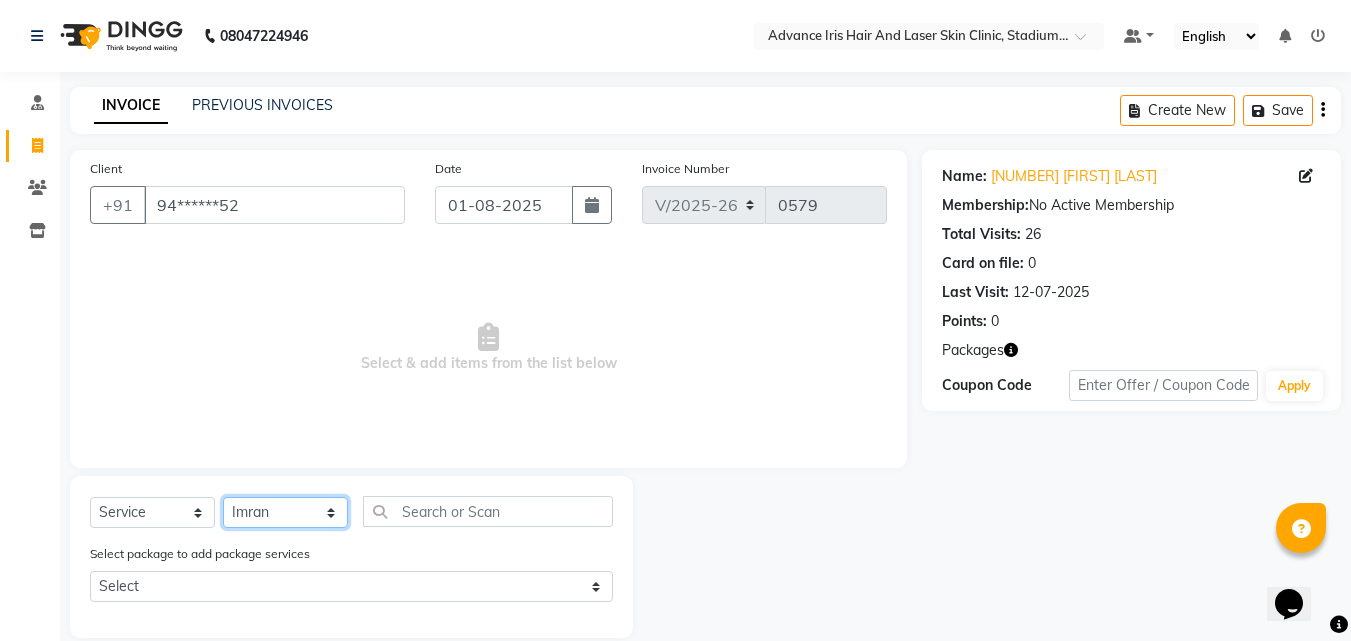 click on "Select Therapist Advance Iris Reception  Anchal Chandani Dr Pratiksha Dwivedi(Cosmetologist) Imran Isra [LAST]" 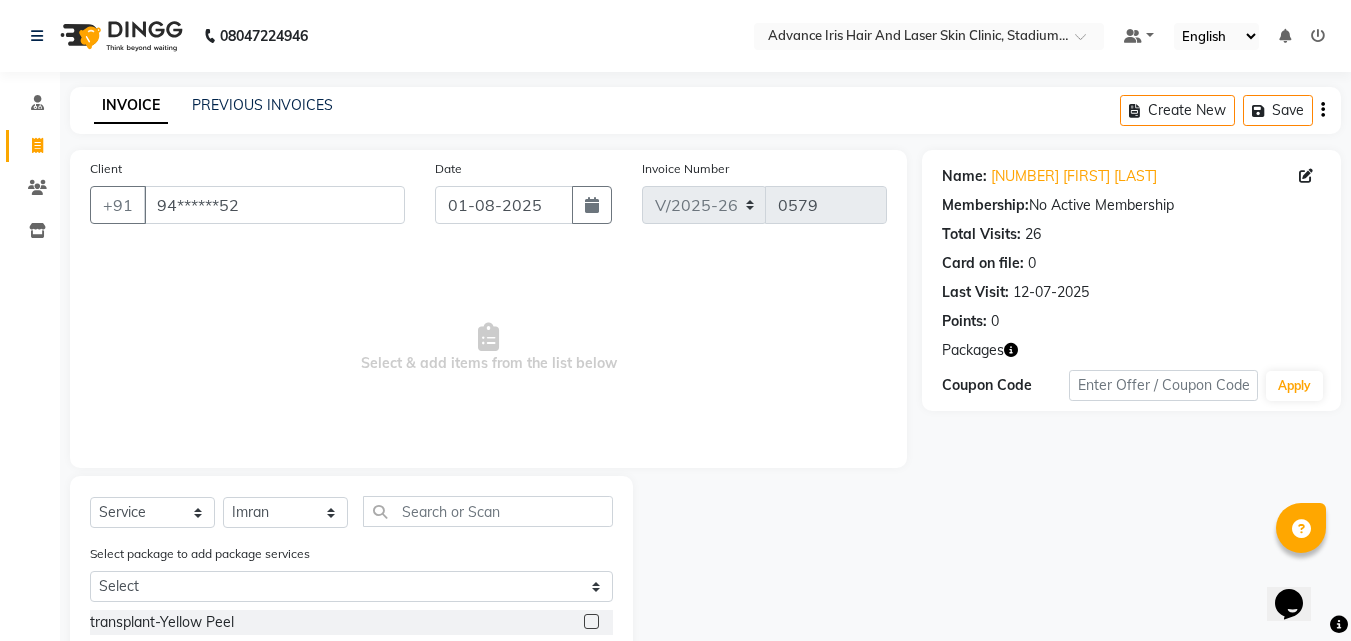 click on "Select  Service  Product  Membership  Package Voucher Prepaid Gift Card  Select Therapist Advance Iris Reception  Anchal Chandani Dr Pratiksha Dwivedi(Cosmetologist) Imran Isra [LAST]" 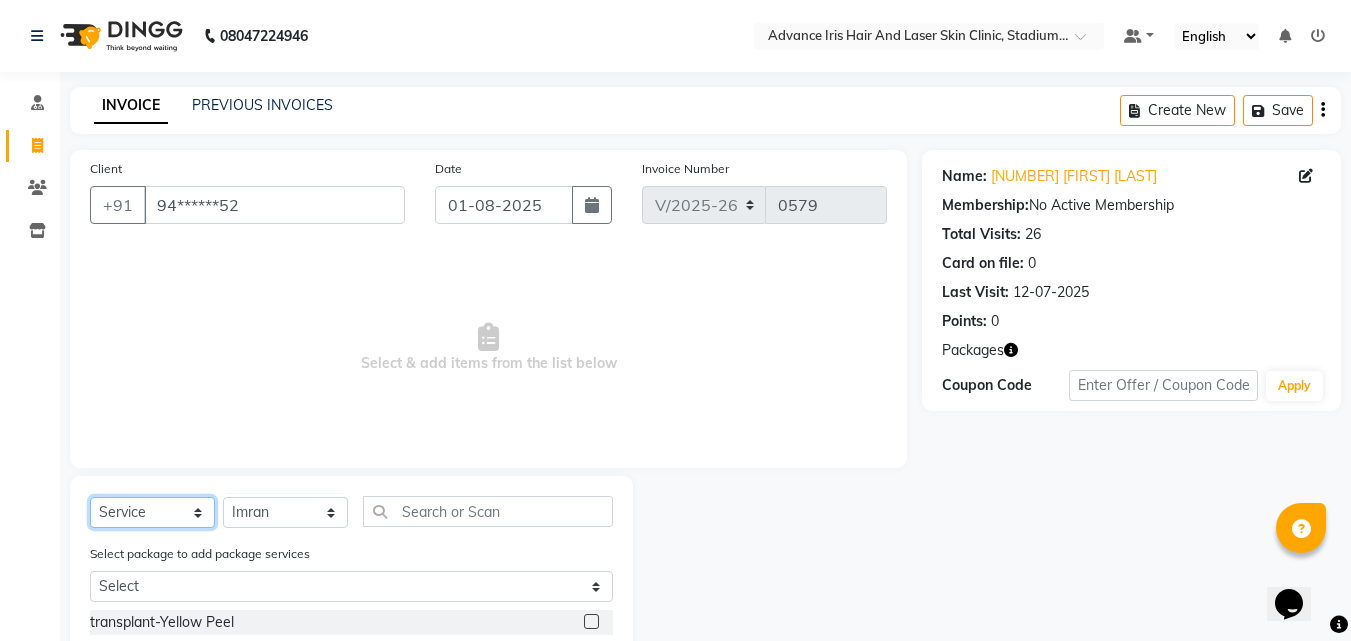 click on "Select  Service  Product  Membership  Package Voucher Prepaid Gift Card" 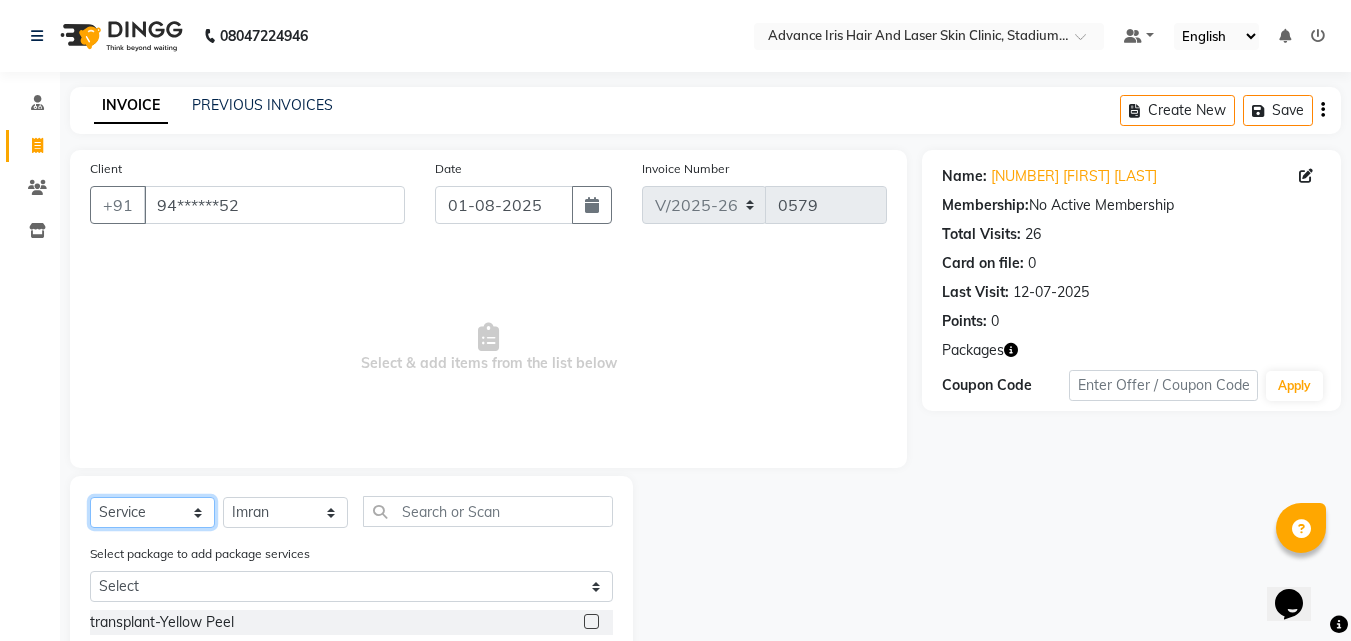 click on "Select  Service  Product  Membership  Package Voucher Prepaid Gift Card" 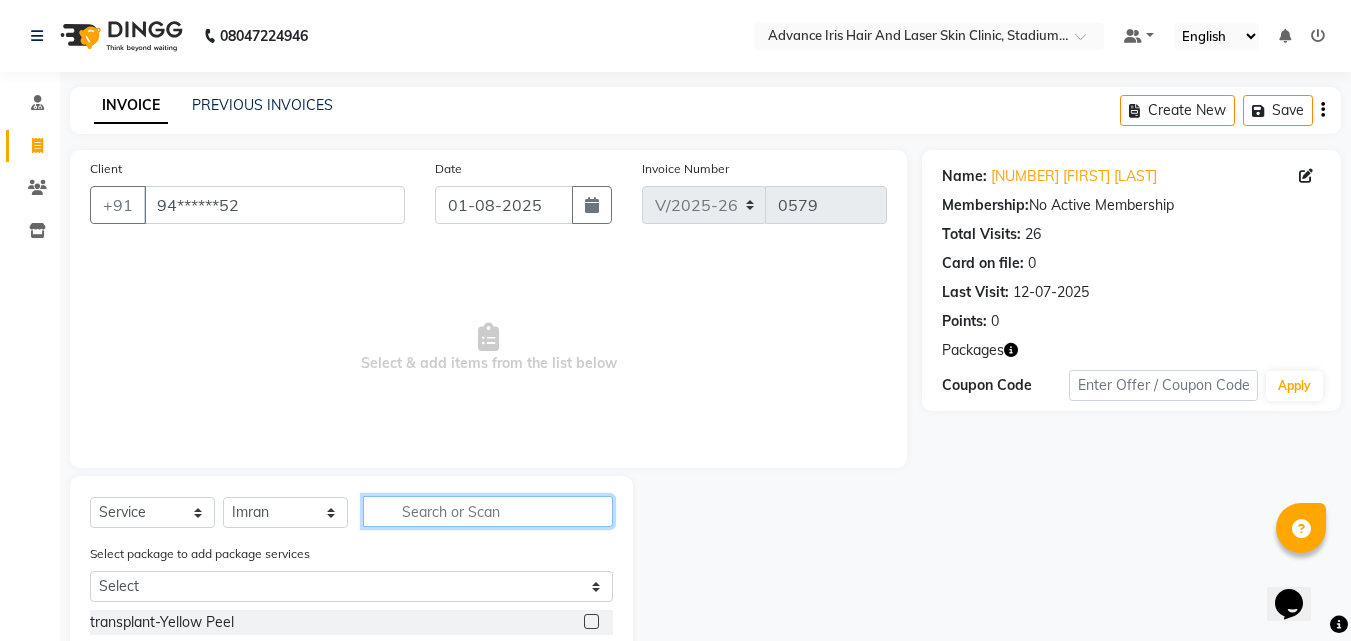 click 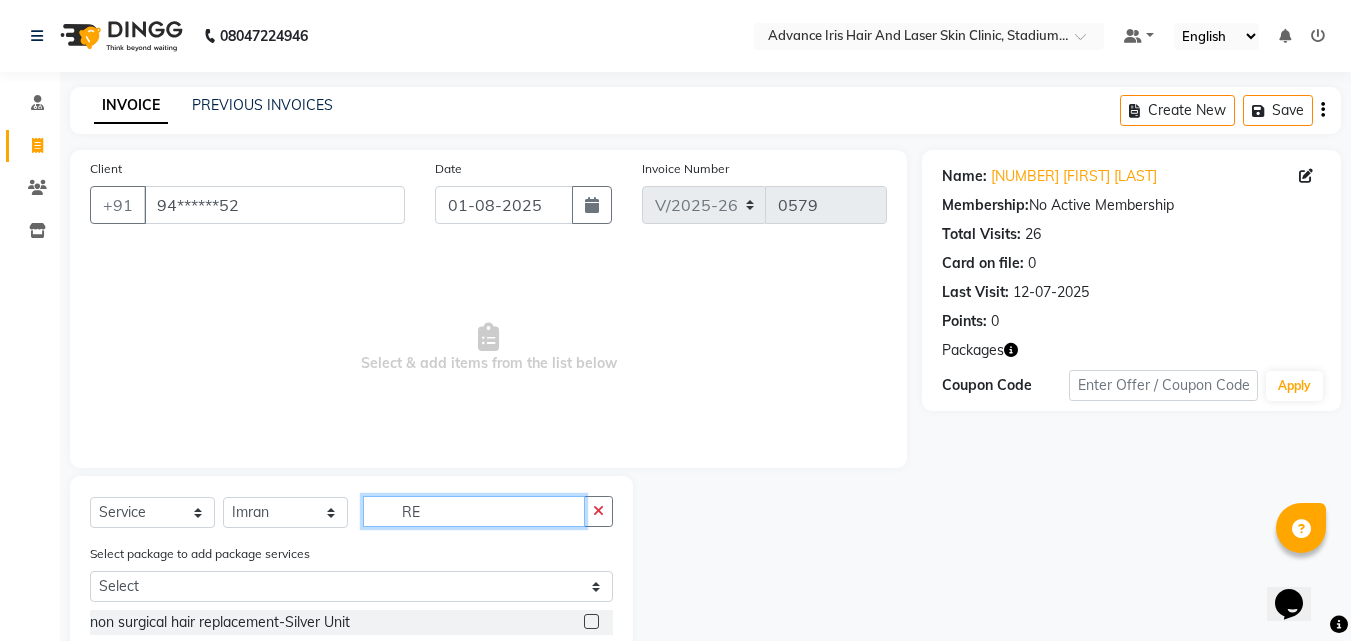type on "R" 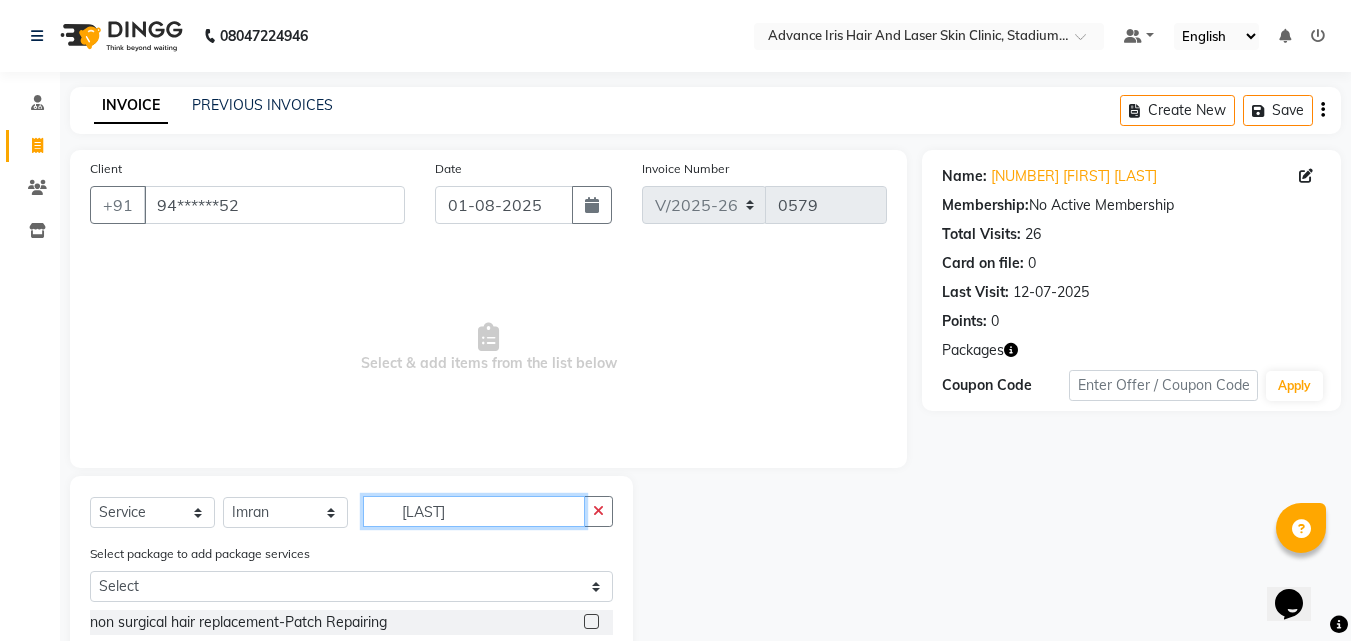 scroll, scrollTop: 56, scrollLeft: 0, axis: vertical 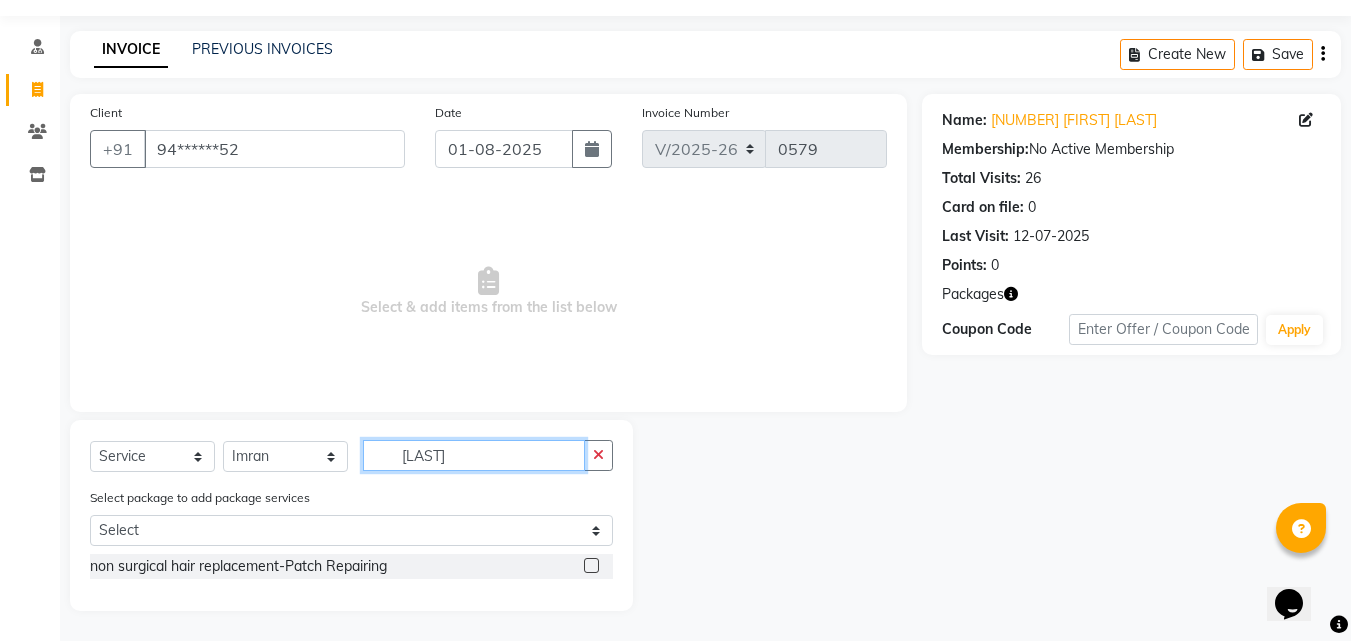 type on "[LAST]" 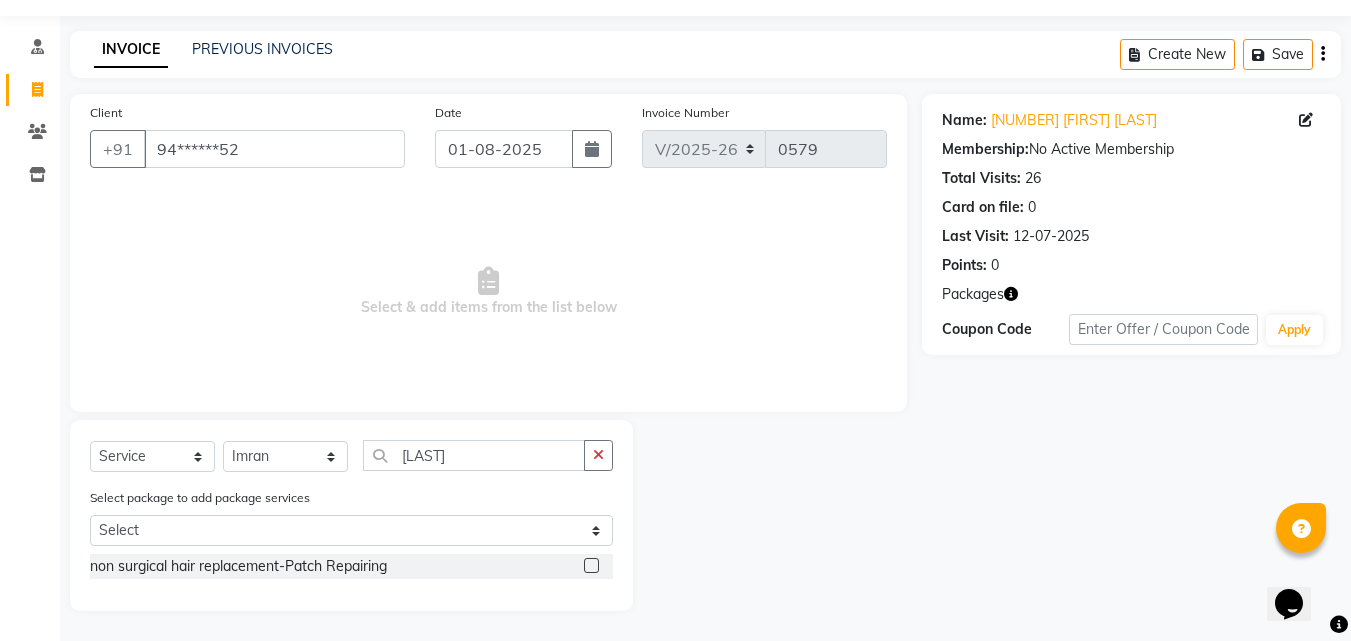 click 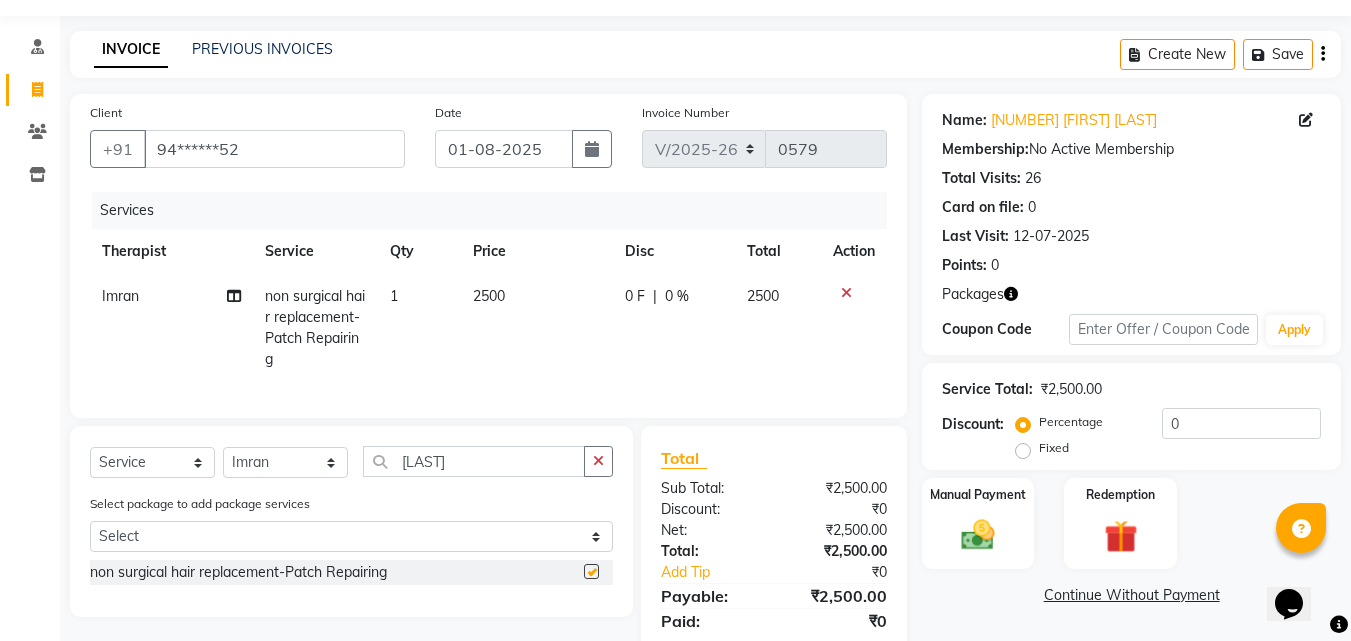 checkbox on "false" 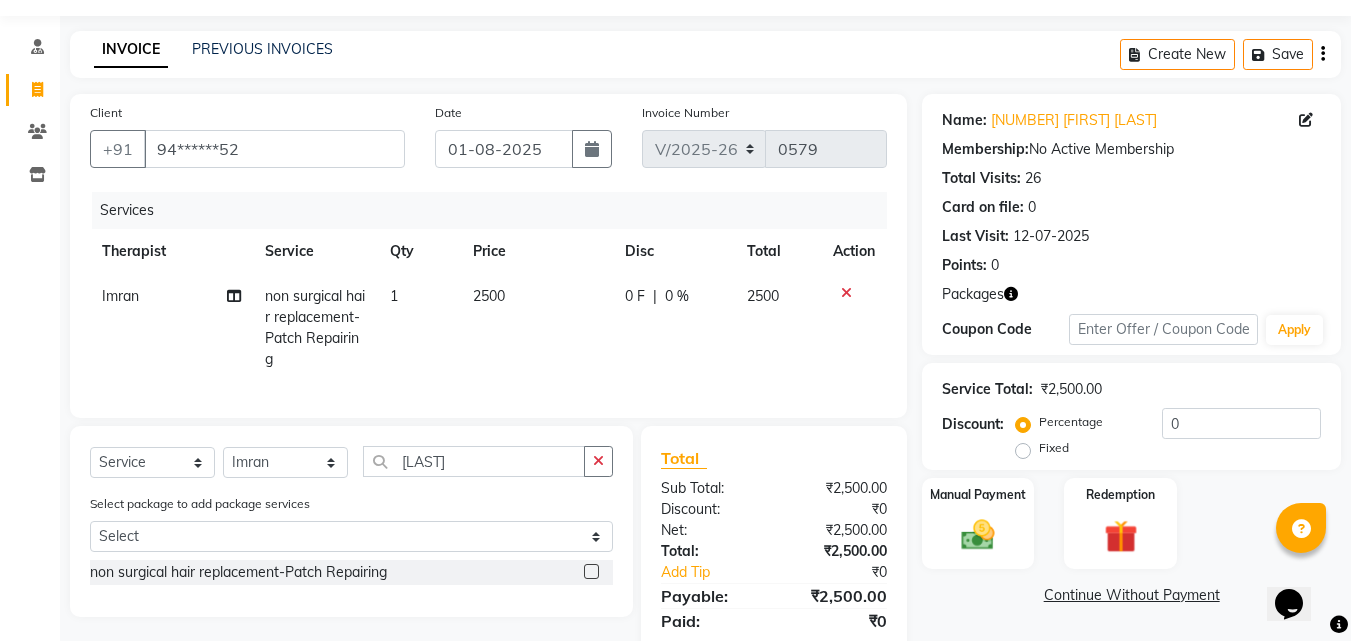 click on "2500" 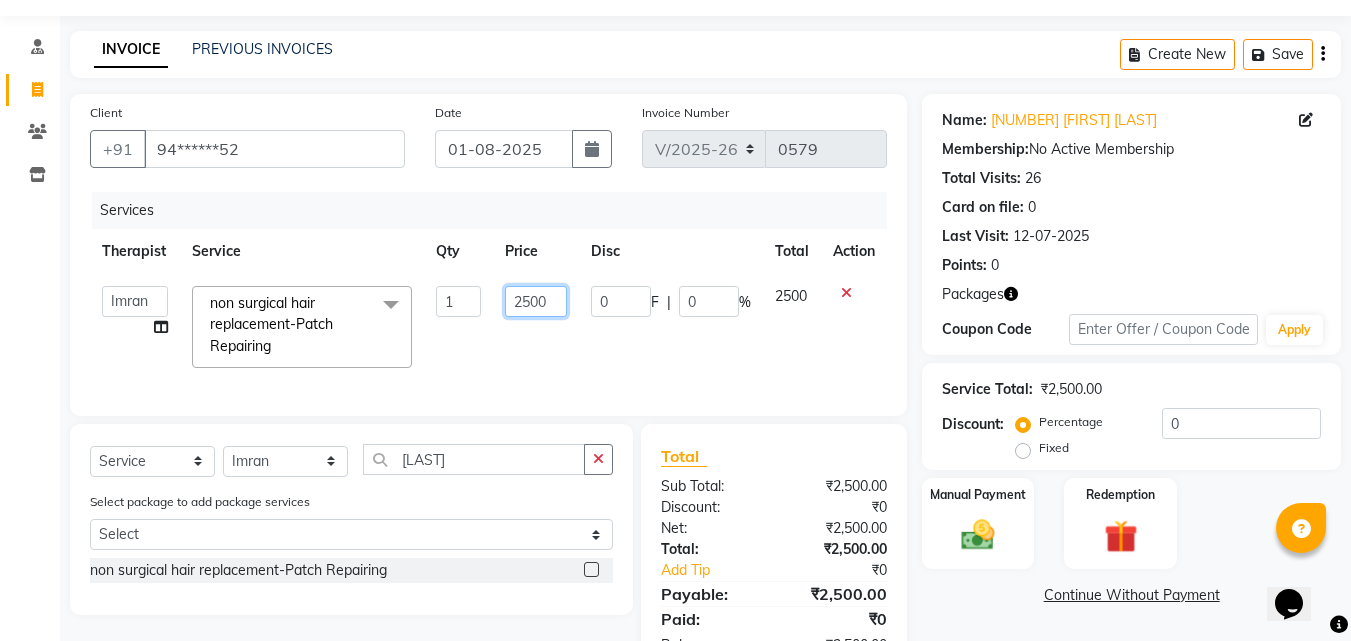 click on "2500" 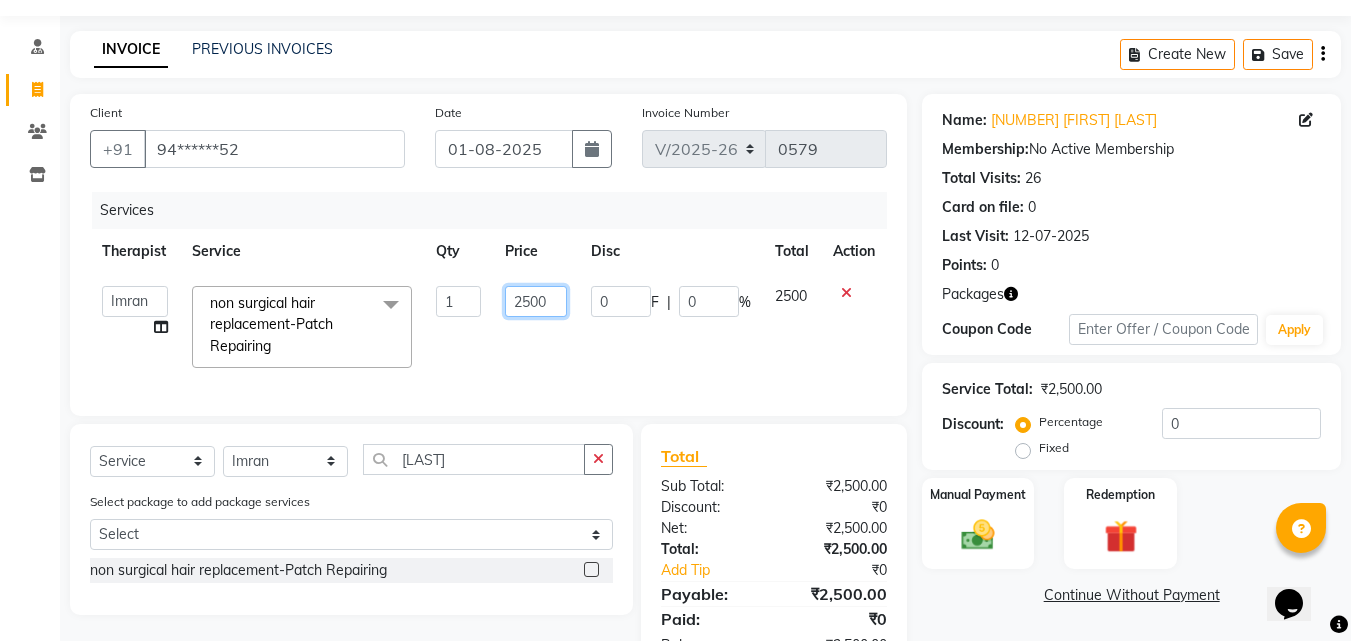 click on "2500" 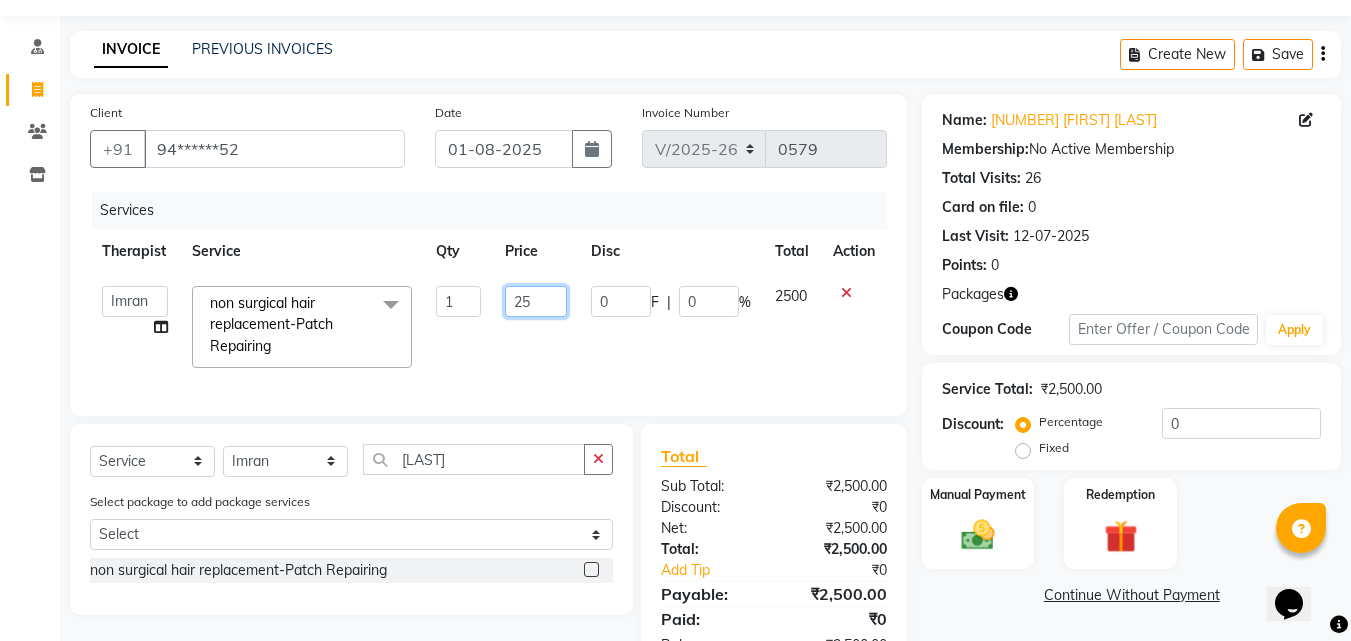 type on "2" 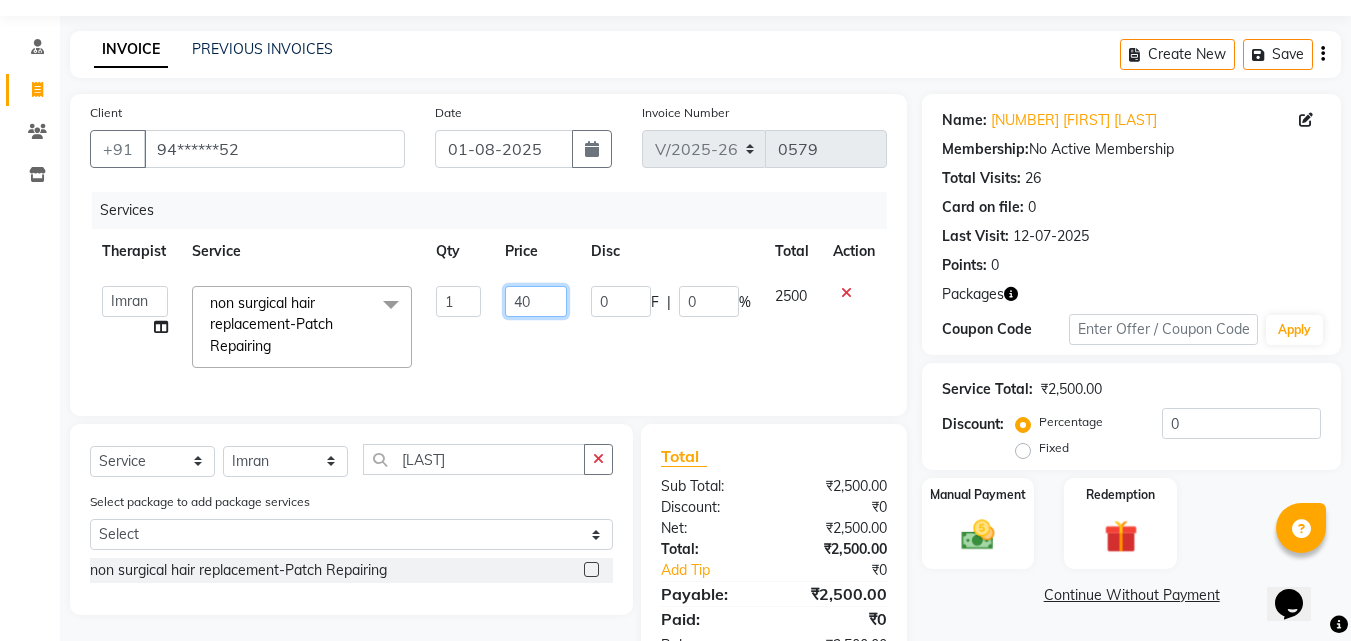 type on "400" 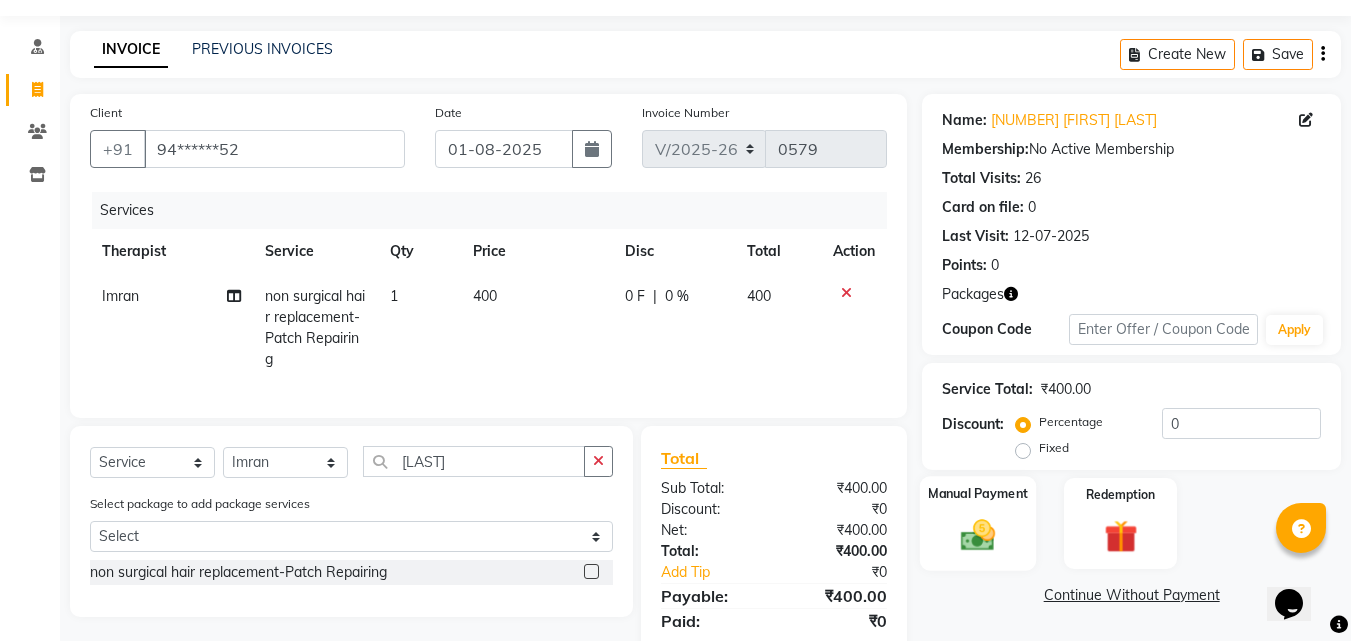 click 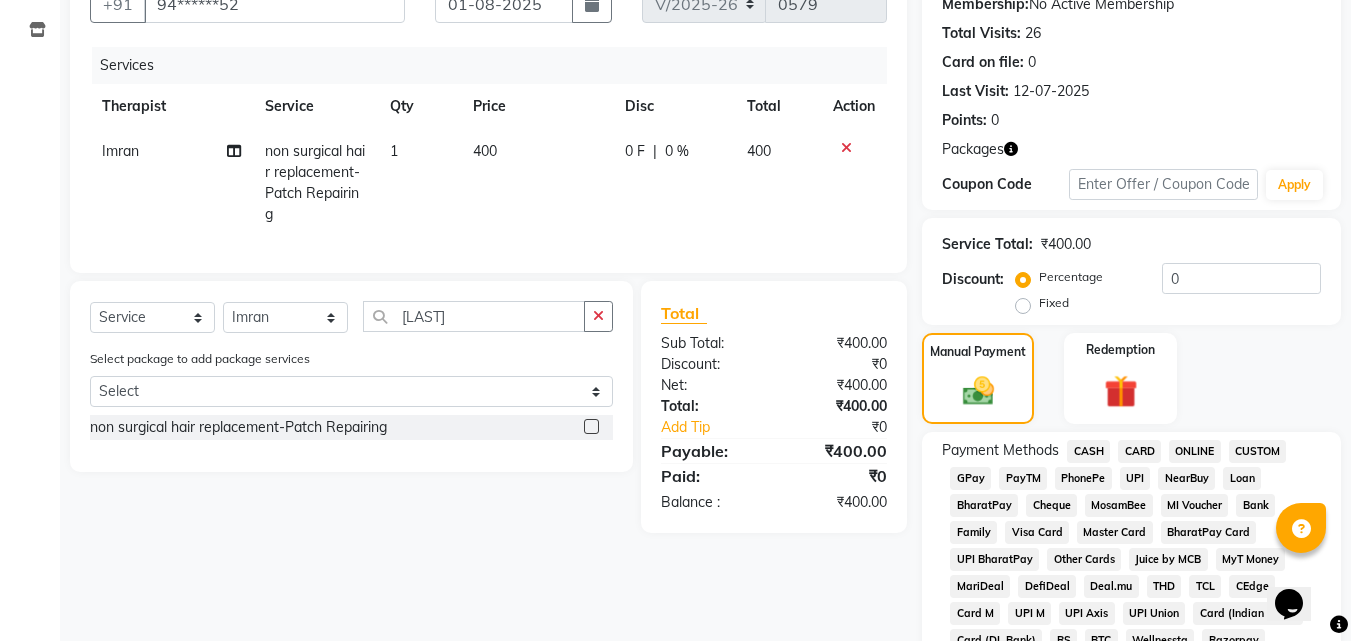 scroll, scrollTop: 256, scrollLeft: 0, axis: vertical 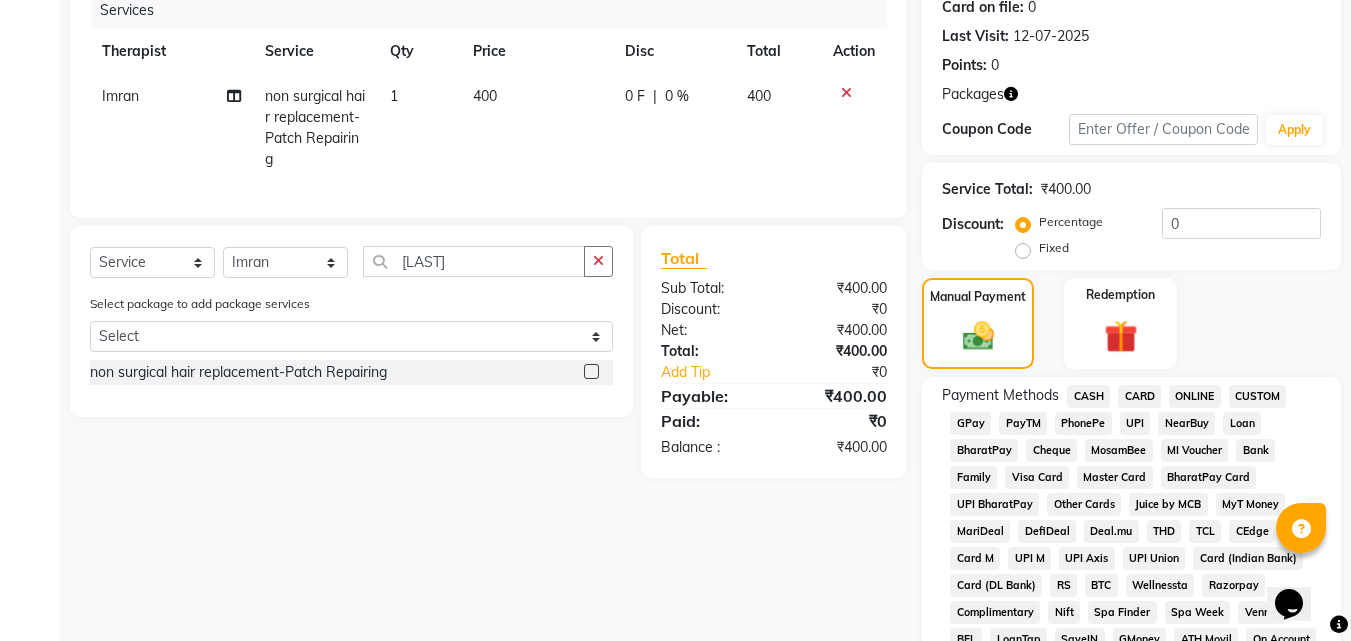click on "CASH" 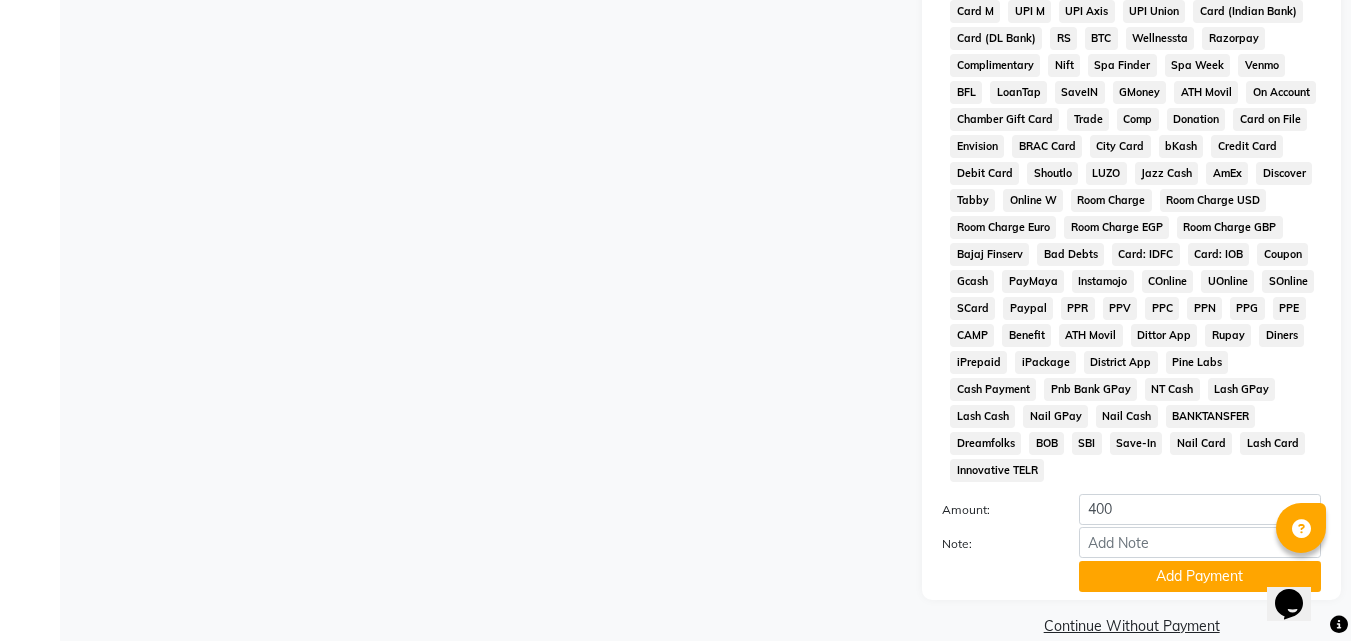 scroll, scrollTop: 806, scrollLeft: 0, axis: vertical 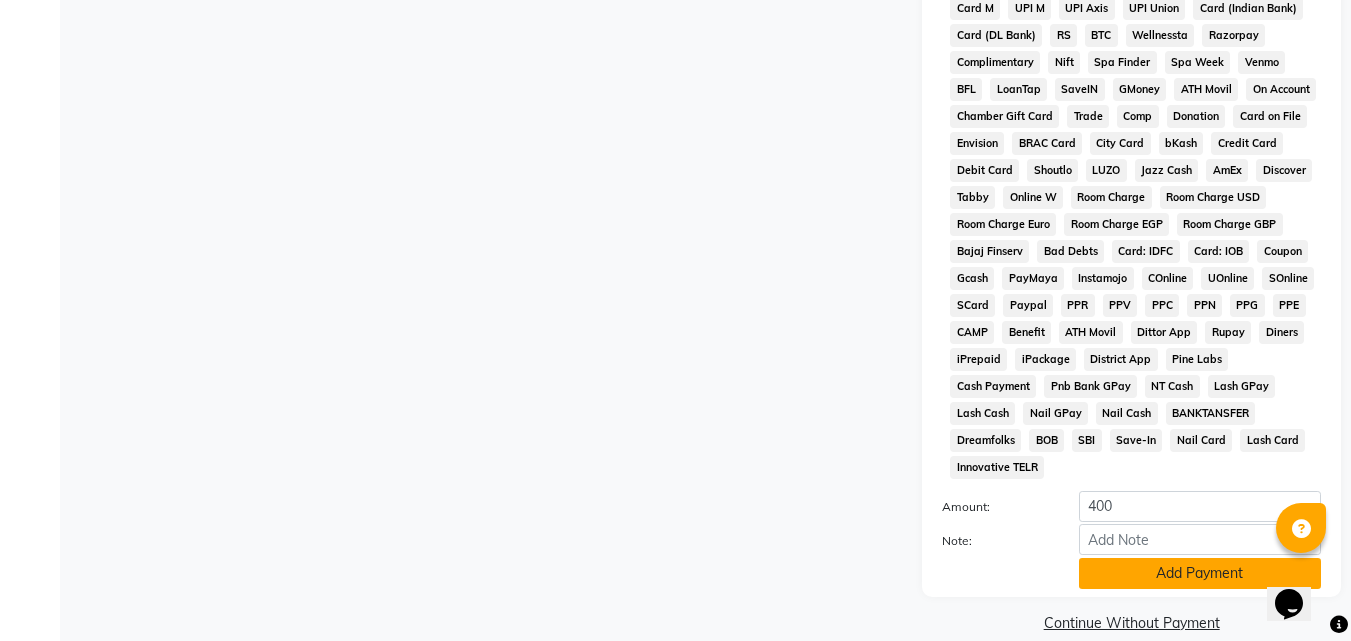 click on "Add Payment" 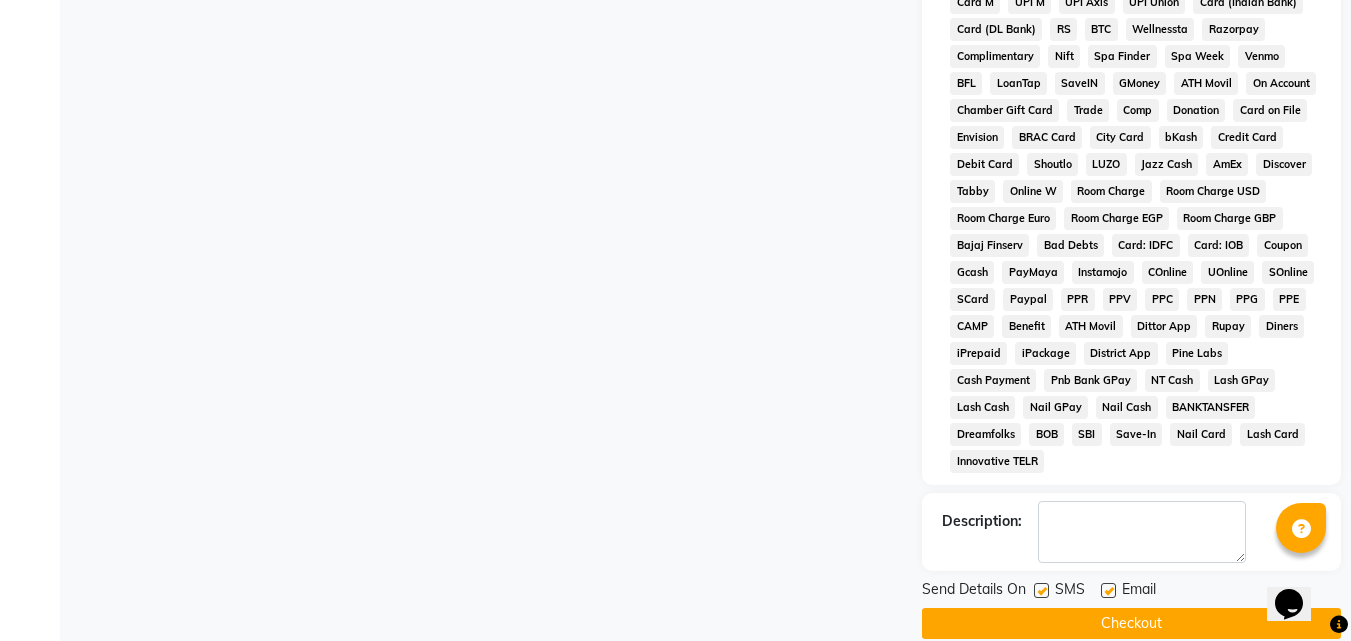 scroll, scrollTop: 813, scrollLeft: 0, axis: vertical 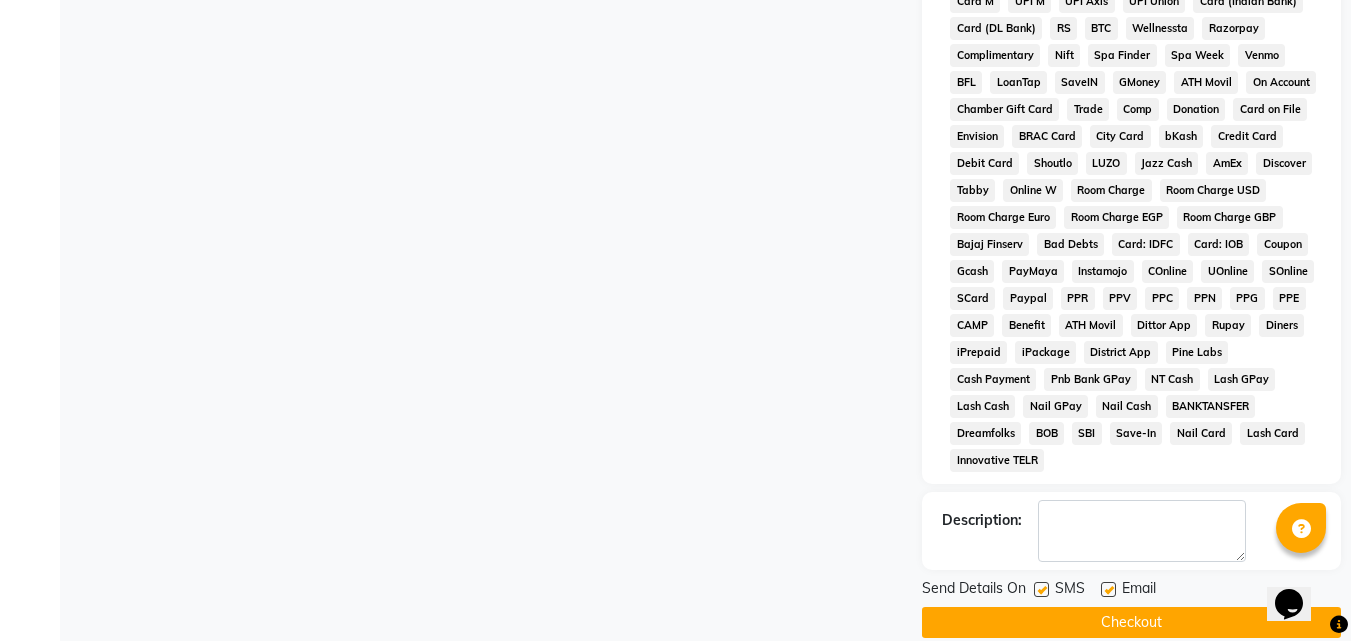 click on "Checkout" 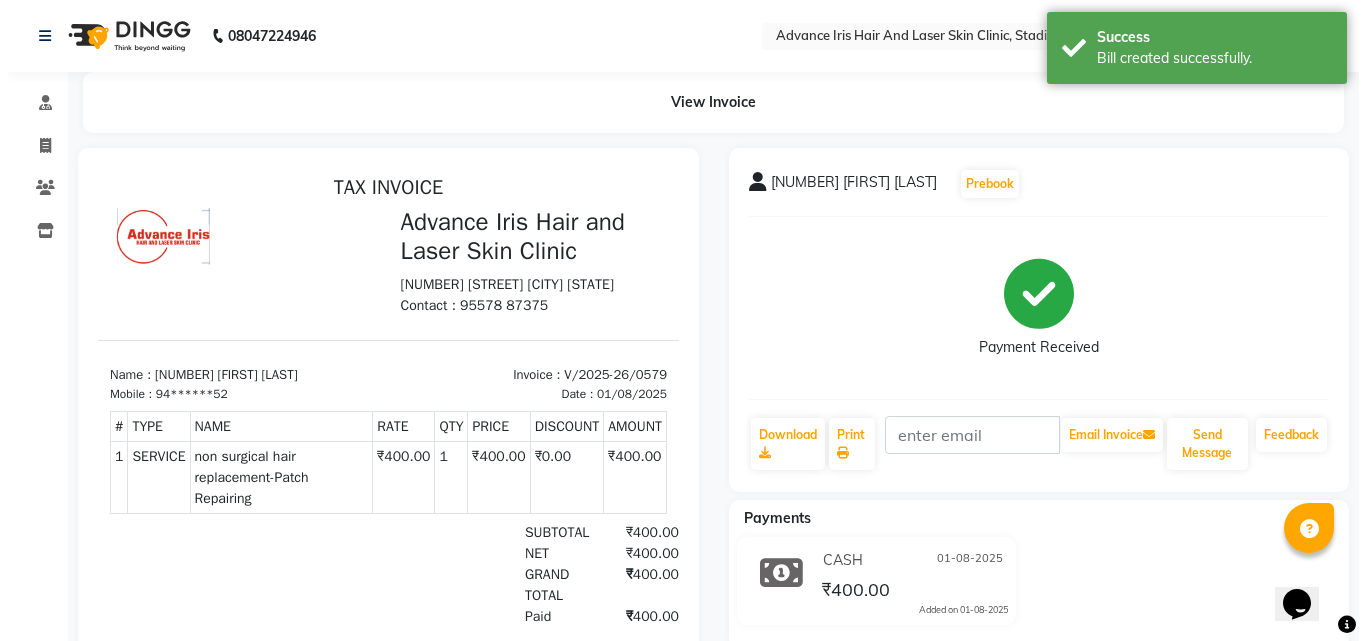 scroll, scrollTop: 0, scrollLeft: 0, axis: both 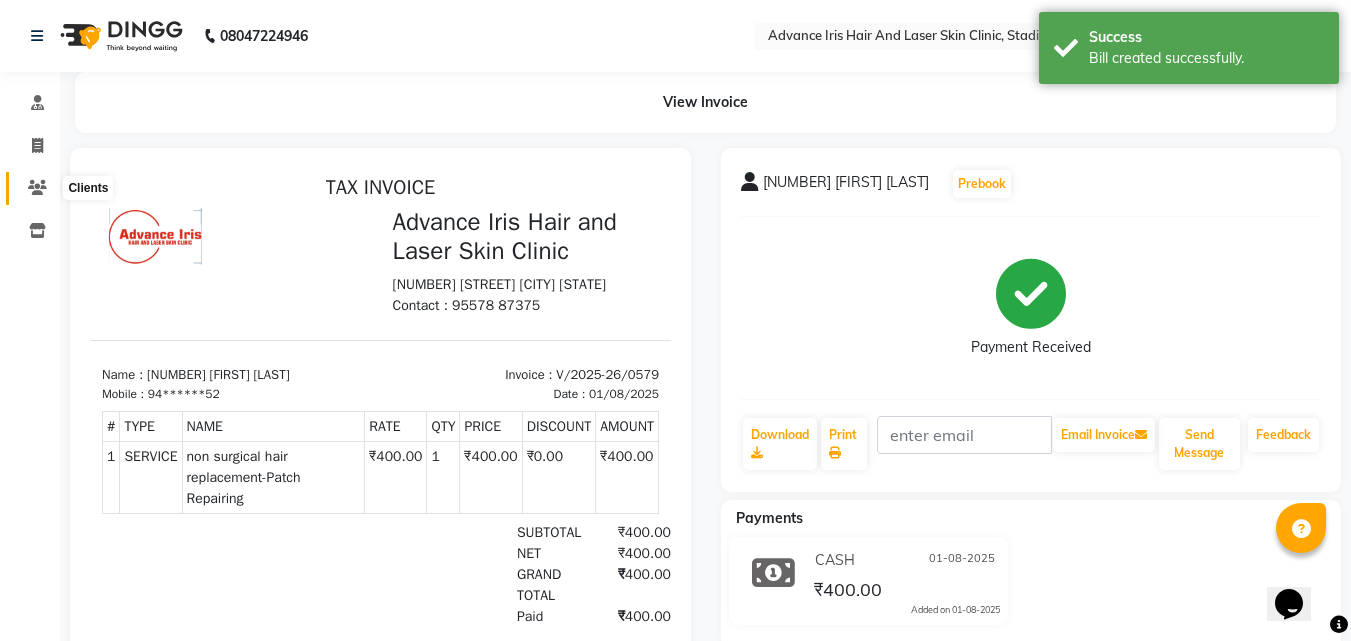 click 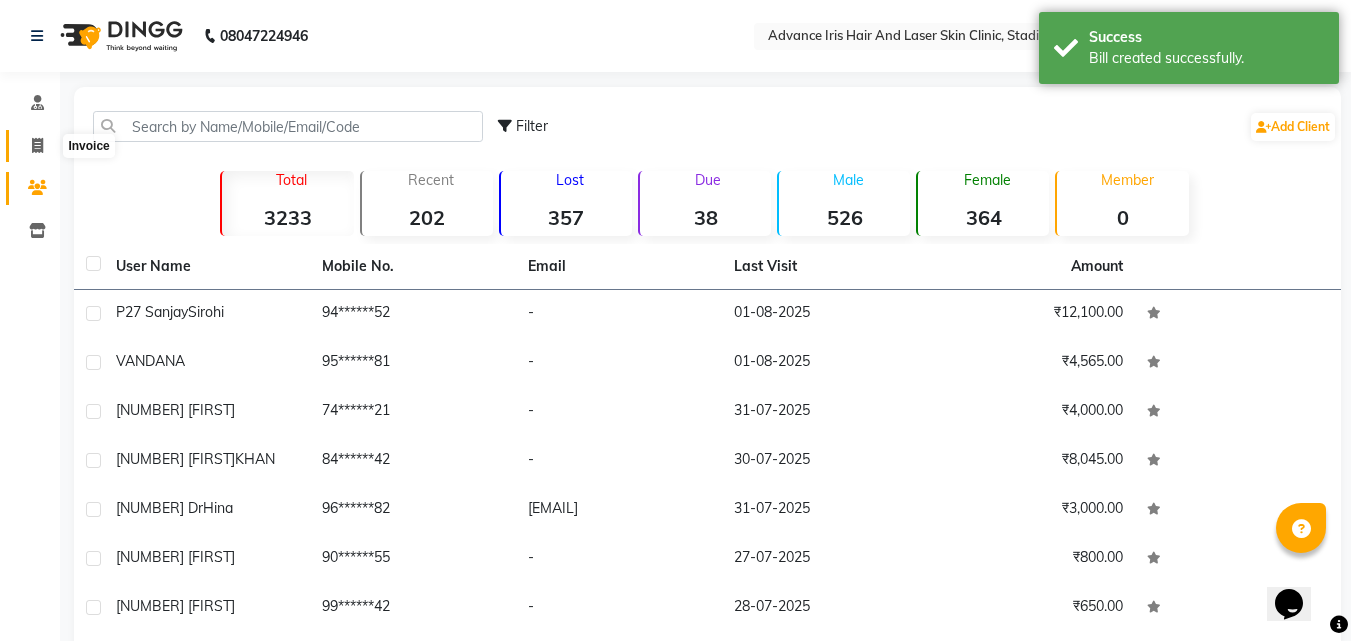 click 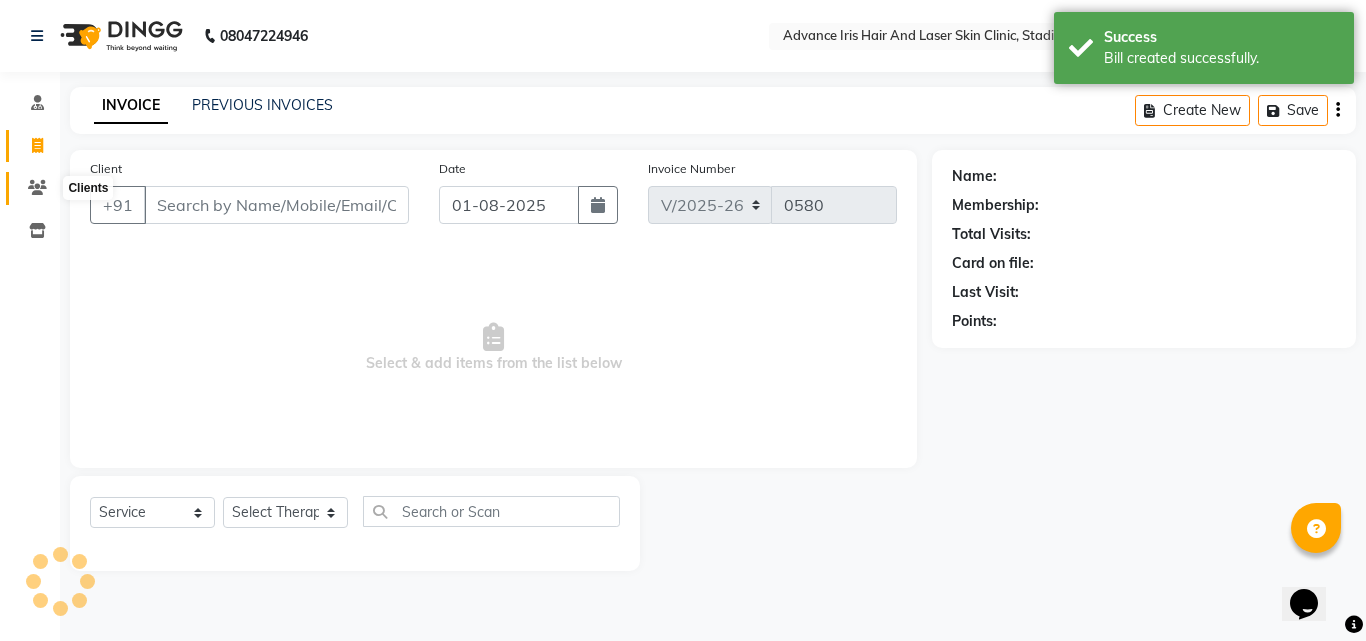 click 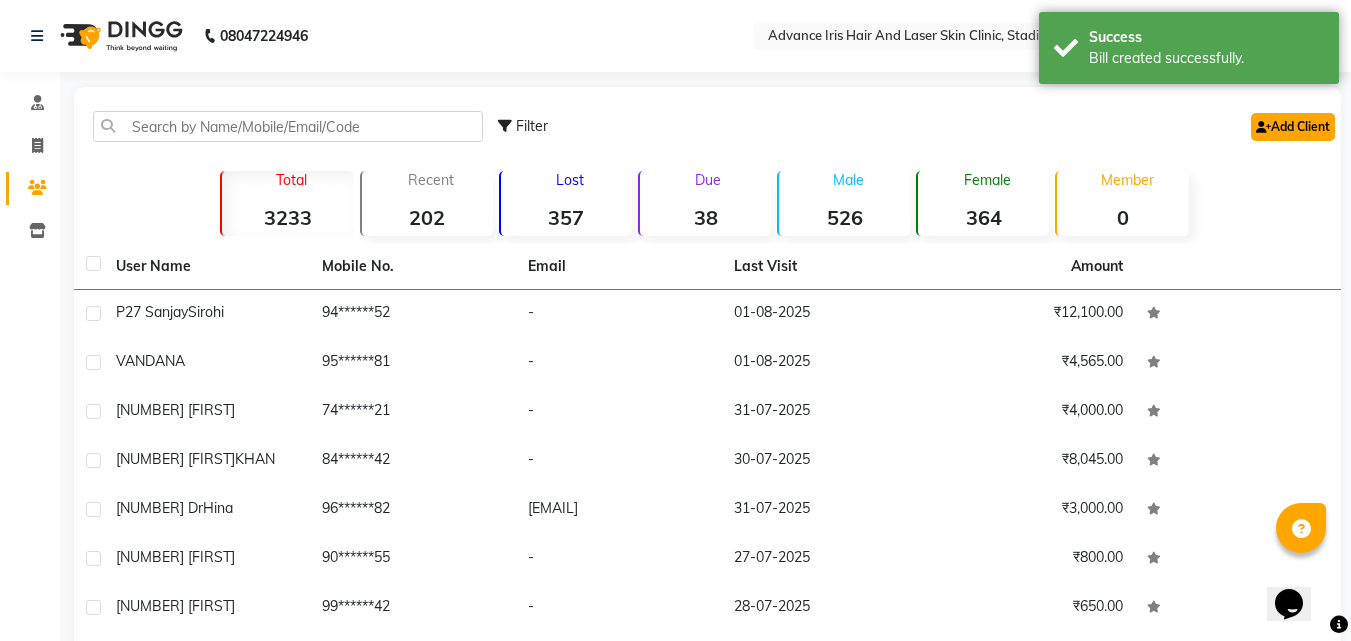 click 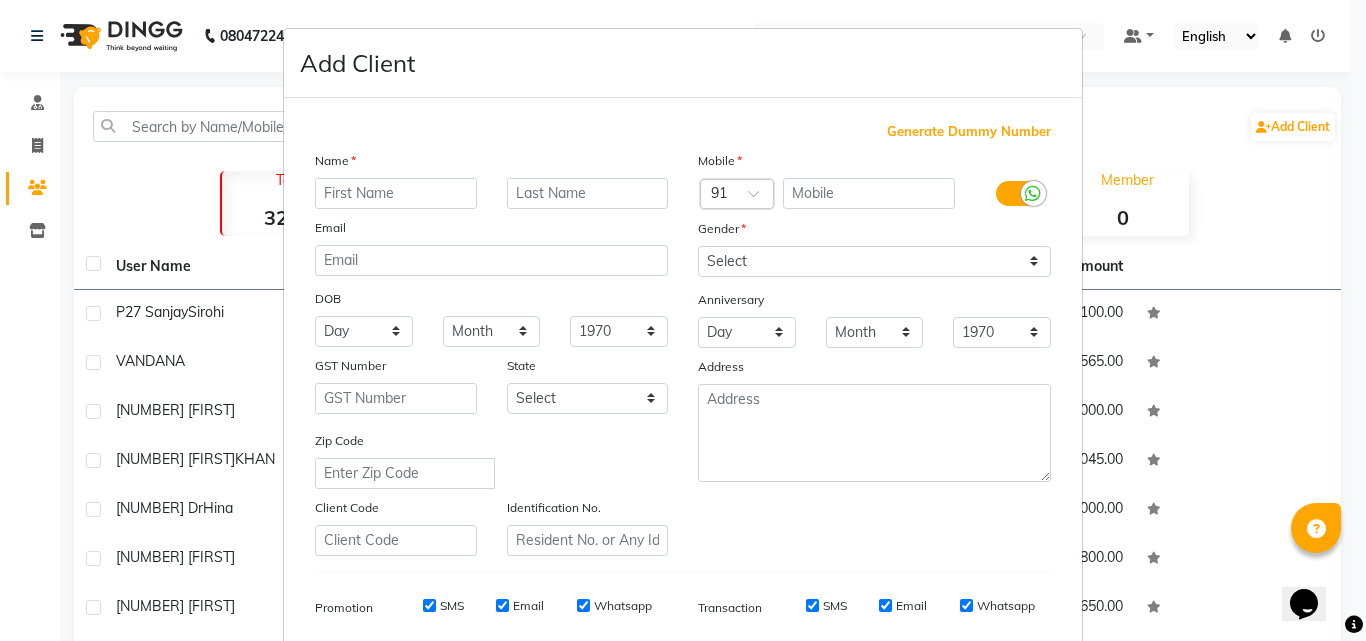 click at bounding box center (396, 193) 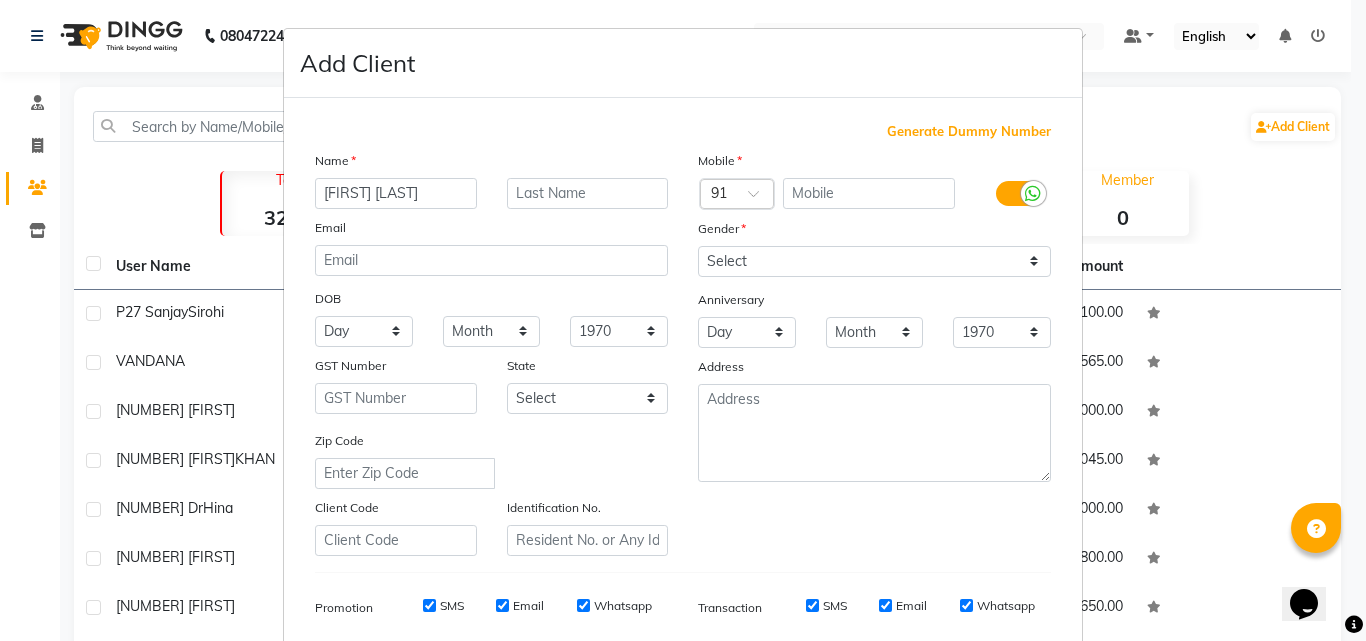type on "[FIRST] [LAST]" 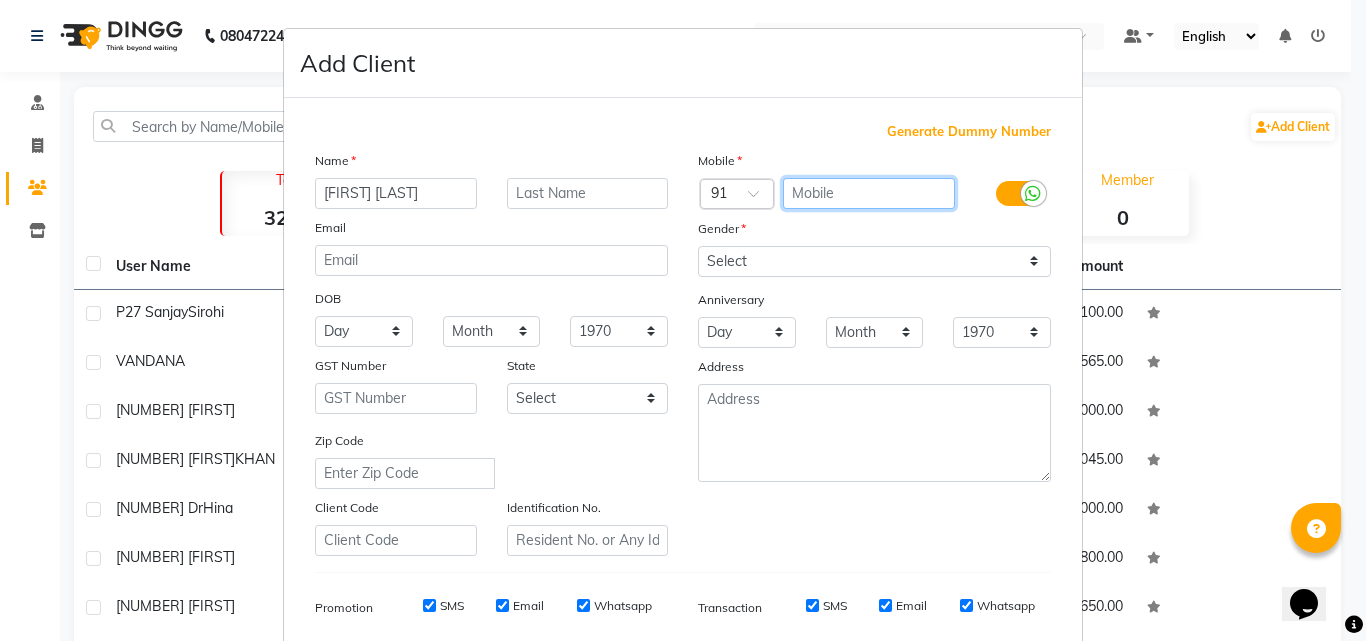 click at bounding box center [869, 193] 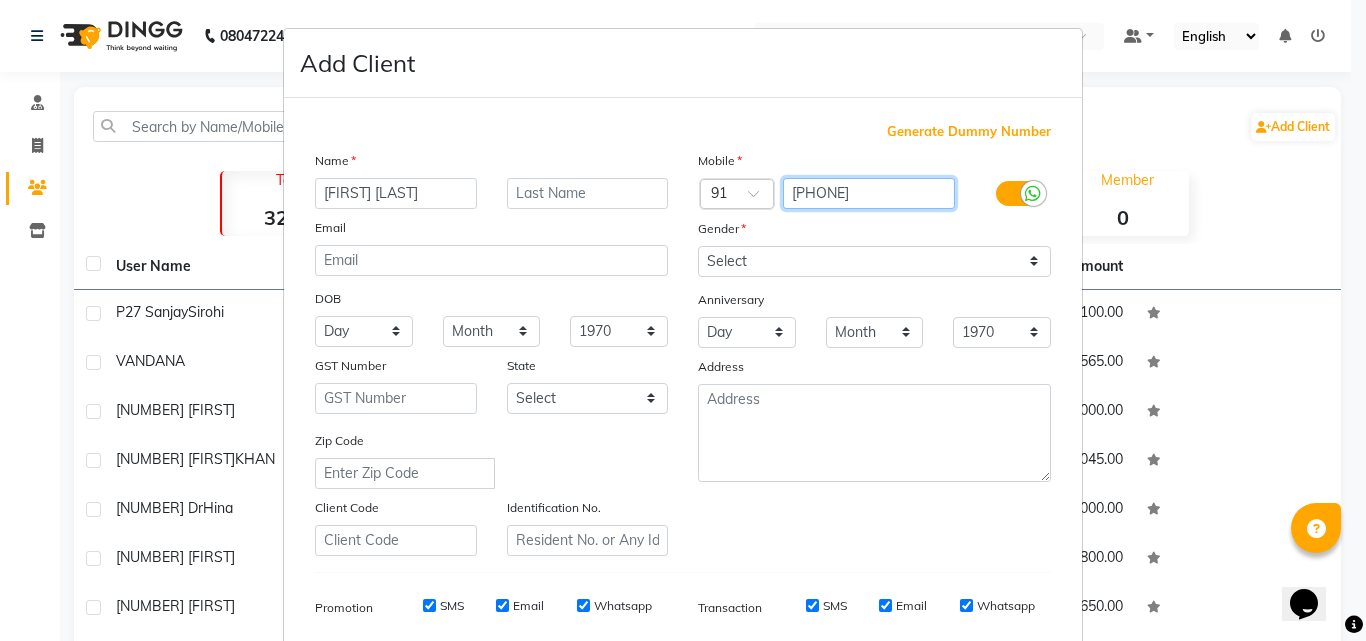 type on "[PHONE]" 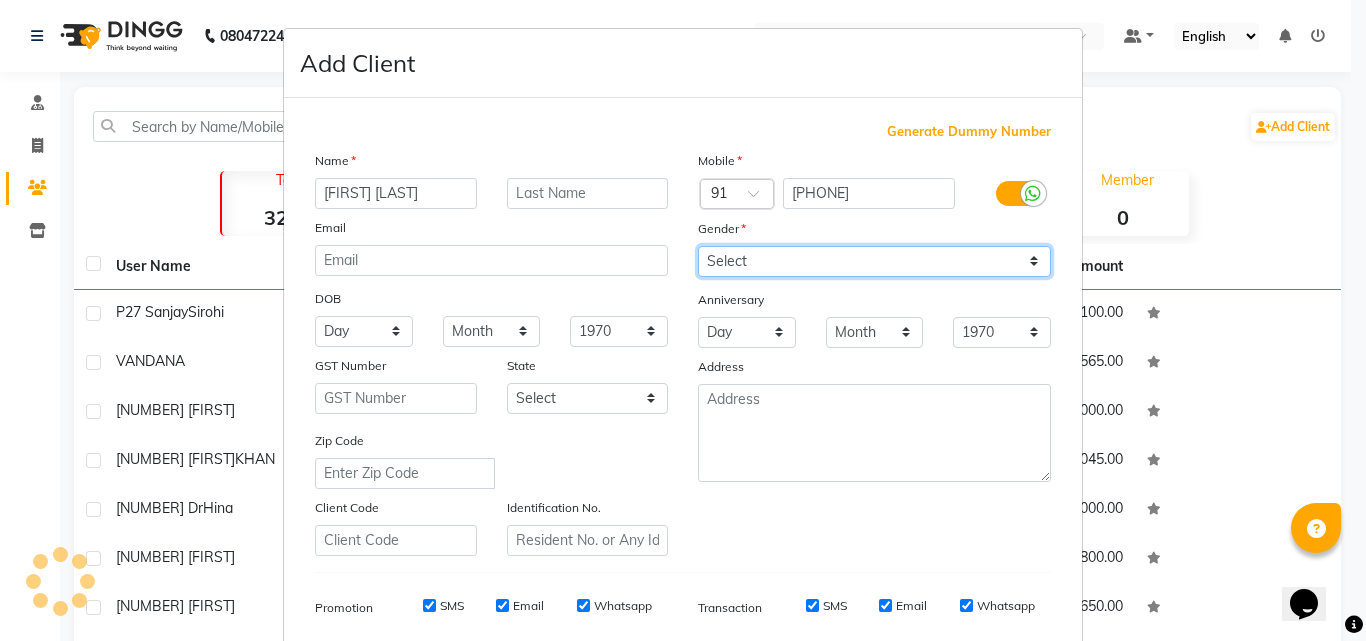 click on "Select Male Female Other Prefer Not To Say" at bounding box center [874, 261] 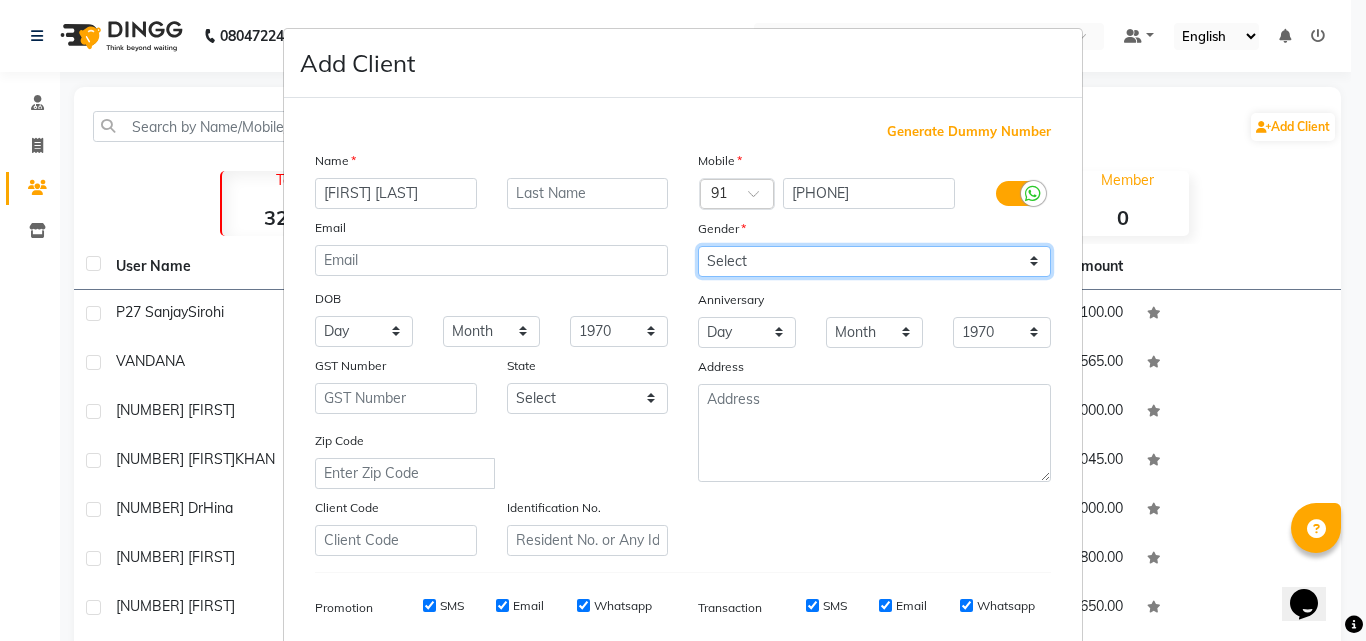 select on "male" 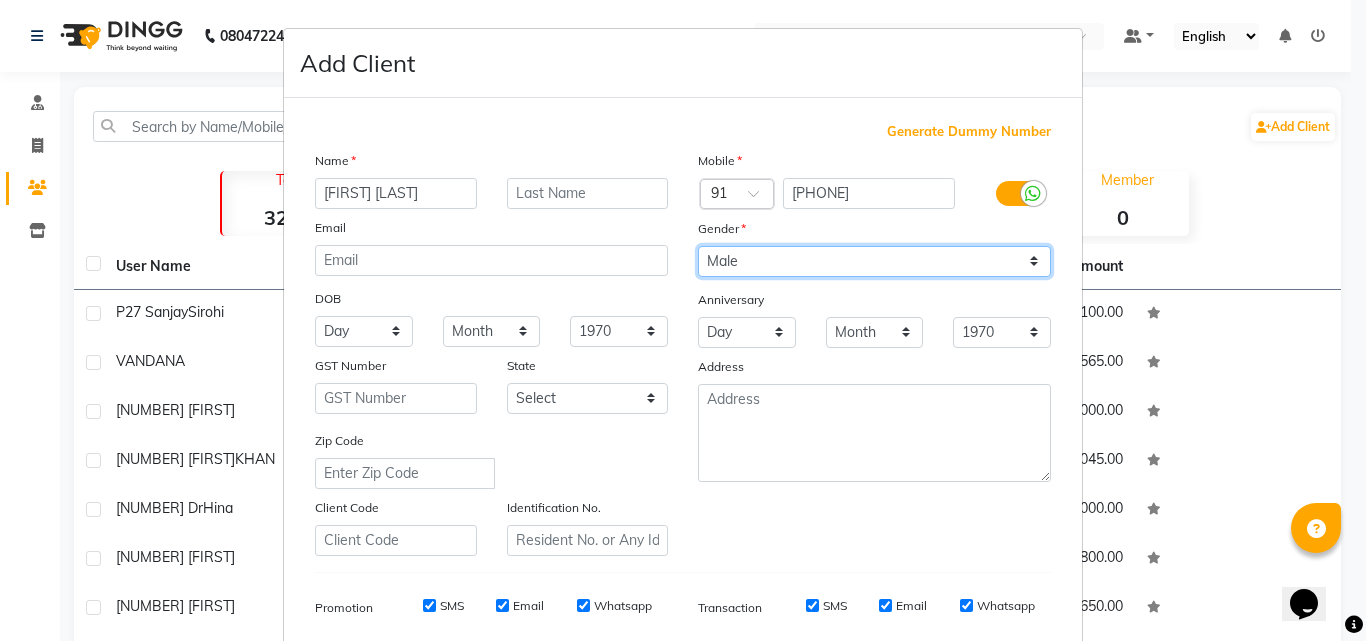 click on "Select Male Female Other Prefer Not To Say" at bounding box center (874, 261) 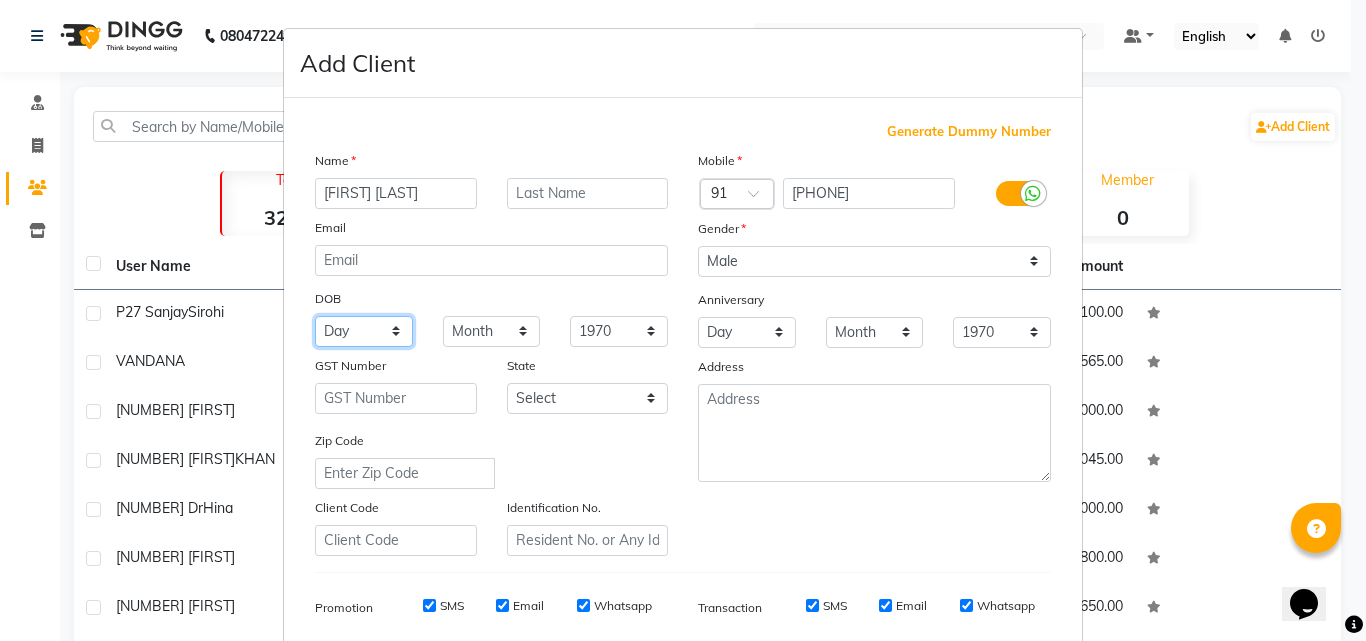 click on "Day 01 02 03 04 05 06 07 08 09 10 11 12 13 14 15 16 17 18 19 20 21 22 23 24 25 26 27 28 29 30 31" at bounding box center (364, 331) 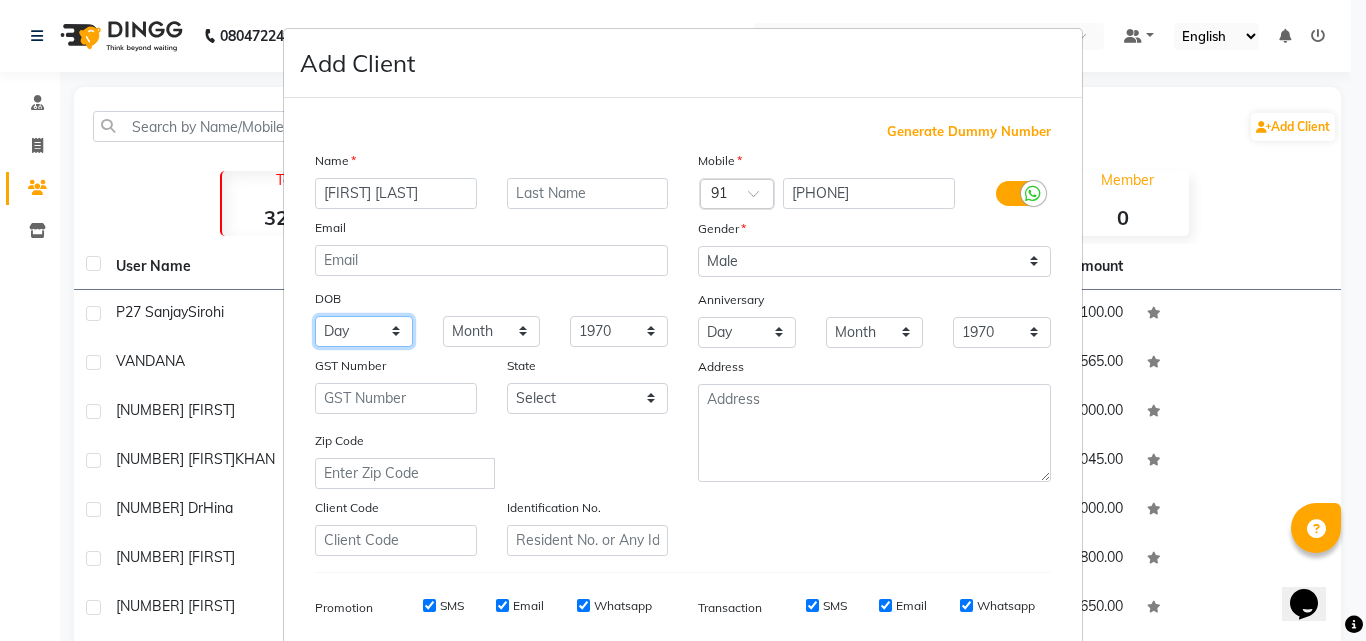 select on "12" 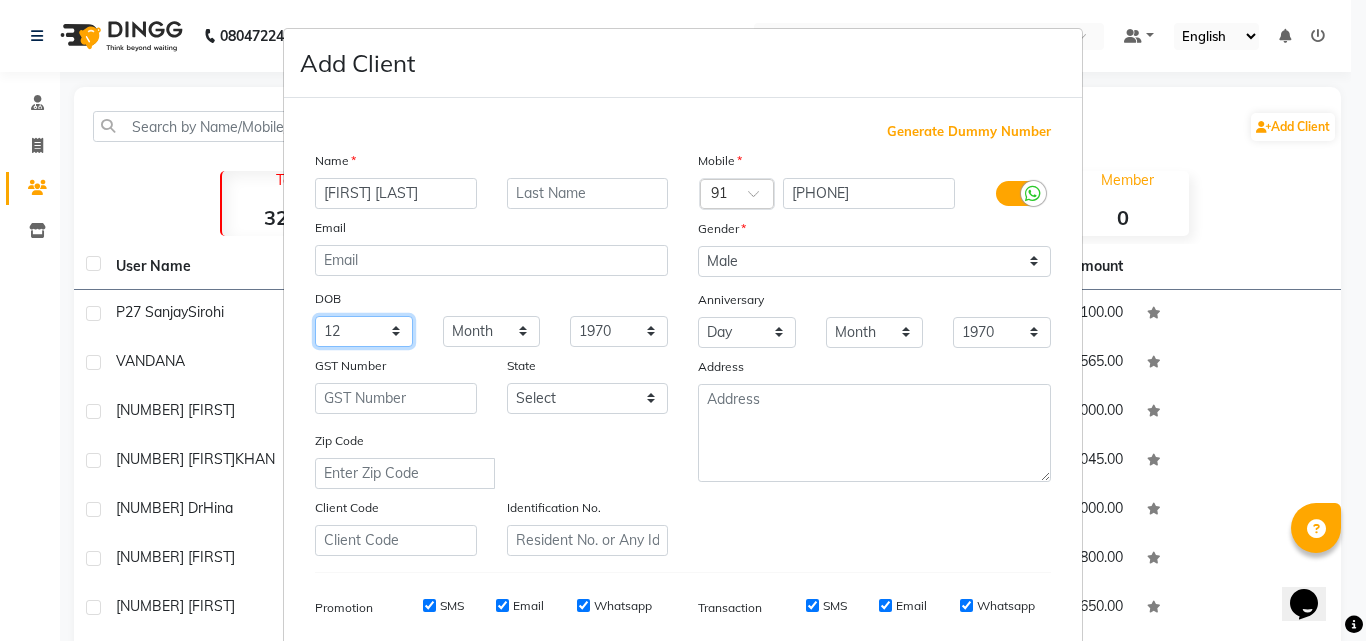 click on "Day 01 02 03 04 05 06 07 08 09 10 11 12 13 14 15 16 17 18 19 20 21 22 23 24 25 26 27 28 29 30 31" at bounding box center (364, 331) 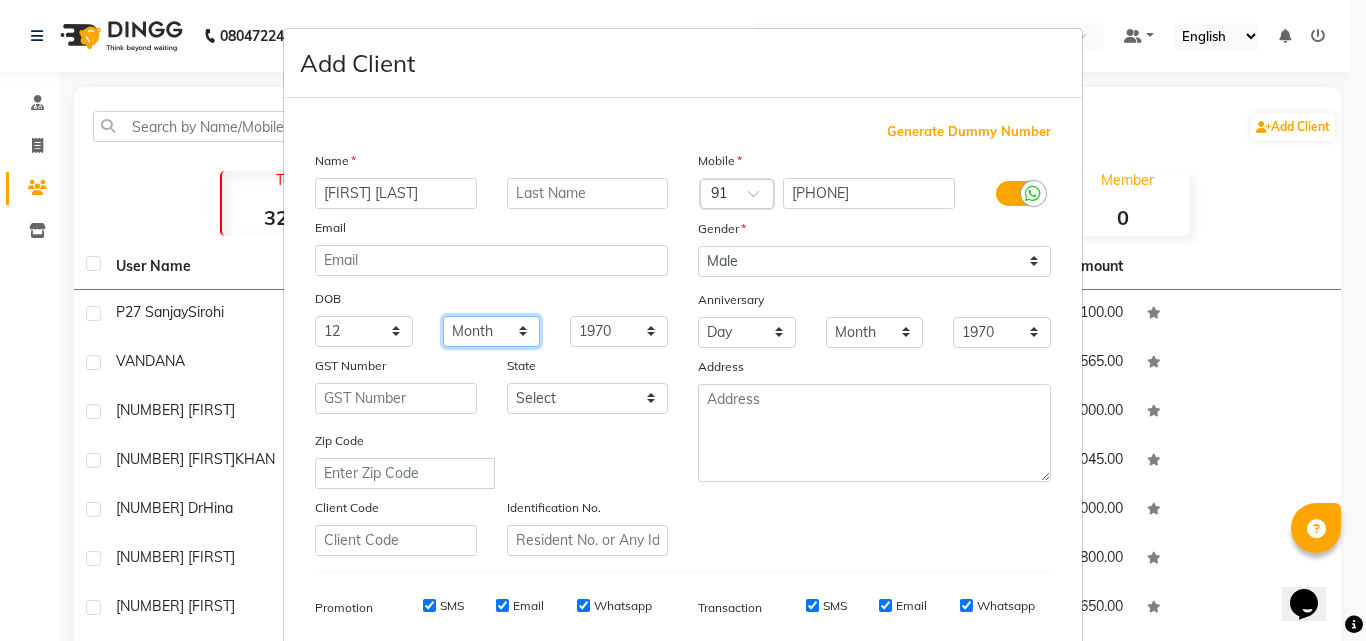 click on "Month January February March April May June July August September October November December" at bounding box center [492, 331] 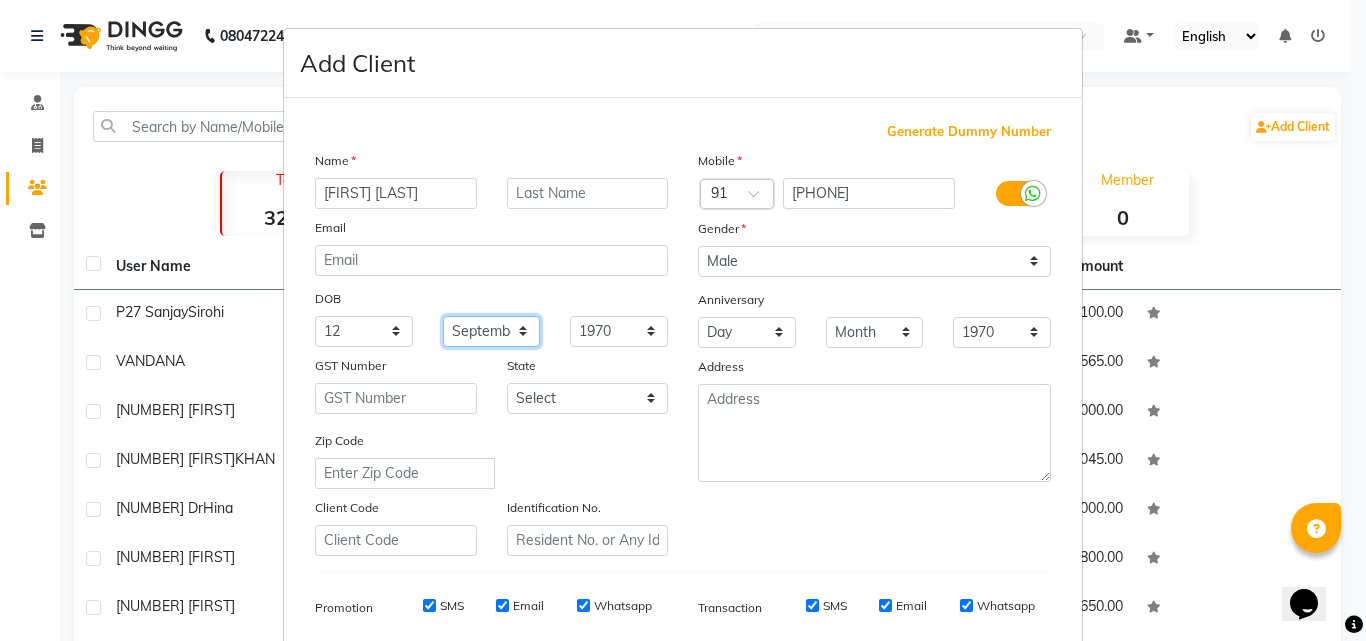 click on "Month January February March April May June July August September October November December" at bounding box center (492, 331) 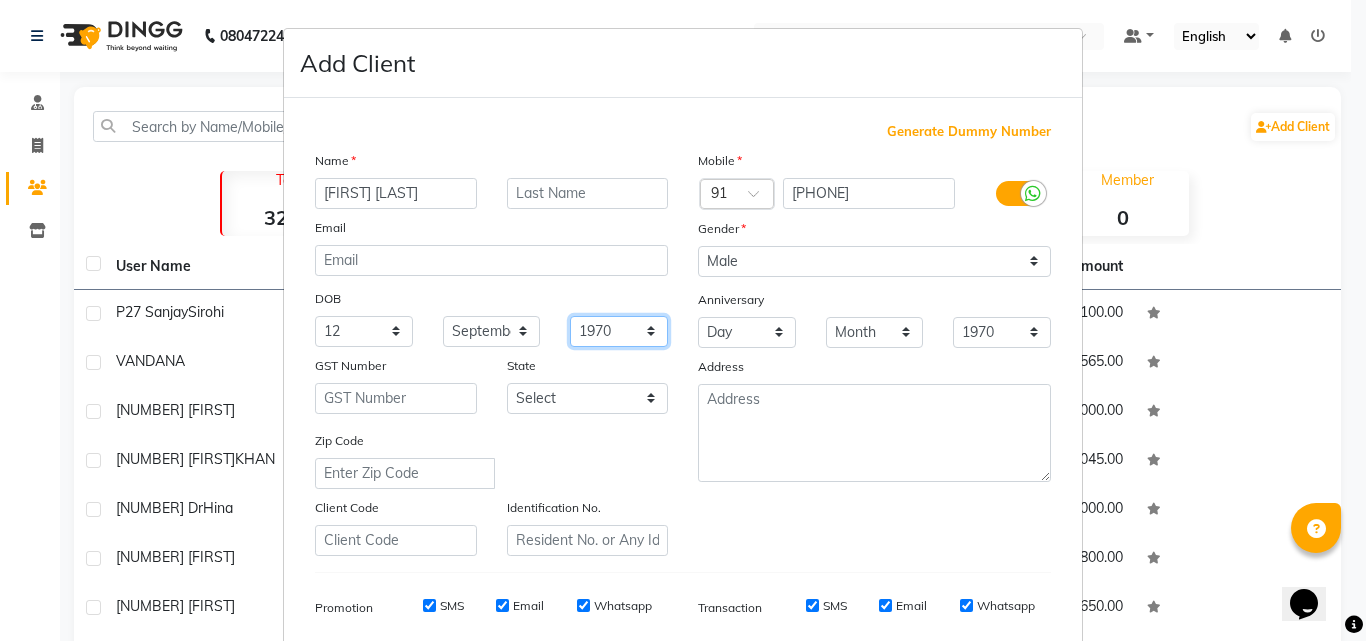 click on "1940 1941 1942 1943 1944 1945 1946 1947 1948 1949 1950 1951 1952 1953 1954 1955 1956 1957 1958 1959 1960 1961 1962 1963 1964 1965 1966 1967 1968 1969 1970 1971 1972 1973 1974 1975 1976 1977 1978 1979 1980 1981 1982 1983 1984 1985 1986 1987 1988 1989 1990 1991 1992 1993 1994 1995 1996 1997 1998 1999 2000 2001 2002 2003 2004 2005 2006 2007 2008 2009 2010 2011 2012 2013 2014 2015 2016 2017 2018 2019 2020 2021 2022 2023 2024" at bounding box center [619, 331] 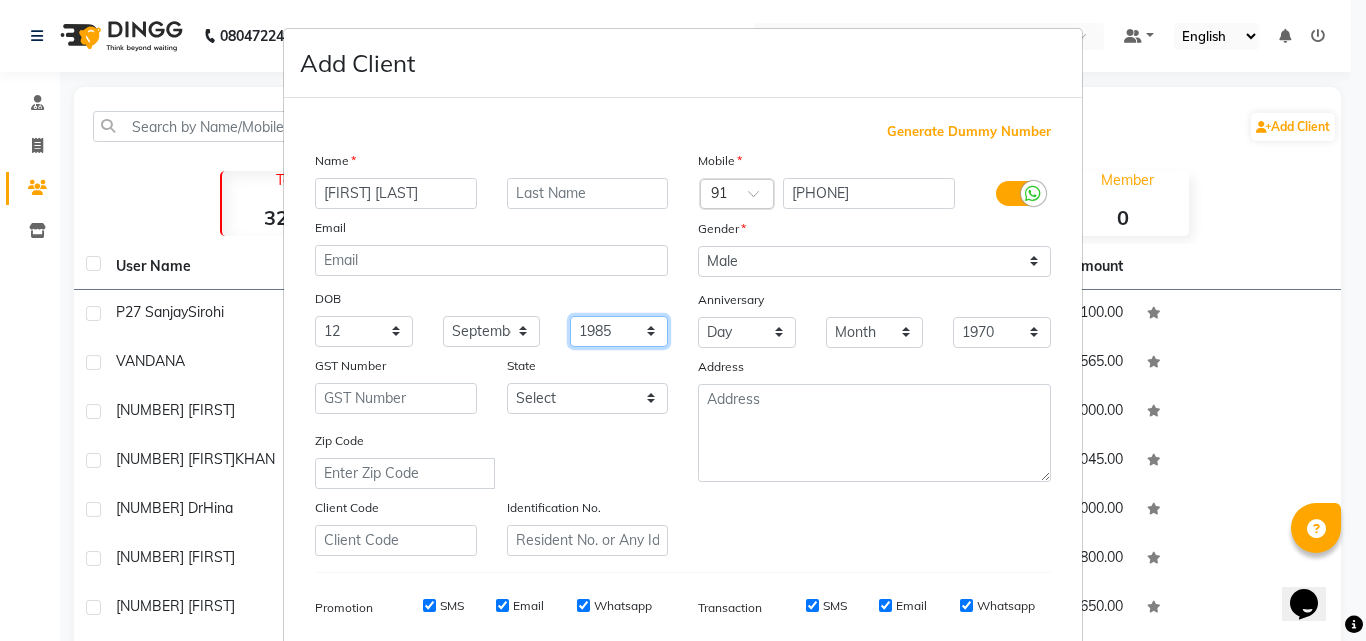 click on "1940 1941 1942 1943 1944 1945 1946 1947 1948 1949 1950 1951 1952 1953 1954 1955 1956 1957 1958 1959 1960 1961 1962 1963 1964 1965 1966 1967 1968 1969 1970 1971 1972 1973 1974 1975 1976 1977 1978 1979 1980 1981 1982 1983 1984 1985 1986 1987 1988 1989 1990 1991 1992 1993 1994 1995 1996 1997 1998 1999 2000 2001 2002 2003 2004 2005 2006 2007 2008 2009 2010 2011 2012 2013 2014 2015 2016 2017 2018 2019 2020 2021 2022 2023 2024" at bounding box center [619, 331] 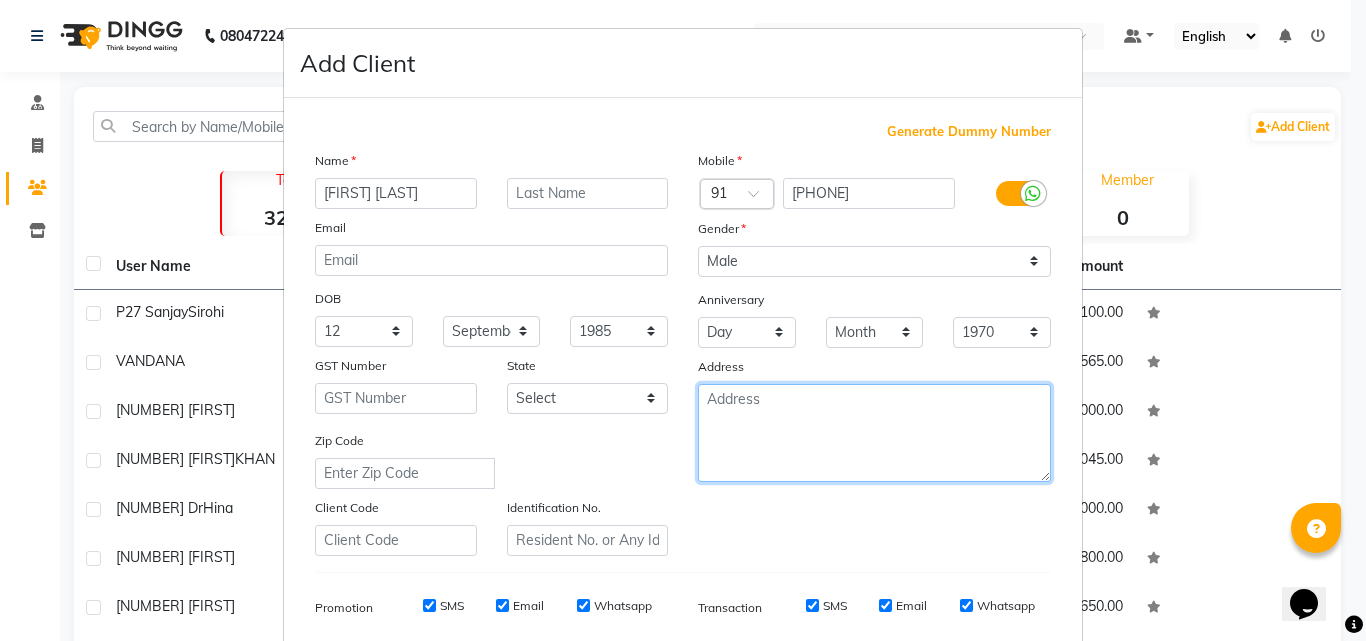click at bounding box center (874, 433) 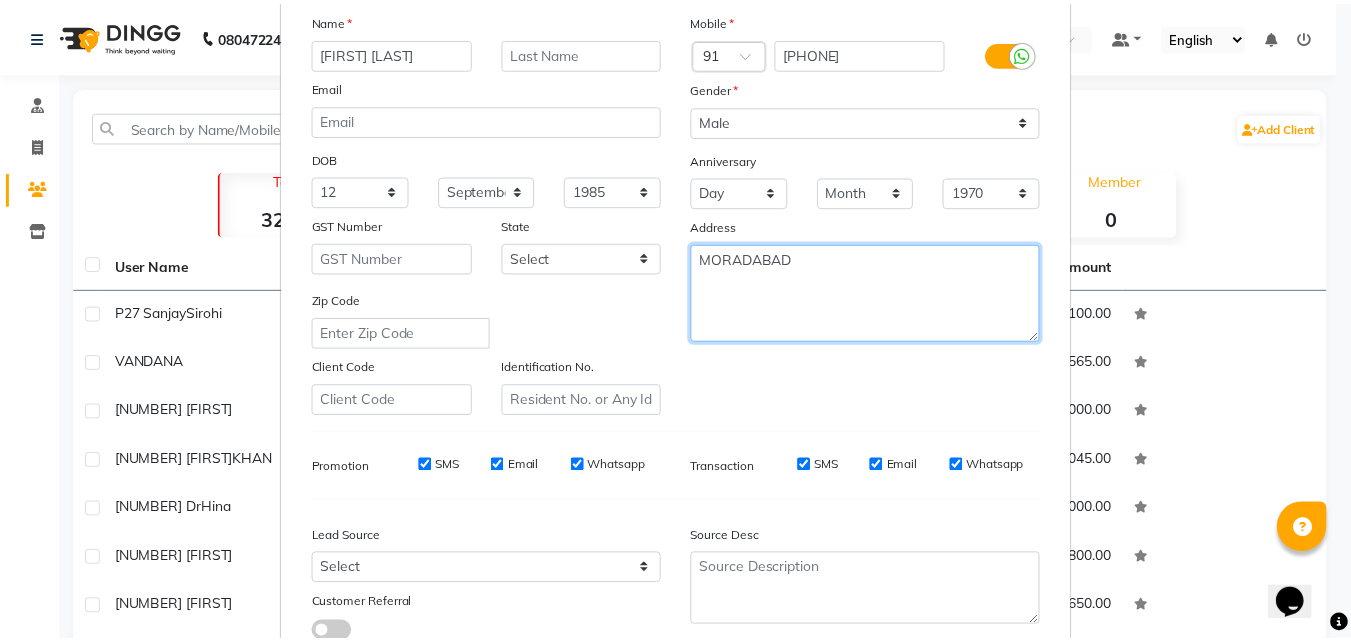 scroll, scrollTop: 282, scrollLeft: 0, axis: vertical 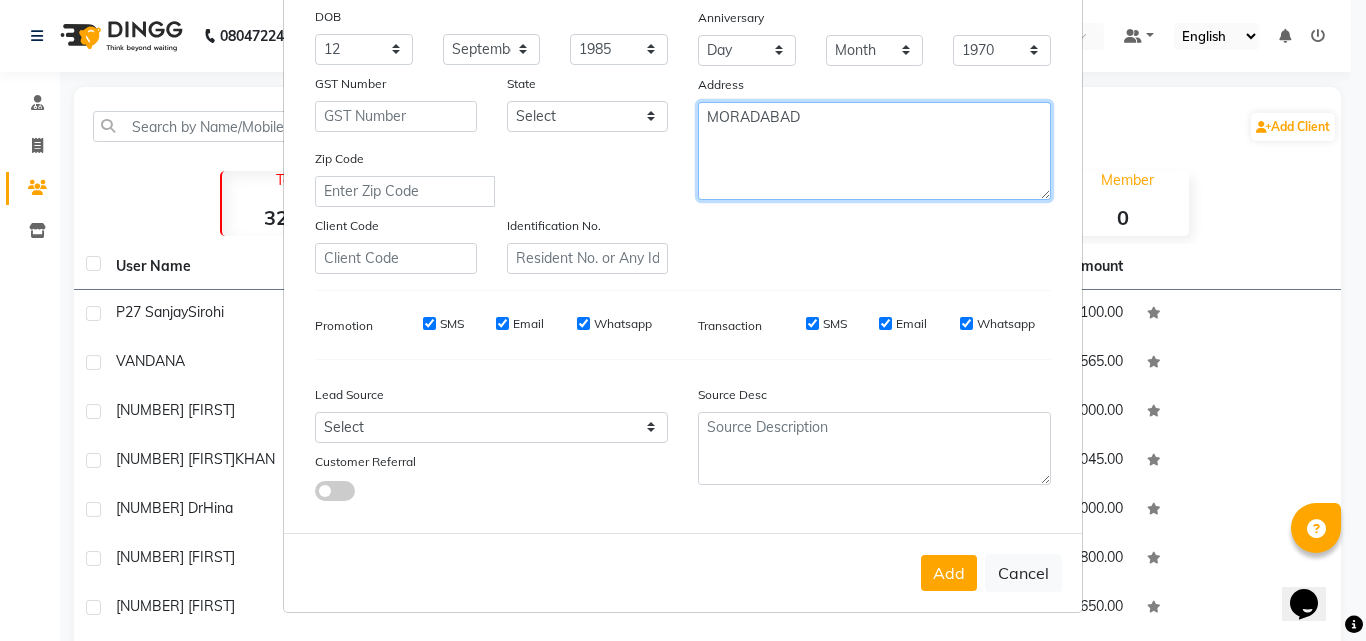 type on "MORADABAD" 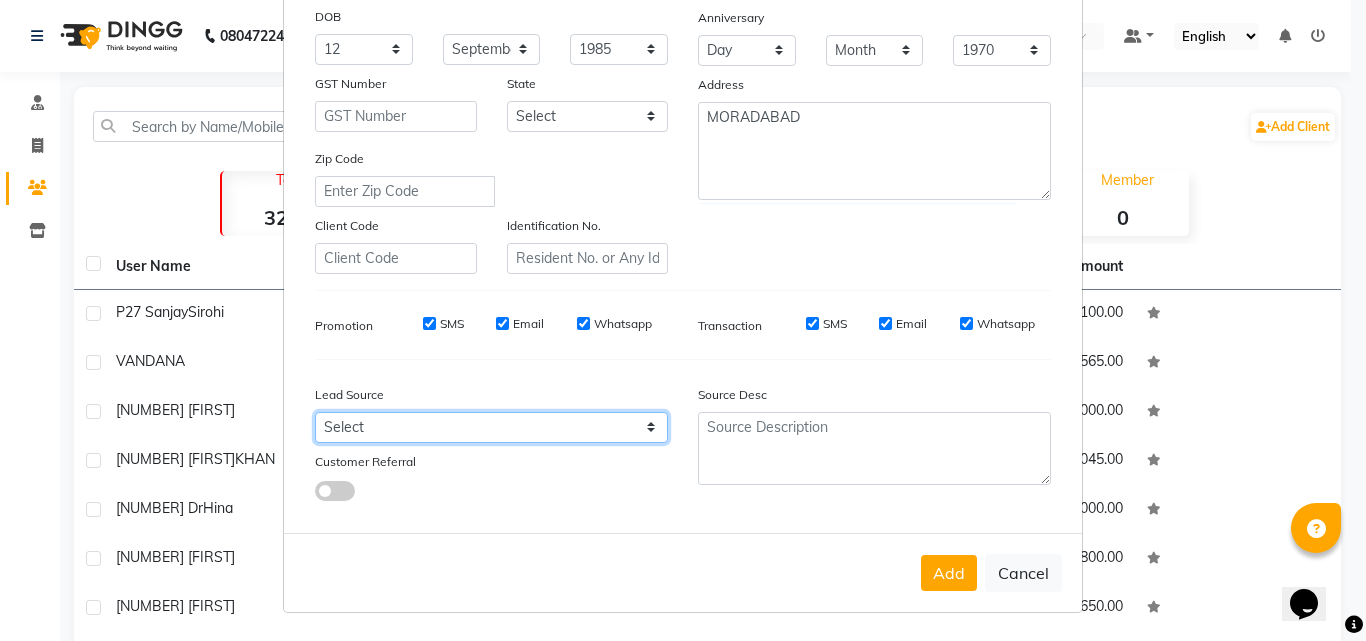 click on "Select Walk-in Referral Internet Friend Word of Mouth Advertisement Facebook JustDial Google Other Instagram  YouTube  WhatsApp" at bounding box center (491, 427) 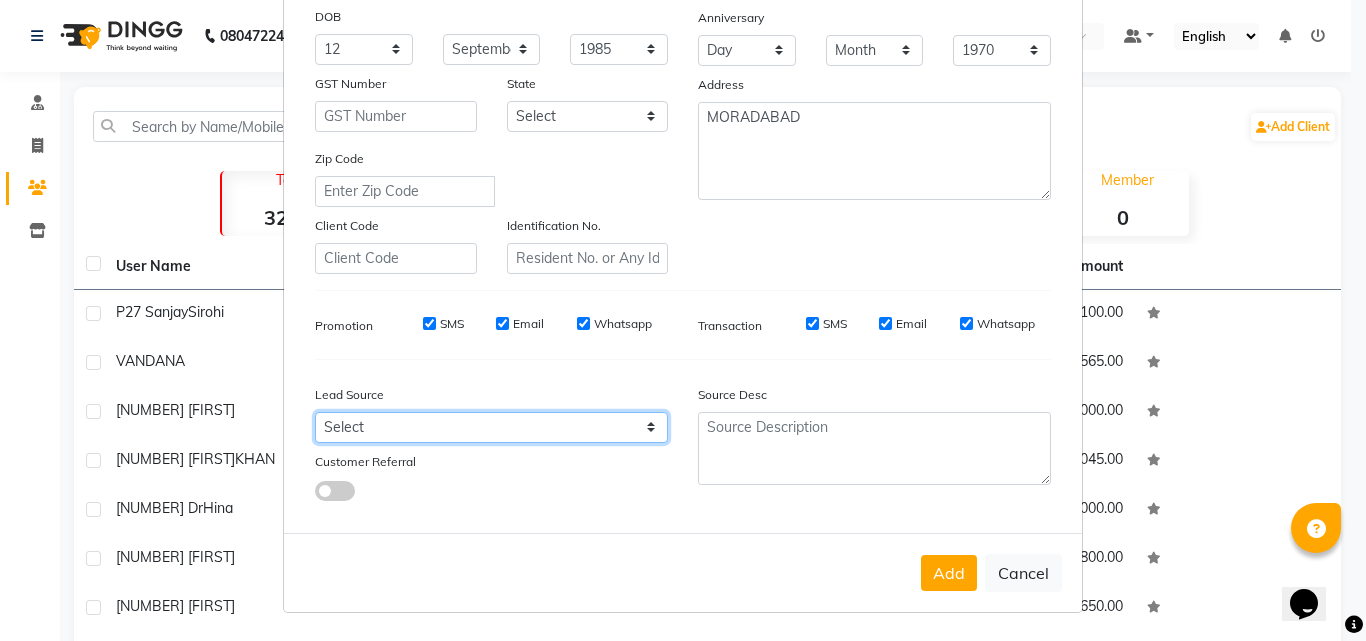select on "37156" 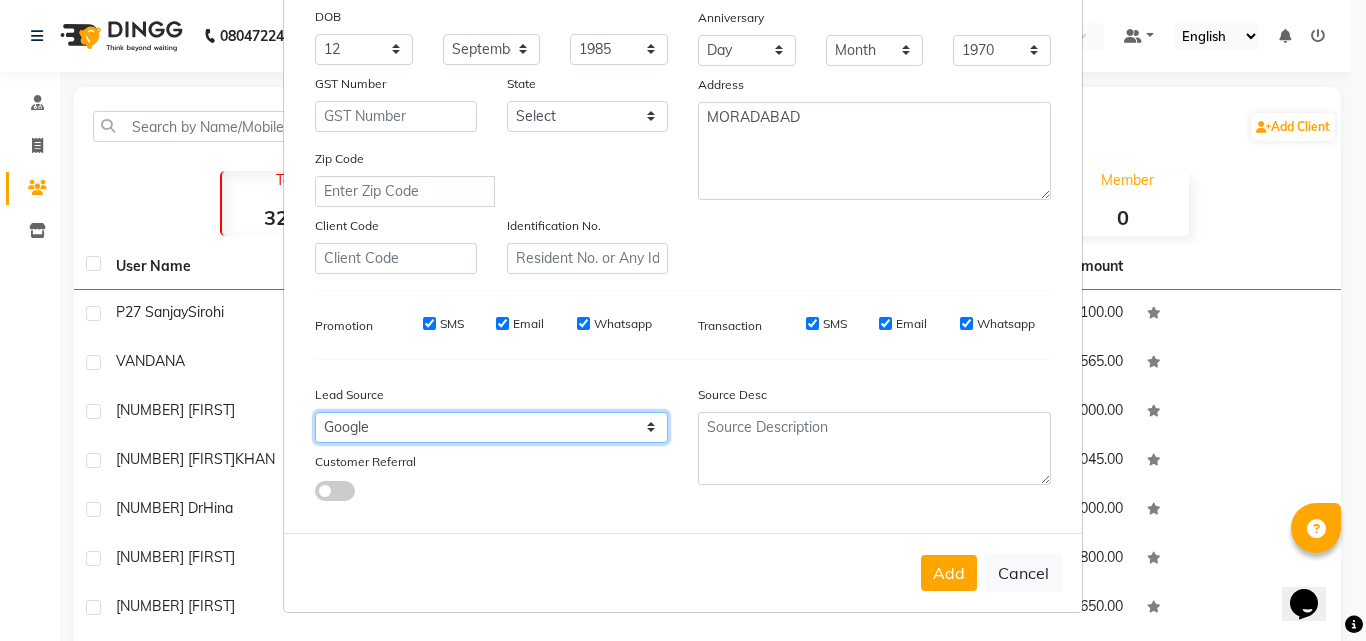 click on "Select Walk-in Referral Internet Friend Word of Mouth Advertisement Facebook JustDial Google Other Instagram  YouTube  WhatsApp" at bounding box center (491, 427) 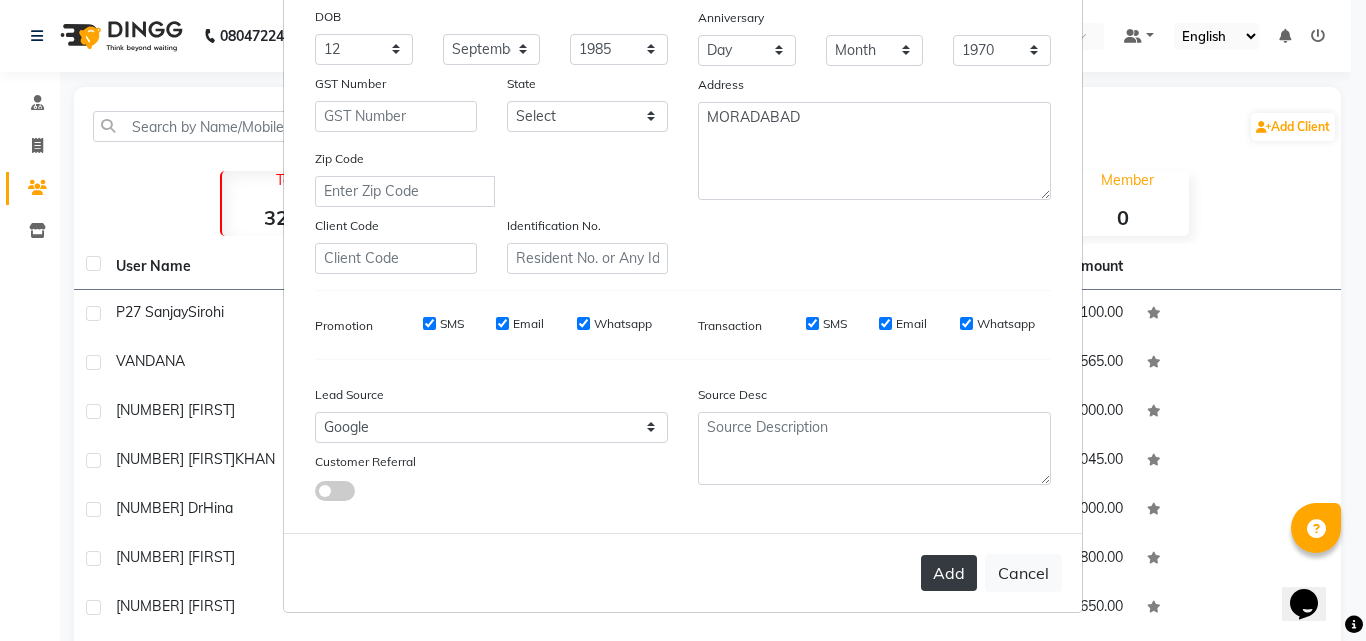 click on "Add" at bounding box center [949, 573] 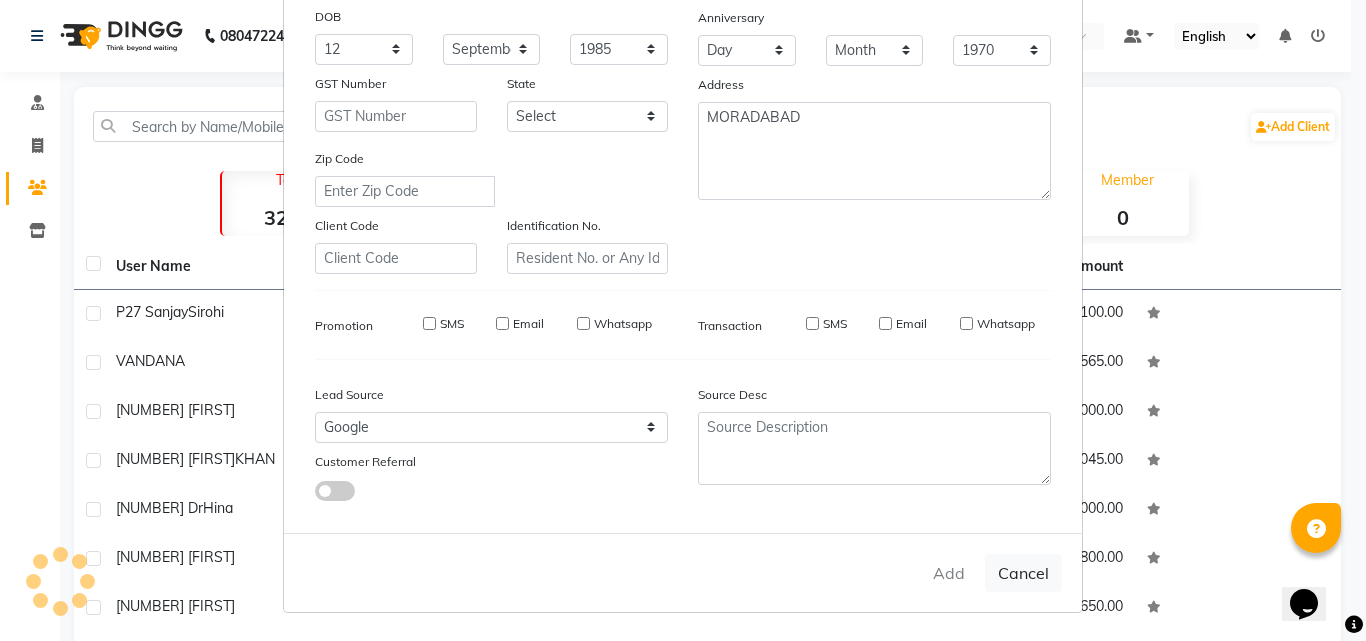 type 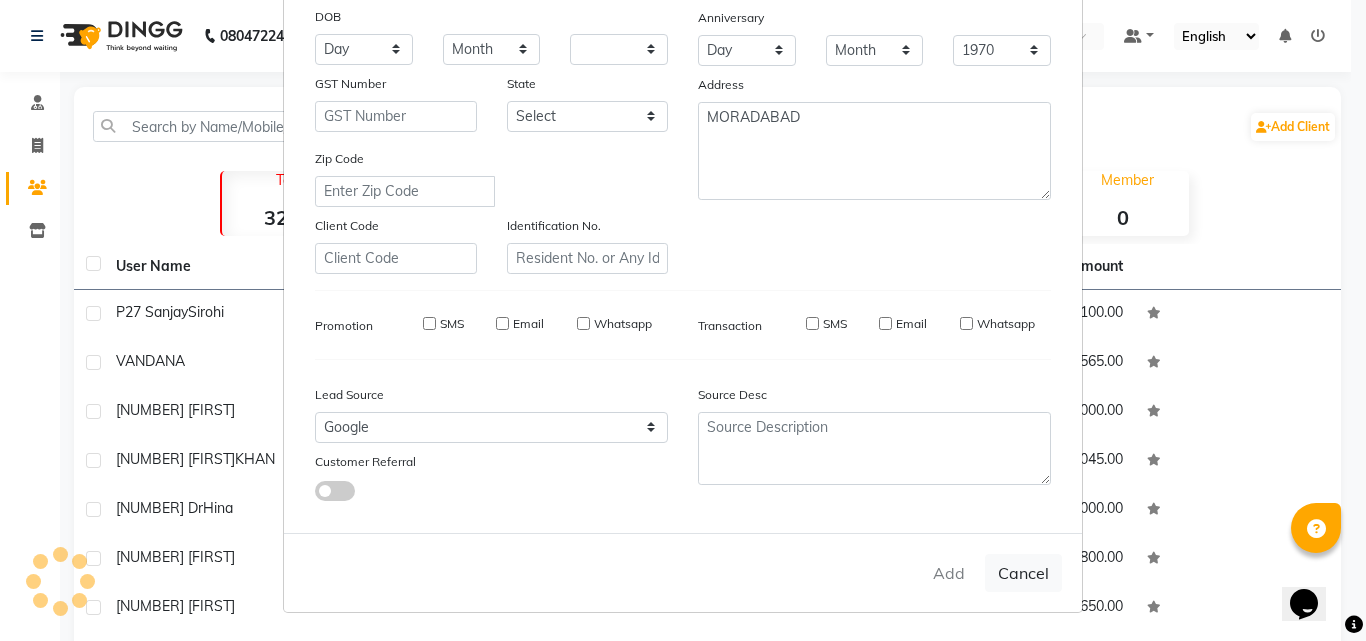 select 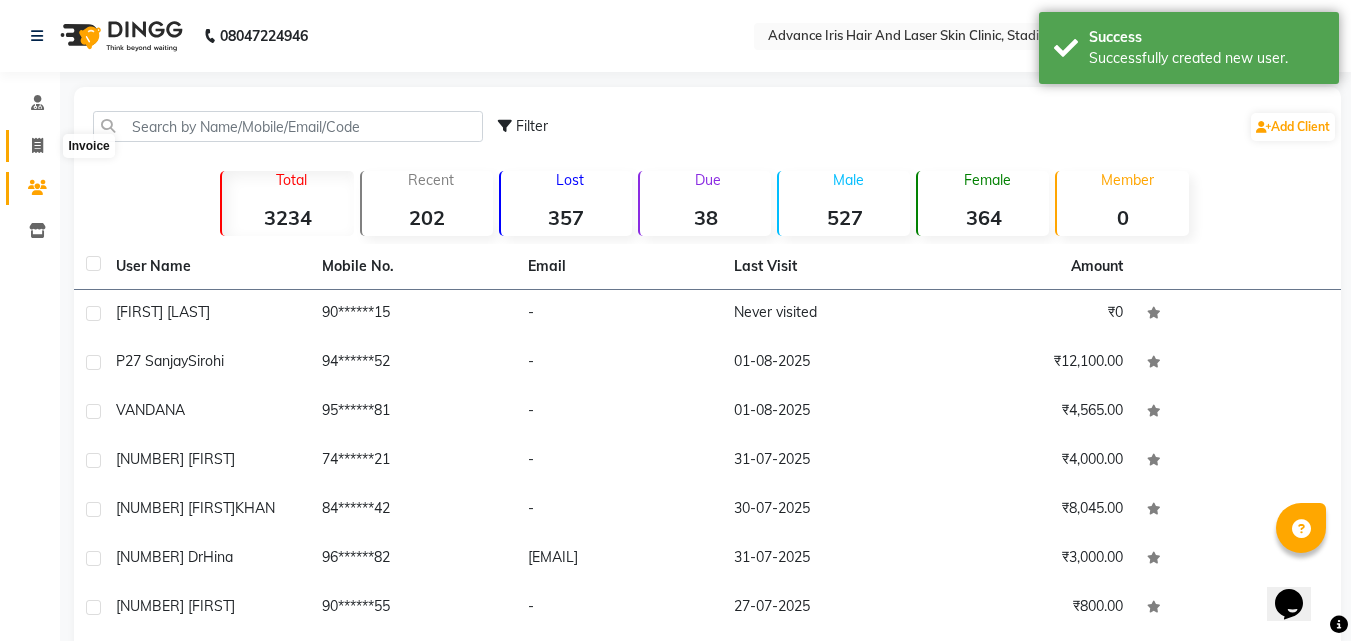 click 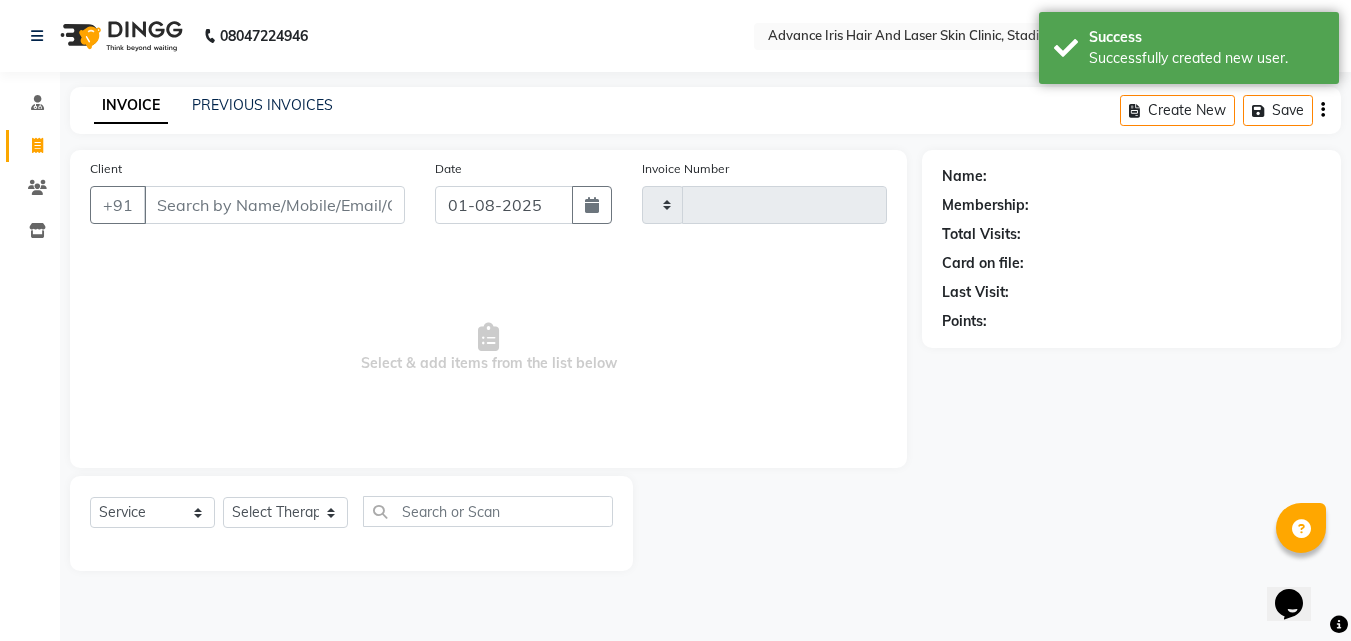 type on "0580" 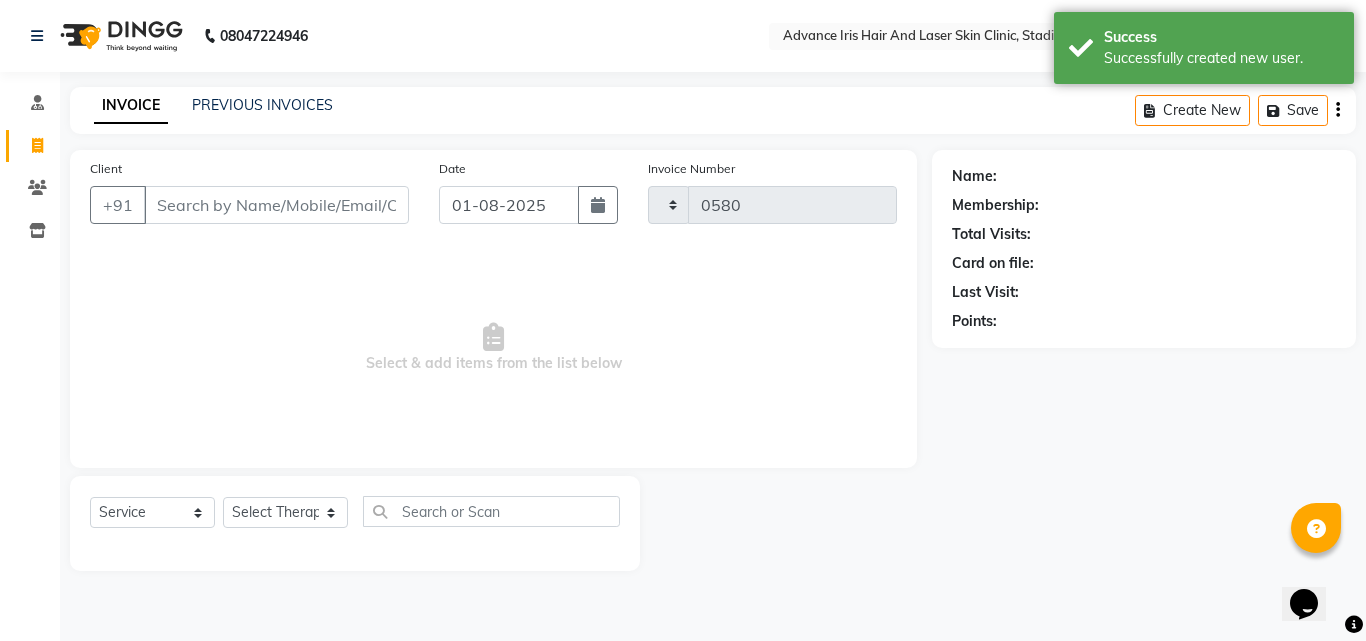 select on "5825" 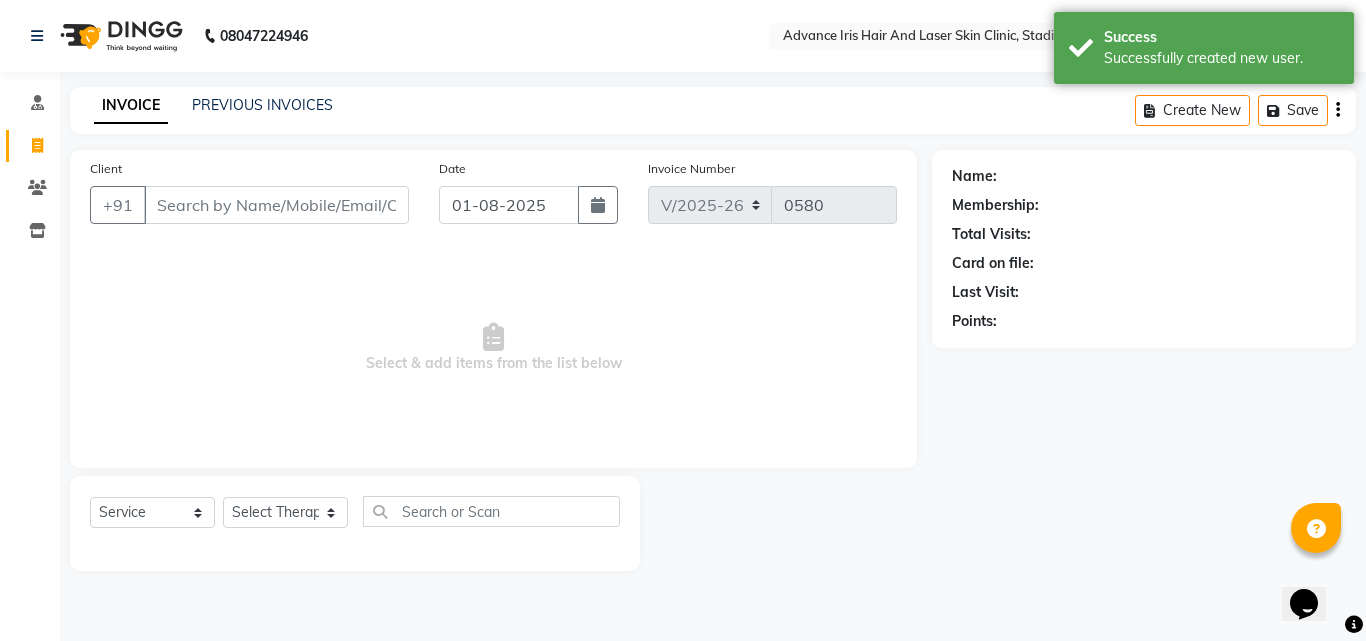 click on "Client" at bounding box center [276, 205] 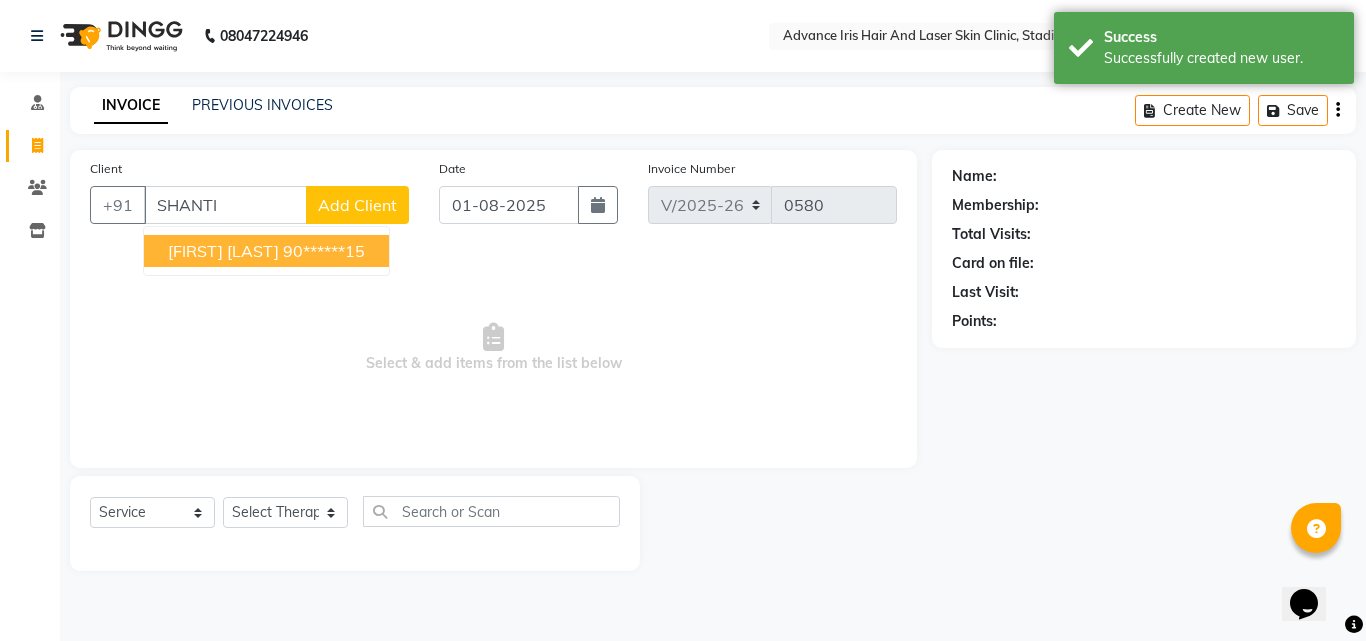 click on "[FIRST] [LAST]" at bounding box center [223, 251] 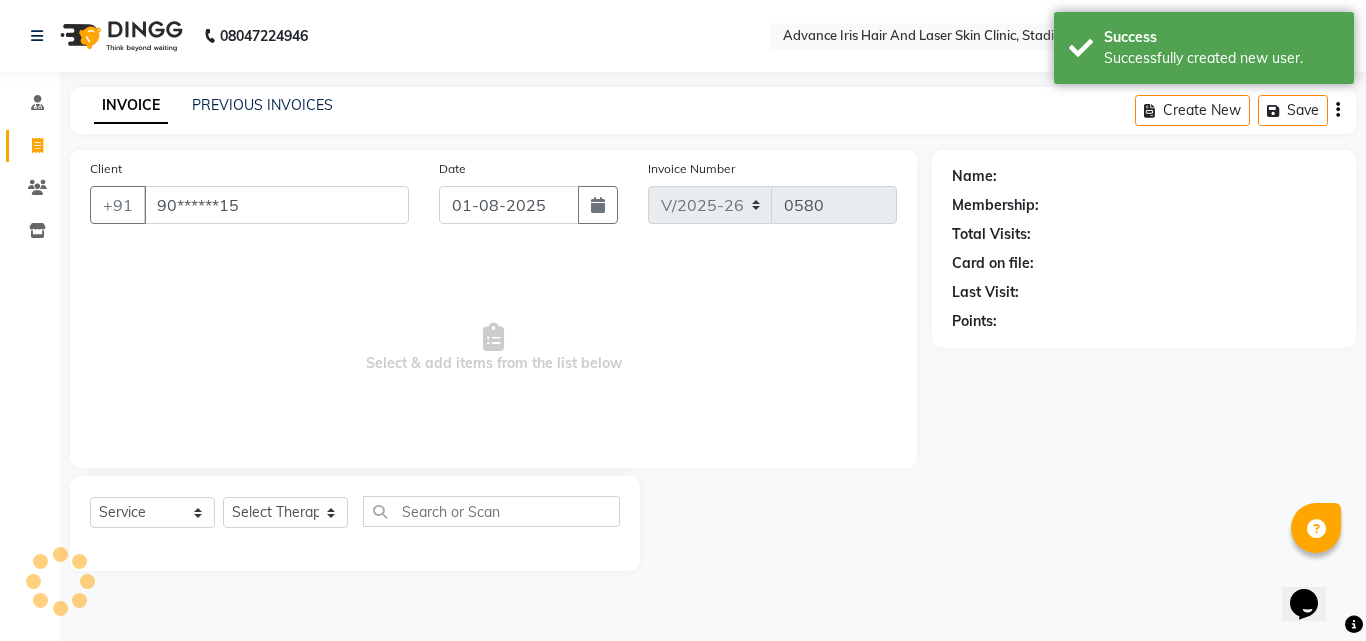 type on "90******15" 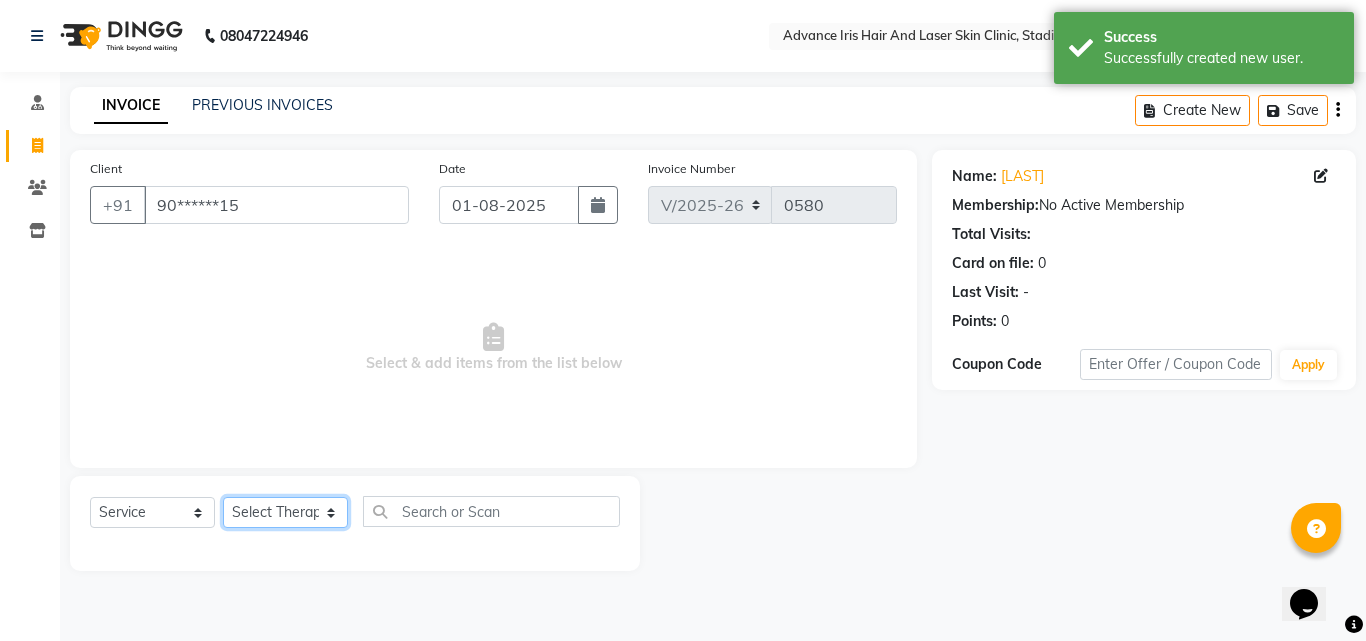 drag, startPoint x: 333, startPoint y: 521, endPoint x: 329, endPoint y: 503, distance: 18.439089 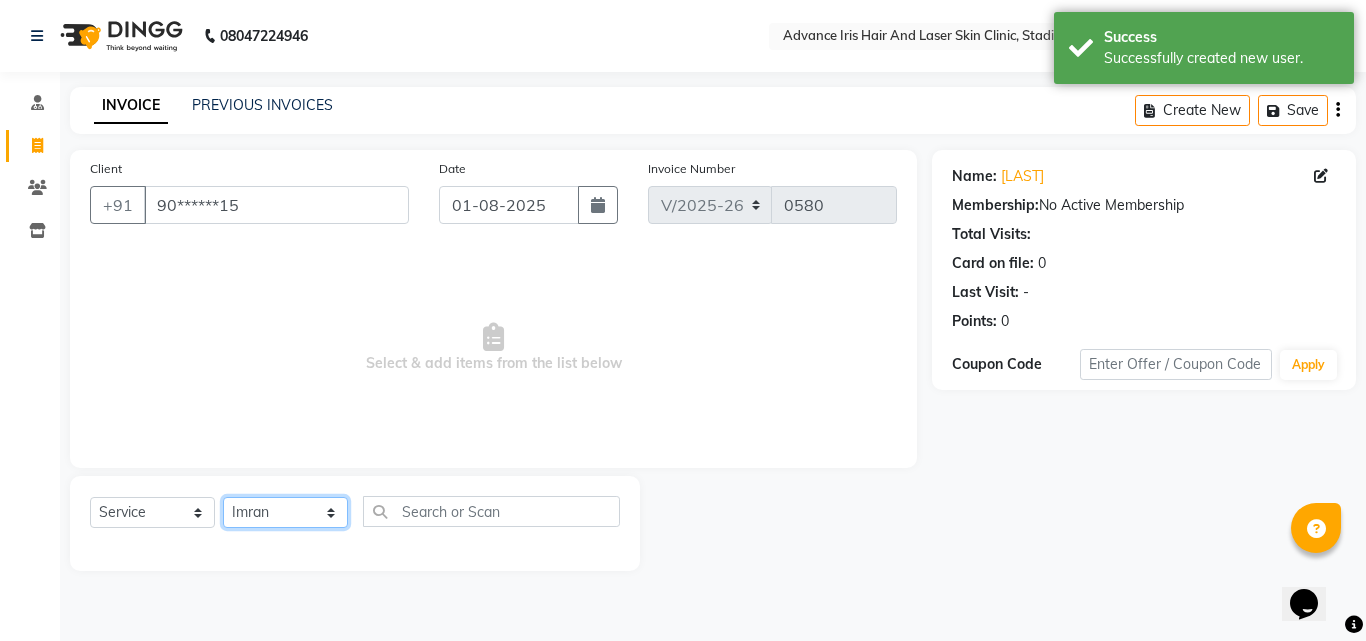 click on "Select Therapist Advance Iris Reception  Anchal Chandani Dr Pratiksha Dwivedi(Cosmetologist) Imran Isra [LAST]" 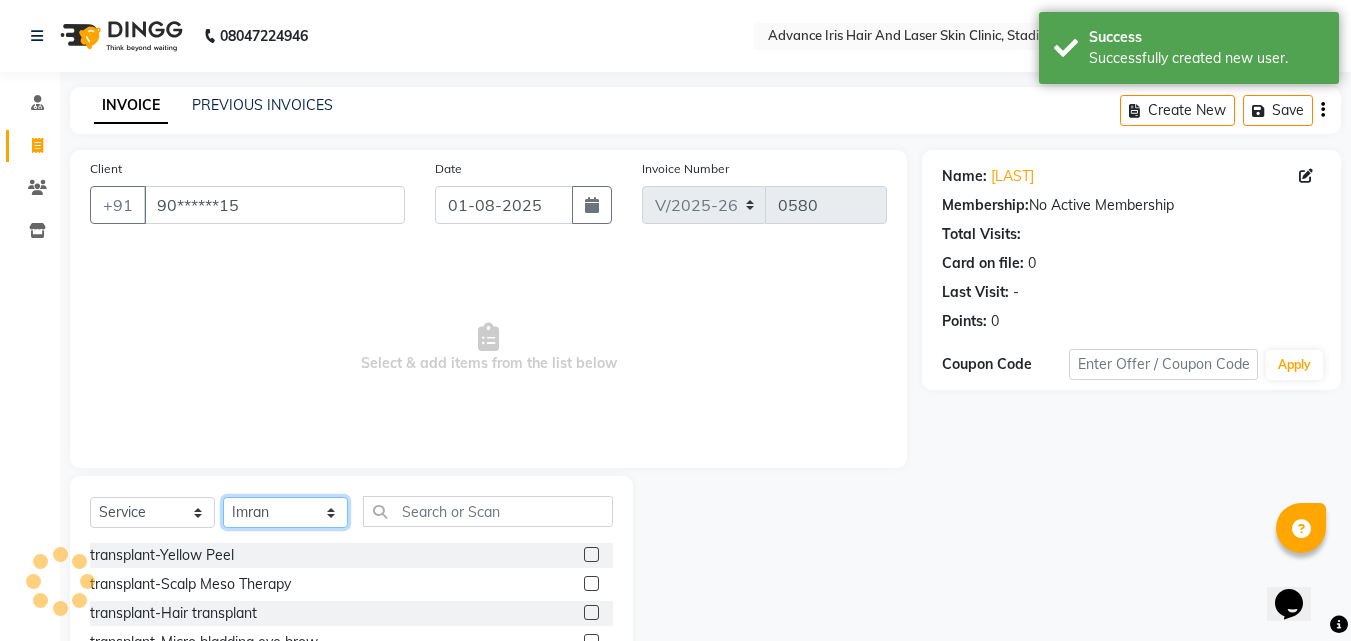 click on "Select Therapist Advance Iris Reception  Anchal Chandani Dr Pratiksha Dwivedi(Cosmetologist) Imran Isra [LAST]" 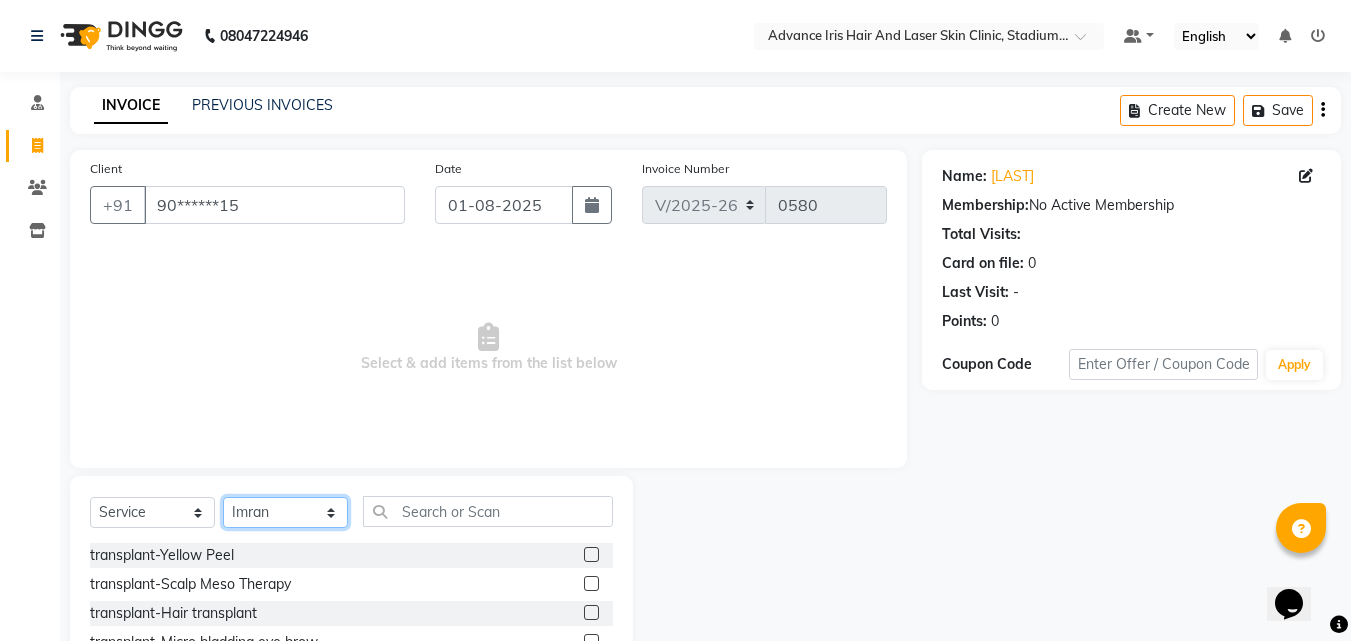 select on "40883" 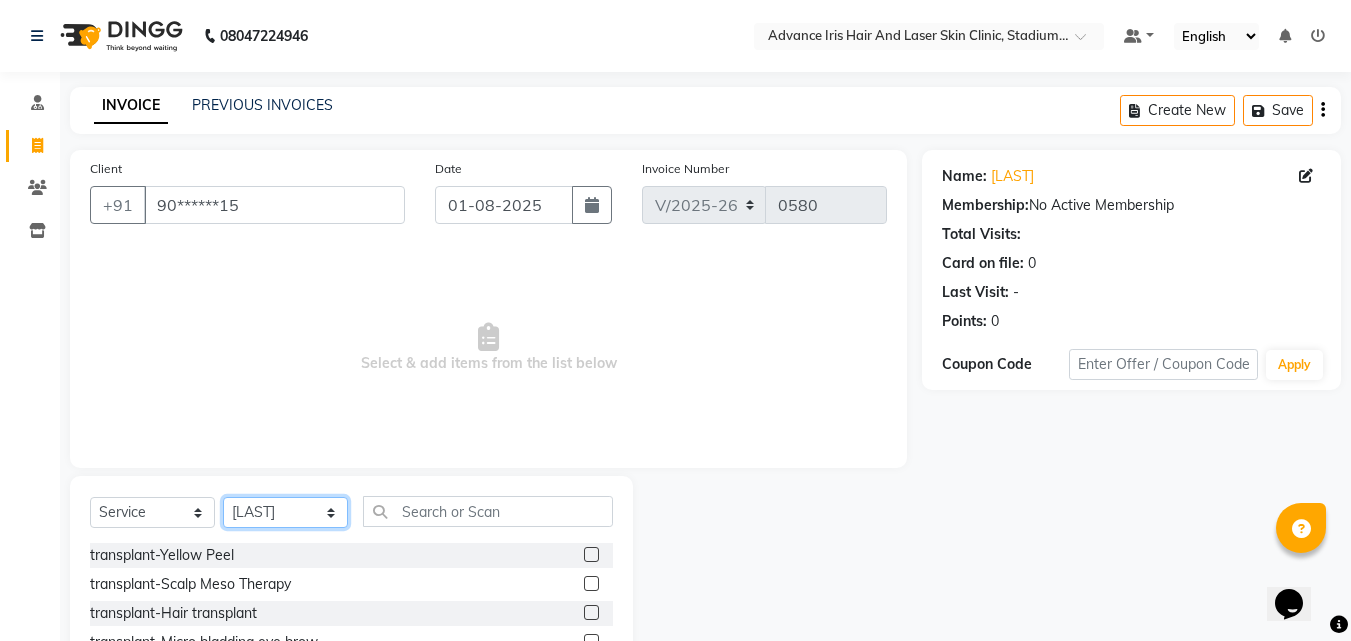 click on "Select Therapist Advance Iris Reception  Anchal Chandani Dr Pratiksha Dwivedi(Cosmetologist) Imran Isra [LAST]" 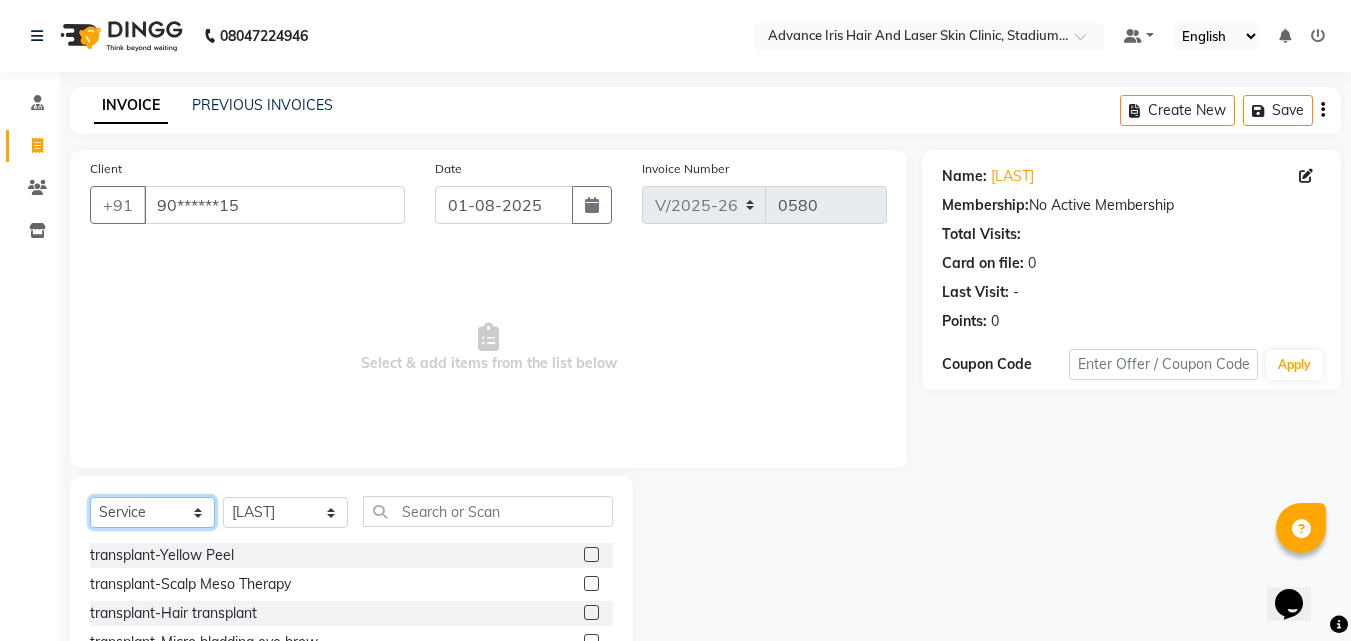 drag, startPoint x: 200, startPoint y: 508, endPoint x: 191, endPoint y: 500, distance: 12.0415945 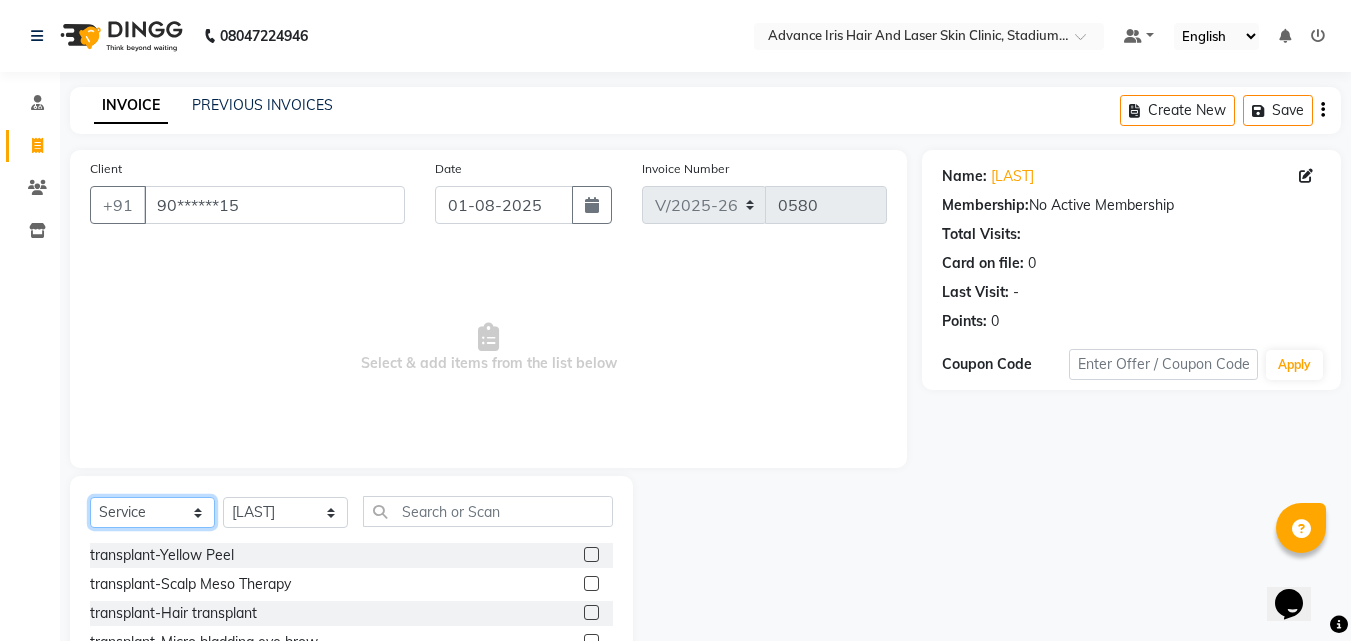 select on "product" 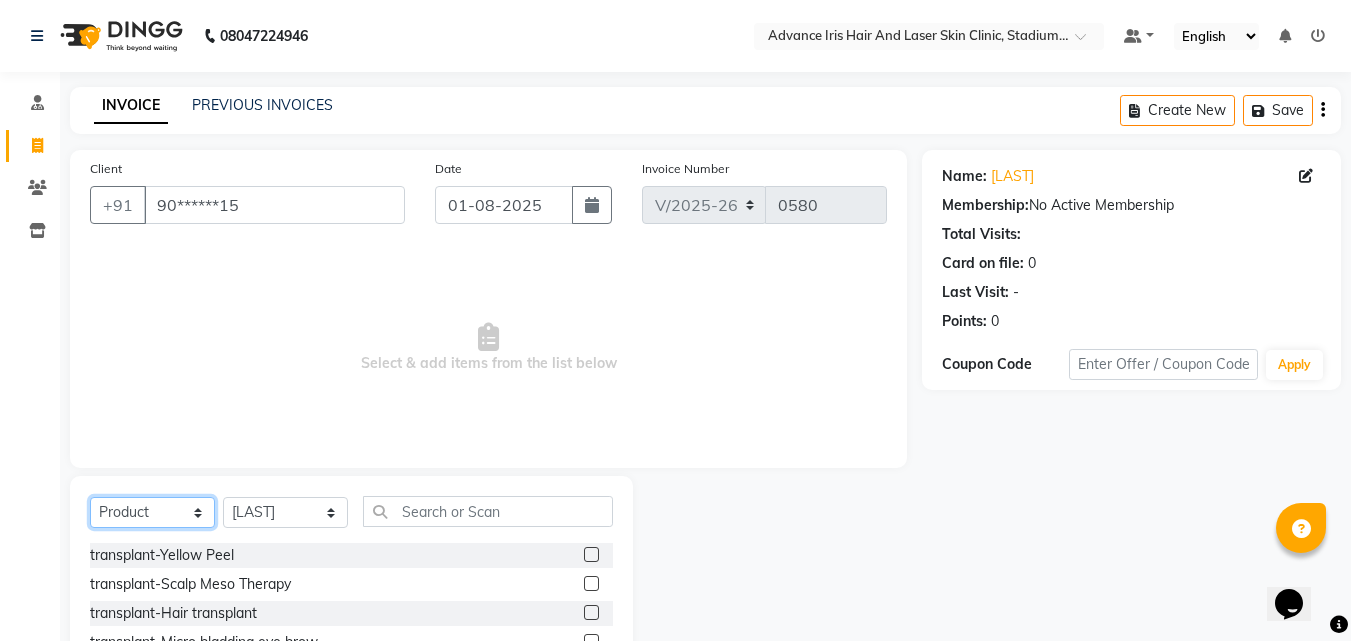 click on "Select  Service  Product  Membership  Package Voucher Prepaid Gift Card" 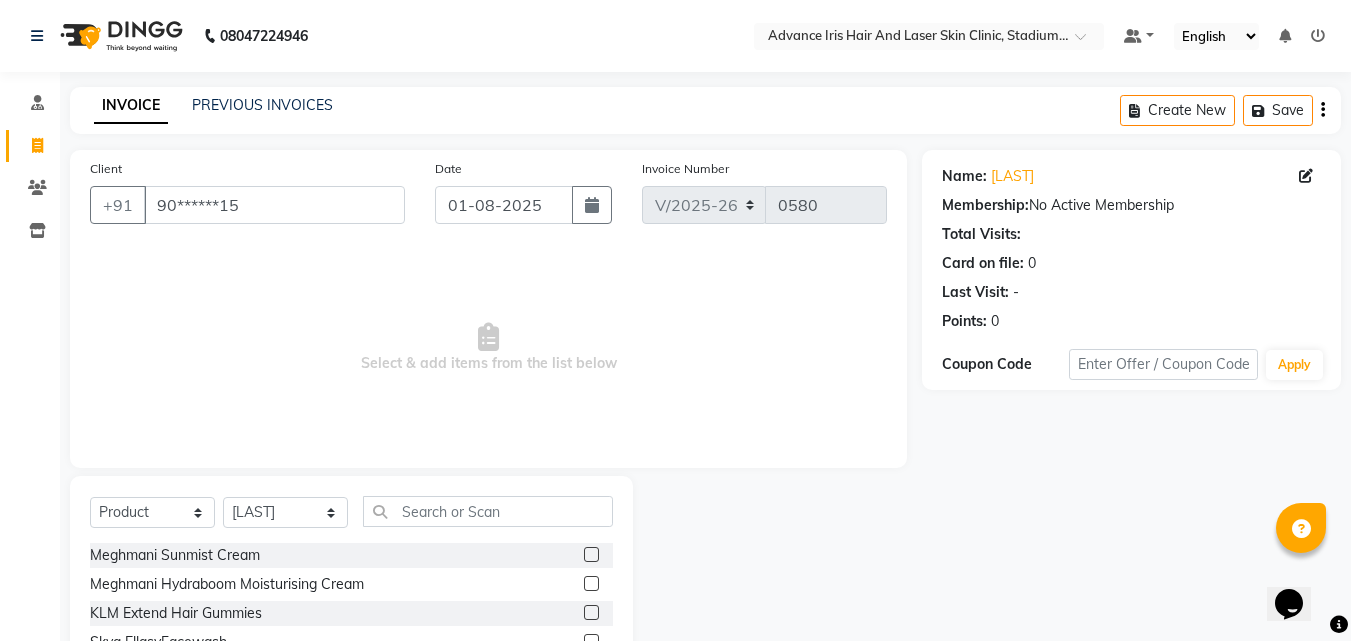 click on "Select  Service  Product  Membership  Package Voucher Prepaid Gift Card  Select Therapist Advance Iris Reception  Anchal Chandani Dr Pratiksha Dwivedi(Cosmetologist) Imran Isra [LAST]" 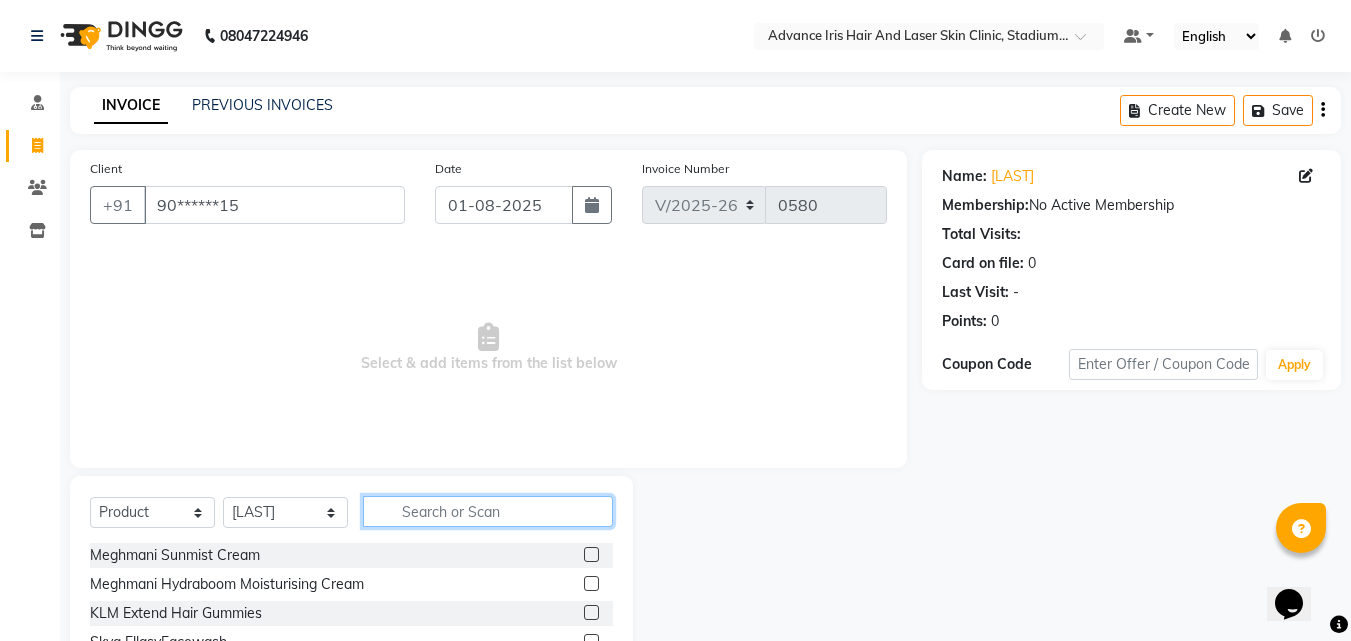 click 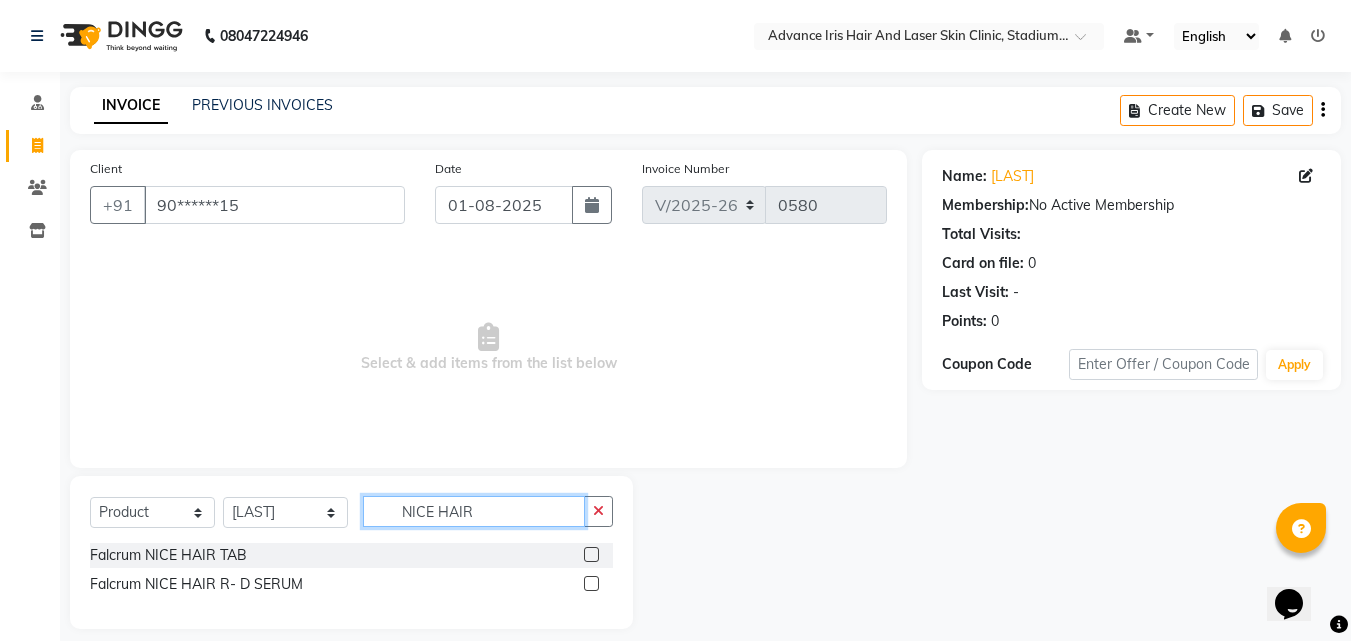 type on "NICE HAIR" 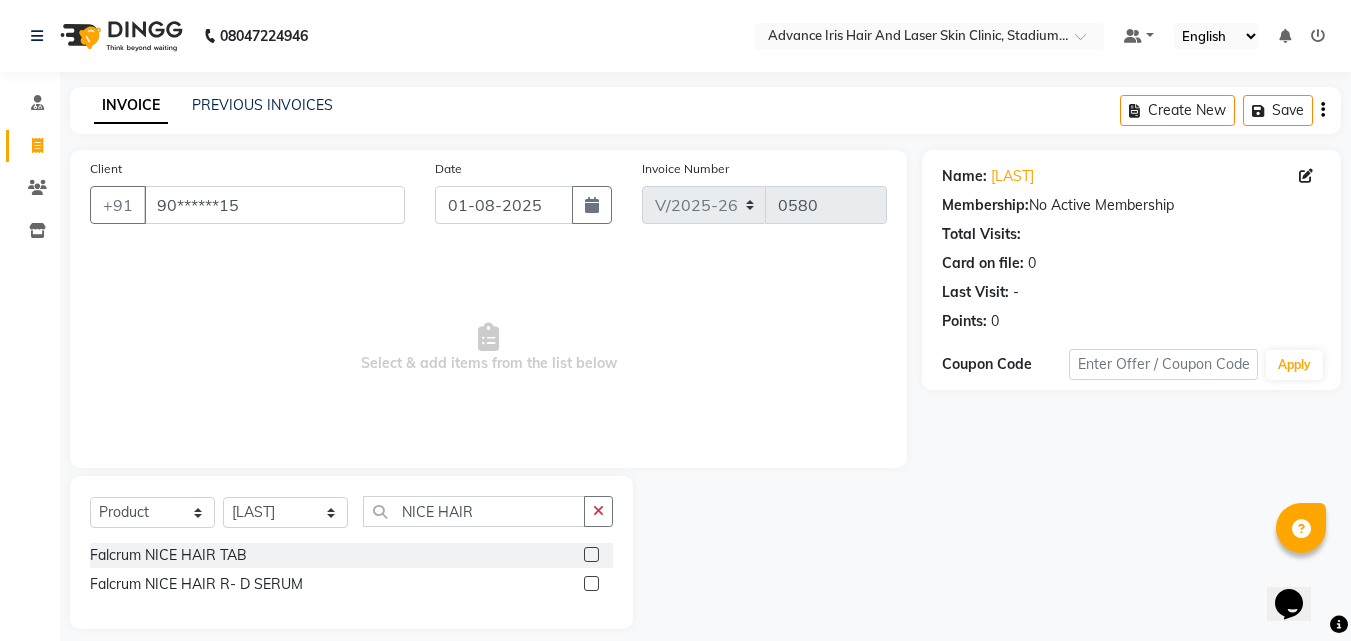 click 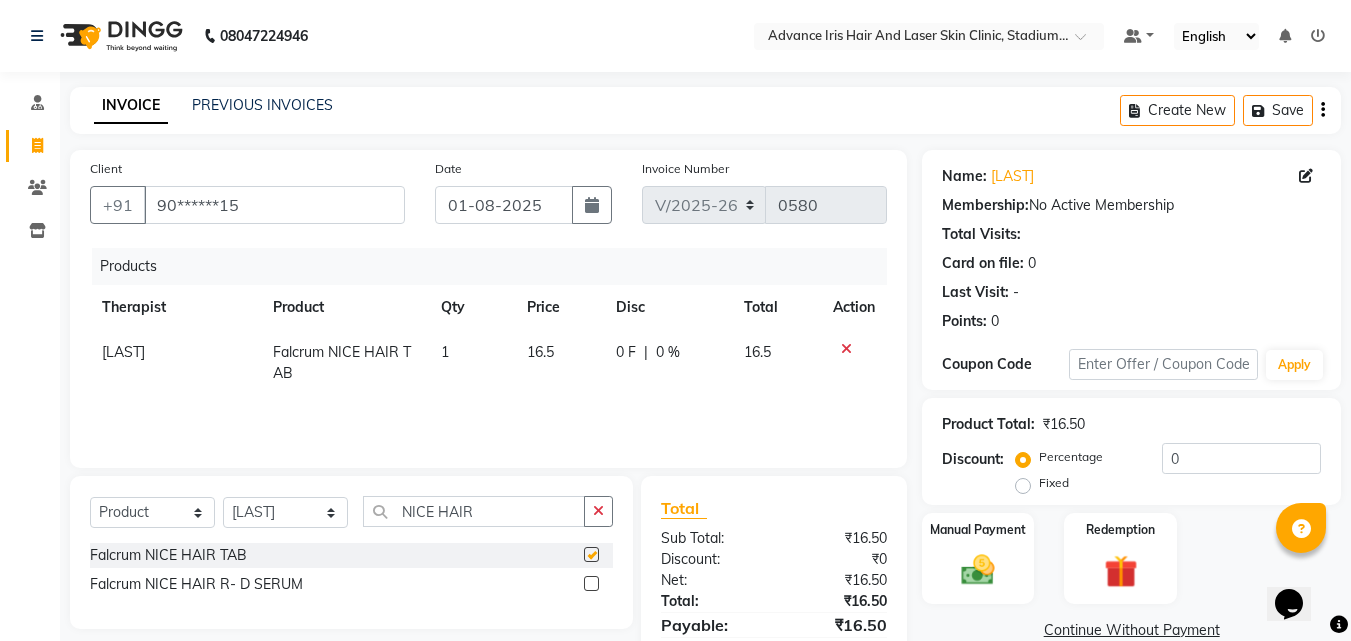 checkbox on "false" 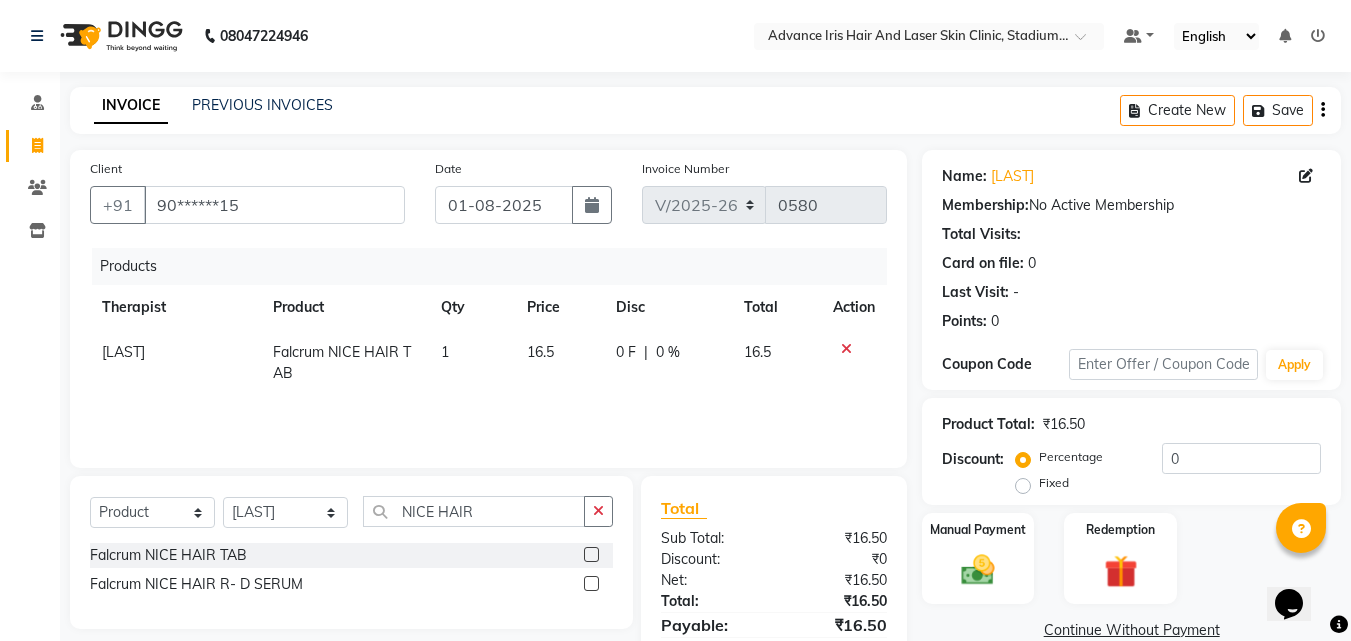click on "1" 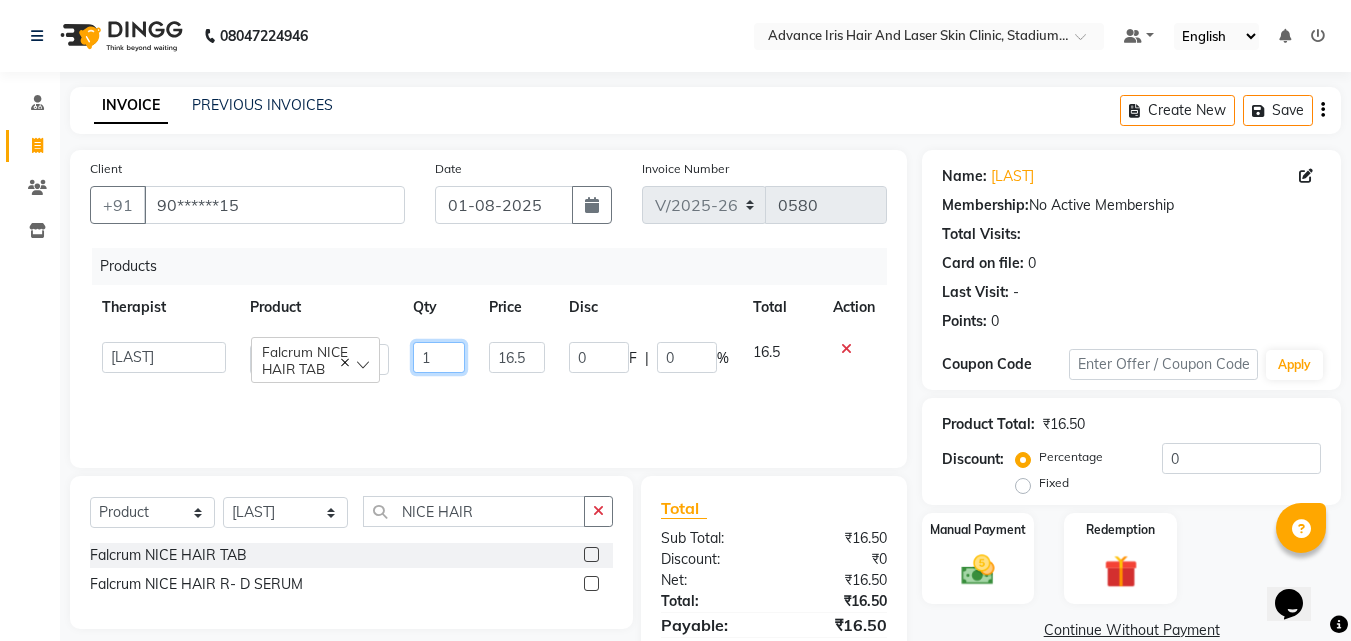 click on "1" 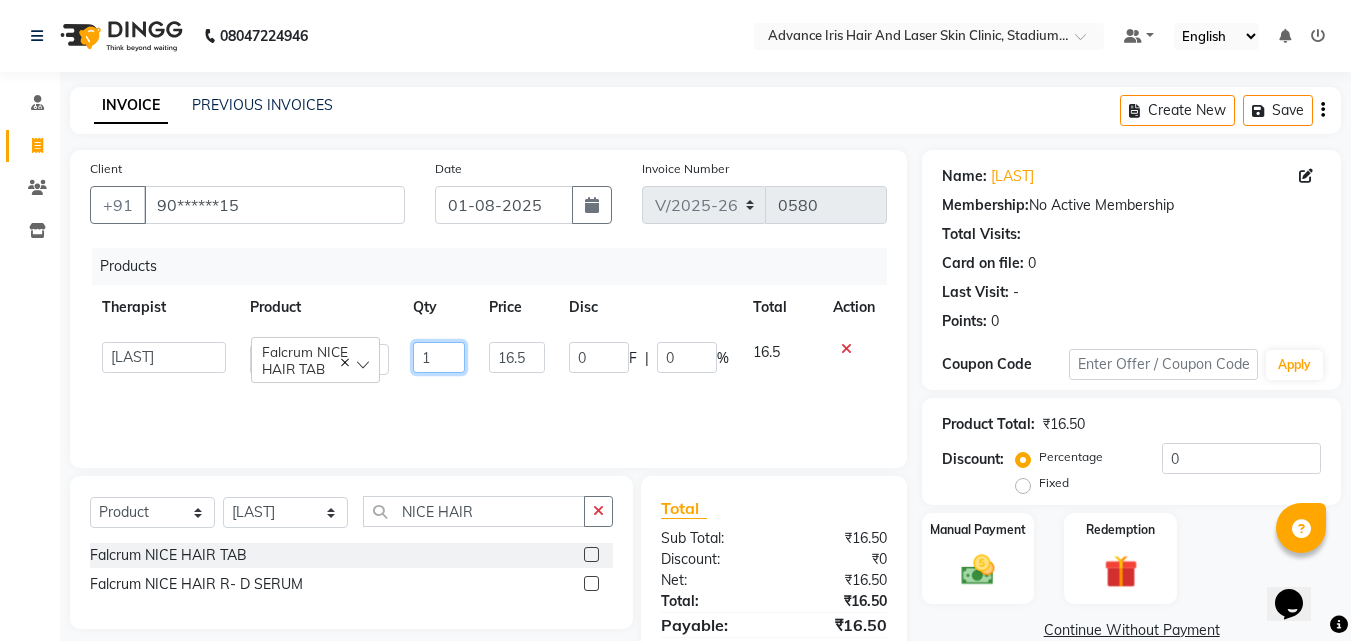 type on "10" 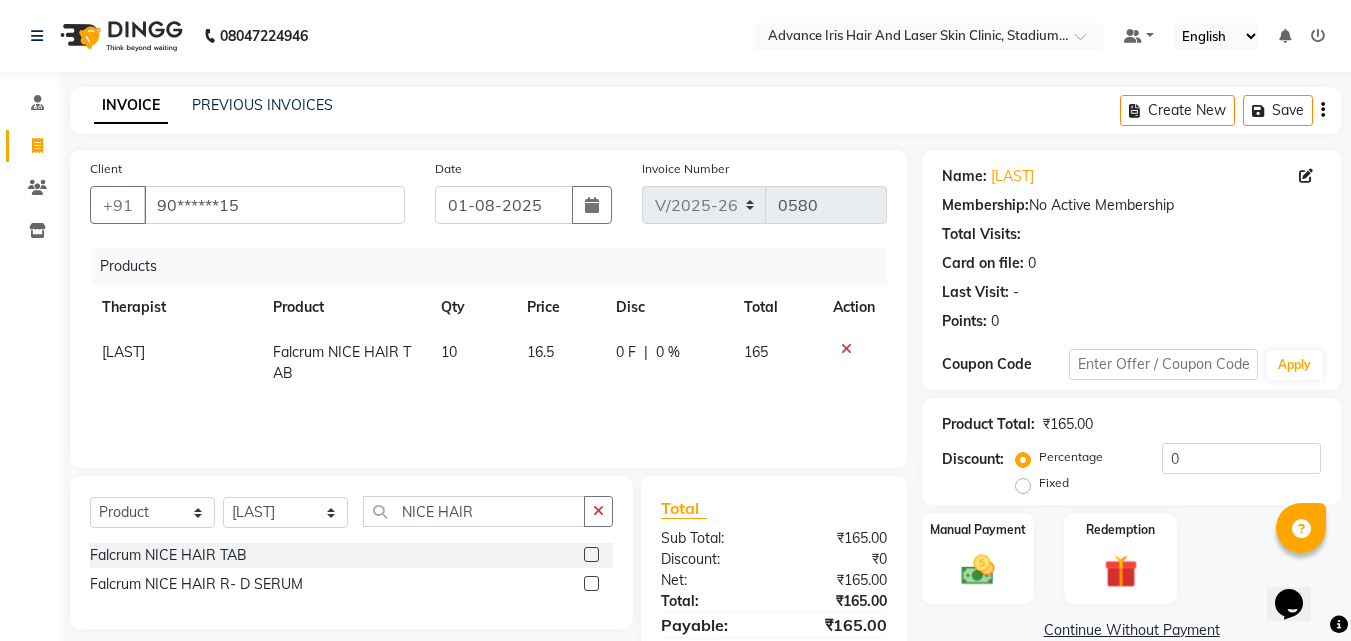 click on "Products Therapist Product Qty Price Disc Total Action [LAST] Falcrum NICE HAIR TAB 10 16.5 0 F | 0 % 165" 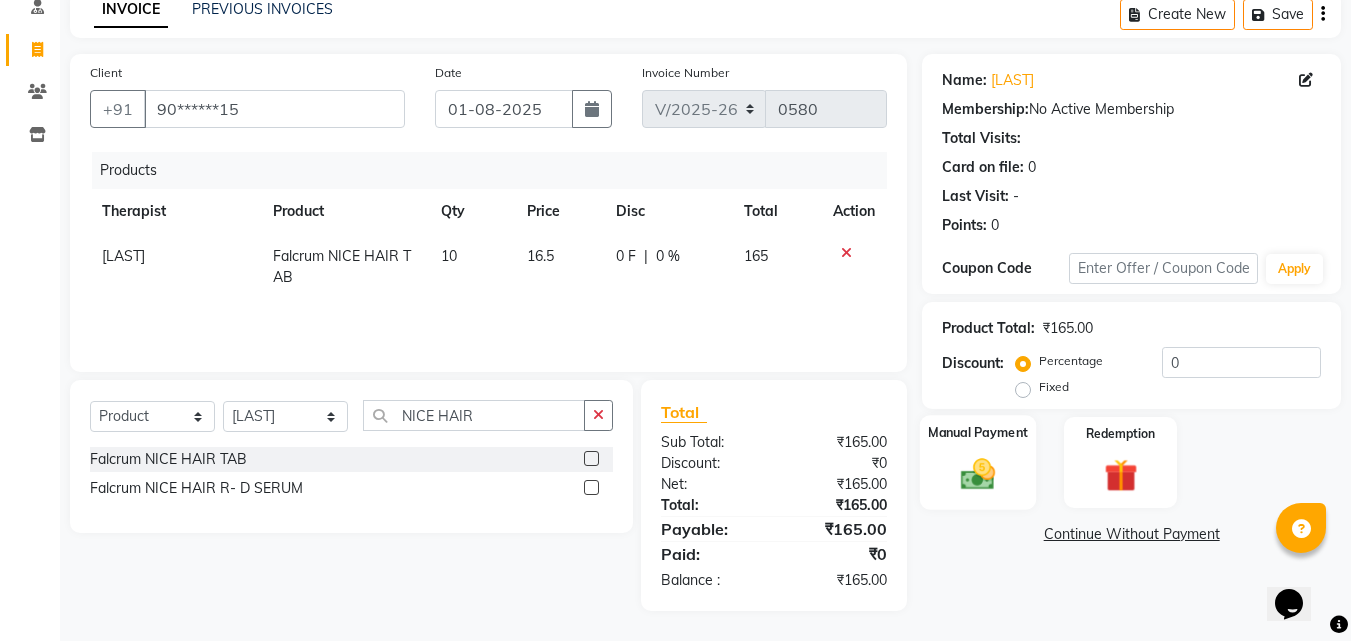 click 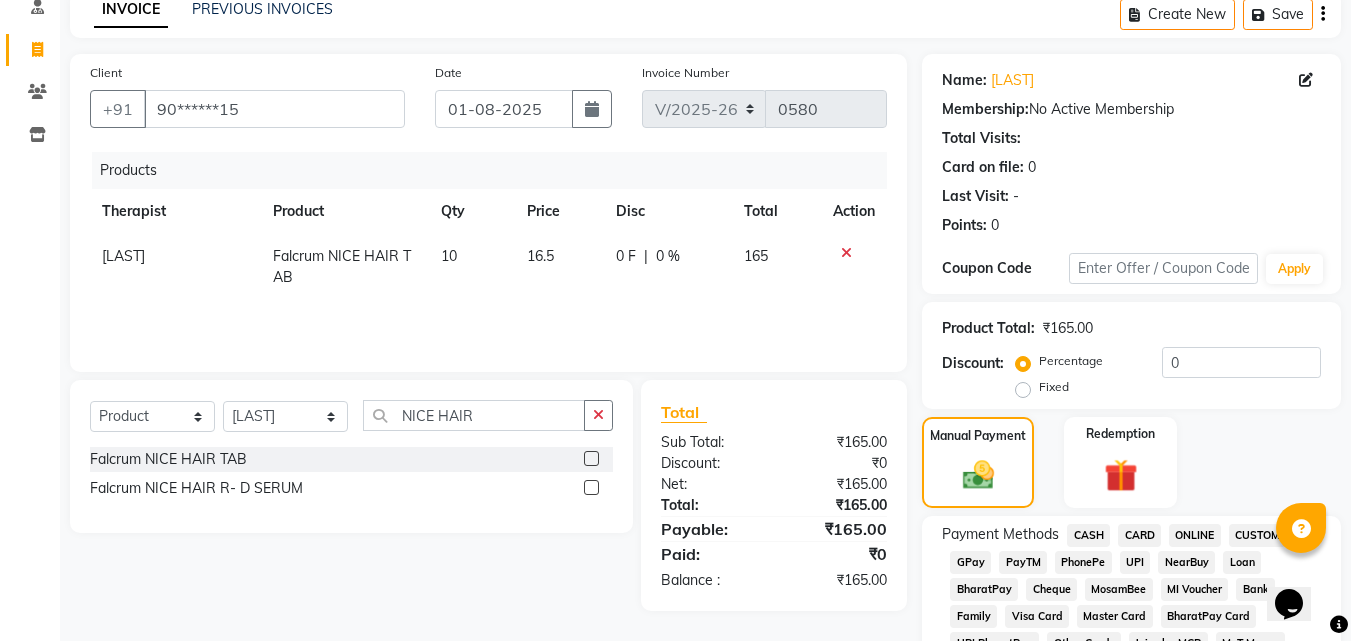 click on "GPay" 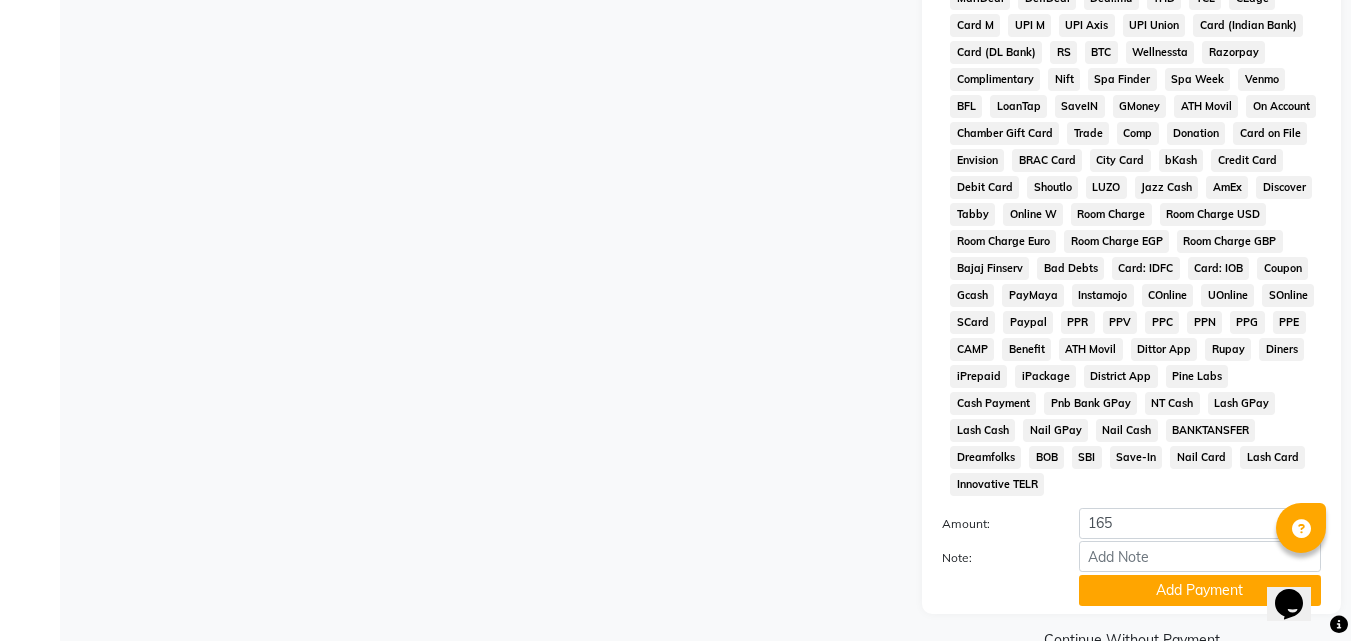 scroll, scrollTop: 785, scrollLeft: 0, axis: vertical 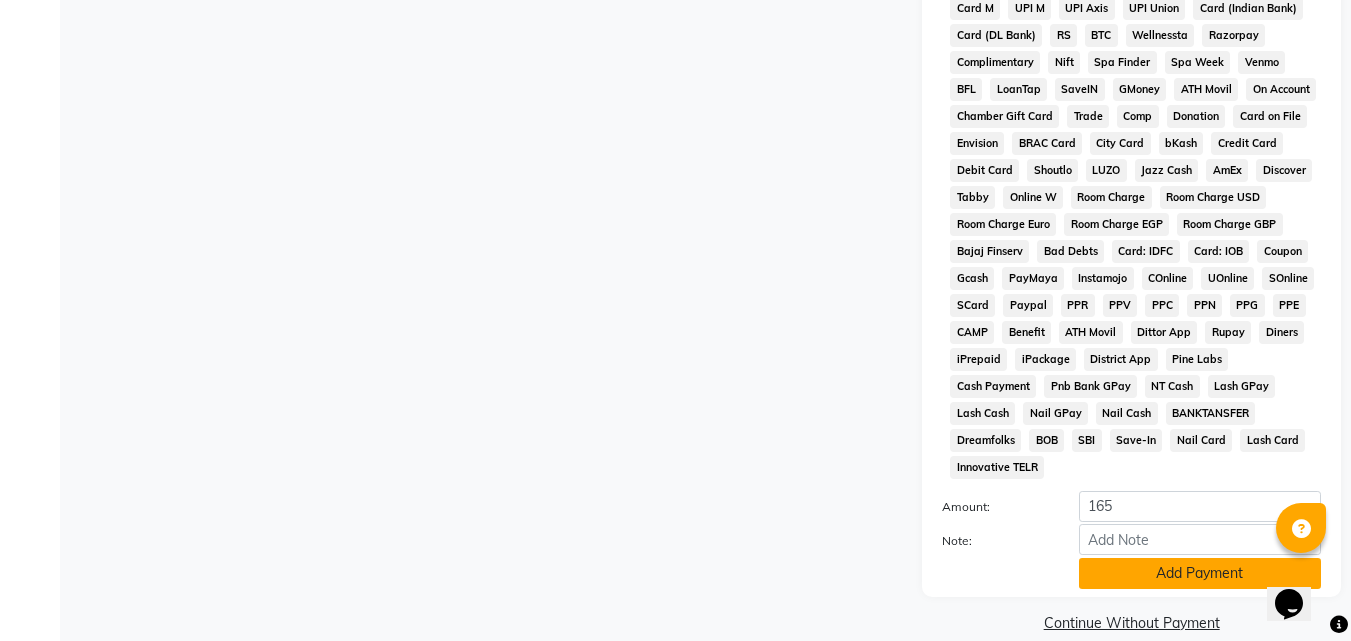 click on "Add Payment" 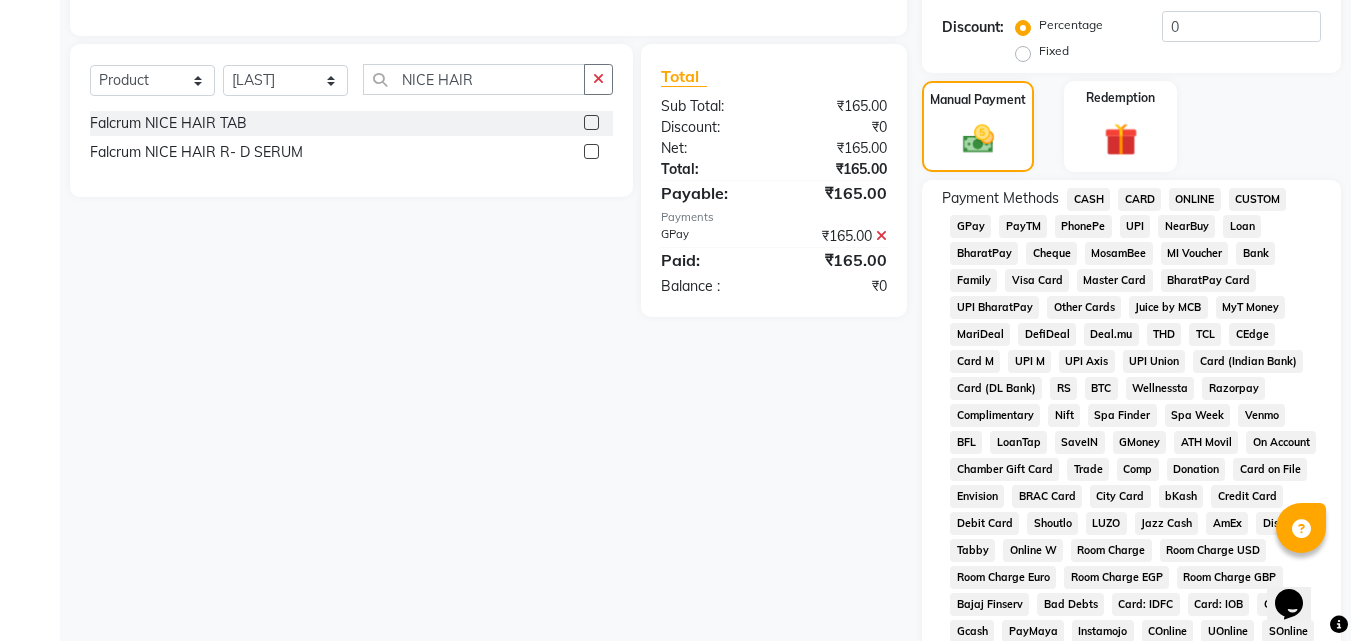 scroll, scrollTop: 792, scrollLeft: 0, axis: vertical 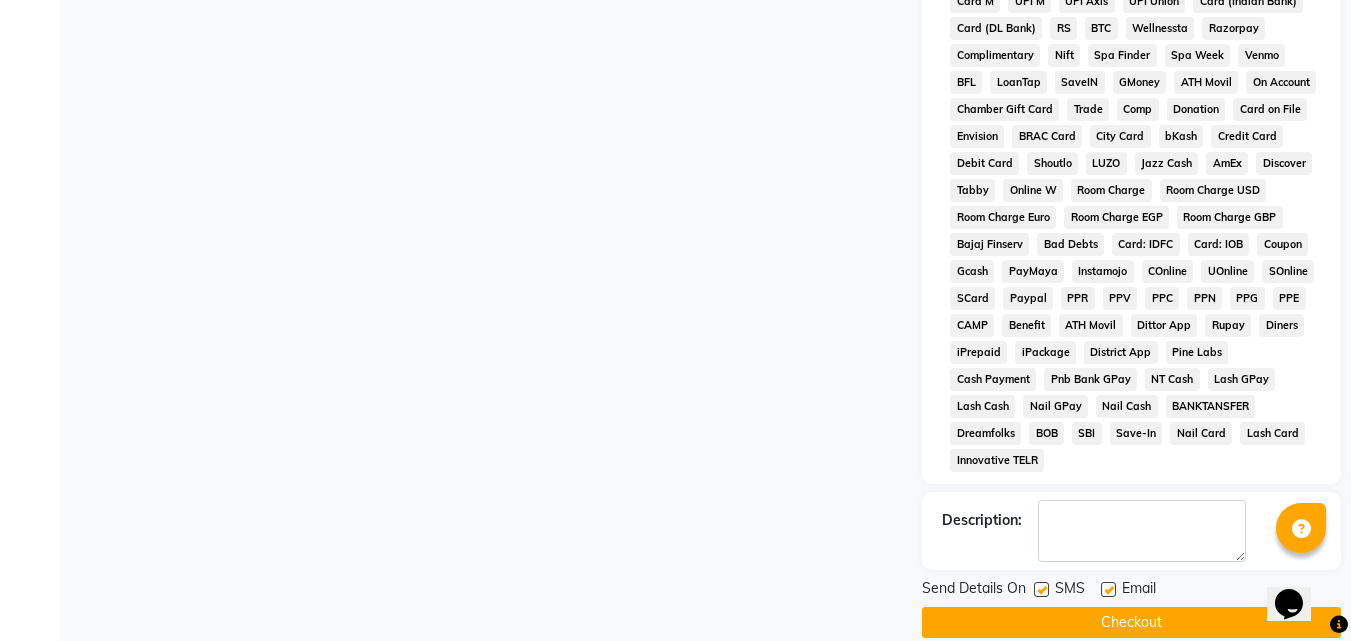 click on "Checkout" 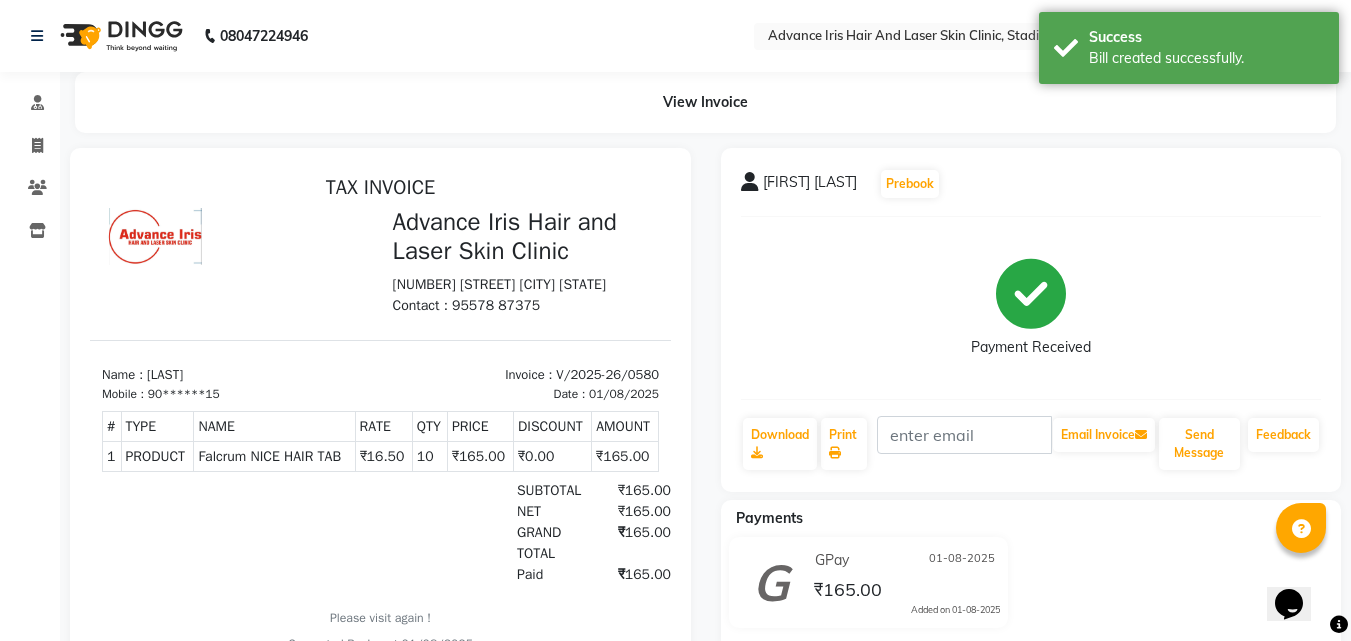 scroll, scrollTop: 0, scrollLeft: 0, axis: both 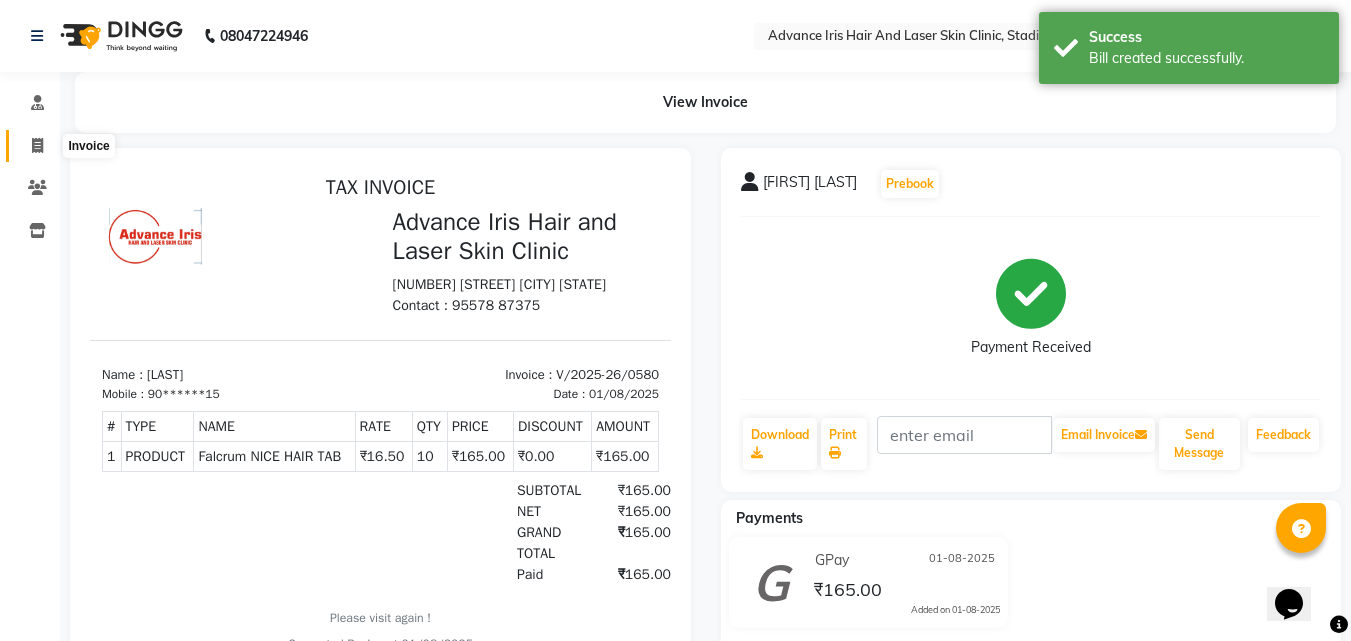 click 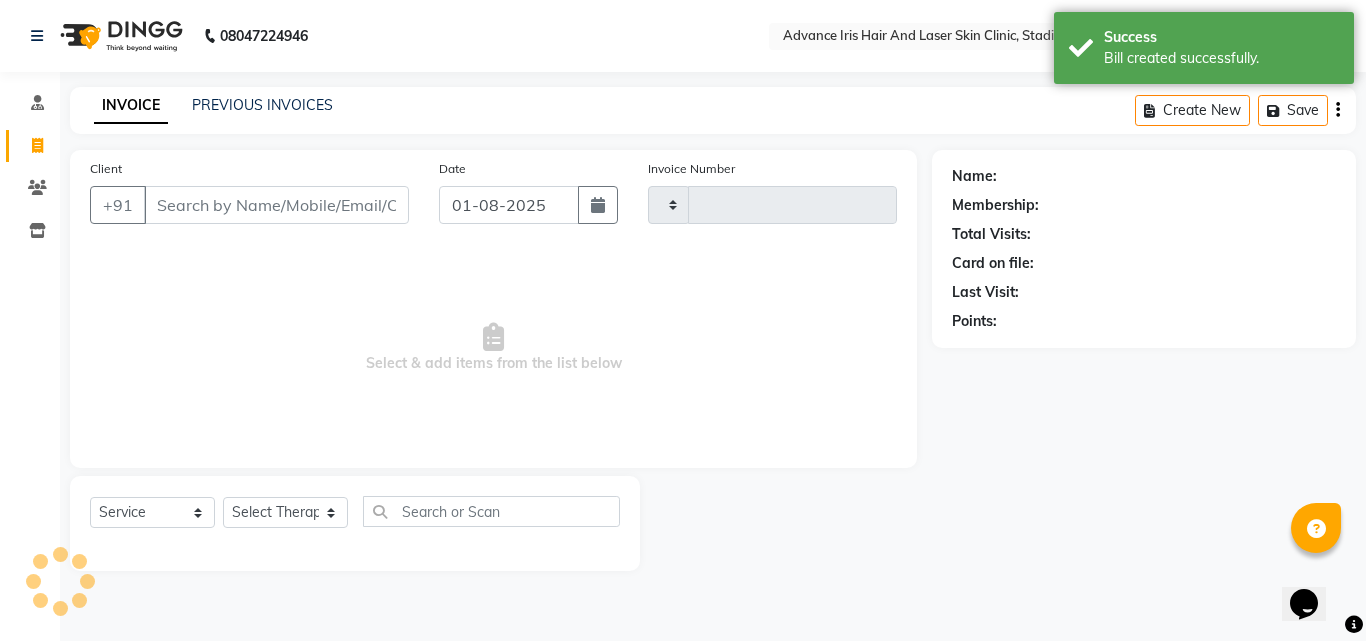 type on "0581" 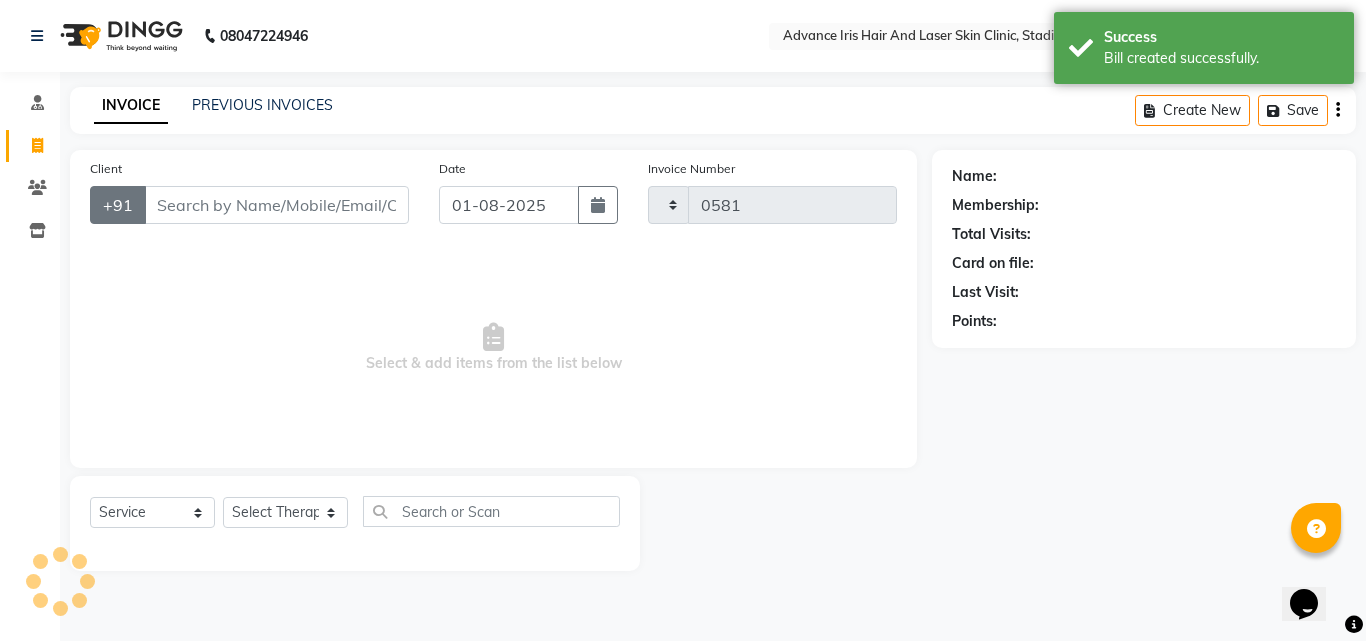 select on "5825" 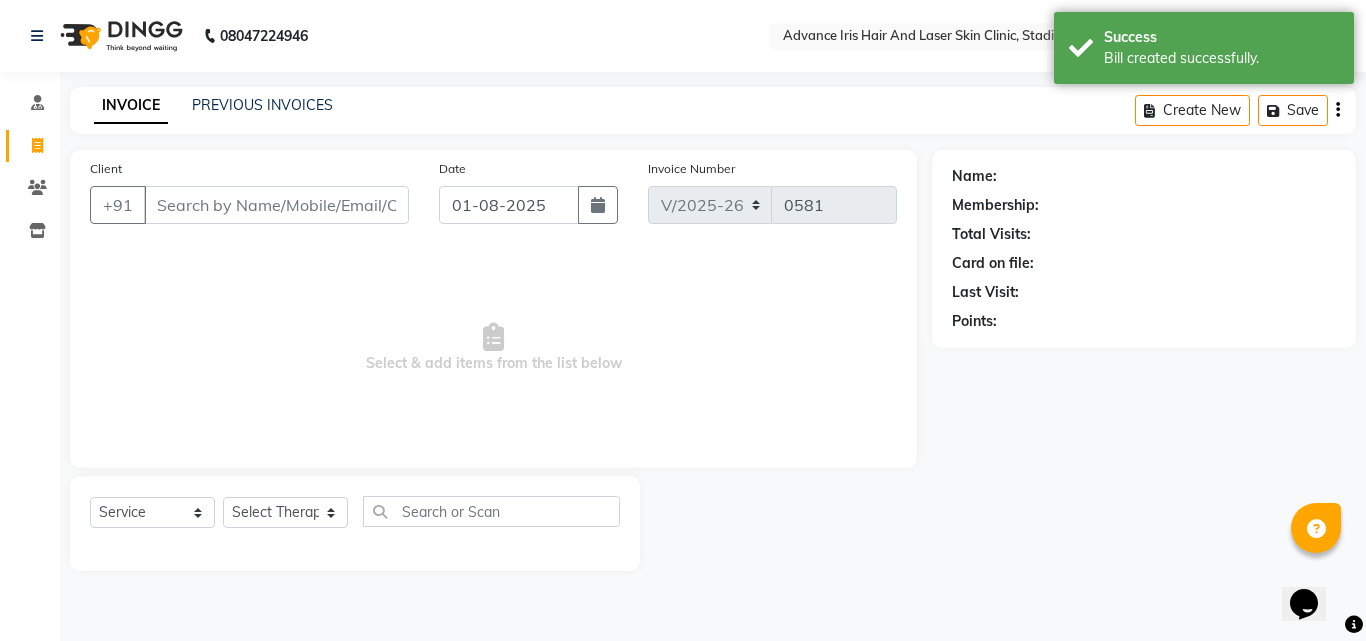 click on "Client" at bounding box center [276, 205] 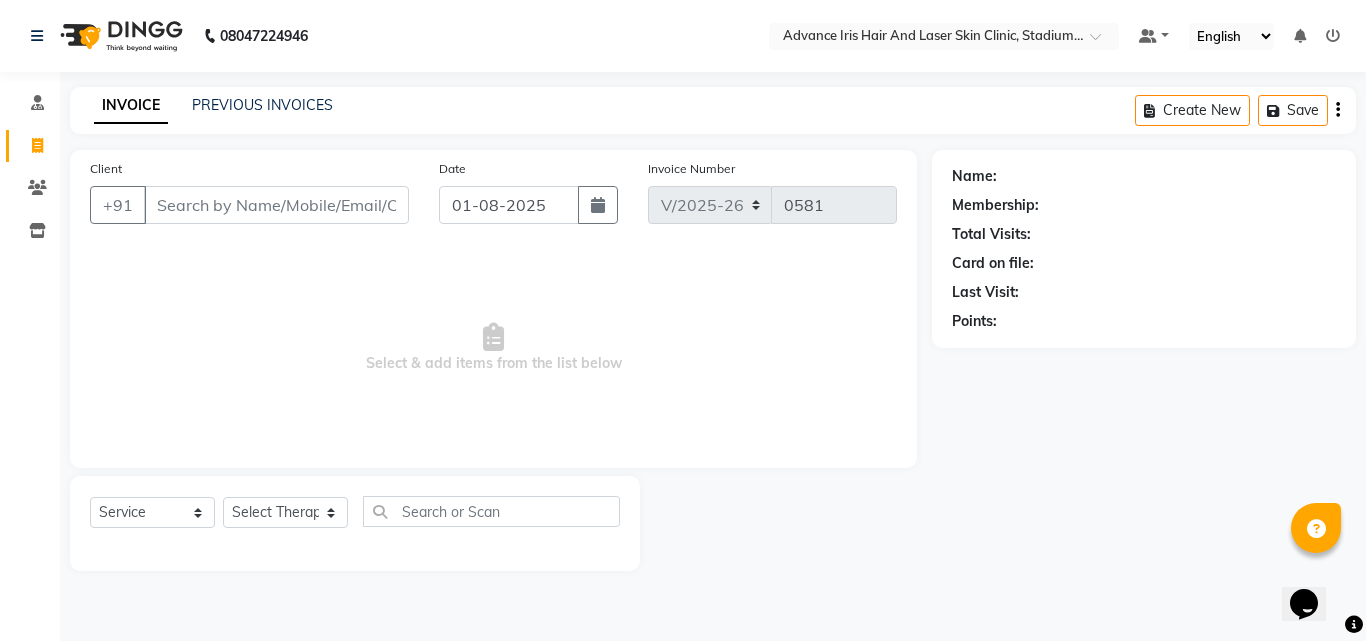 click on "Client" at bounding box center [276, 205] 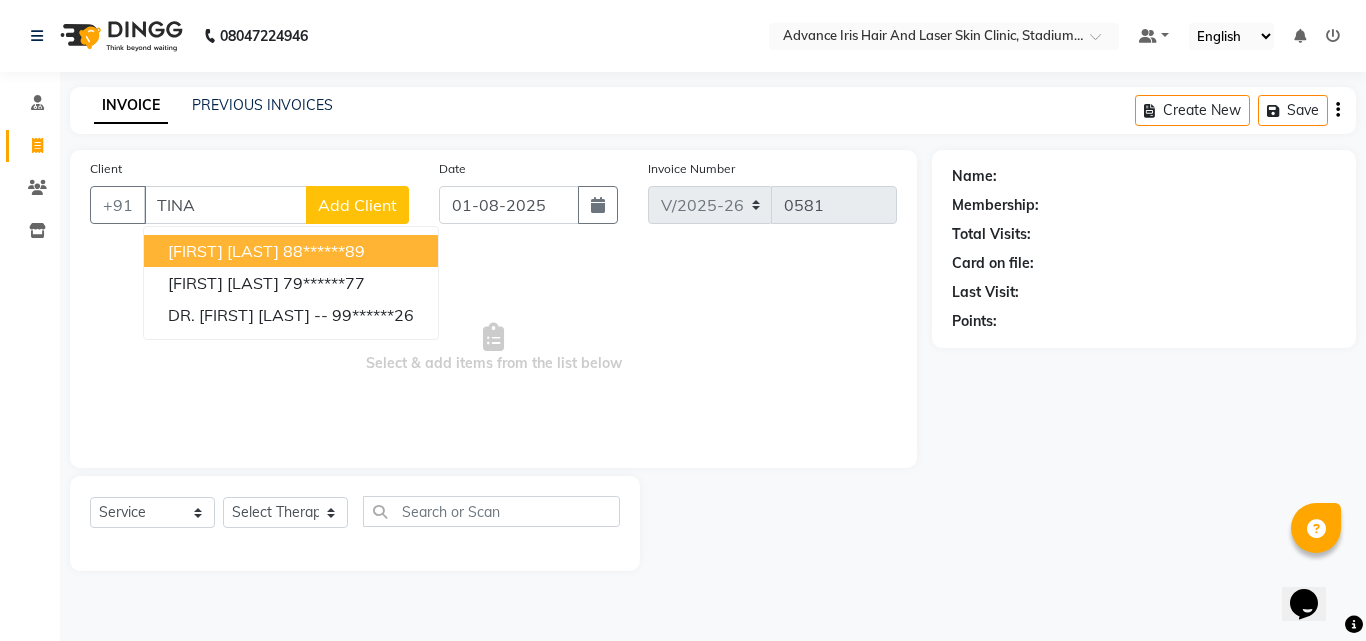 click on "88******89" at bounding box center [324, 251] 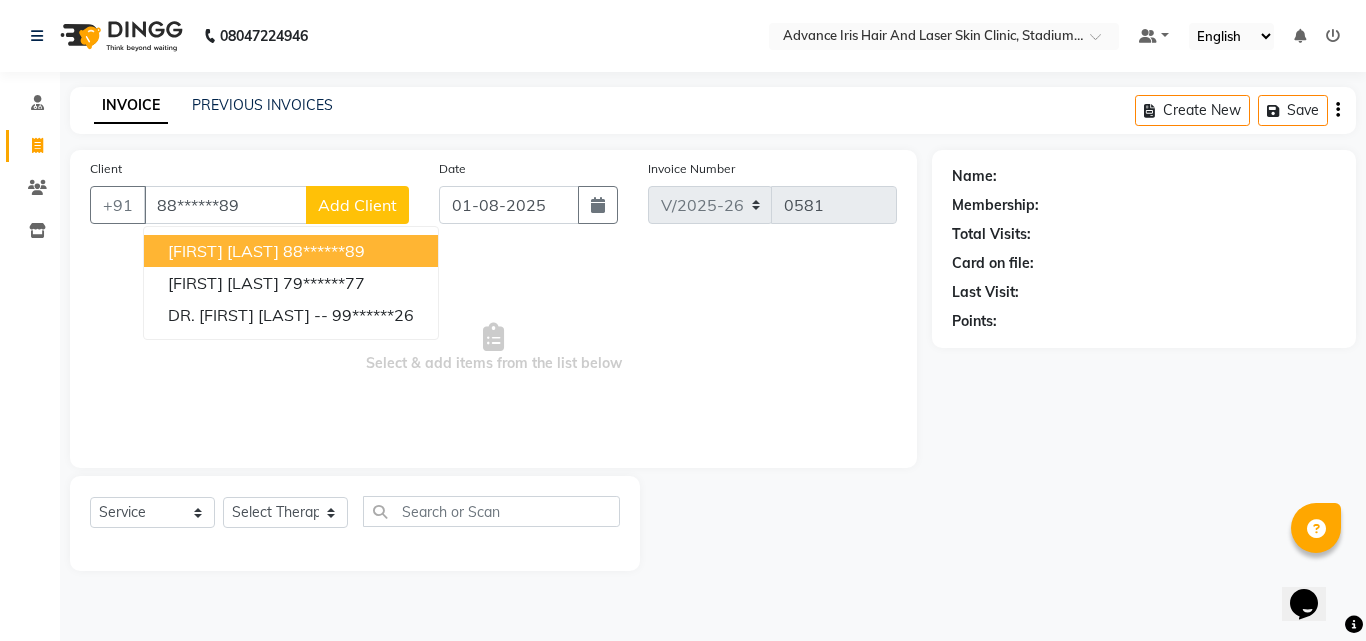 type on "88******89" 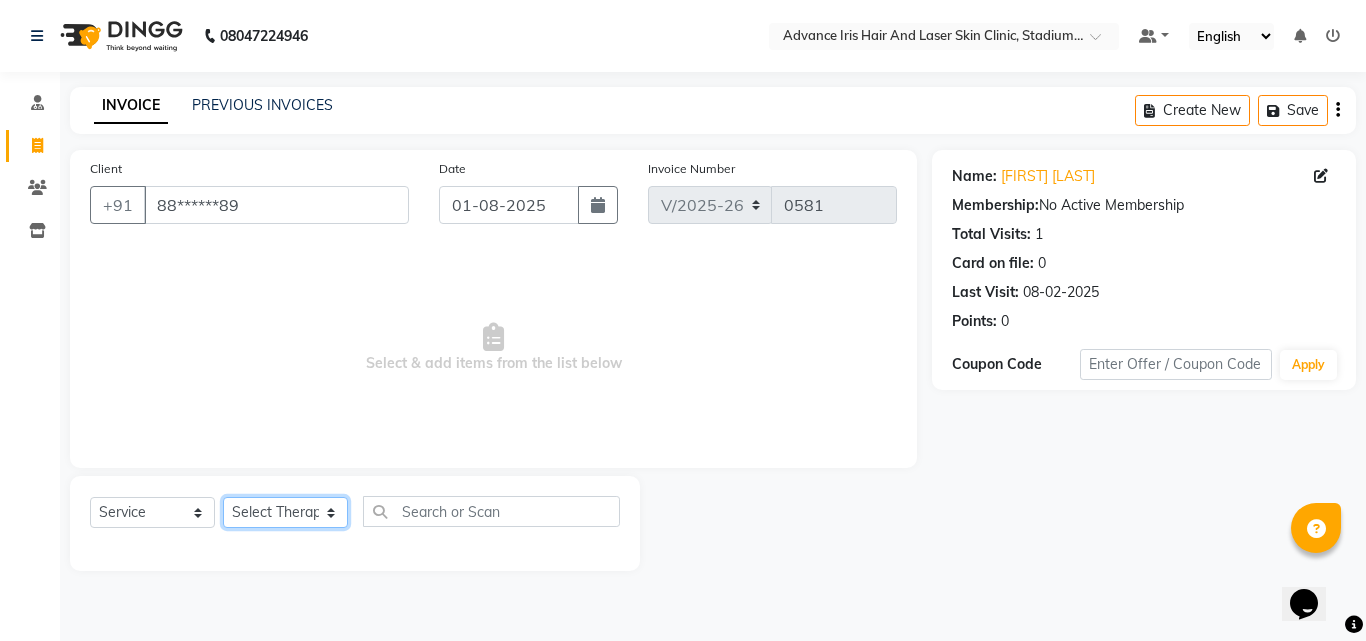 click on "Select Therapist Advance Iris Reception  Anchal Chandani Dr Pratiksha Dwivedi(Cosmetologist) Imran Isra [LAST]" 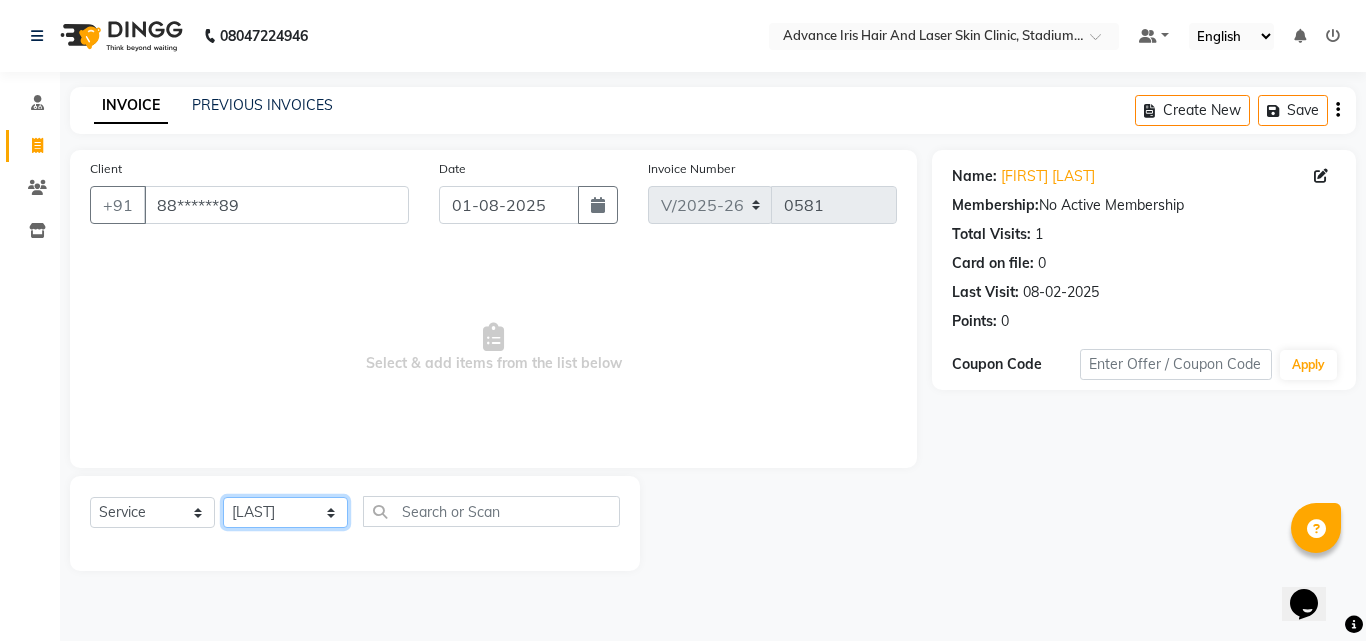 click on "Select Therapist Advance Iris Reception  Anchal Chandani Dr Pratiksha Dwivedi(Cosmetologist) Imran Isra [LAST]" 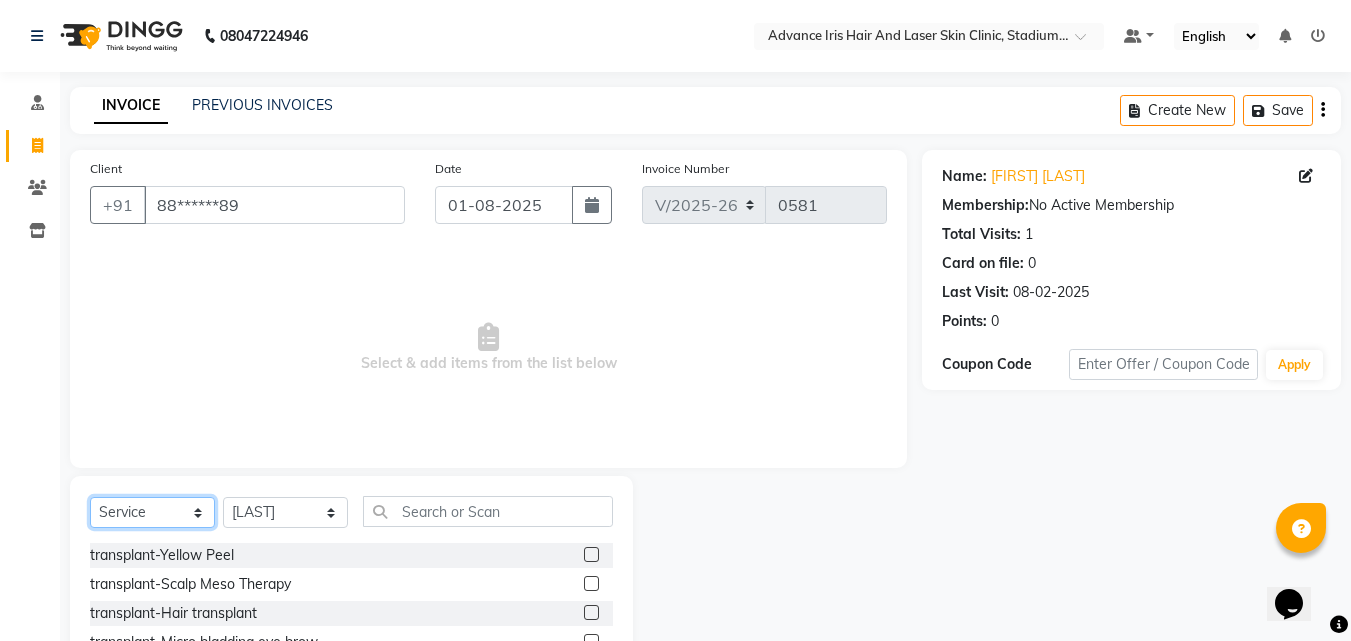 click on "Select  Service  Product  Membership  Package Voucher Prepaid Gift Card" 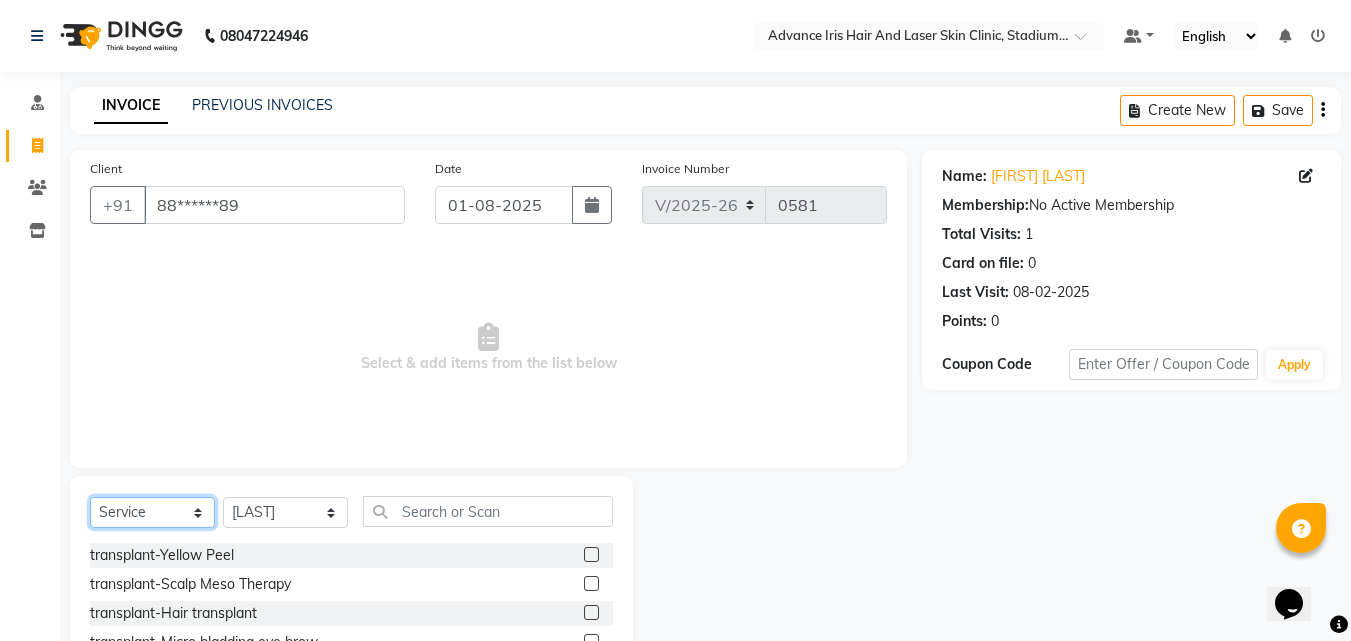 select on "product" 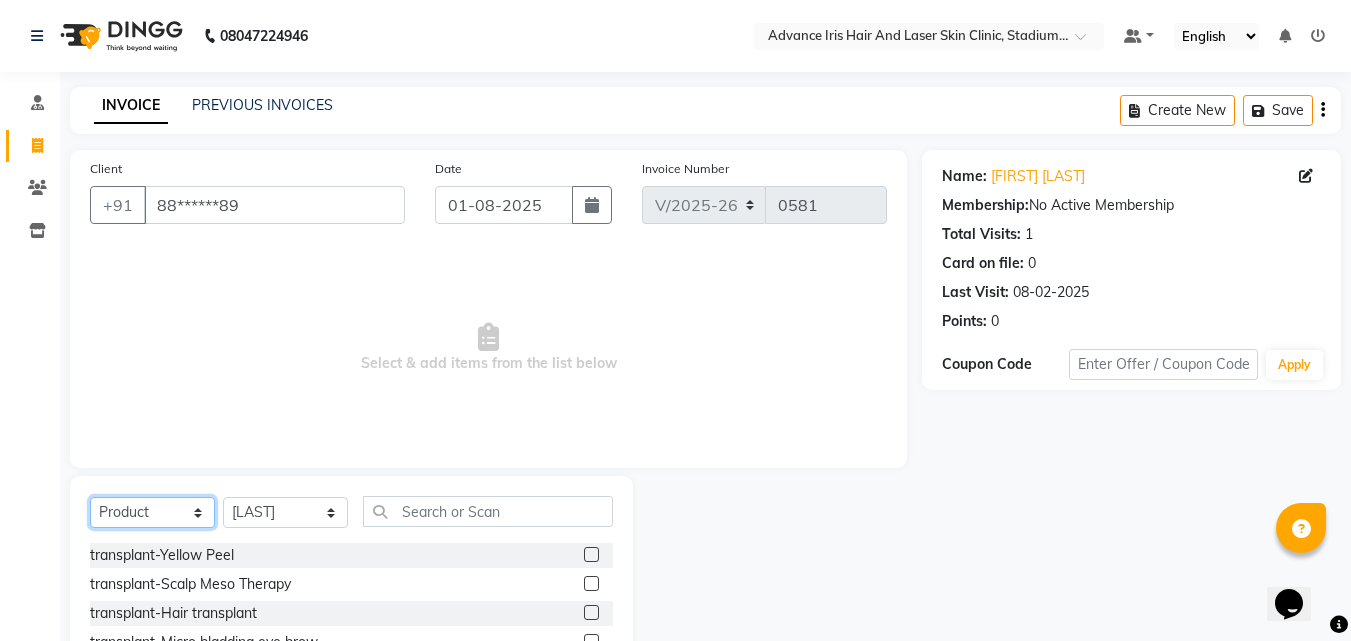 click on "Select  Service  Product  Membership  Package Voucher Prepaid Gift Card" 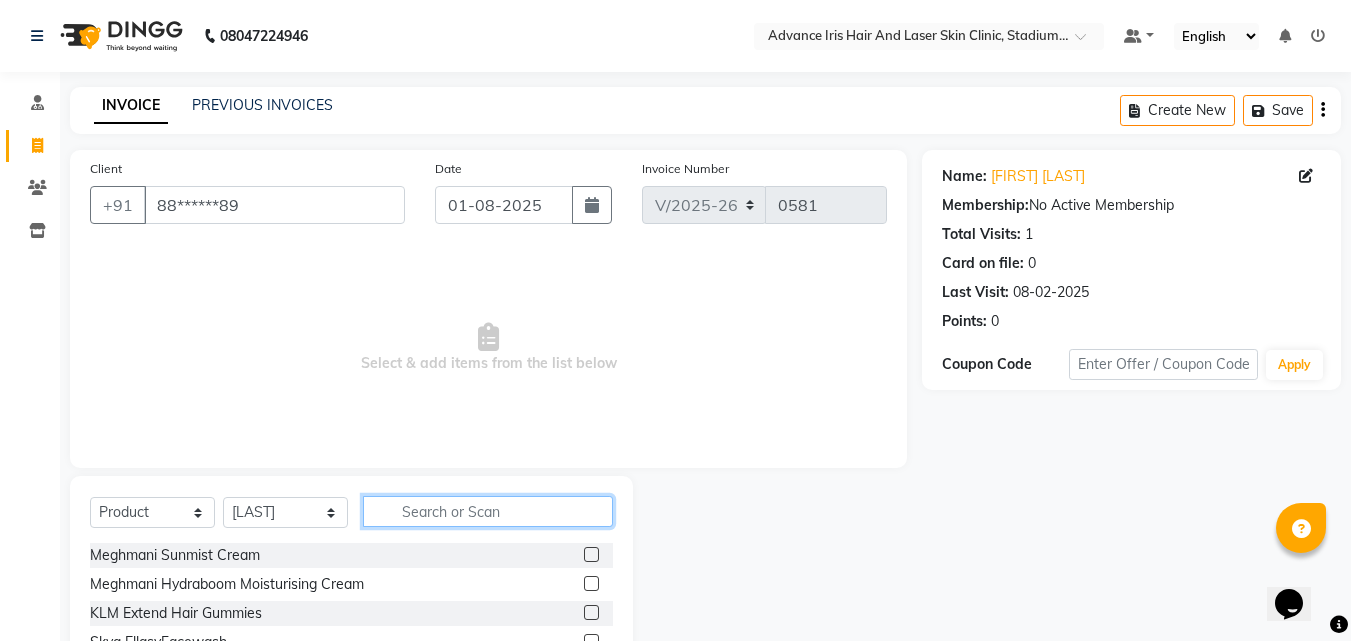 click 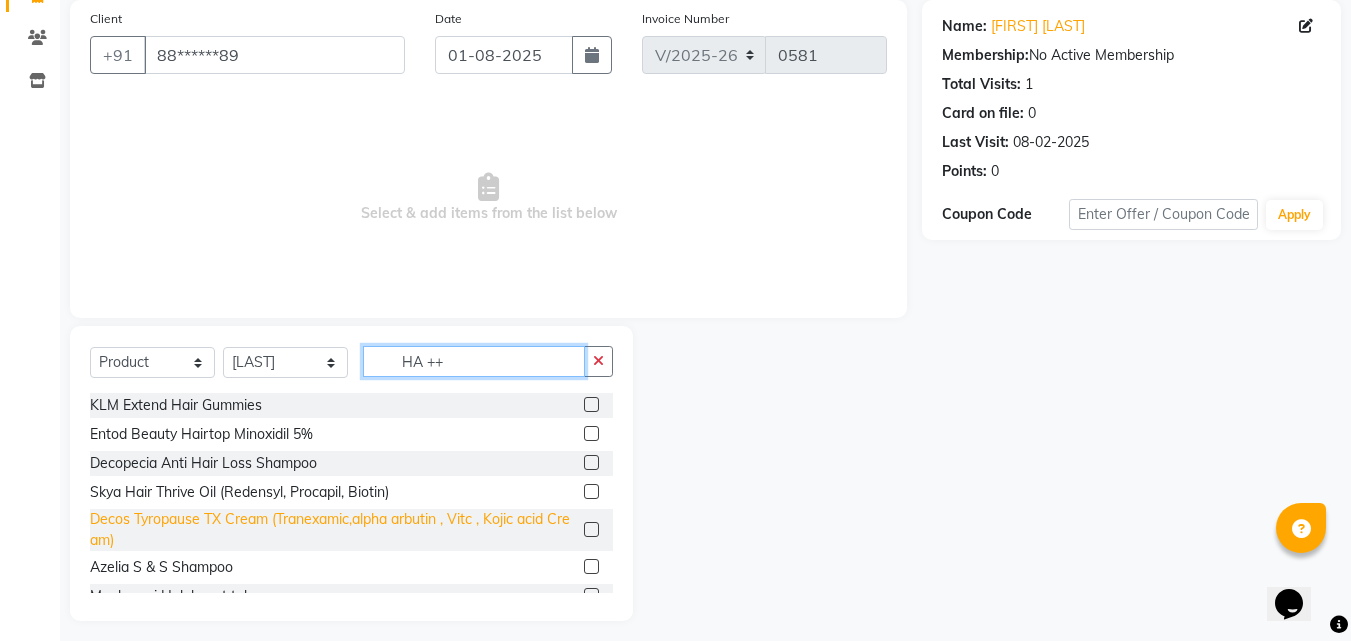scroll, scrollTop: 160, scrollLeft: 0, axis: vertical 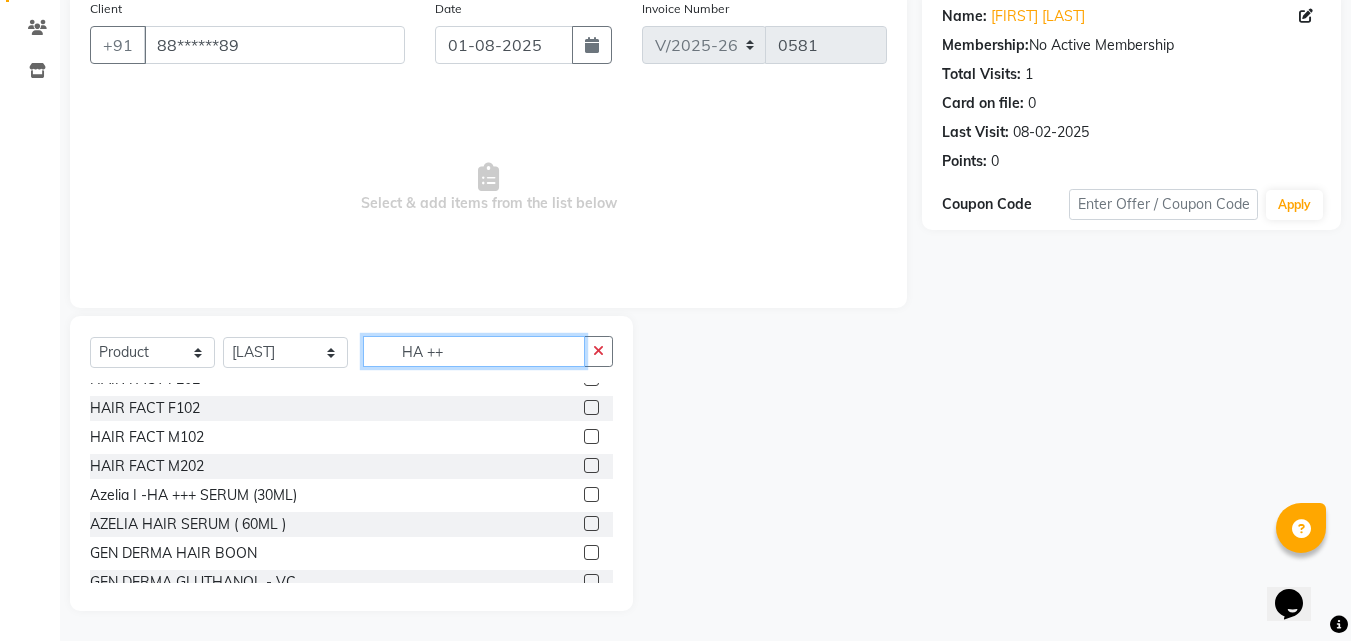 type on "HA ++" 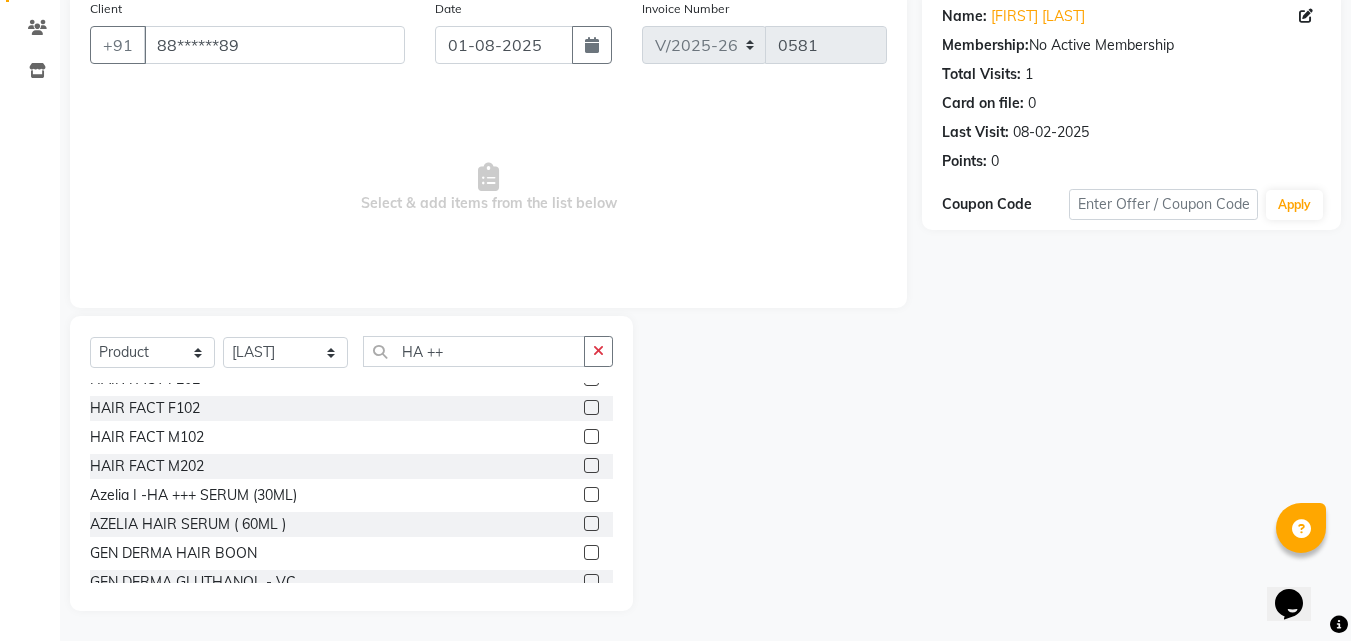 click 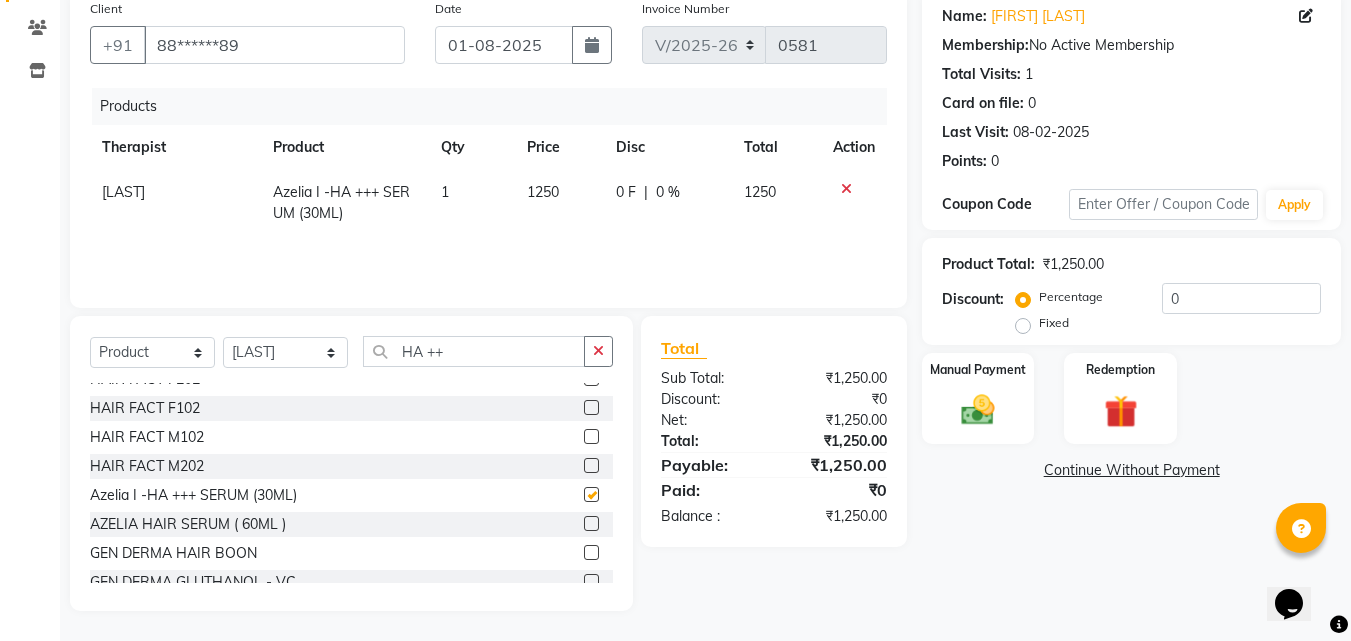 checkbox on "false" 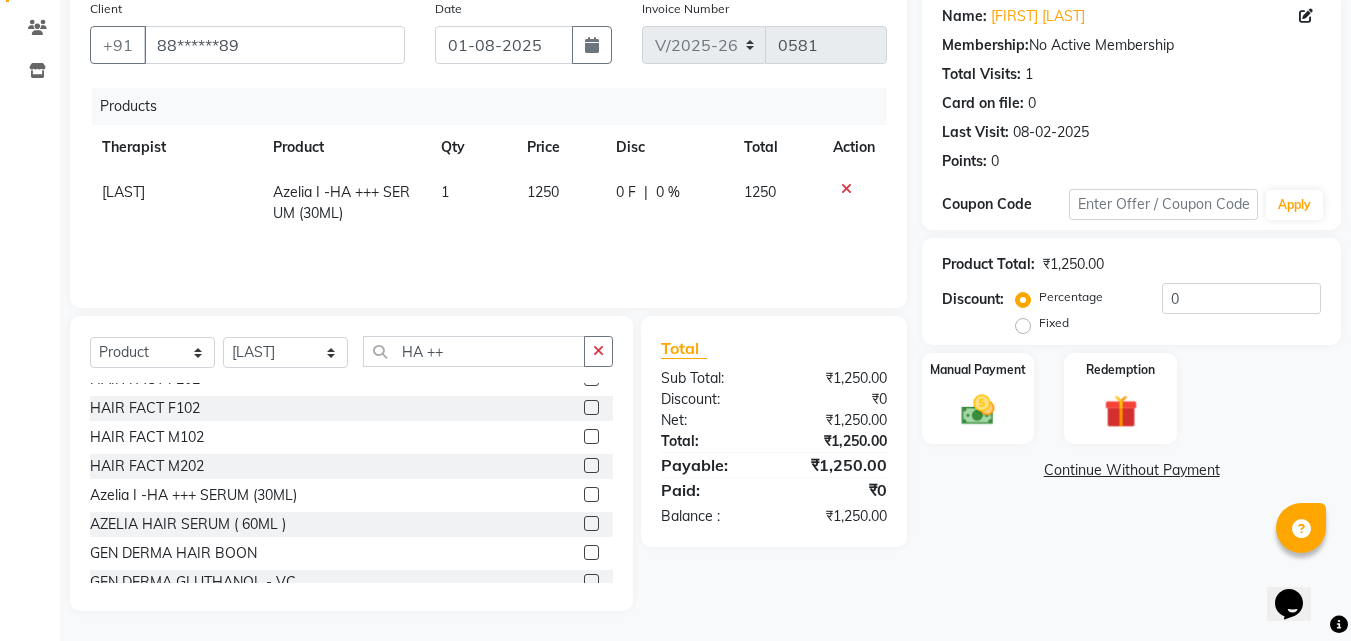 click on "Fixed" 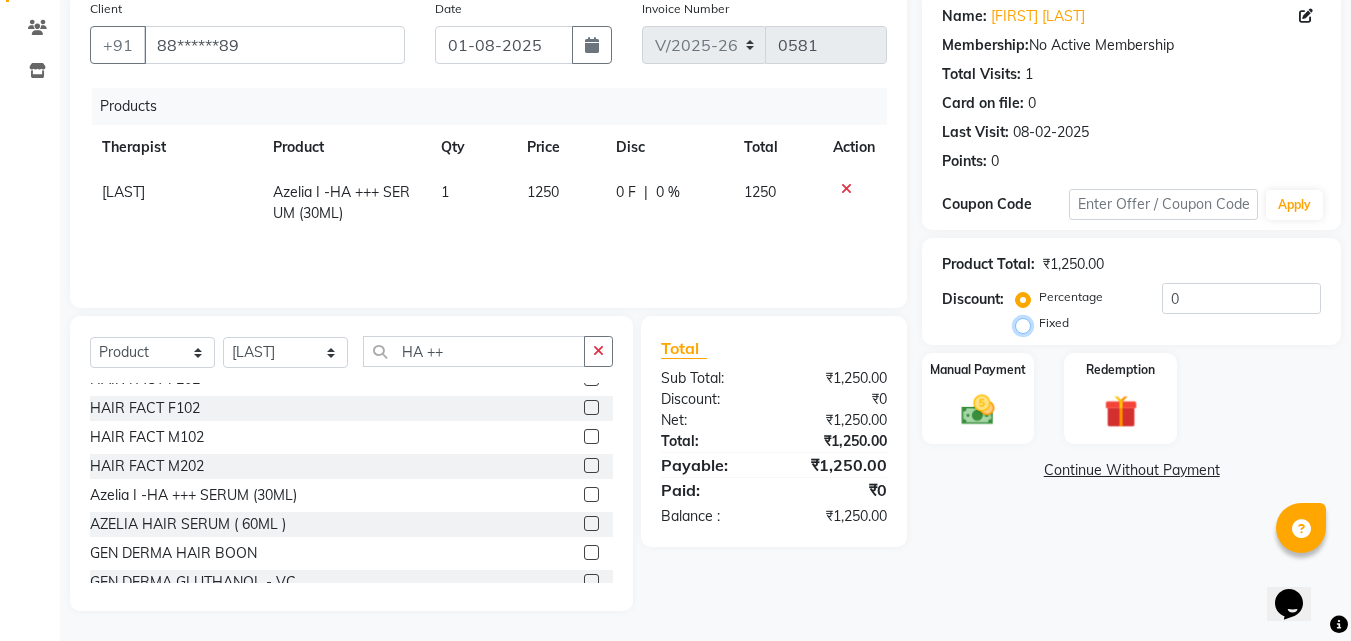 click on "Fixed" at bounding box center (1027, 323) 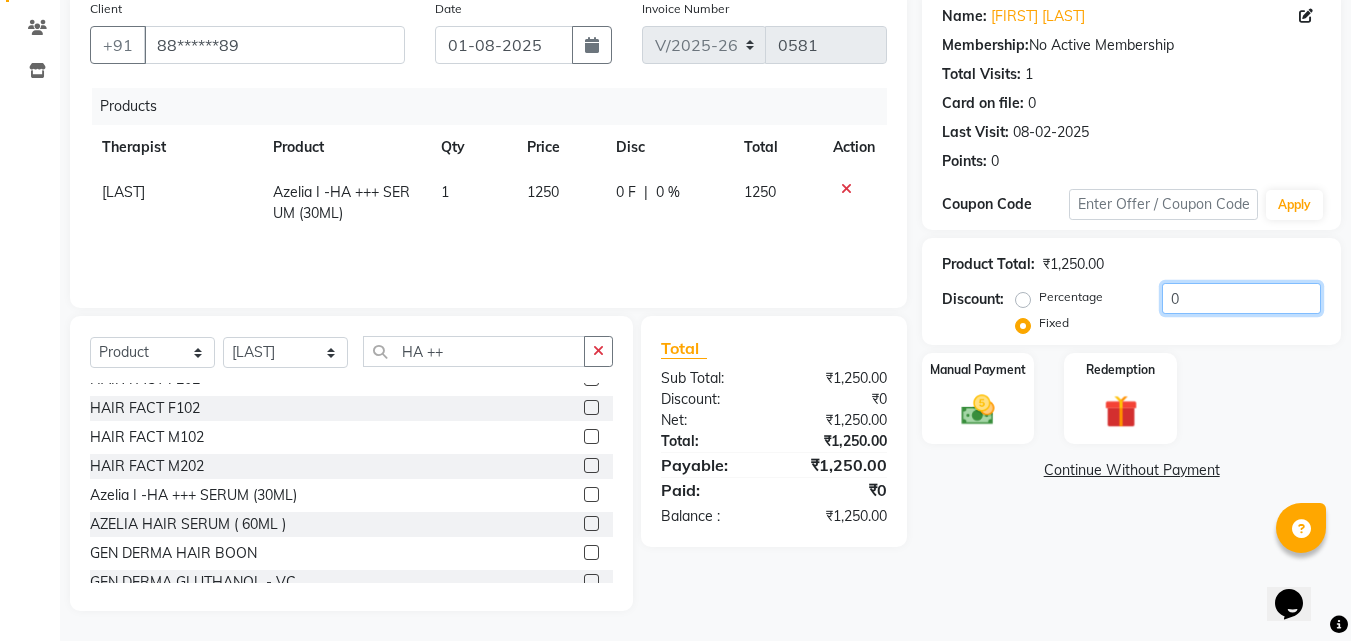click on "0" 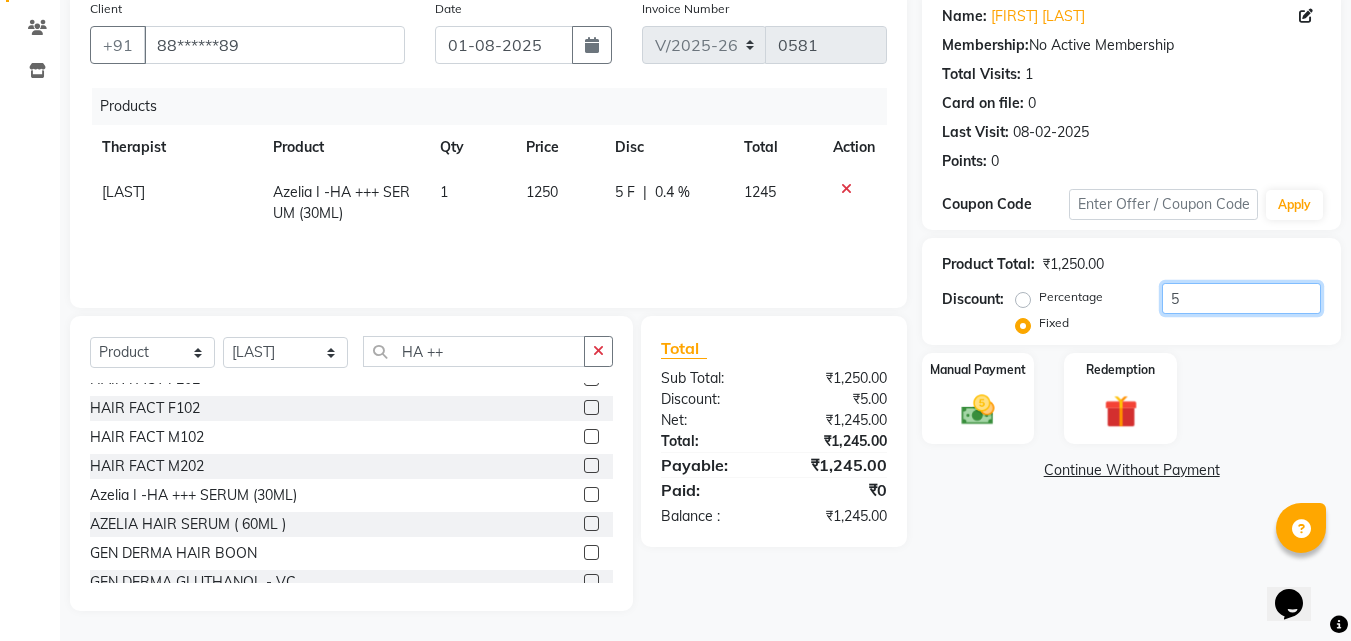 type on "5" 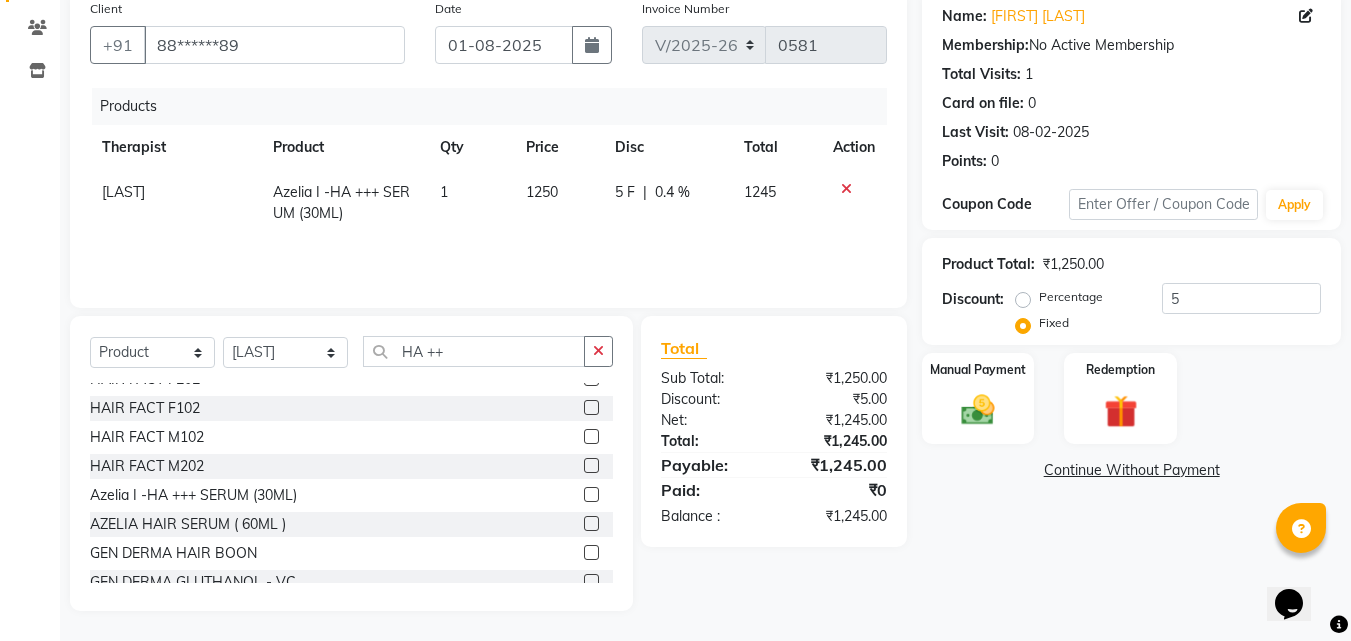 click on "Percentage" 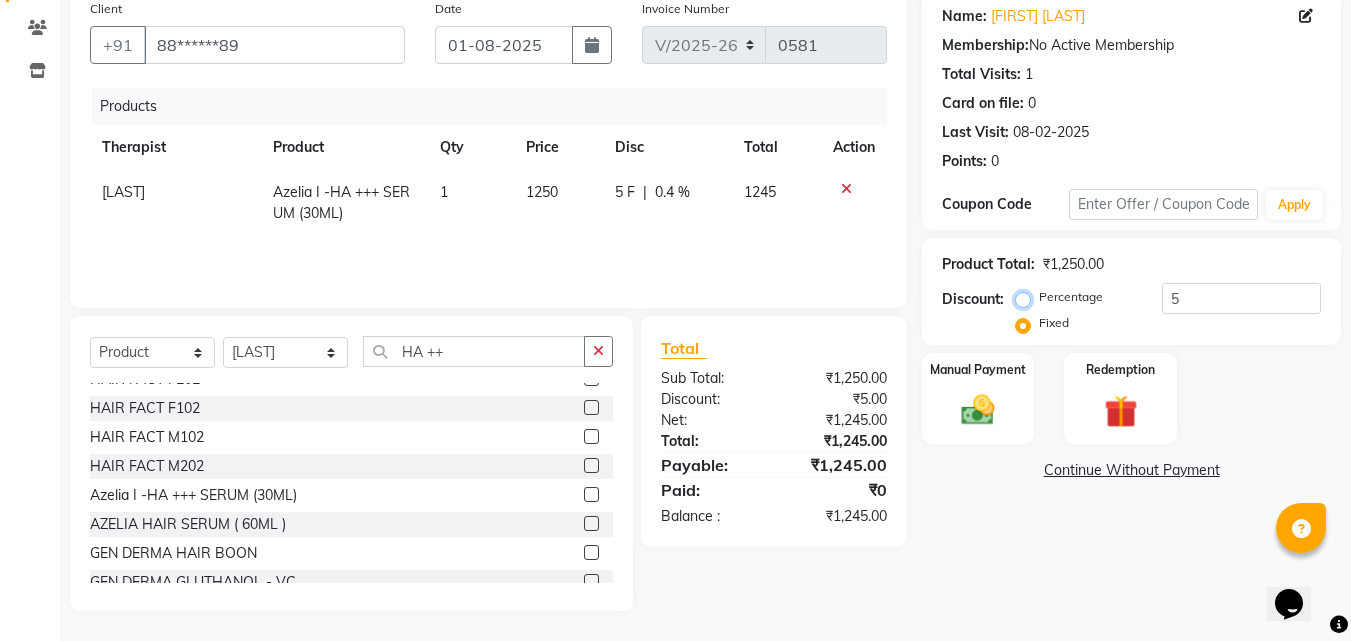 click on "Percentage" at bounding box center [1027, 297] 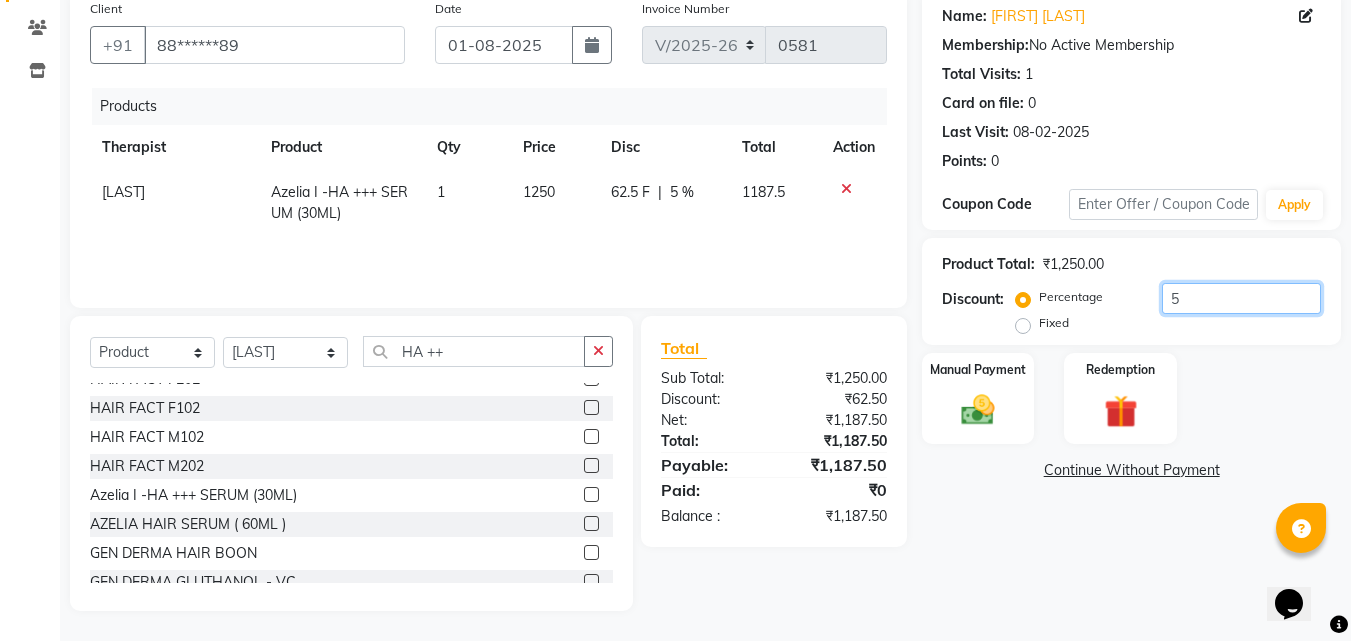 click on "5" 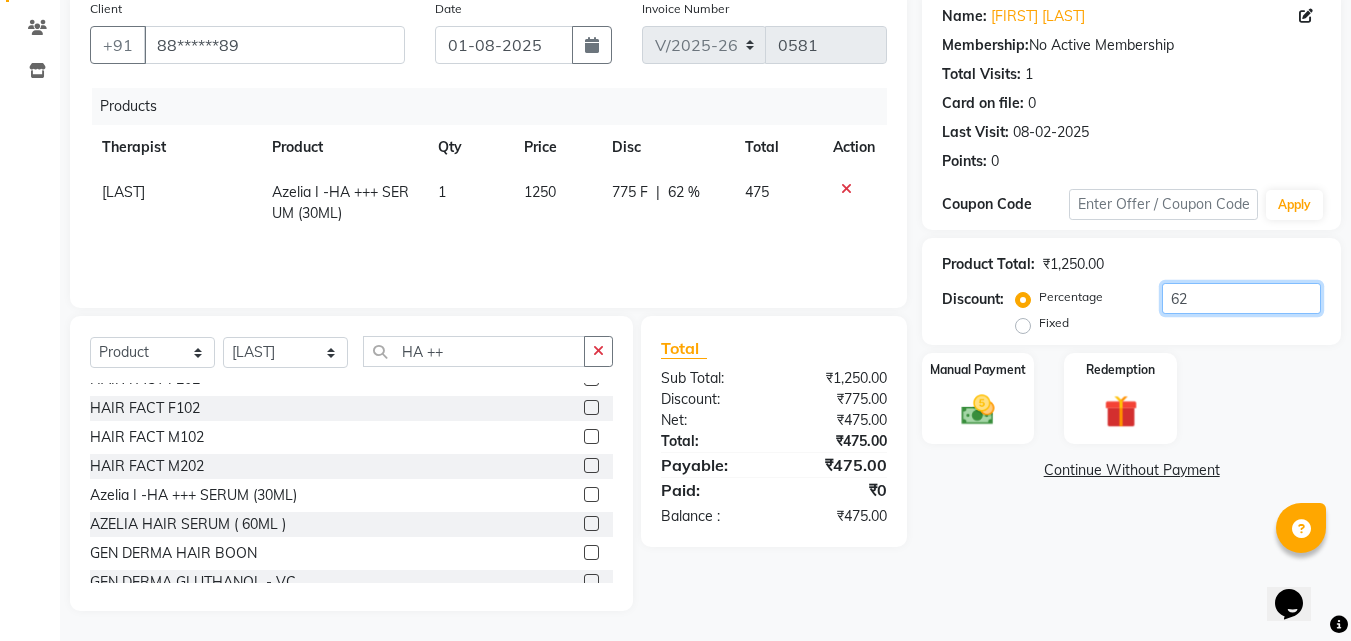 type on "62" 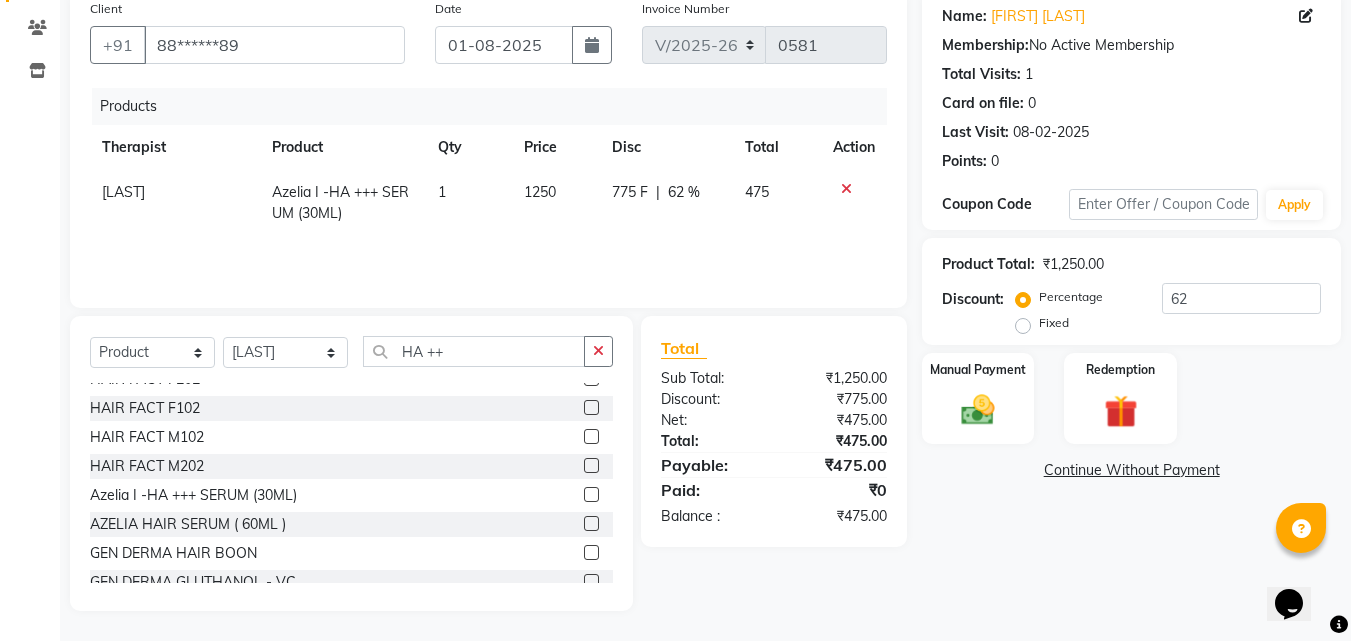 click on "Fixed" 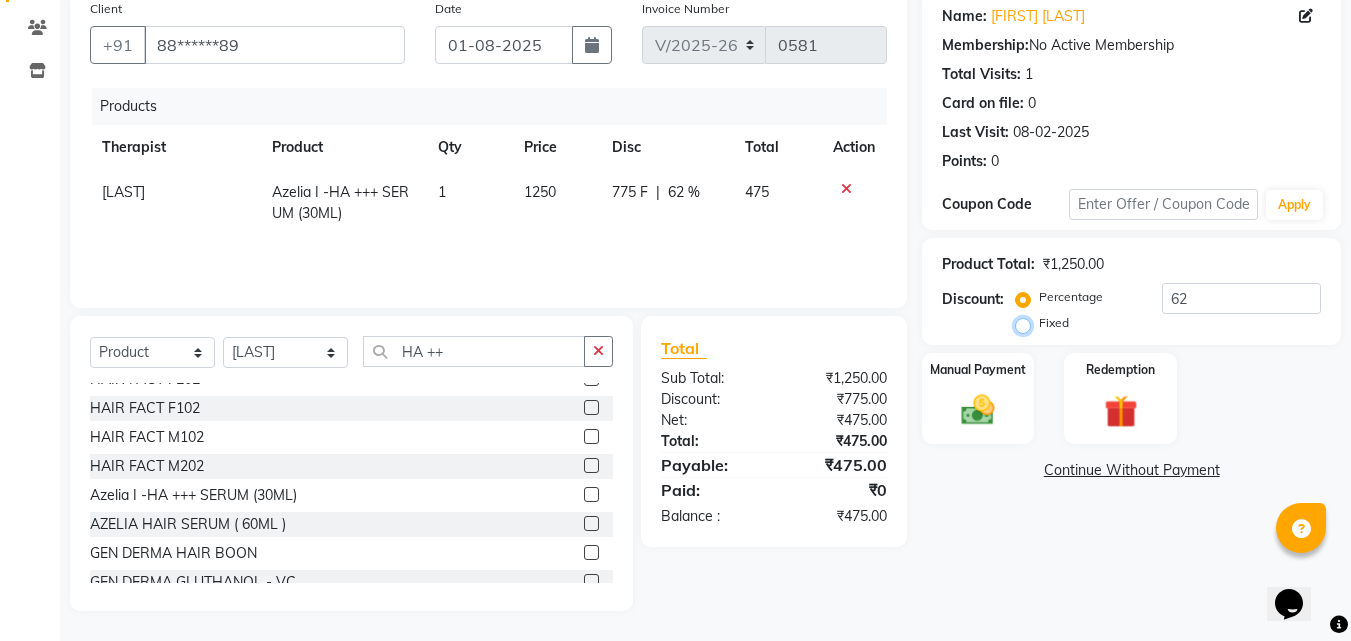 click on "Fixed" at bounding box center (1027, 323) 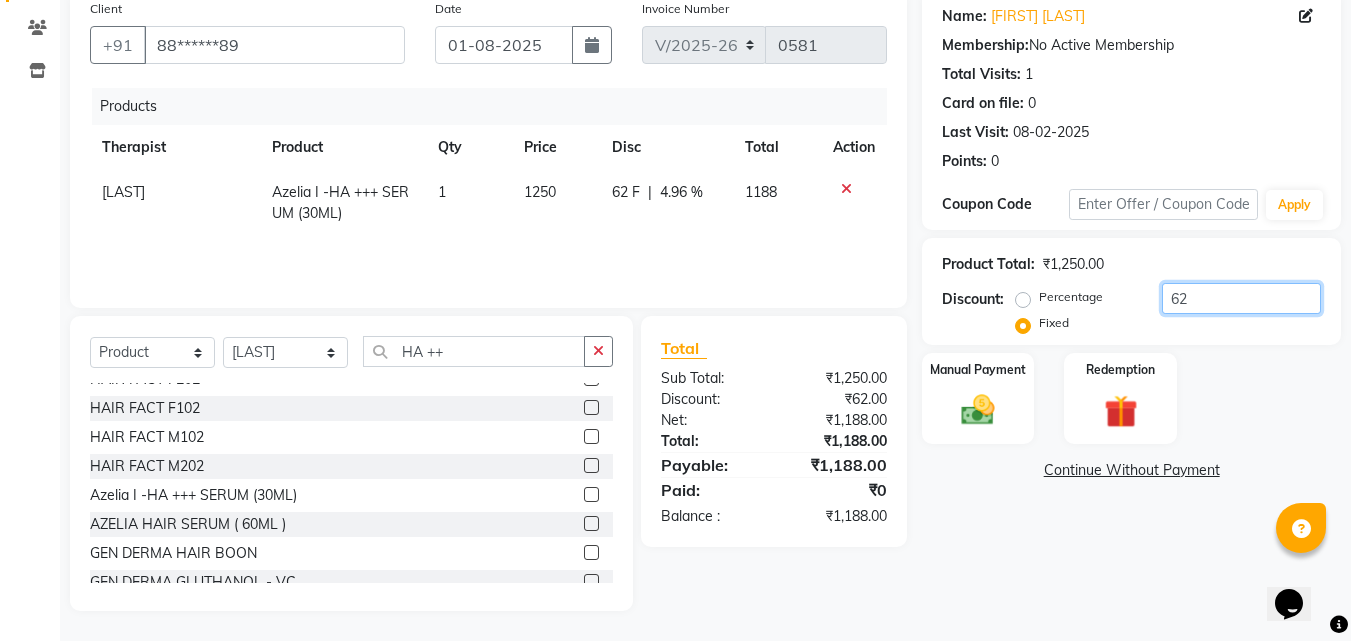 click on "62" 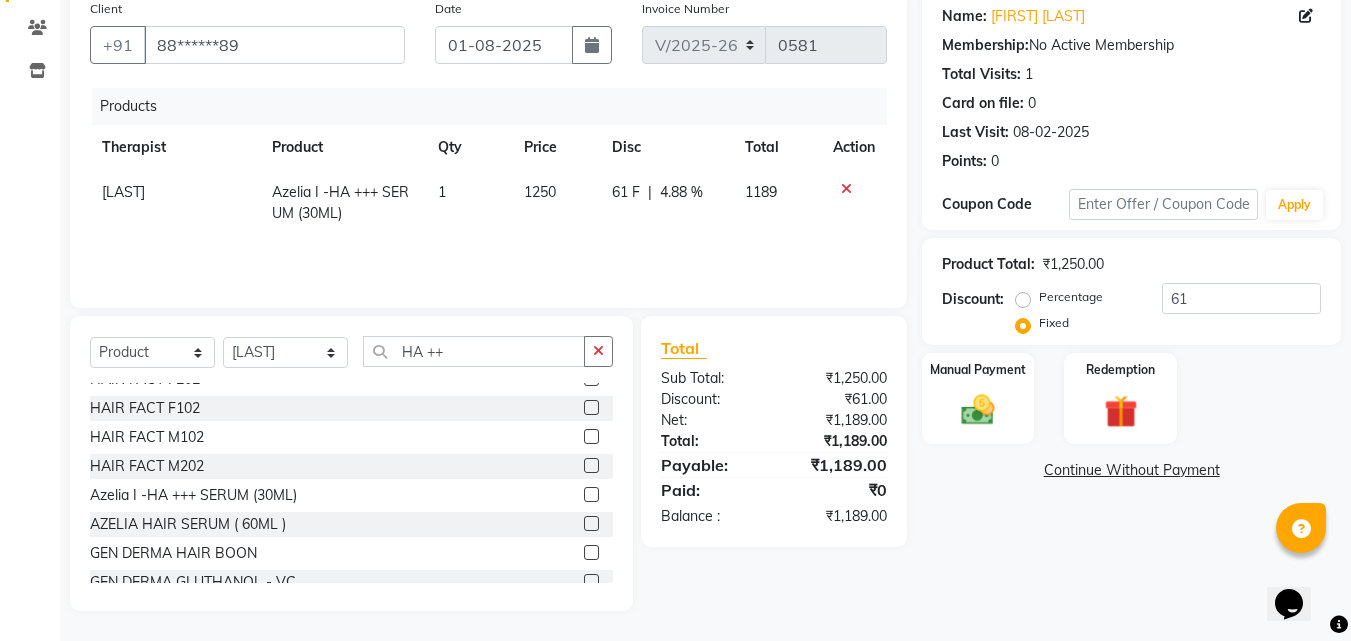 click on "Product Total:  ₹1,250.00  Discount:  Percentage   Fixed  61" 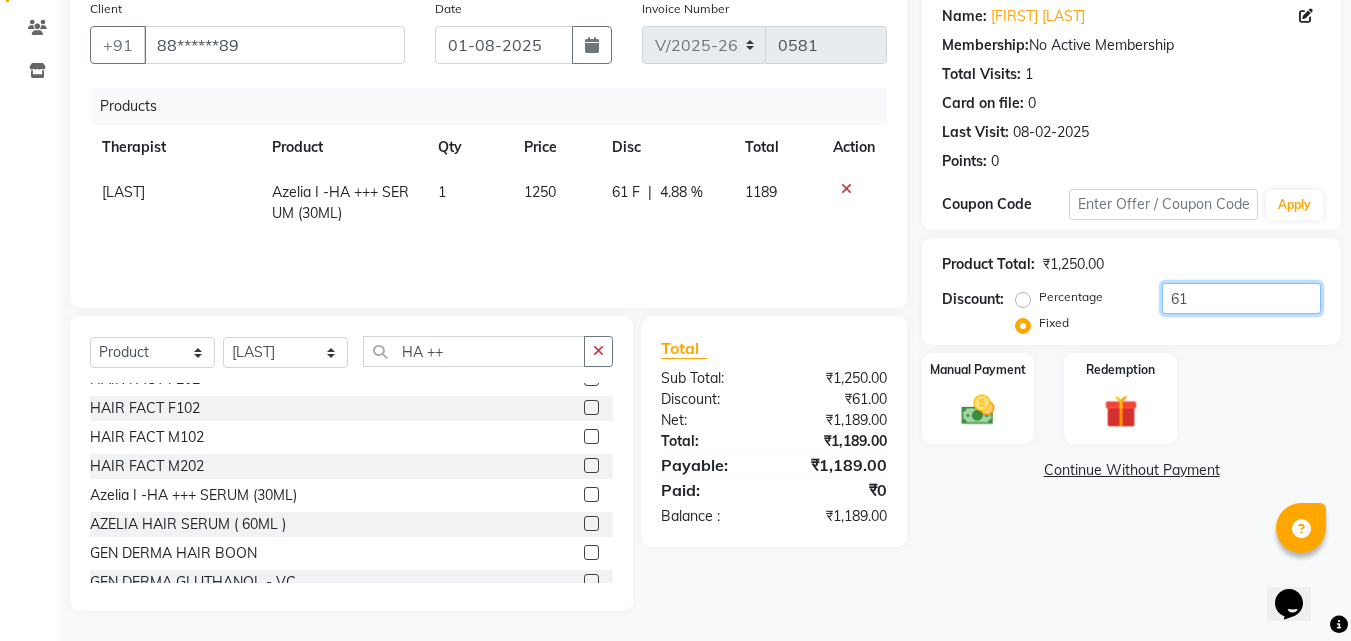 click on "61" 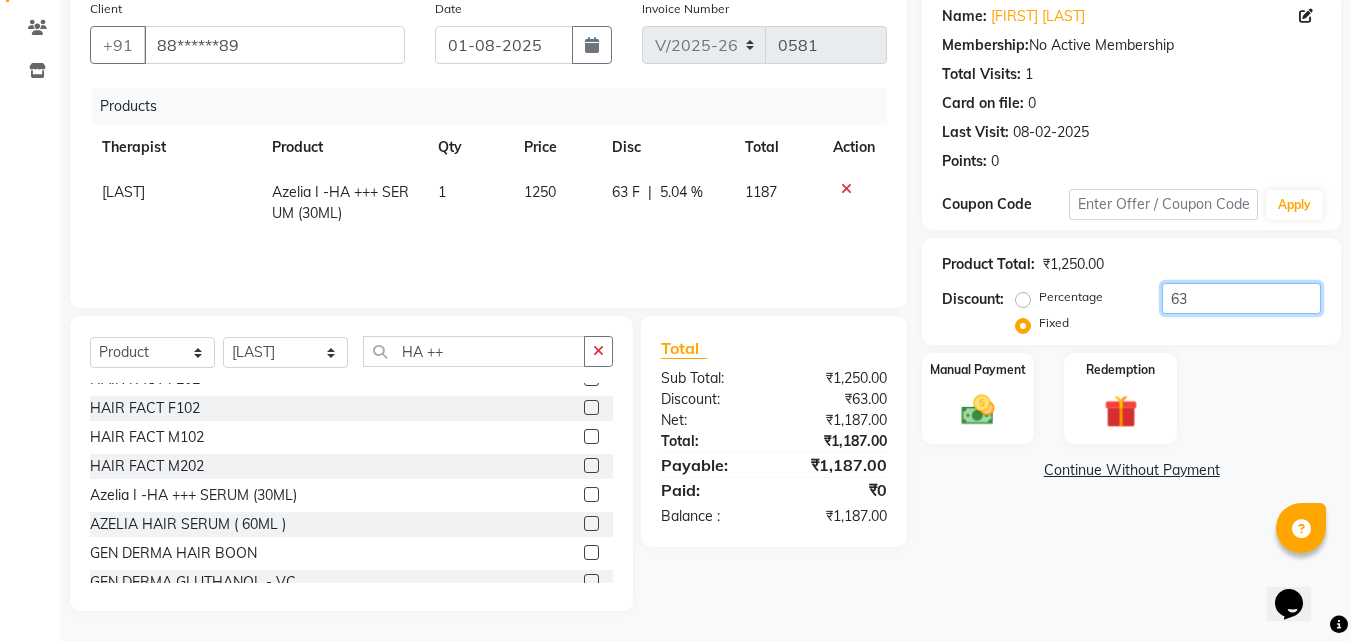 type on "63" 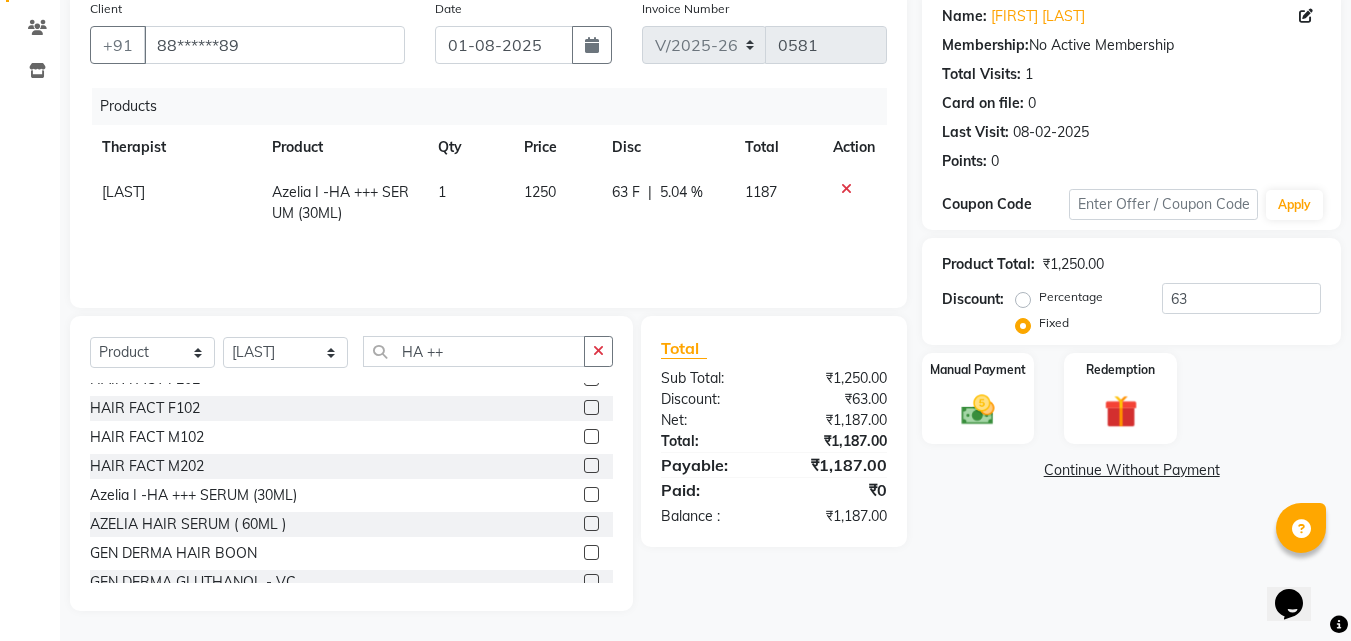 click on "Name: [FIRST] [LAST] Membership:  No Active Membership  Total Visits:  1 Card on file:  0 Last Visit:   08-02-2025 Points:   0  Coupon Code Apply Product Total:  ₹1,250.00  Discount:  Percentage   Fixed  63 Manual Payment Redemption  Continue Without Payment" 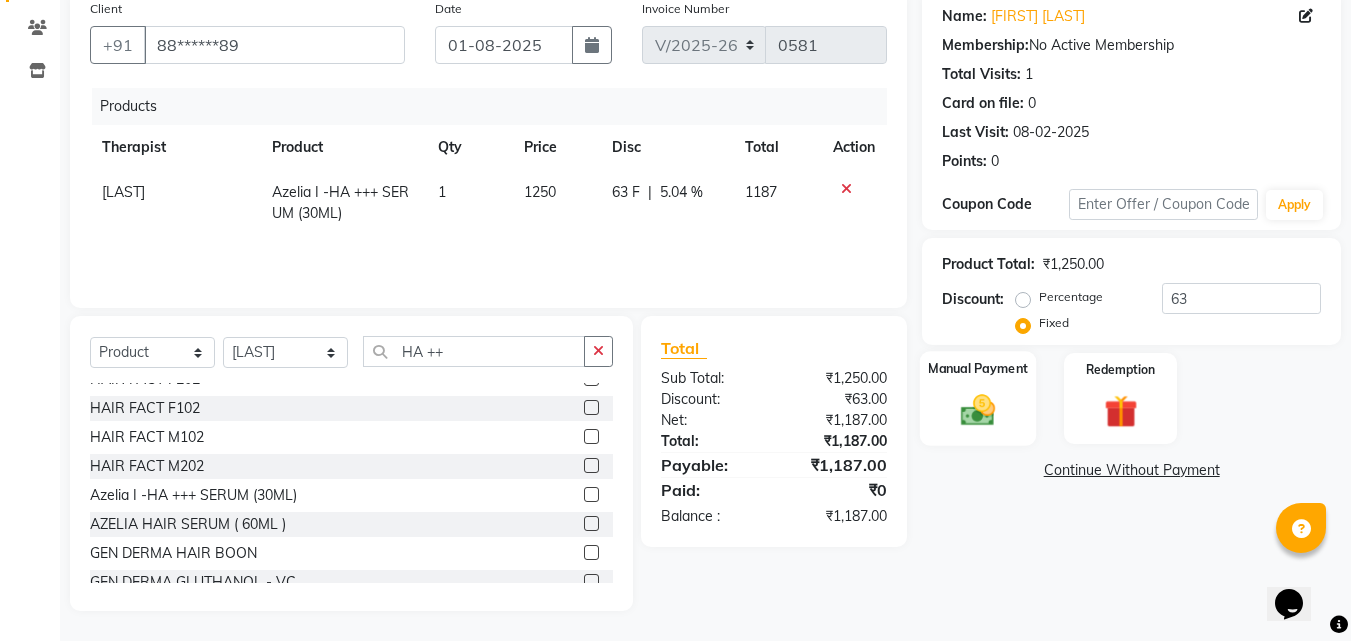 click 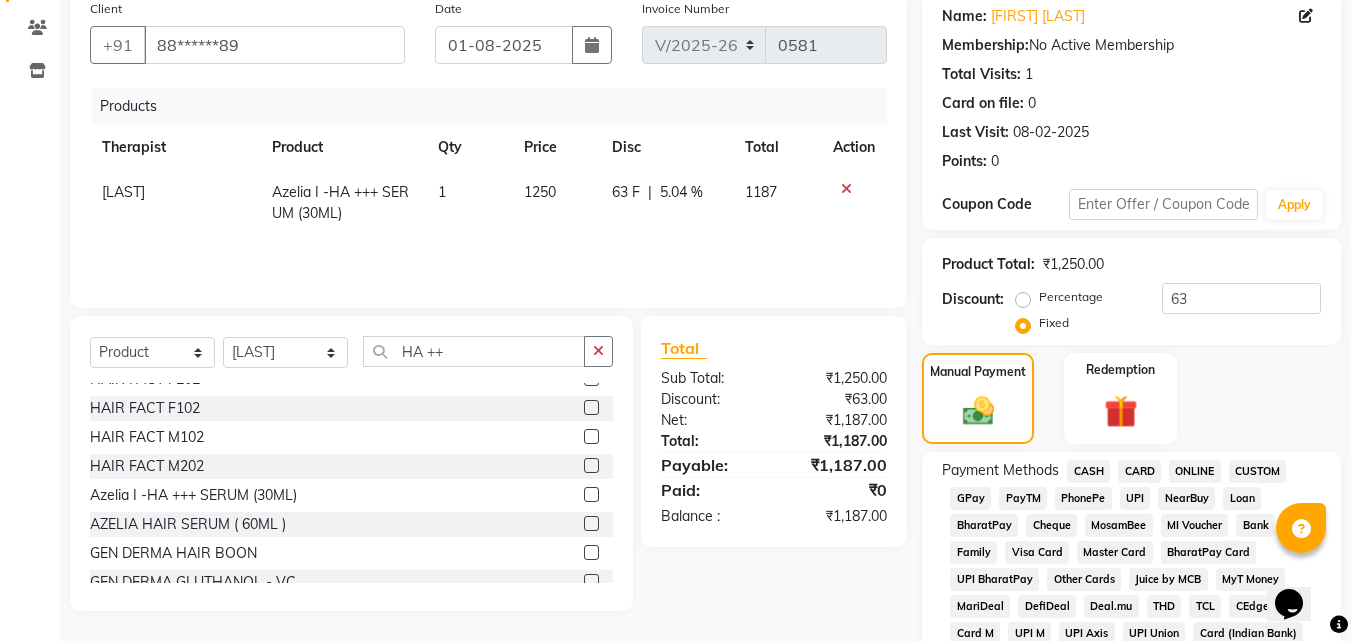 click on "CASH" 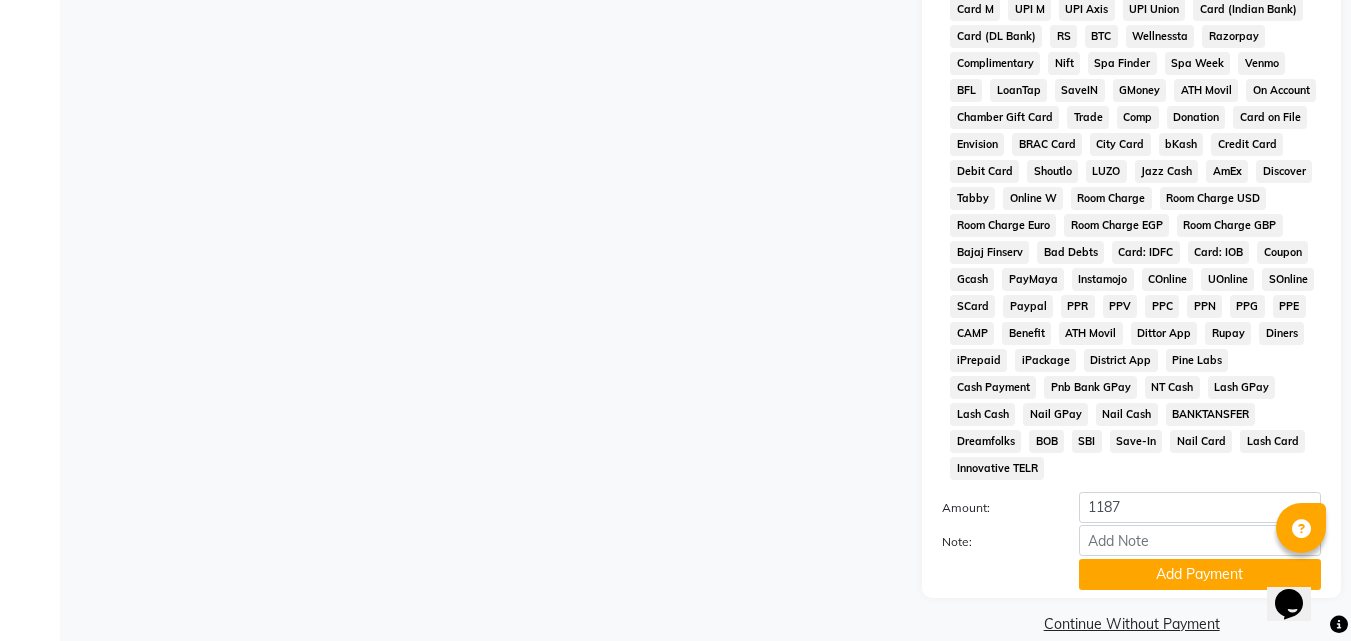 scroll, scrollTop: 785, scrollLeft: 0, axis: vertical 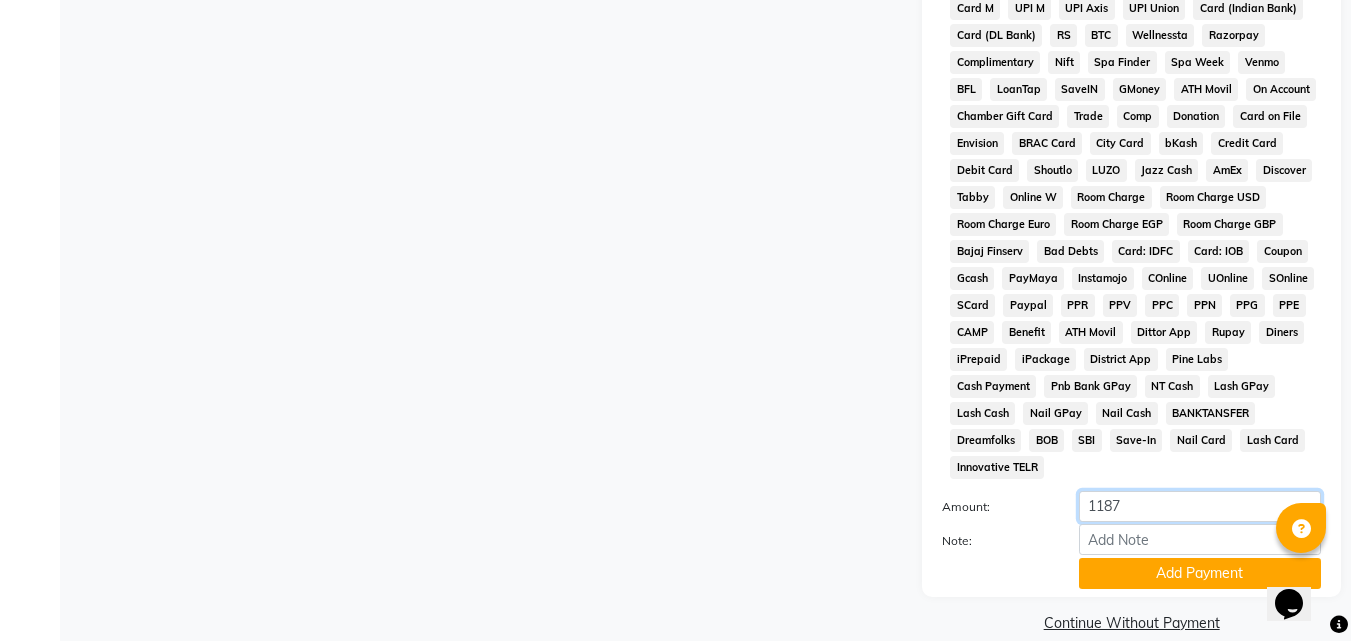 click on "1187" 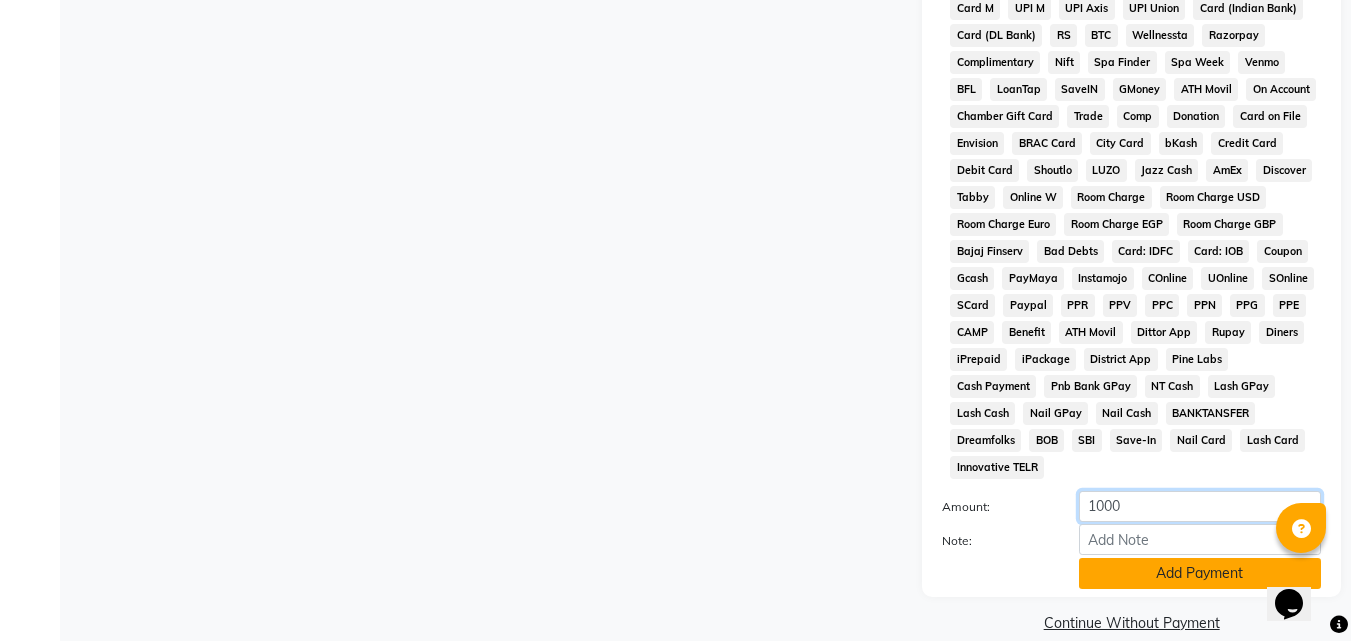 type on "1000" 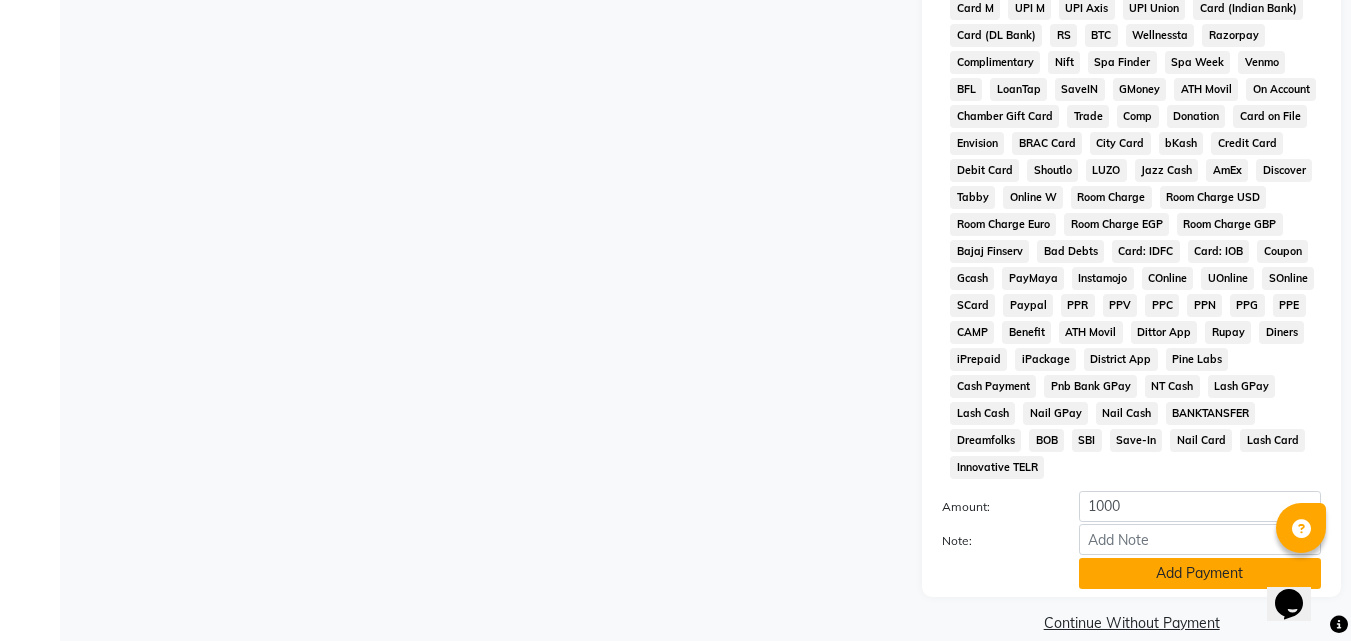click on "Add Payment" 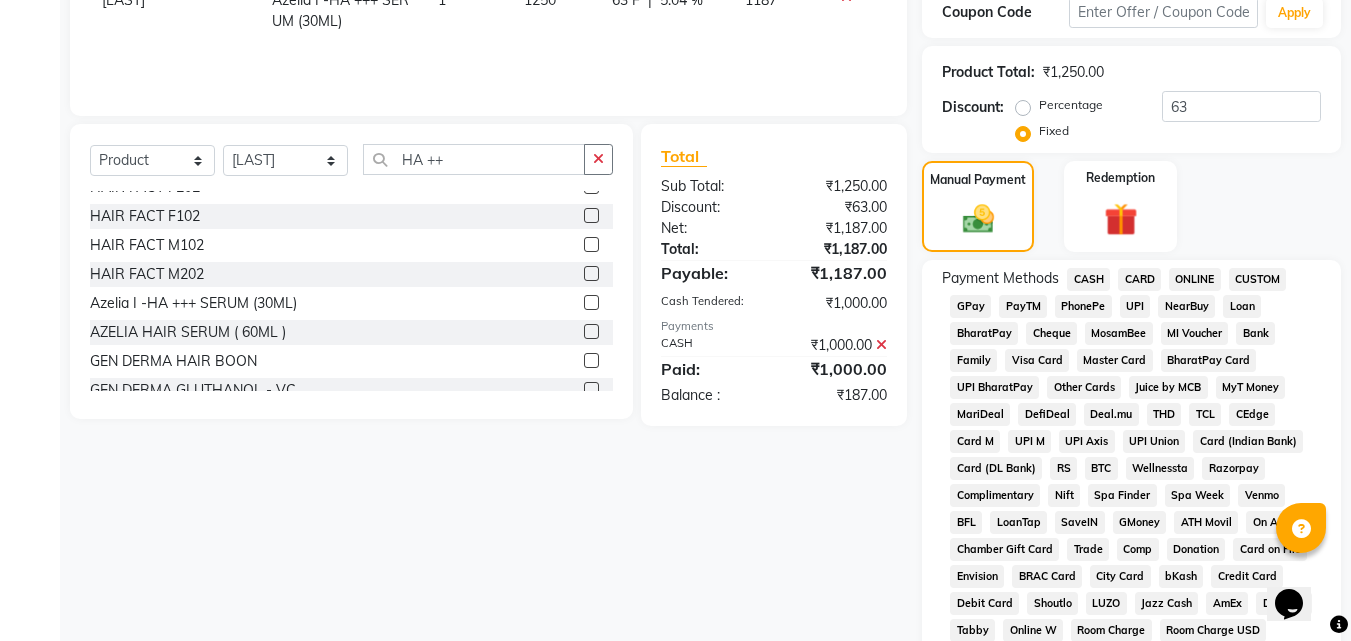 scroll, scrollTop: 285, scrollLeft: 0, axis: vertical 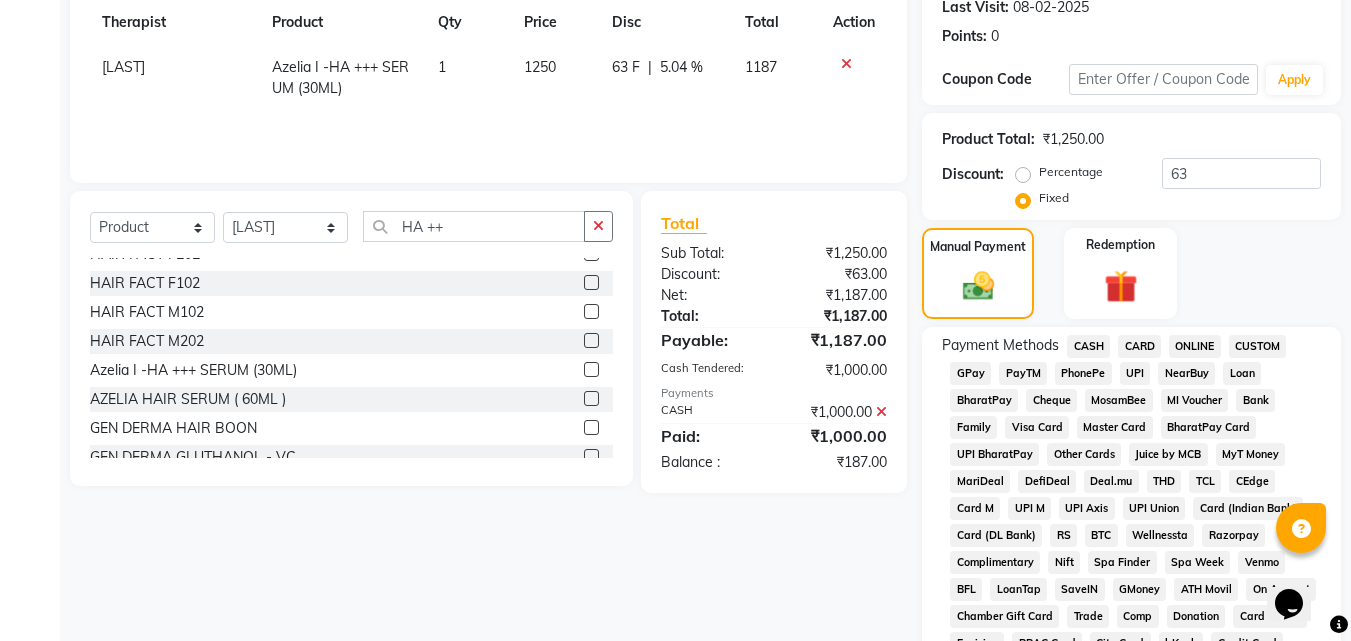 click on "GPay" 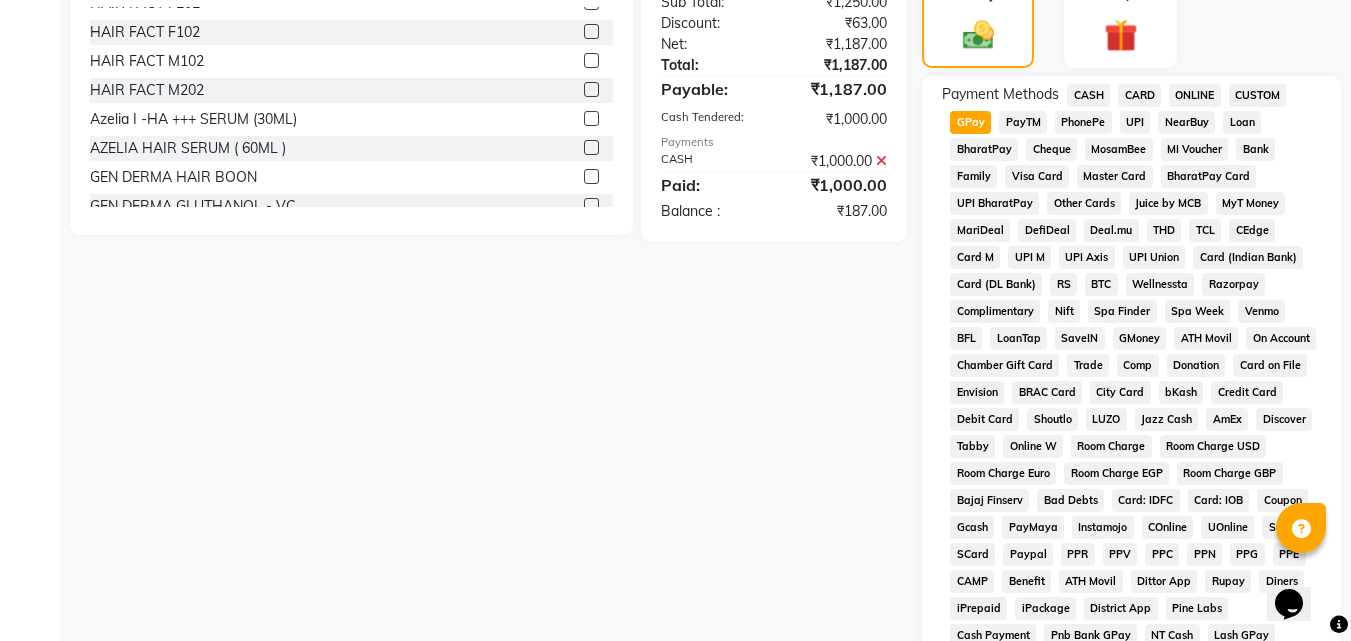 scroll, scrollTop: 898, scrollLeft: 0, axis: vertical 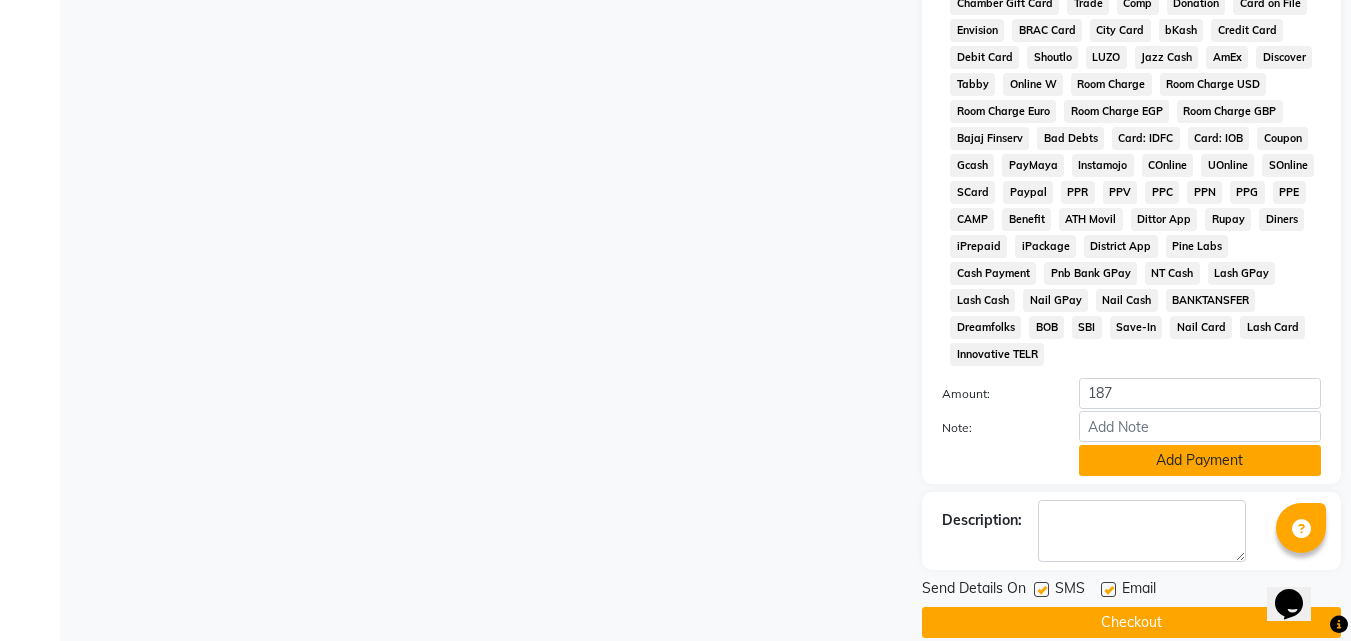 drag, startPoint x: 1143, startPoint y: 437, endPoint x: 1145, endPoint y: 425, distance: 12.165525 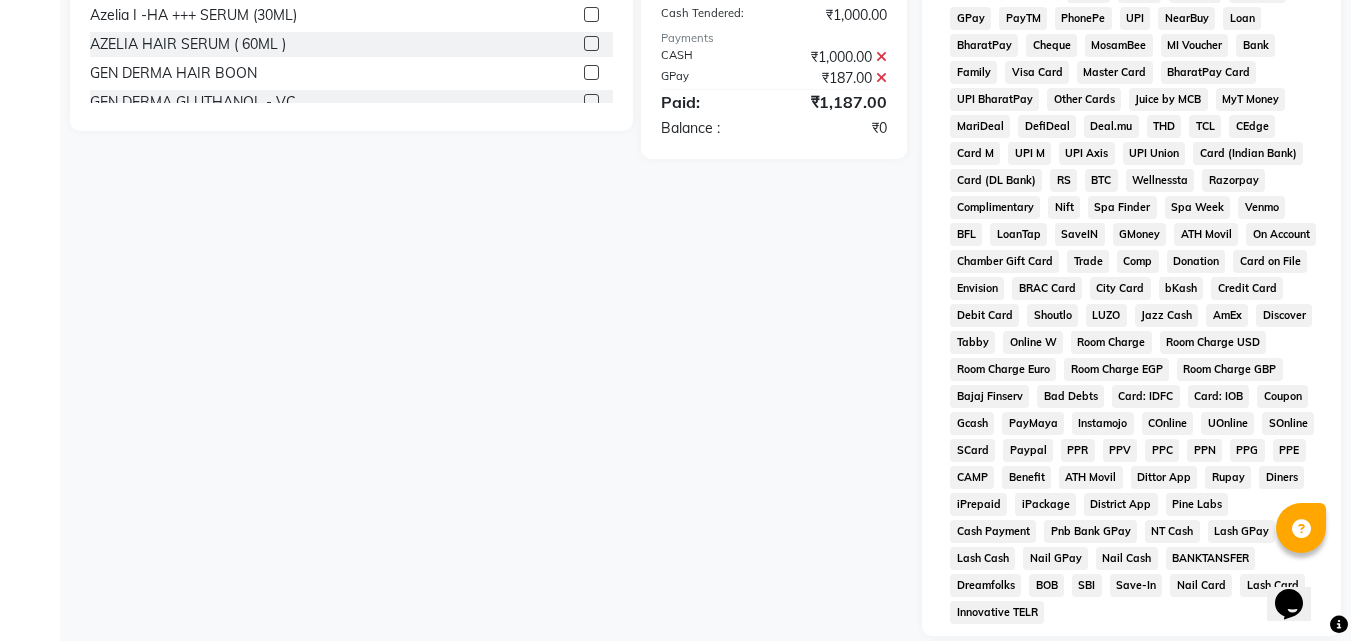 scroll, scrollTop: 792, scrollLeft: 0, axis: vertical 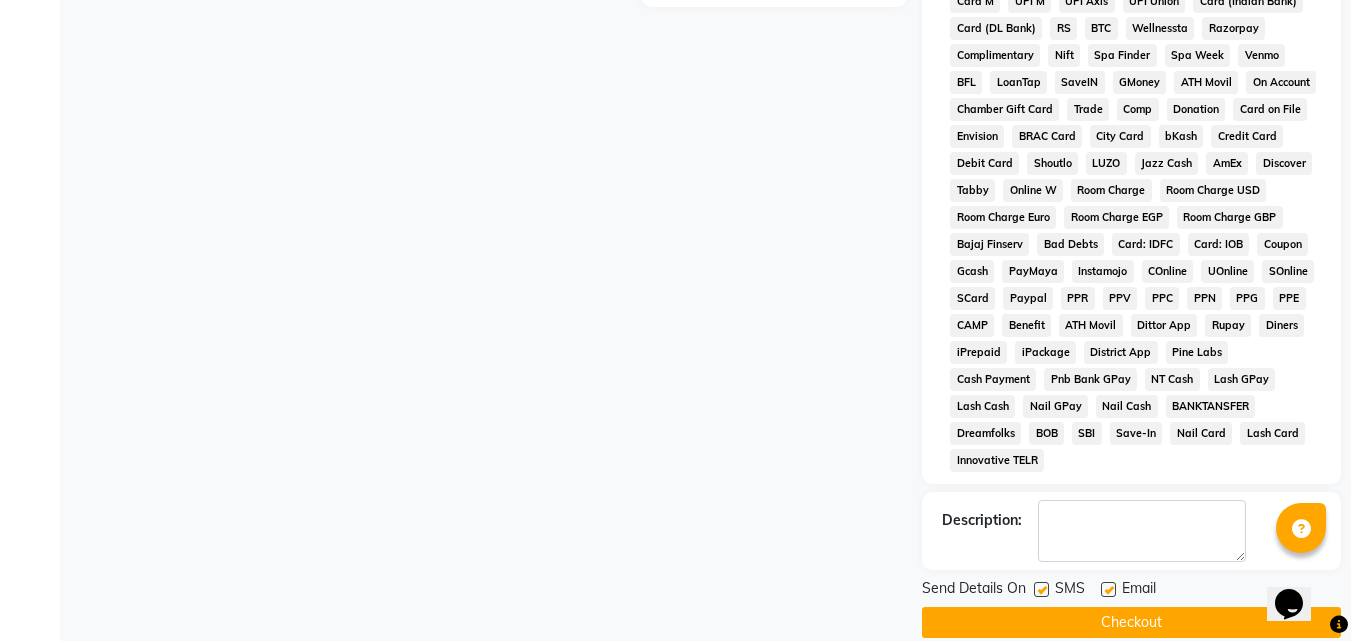 click on "Checkout" 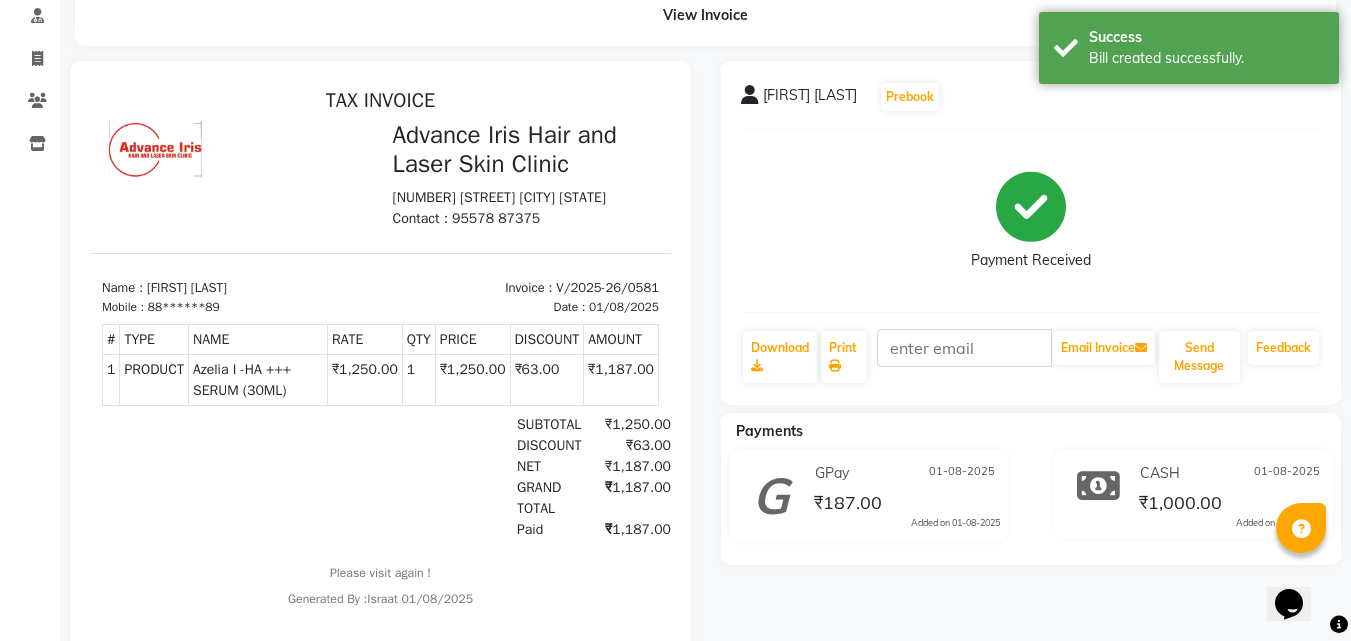 scroll, scrollTop: 159, scrollLeft: 0, axis: vertical 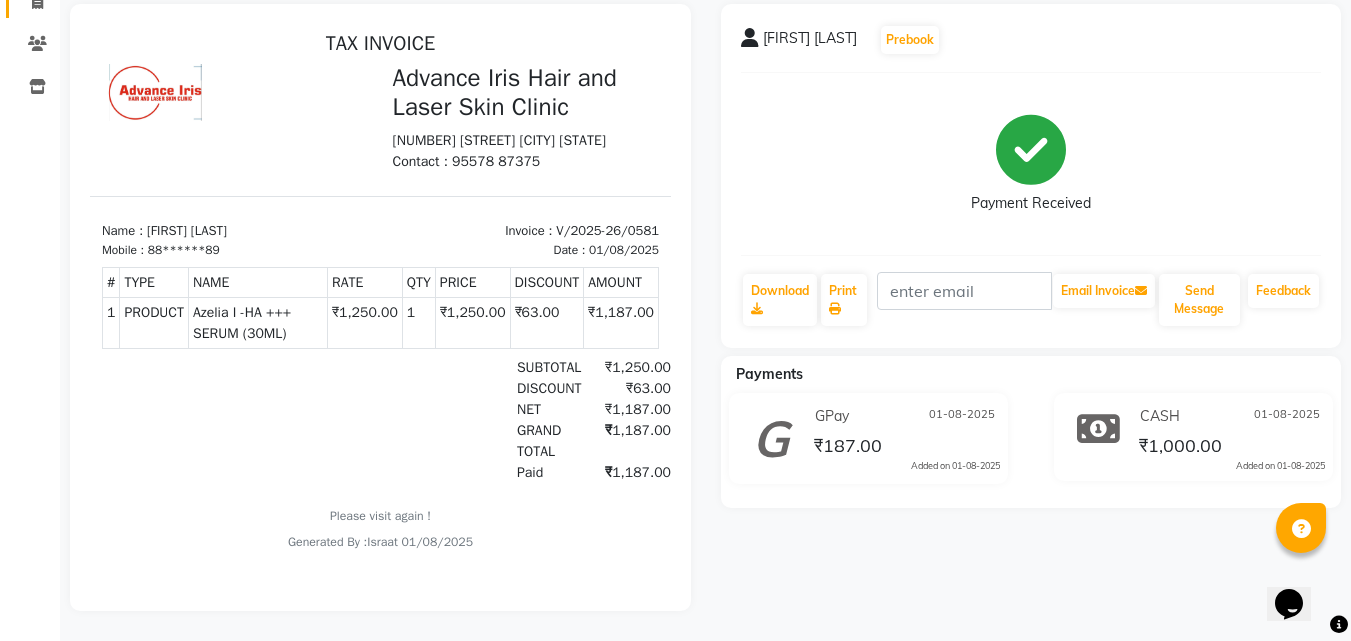 select on "service" 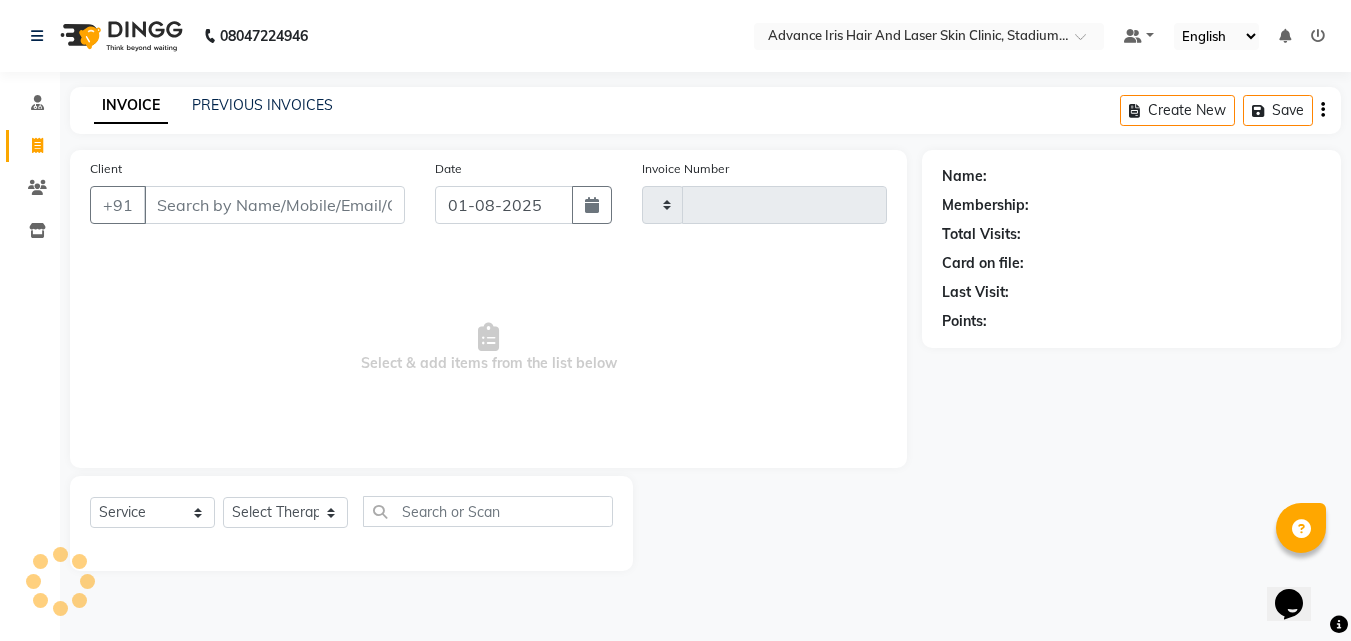 scroll, scrollTop: 0, scrollLeft: 0, axis: both 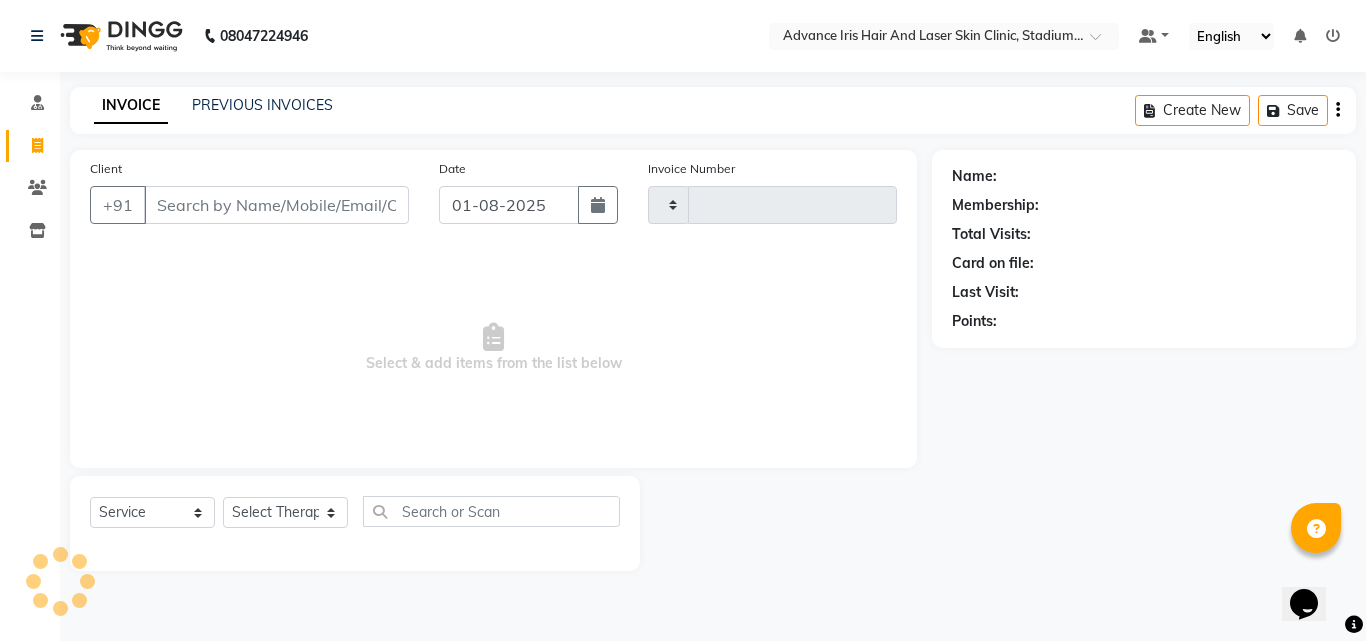 type on "0582" 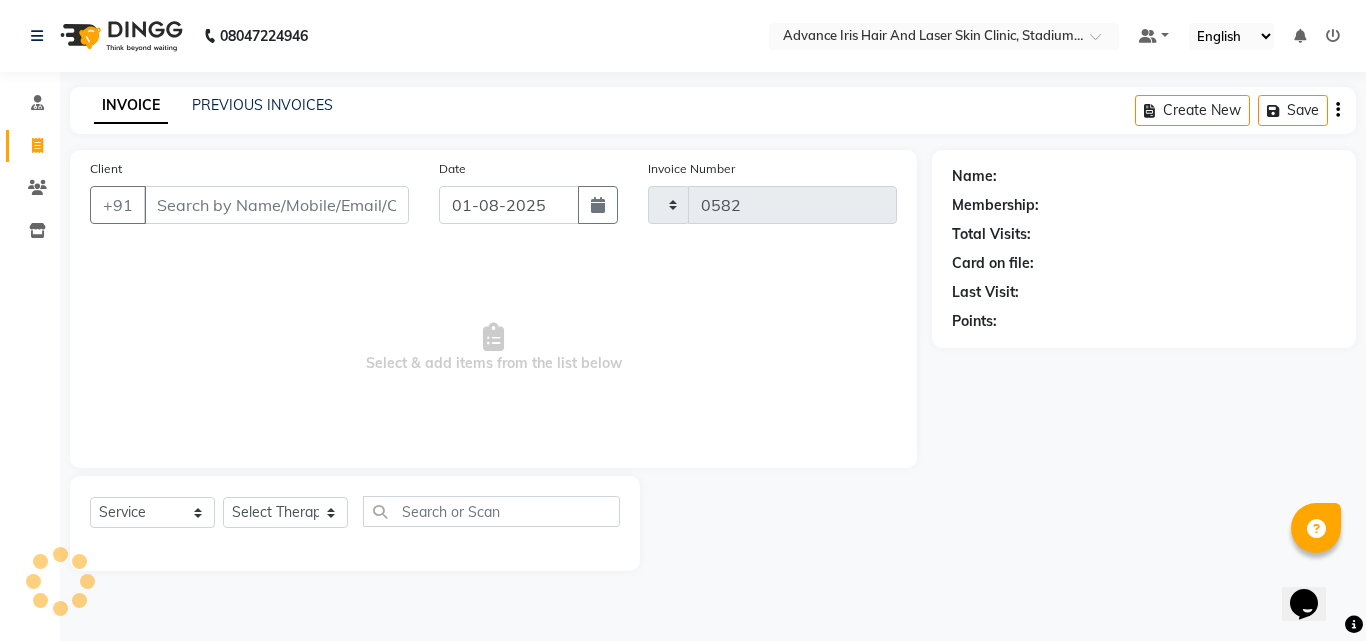 select on "5825" 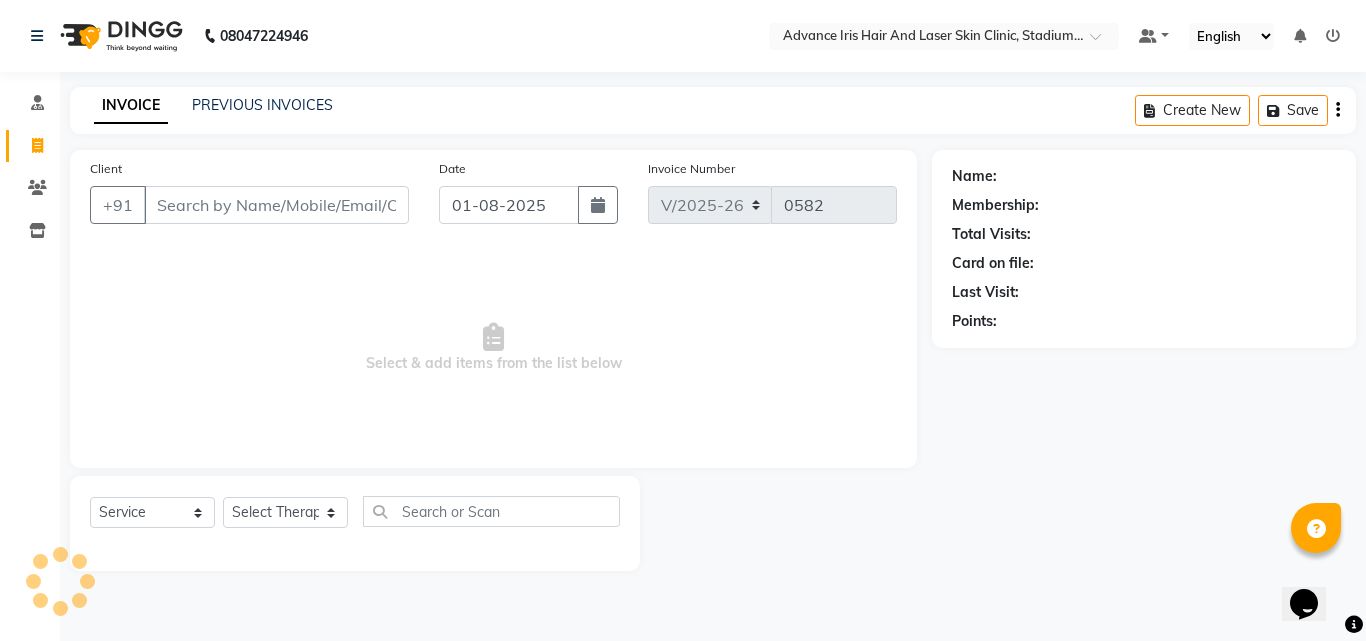 click on "Client" at bounding box center (276, 205) 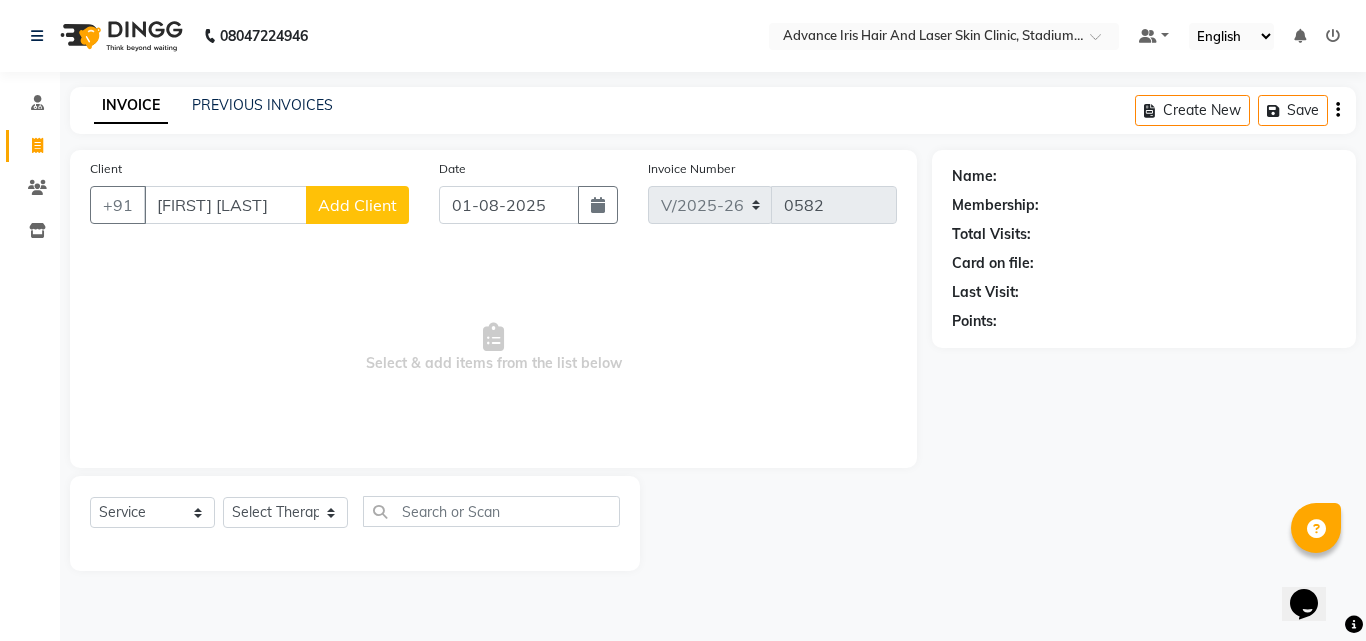click on "[FIRST] [LAST]" at bounding box center (225, 205) 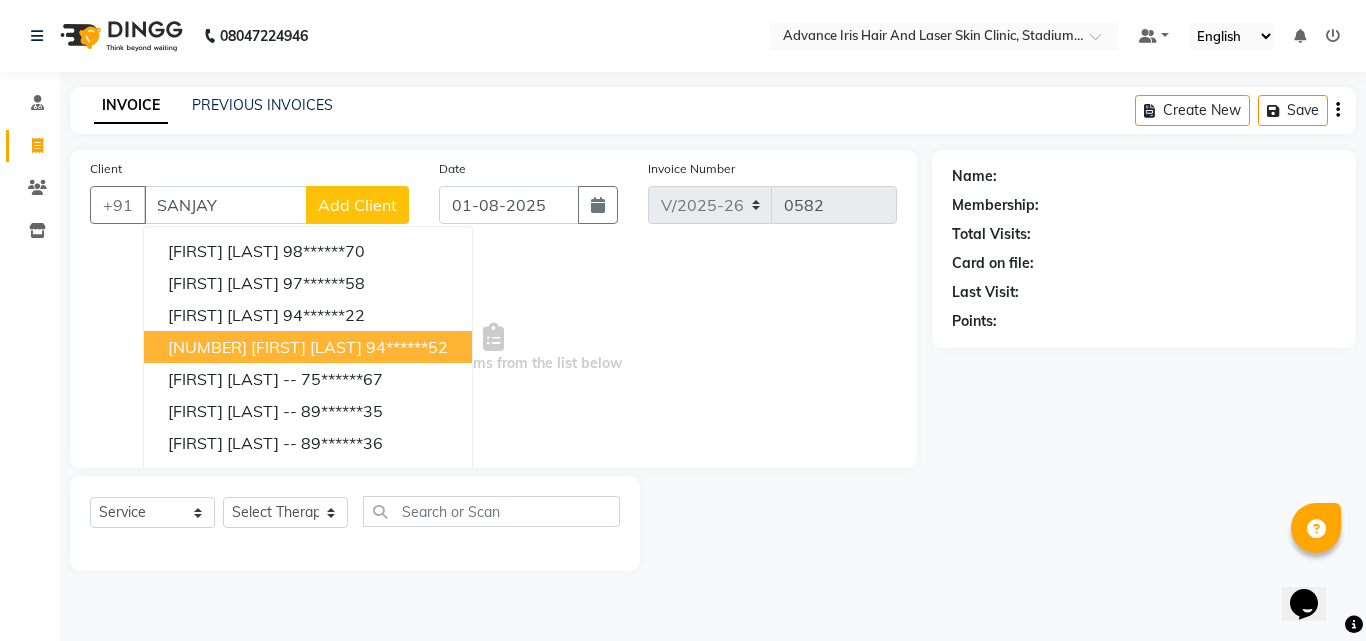 click on "[NUMBER] [FIRST] [LAST]" at bounding box center [265, 347] 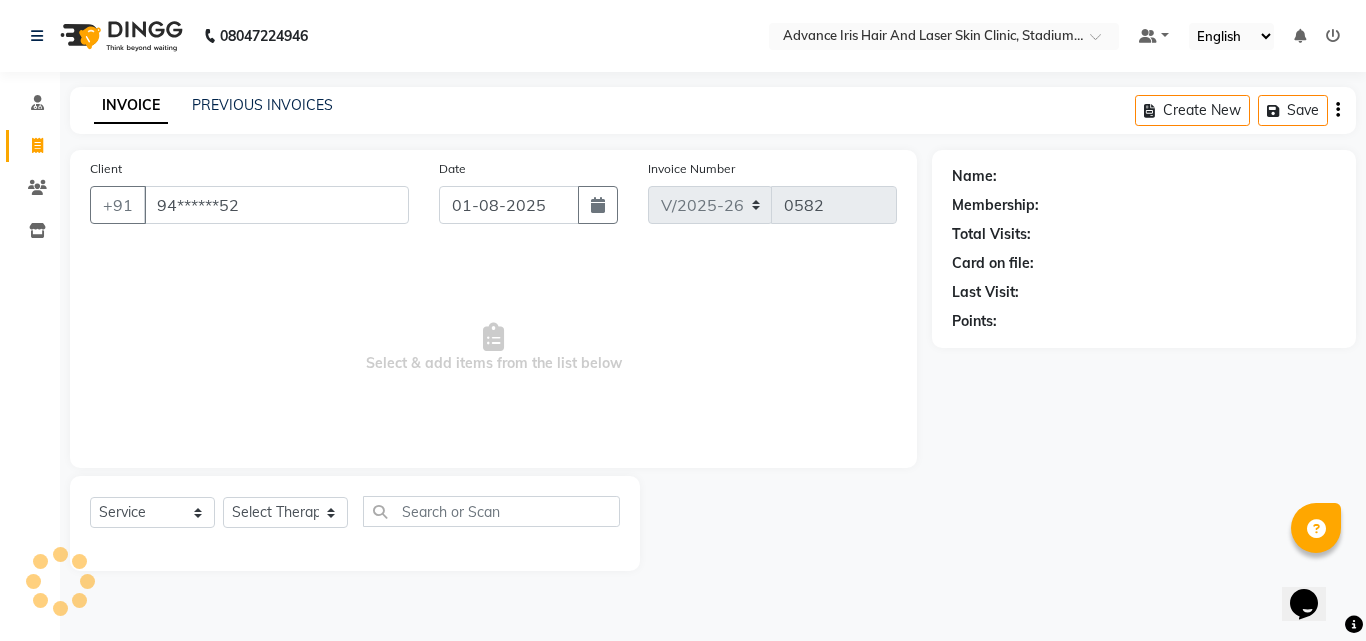 type on "94******52" 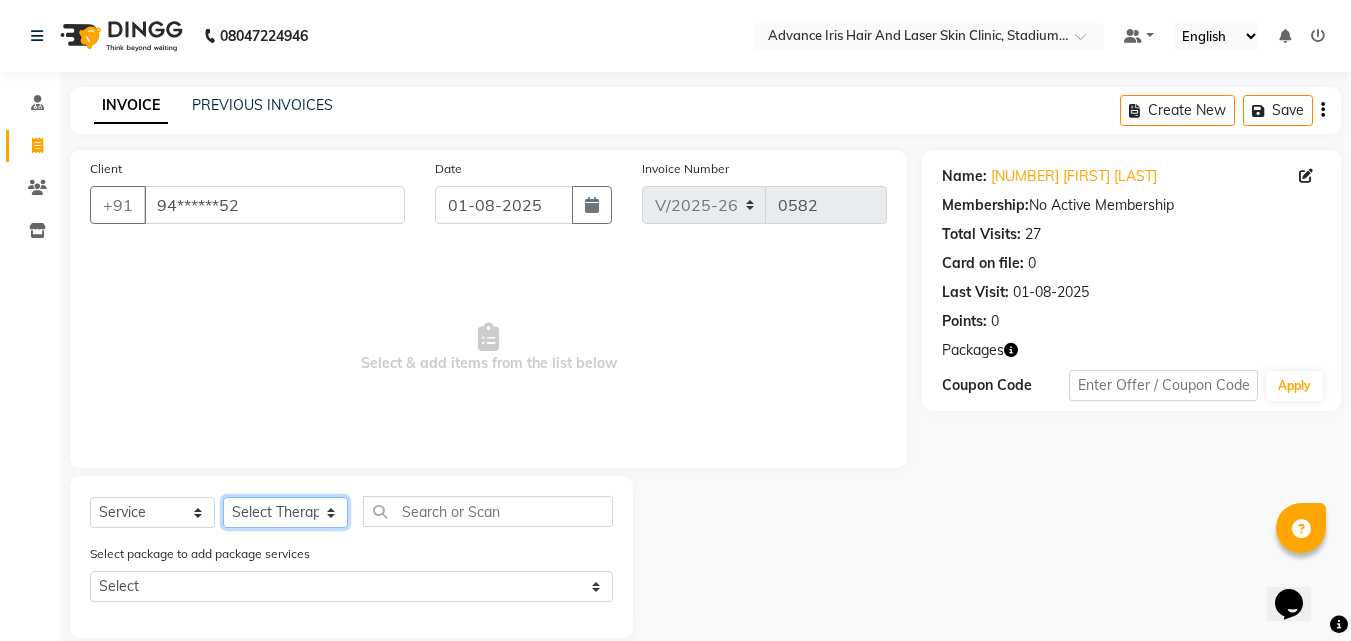 click on "Select Therapist Advance Iris Reception  Anchal Chandani Dr Pratiksha Dwivedi(Cosmetologist) Imran Isra [LAST]" 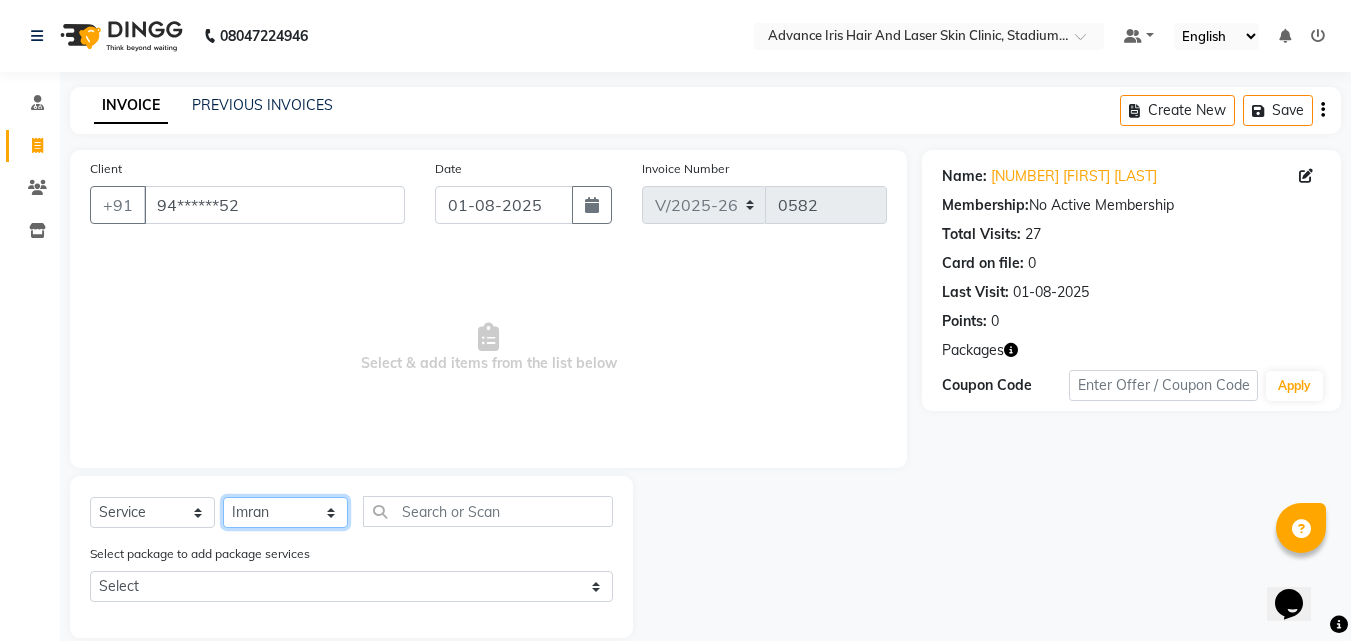 click on "Select Therapist Advance Iris Reception  Anchal Chandani Dr Pratiksha Dwivedi(Cosmetologist) Imran Isra [LAST]" 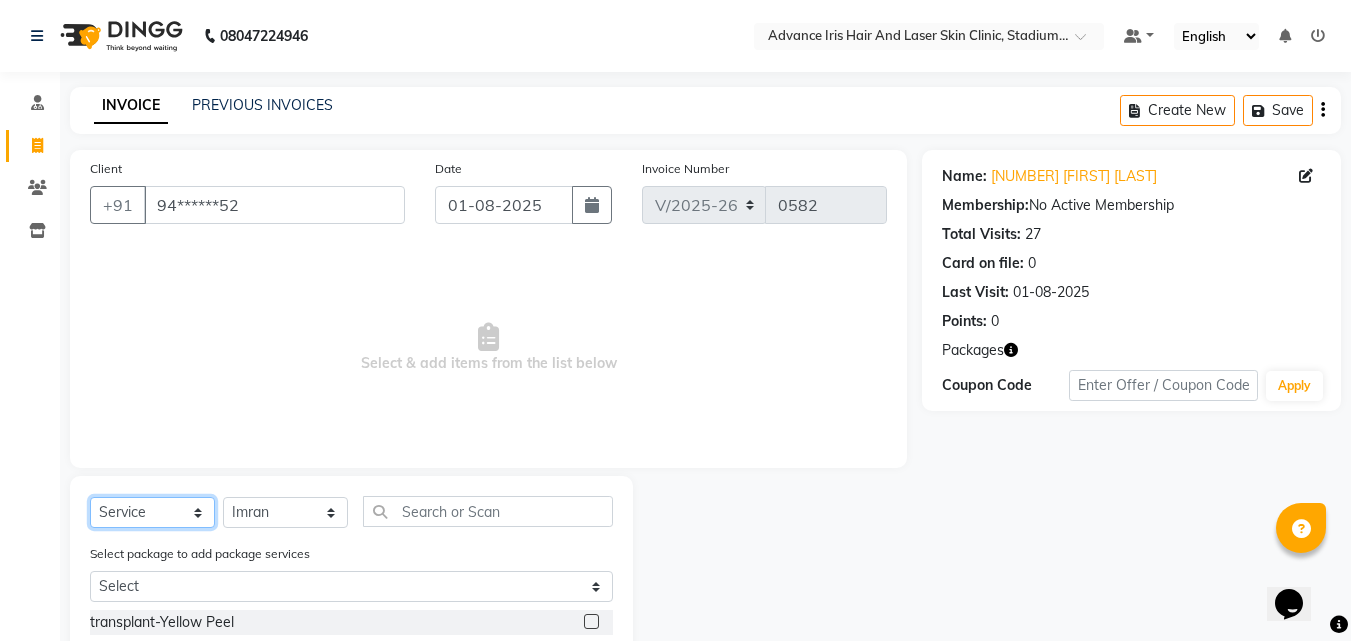 click on "Select  Service  Product  Membership  Package Voucher Prepaid Gift Card" 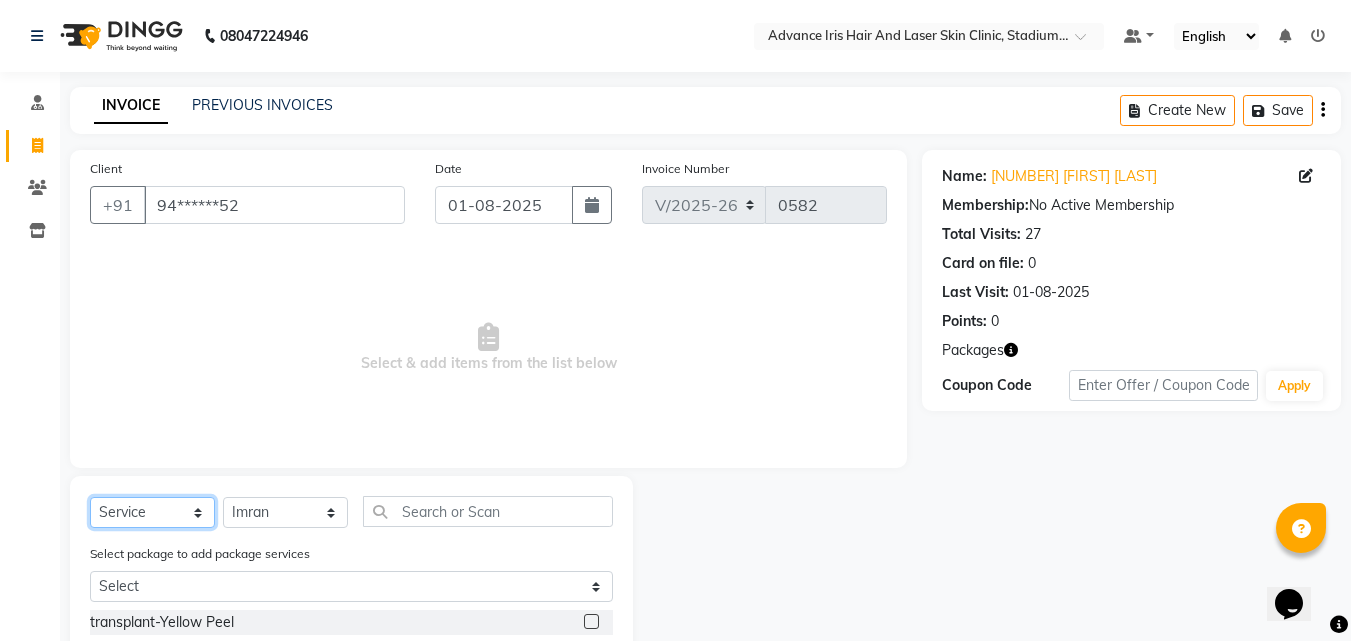 click on "Select  Service  Product  Membership  Package Voucher Prepaid Gift Card" 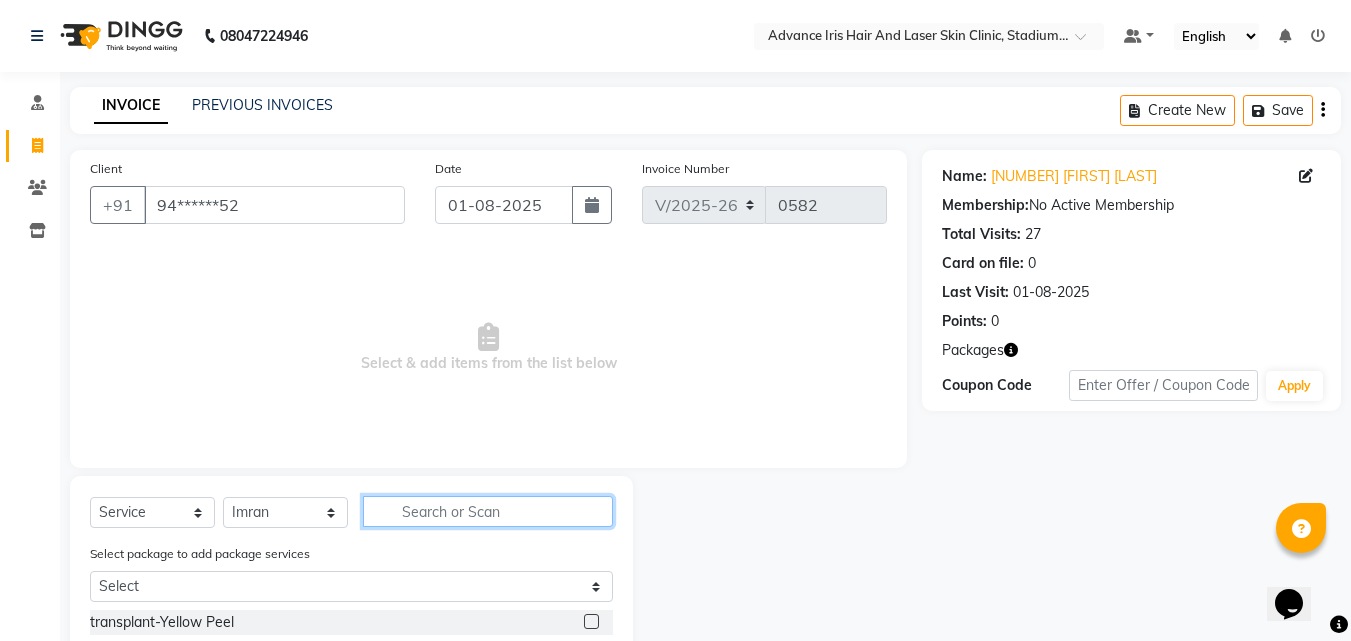 click 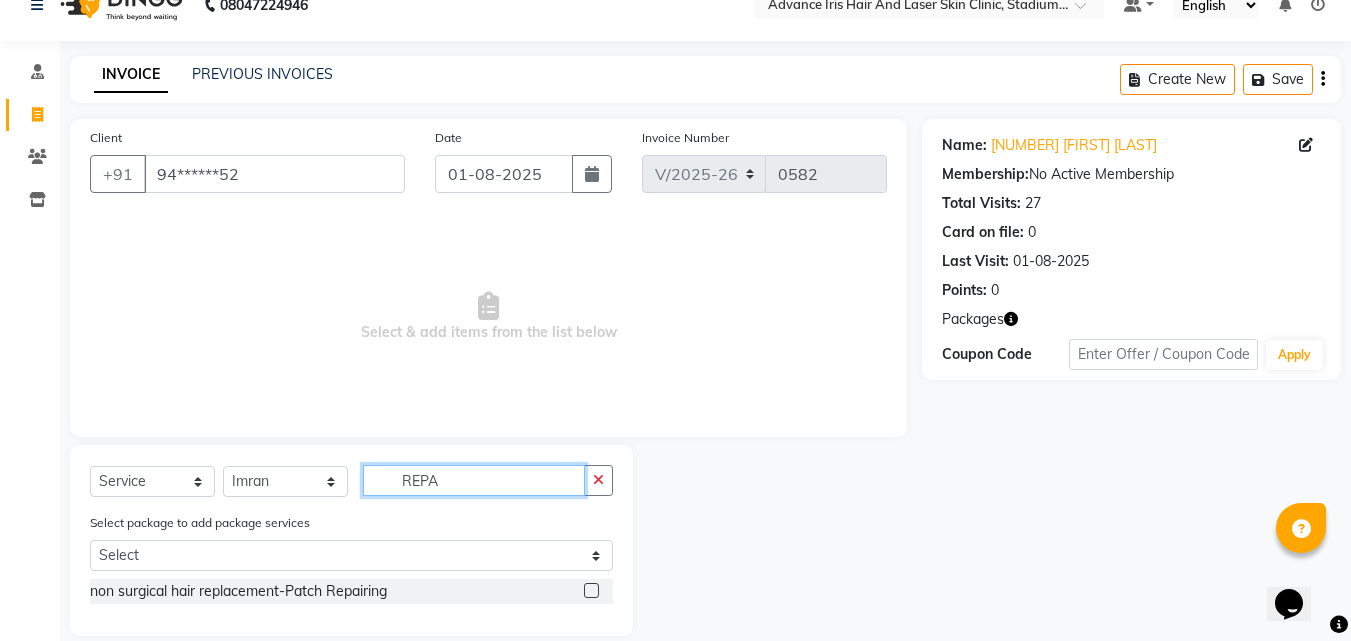 scroll, scrollTop: 56, scrollLeft: 0, axis: vertical 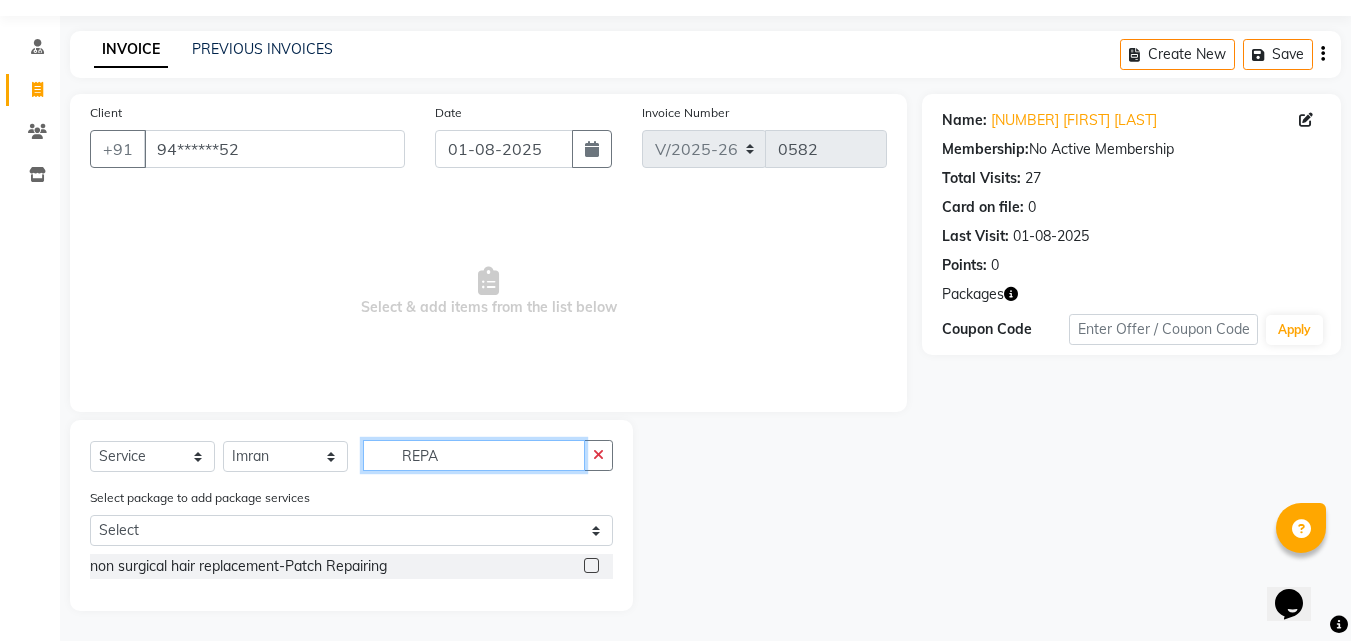 type on "REPA" 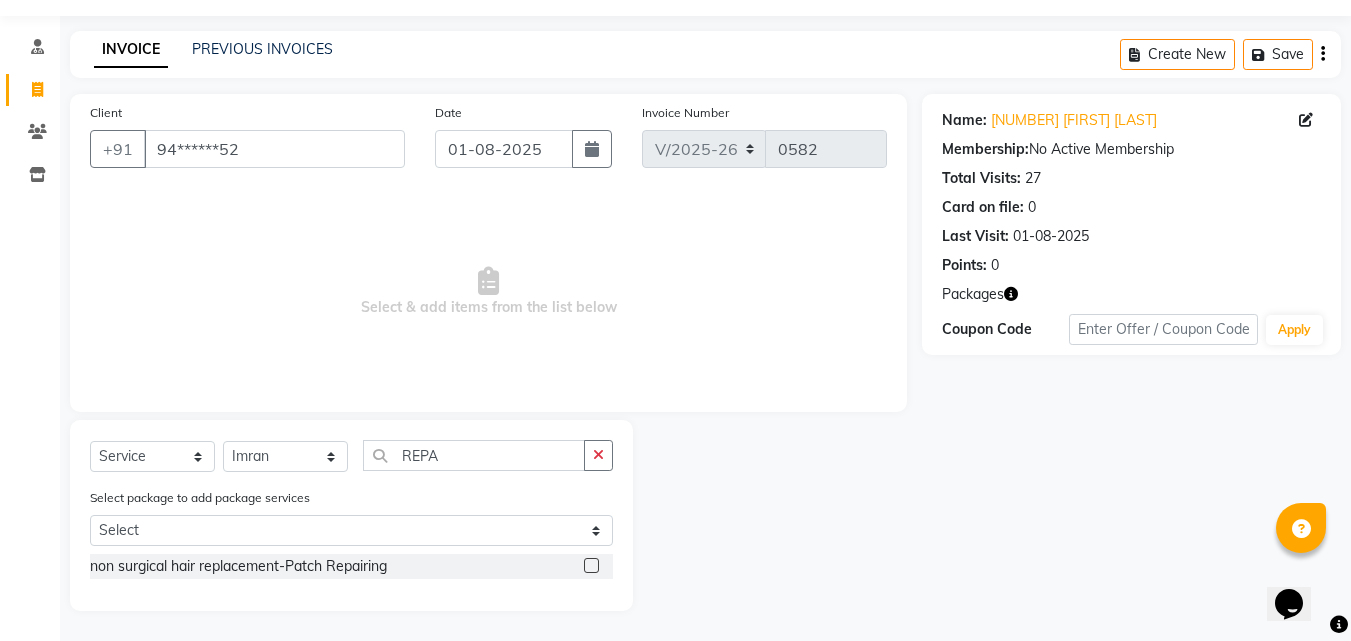 click 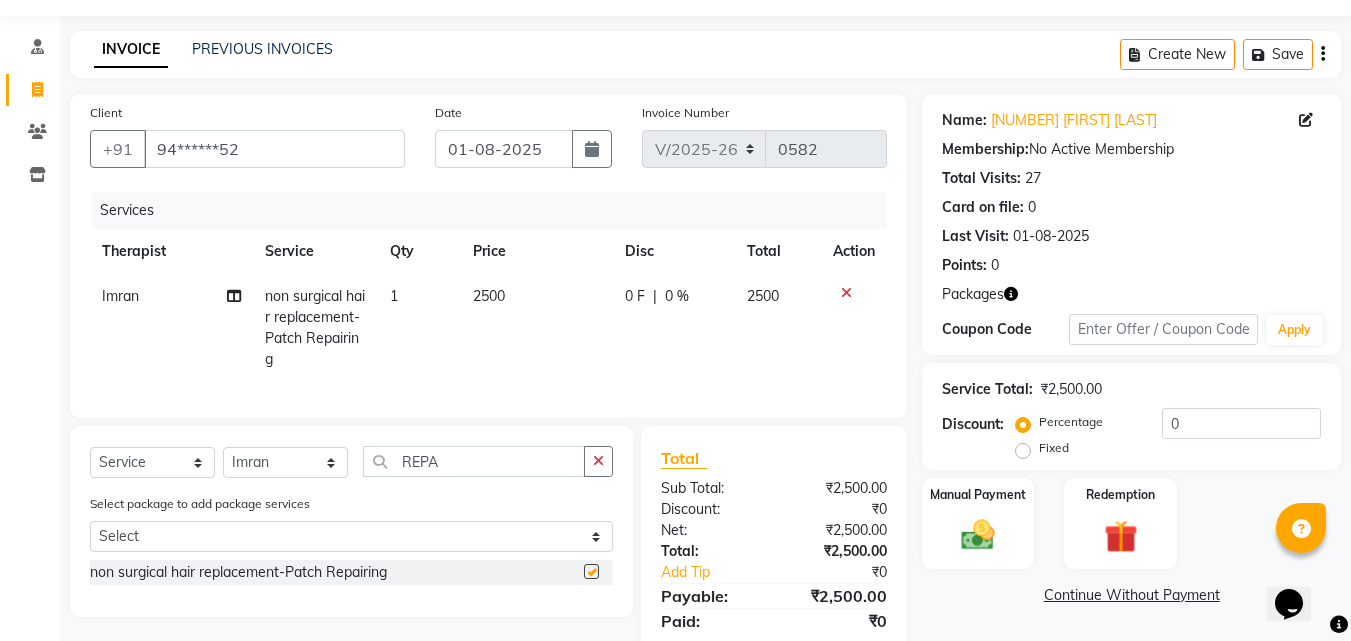 checkbox on "false" 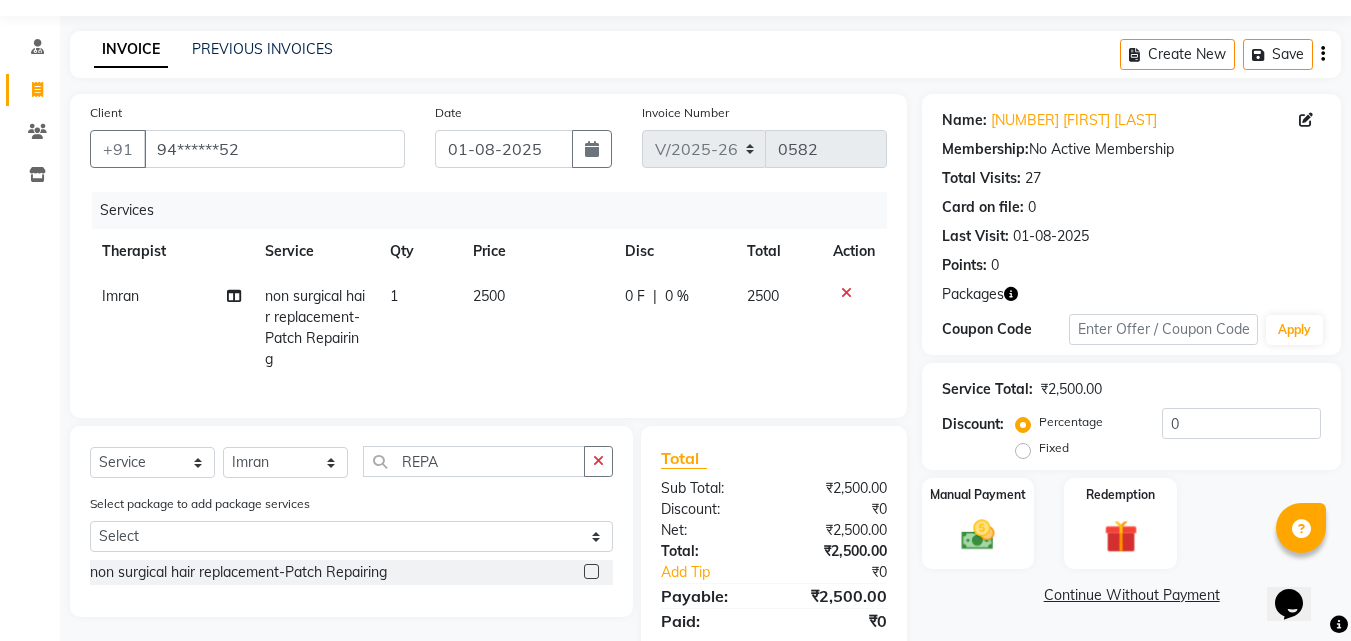 click on "2500" 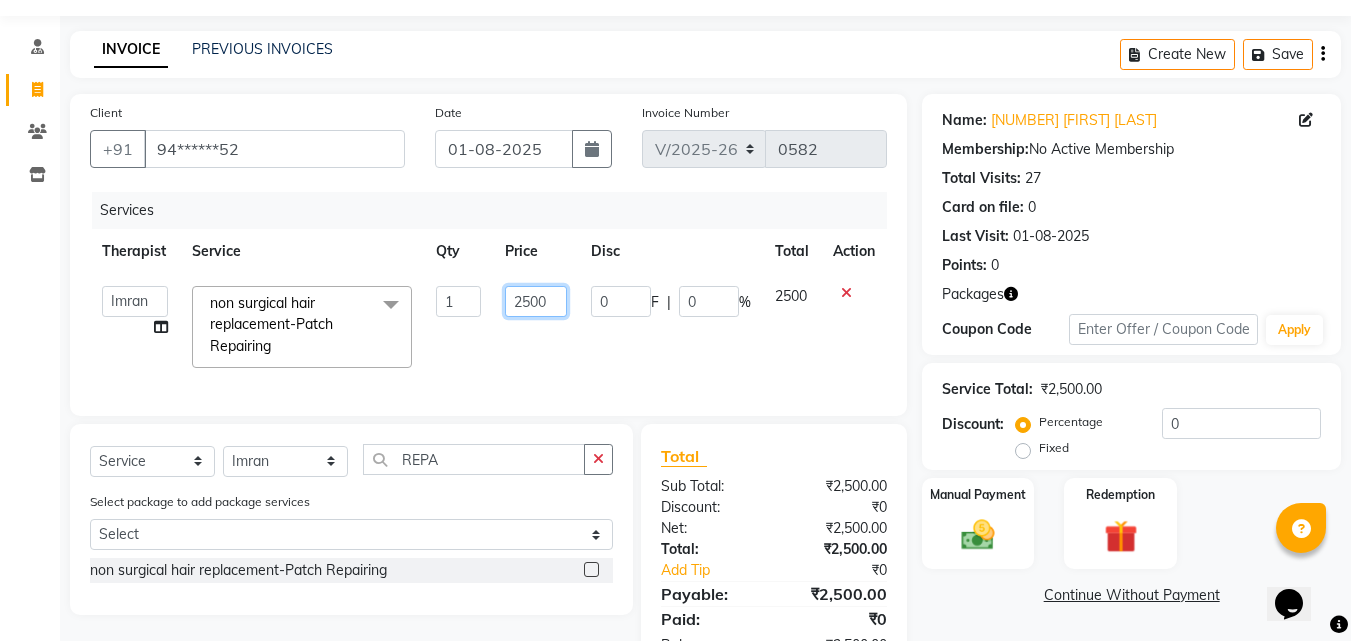 click on "2500" 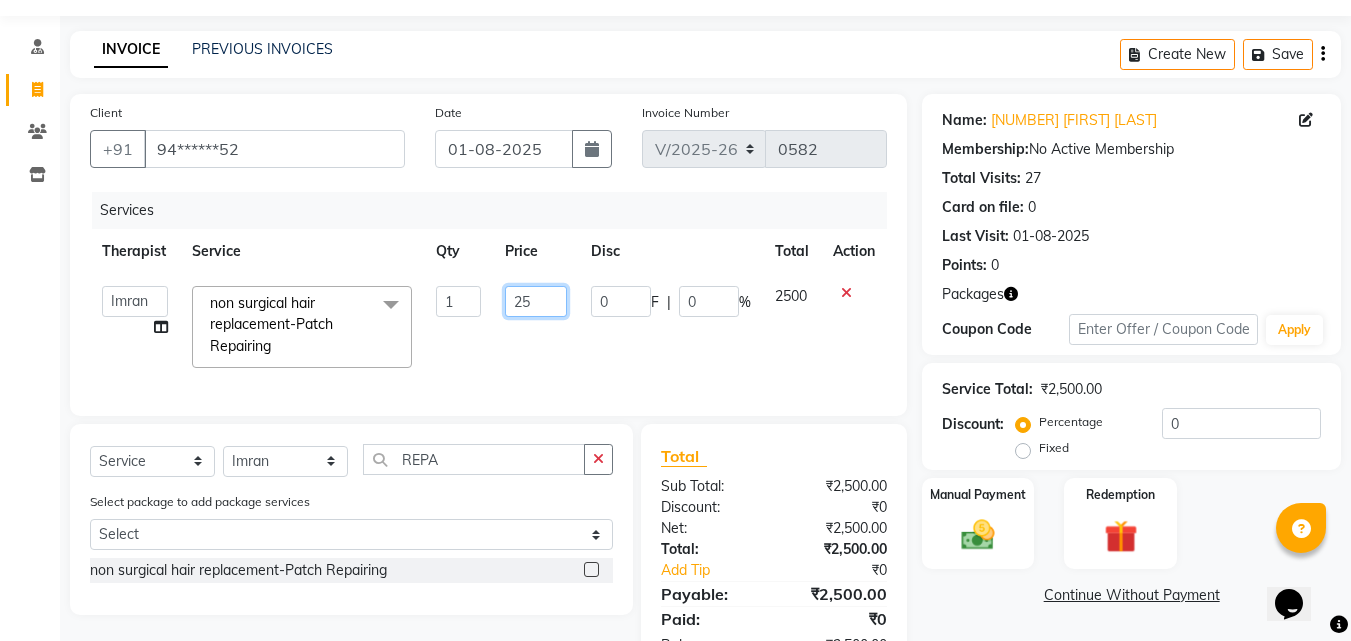 type on "2" 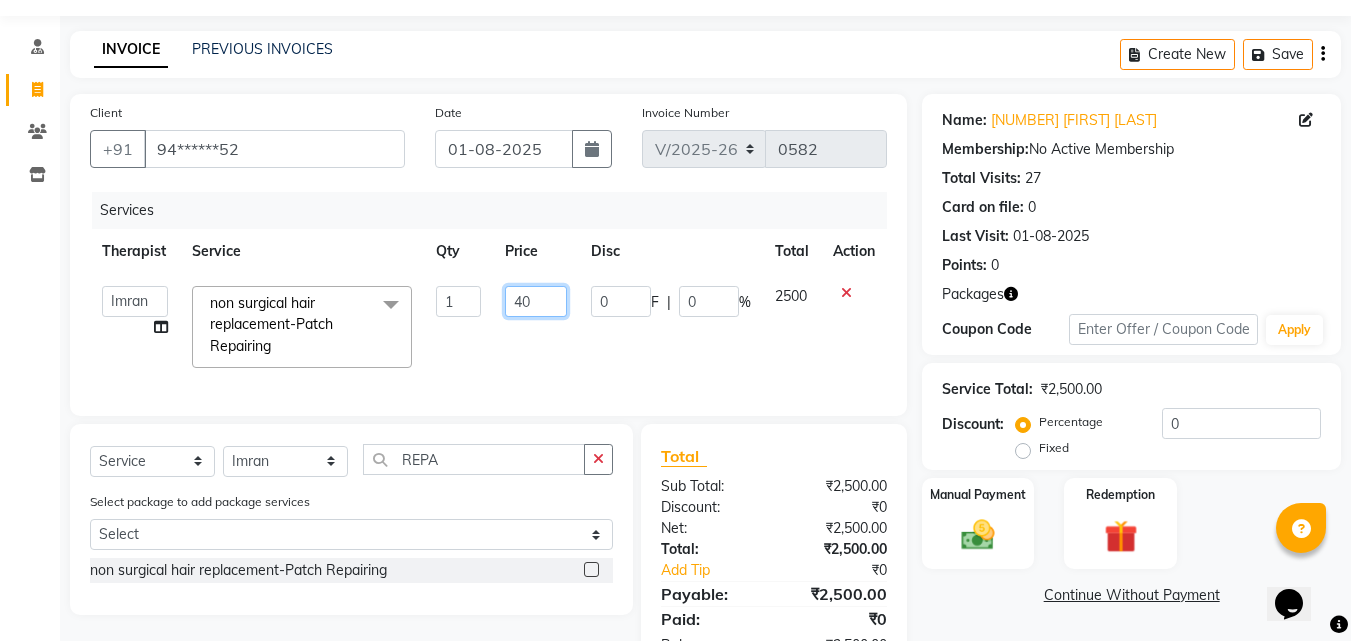 type on "400" 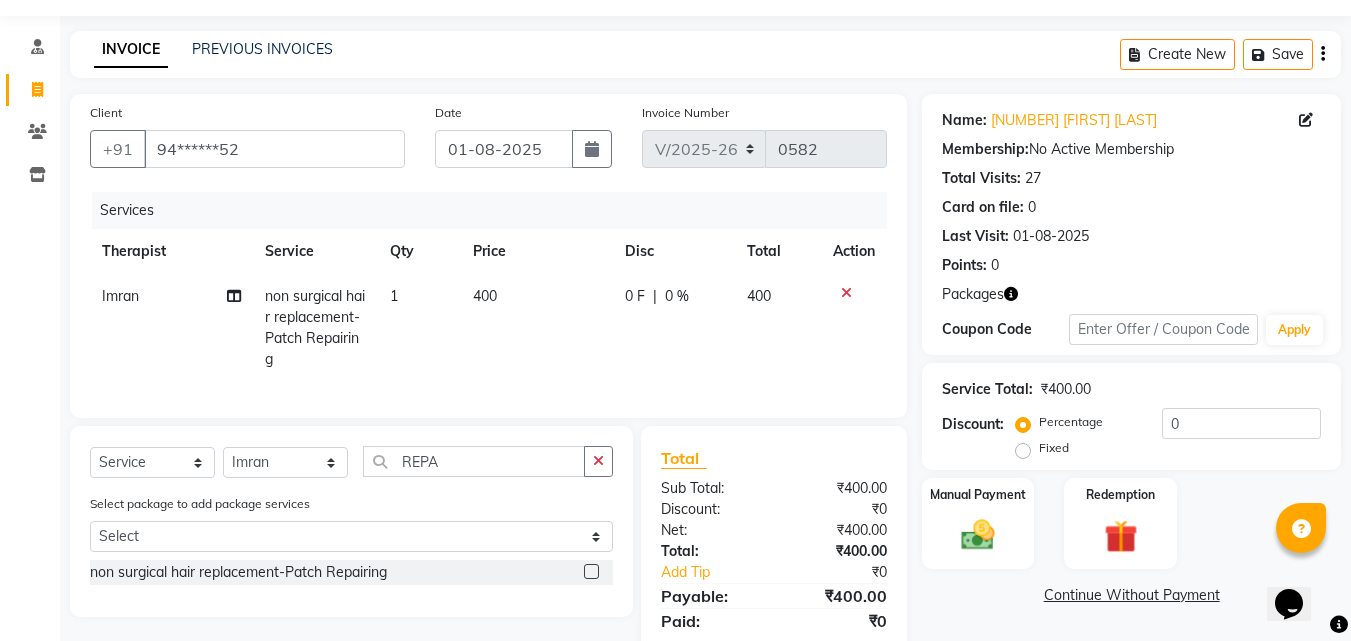 drag, startPoint x: 495, startPoint y: 341, endPoint x: 575, endPoint y: 376, distance: 87.32124 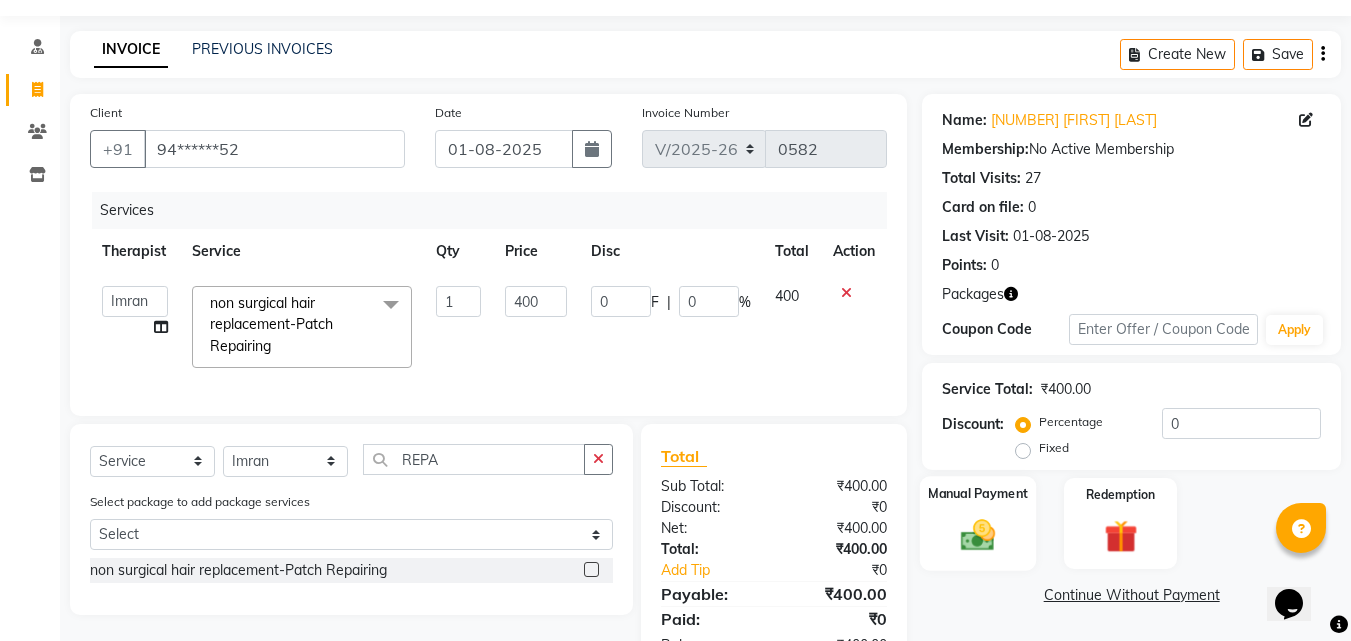 click 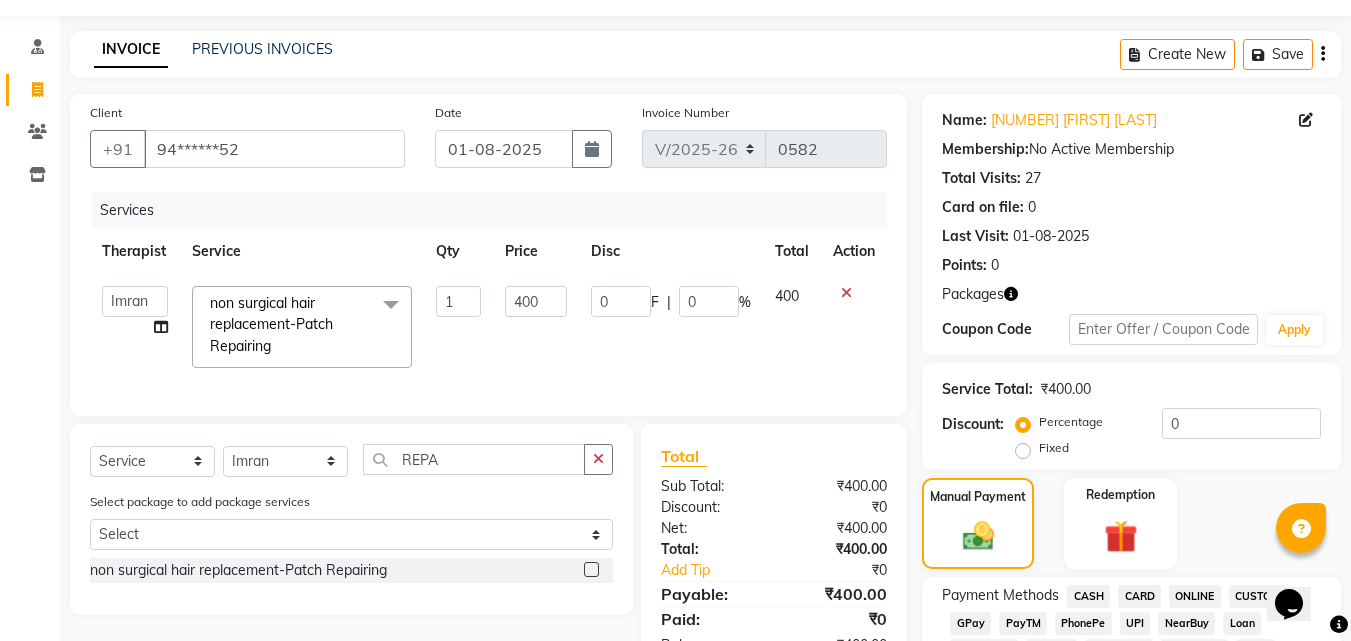 click on "CASH" 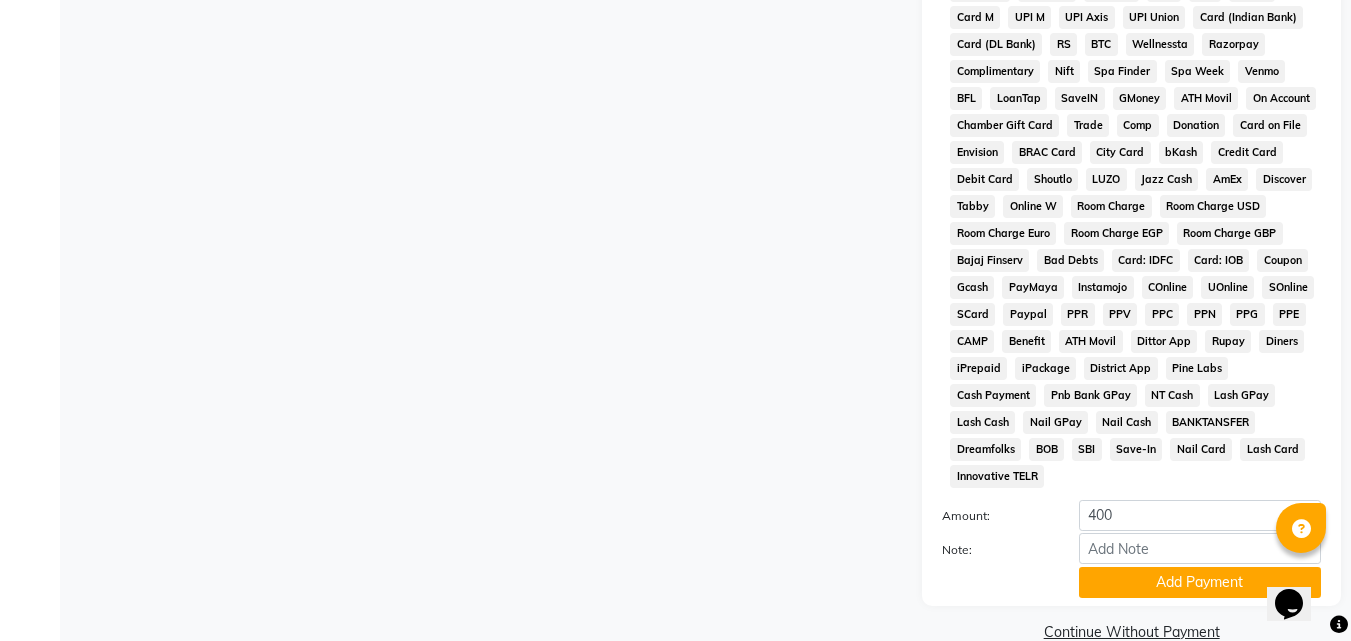 scroll, scrollTop: 806, scrollLeft: 0, axis: vertical 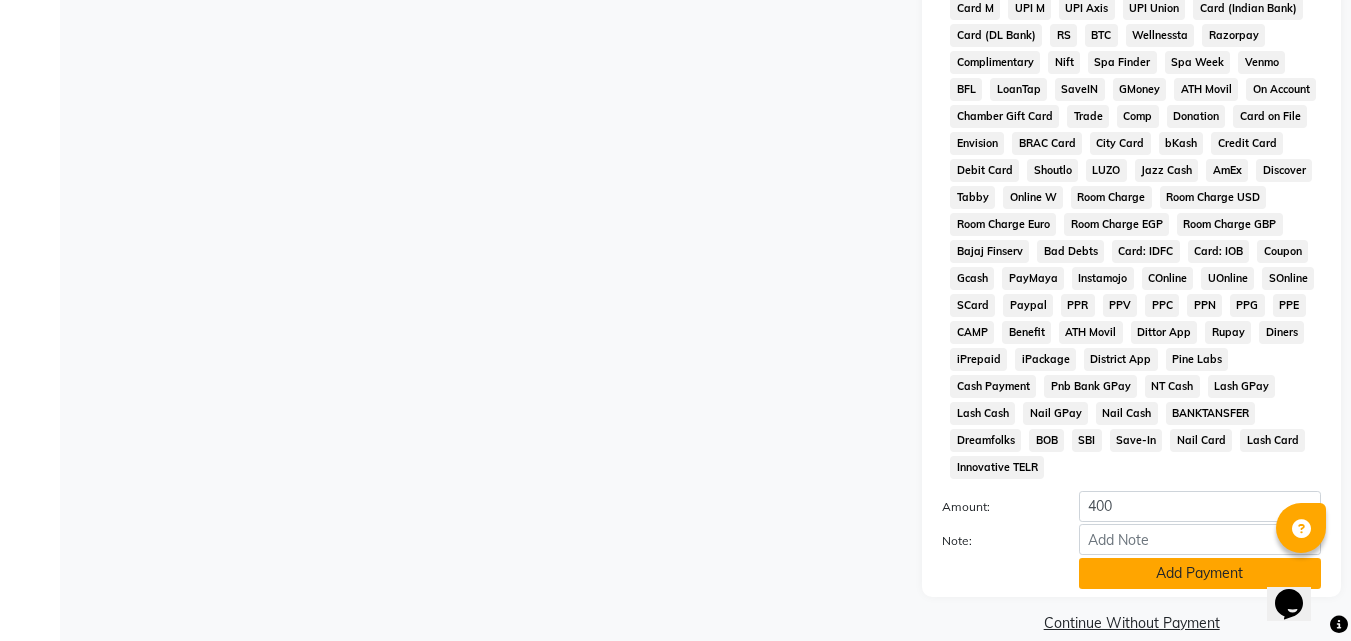 click on "Add Payment" 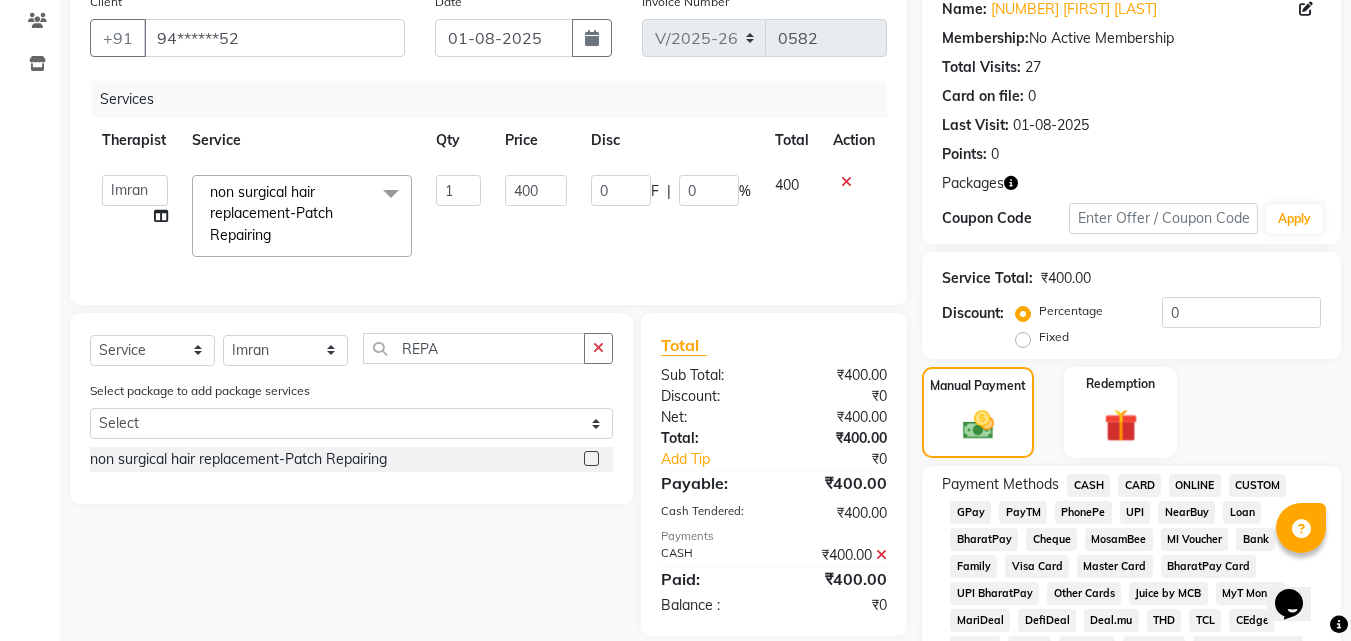 scroll, scrollTop: 806, scrollLeft: 0, axis: vertical 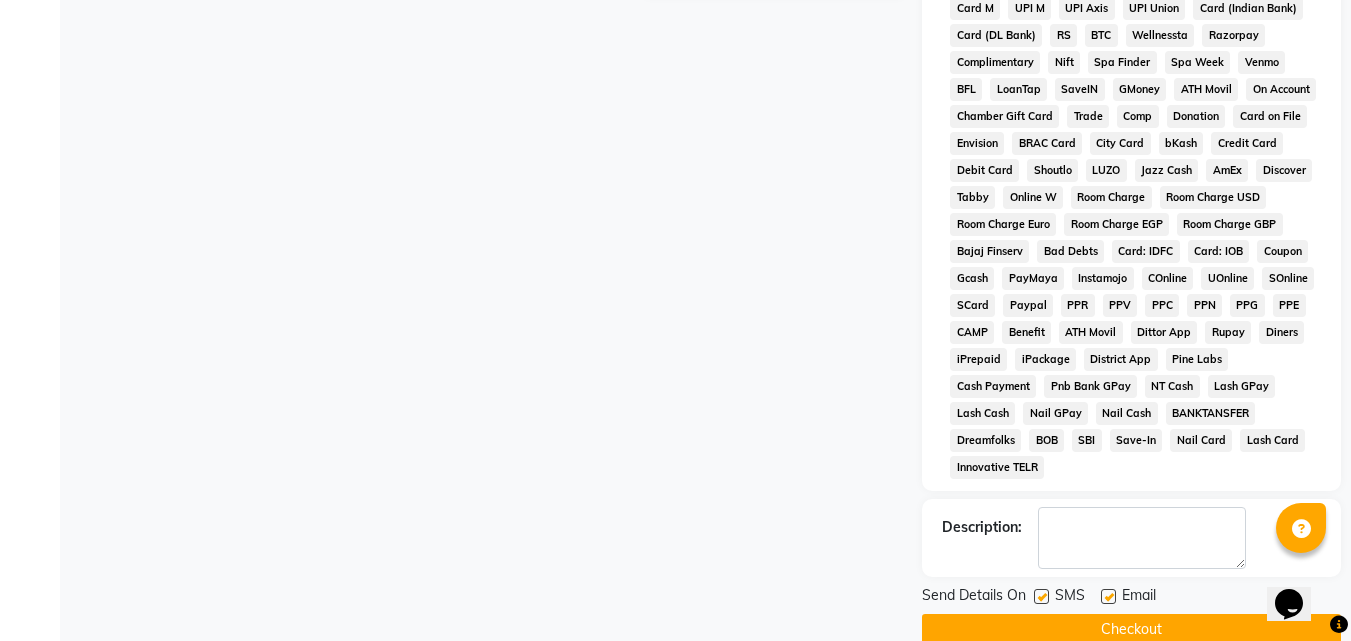 click on "Checkout" 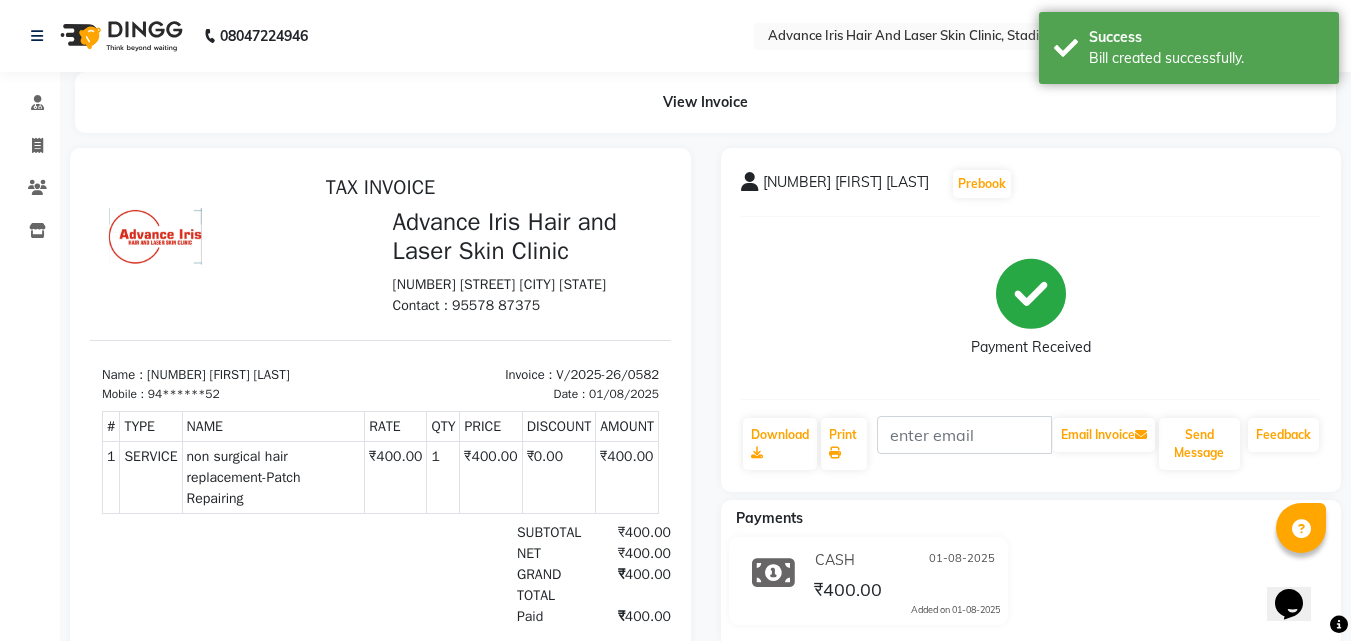 scroll, scrollTop: 0, scrollLeft: 0, axis: both 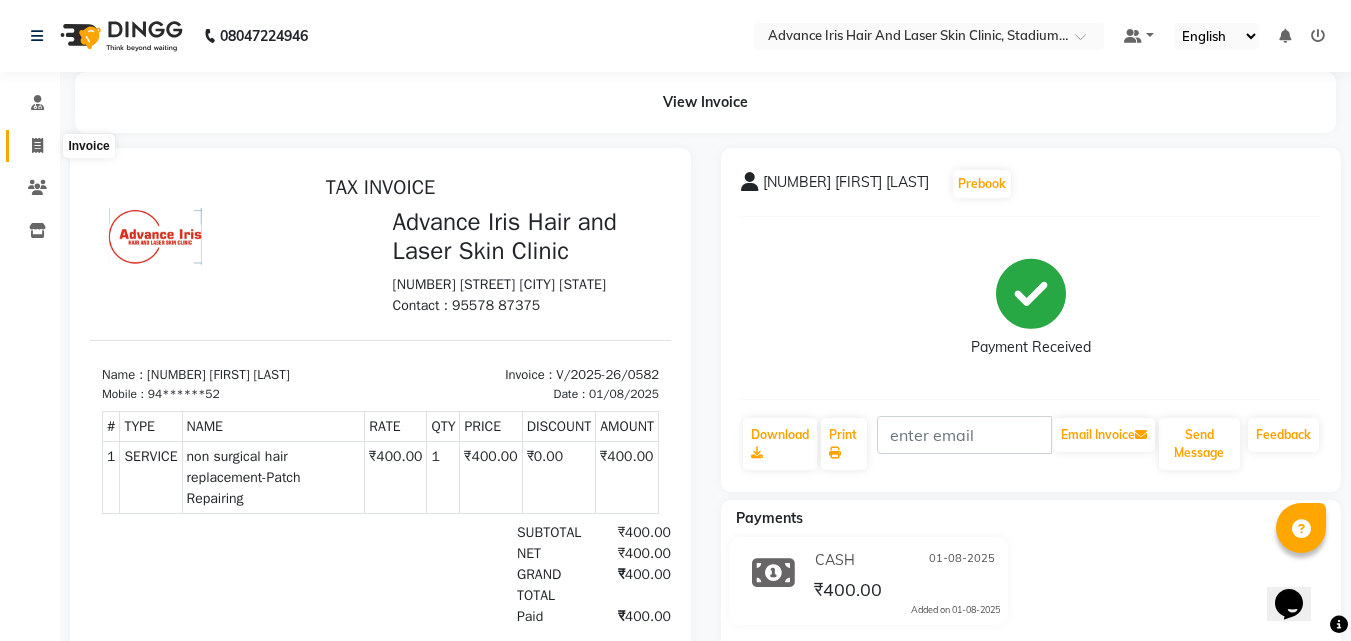 click 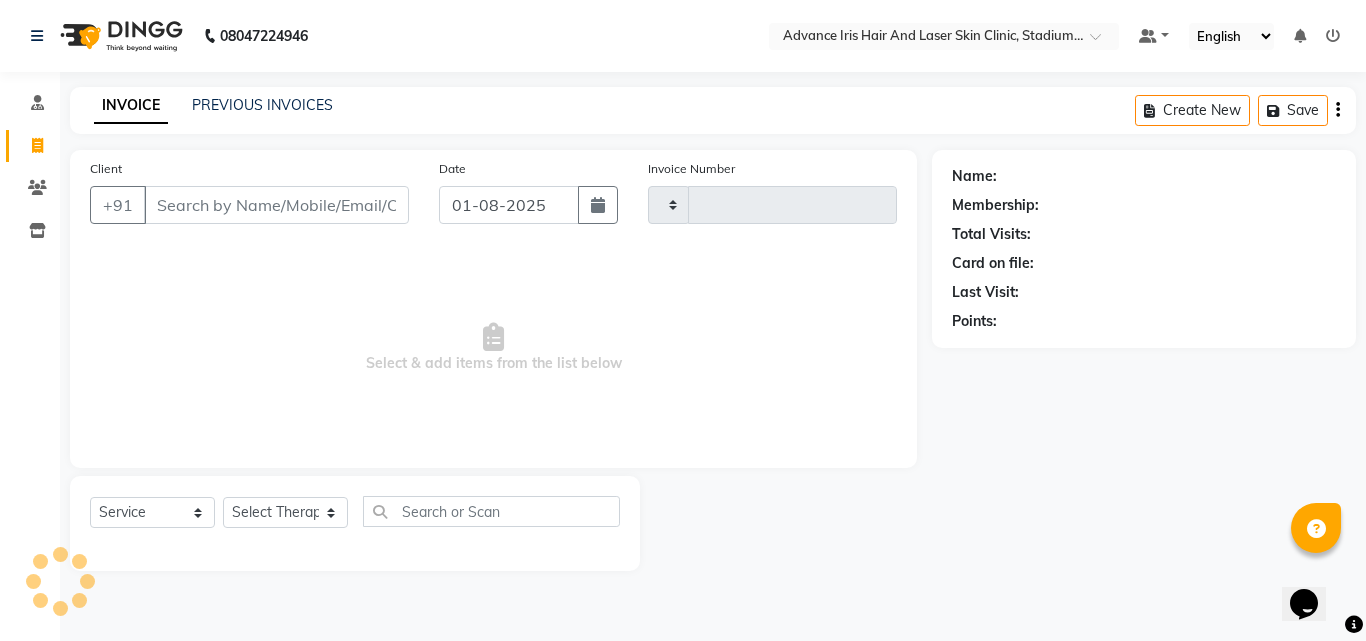 type on "0583" 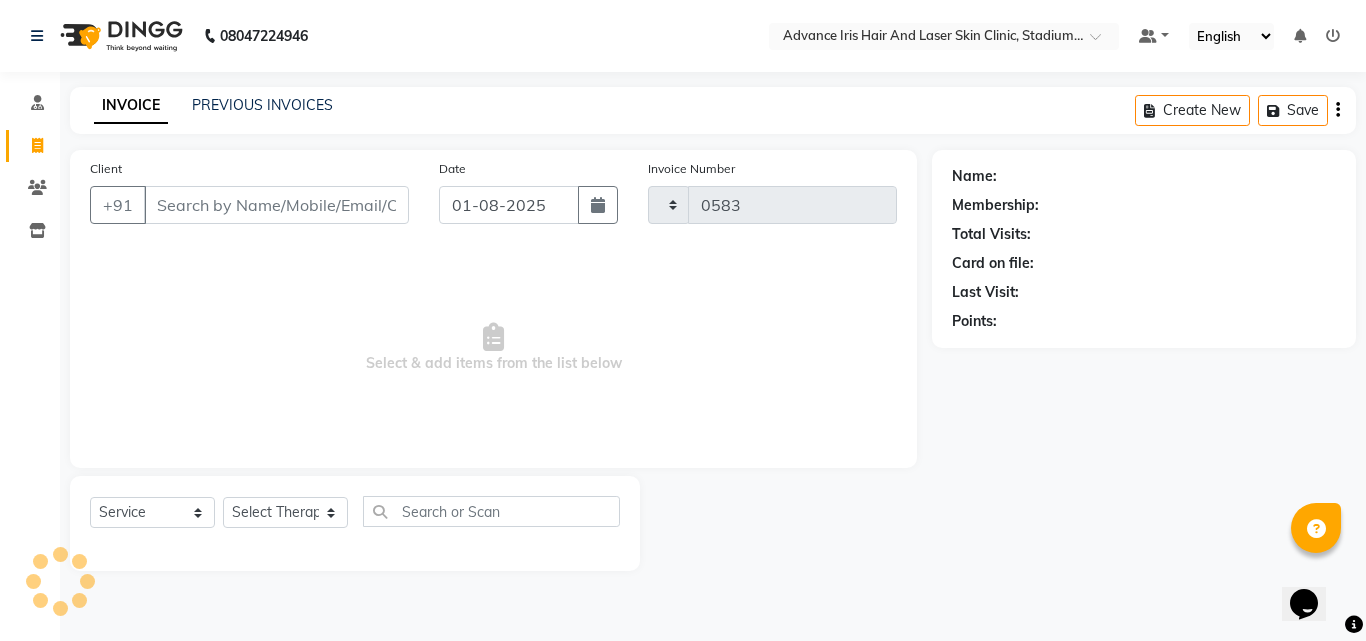 select on "5825" 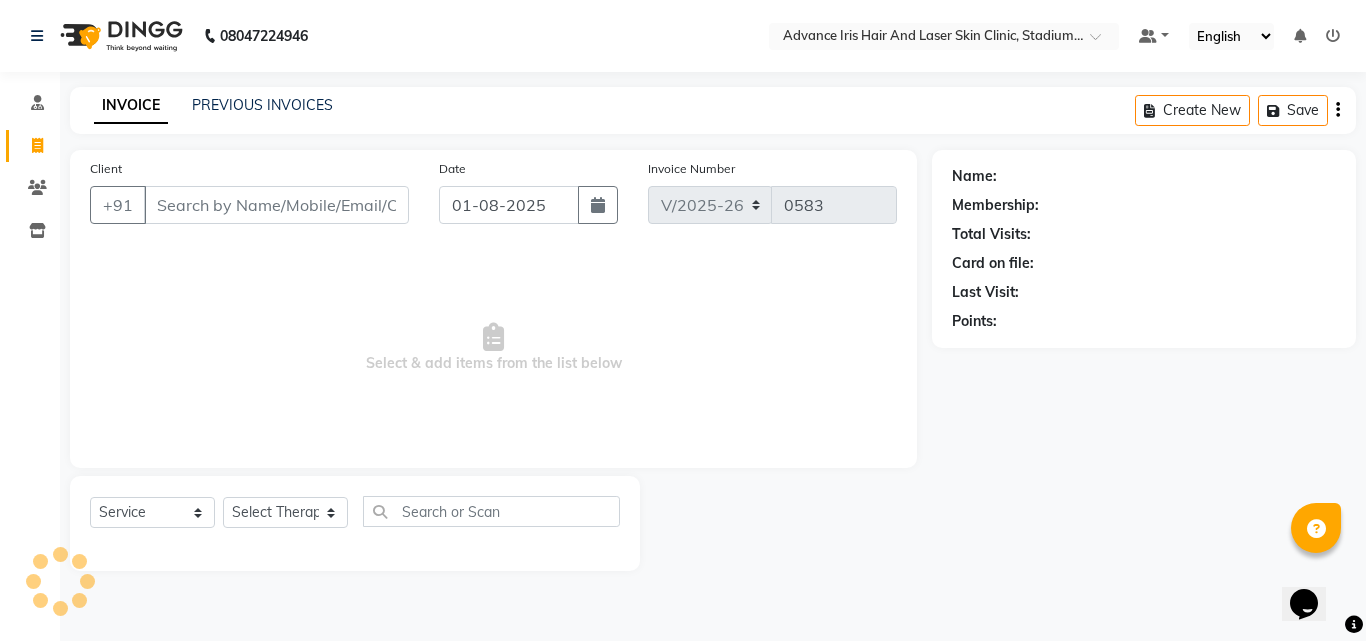 click on "Client" at bounding box center (276, 205) 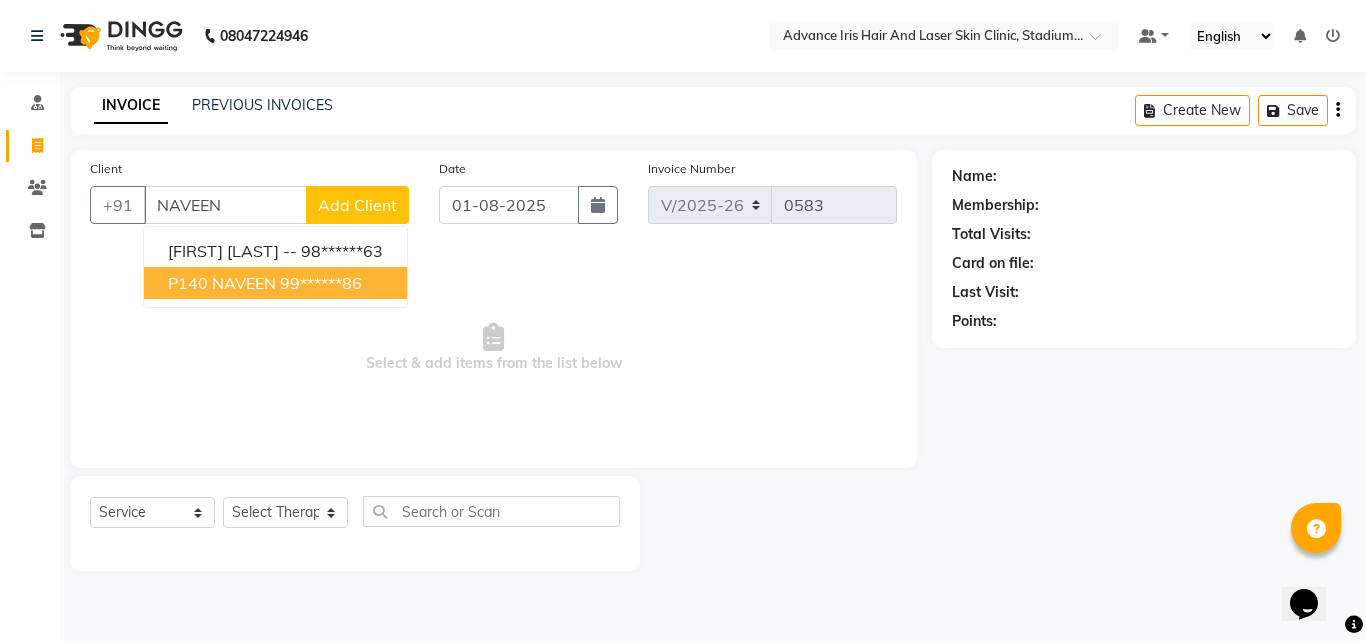 drag, startPoint x: 222, startPoint y: 279, endPoint x: 233, endPoint y: 358, distance: 79.762146 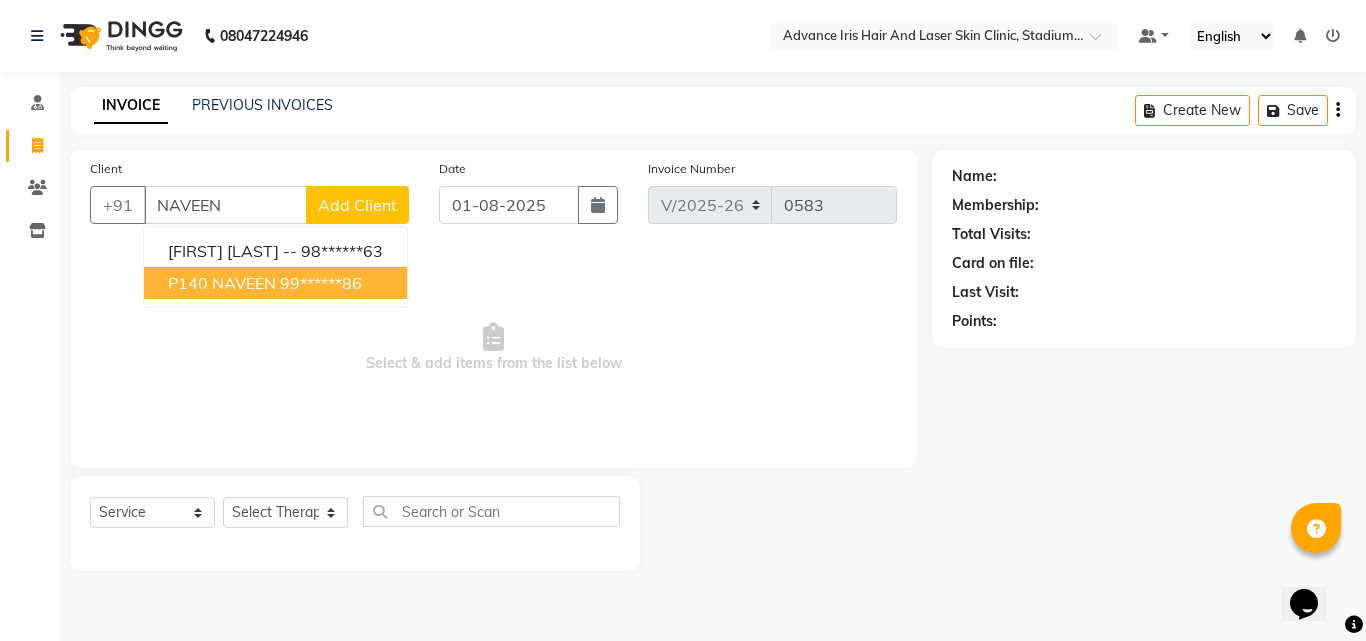 click on "p140 NAVEEN" at bounding box center [222, 283] 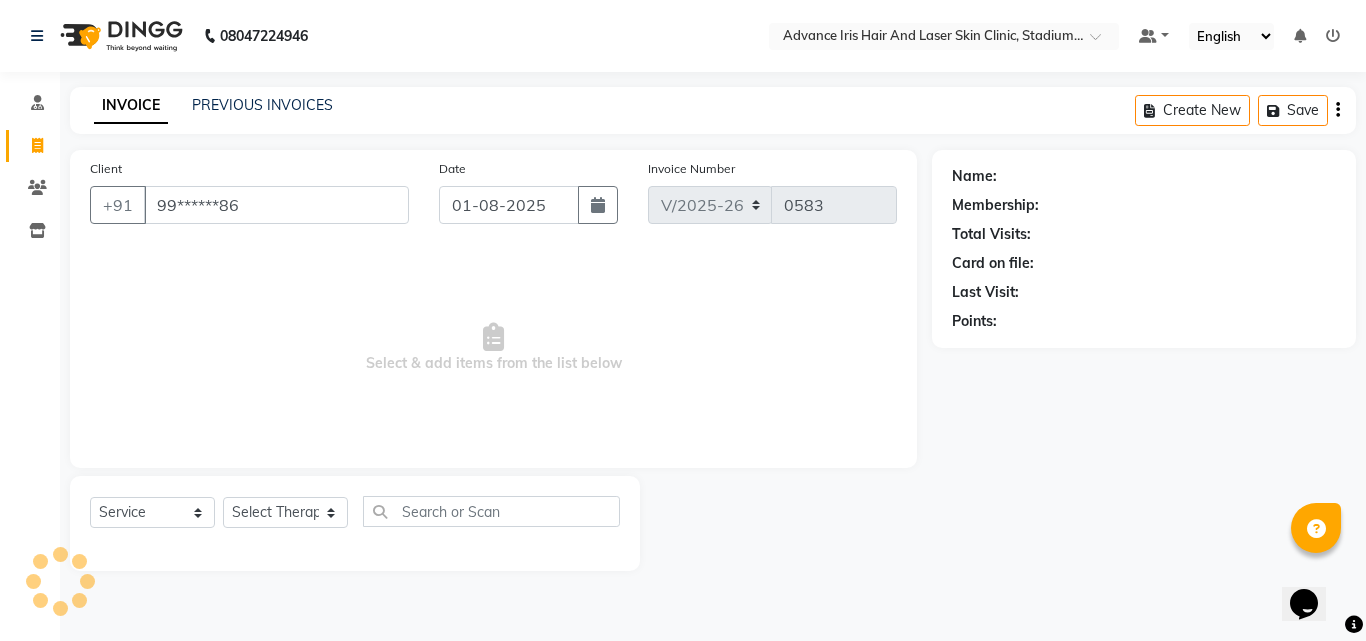 type on "99******86" 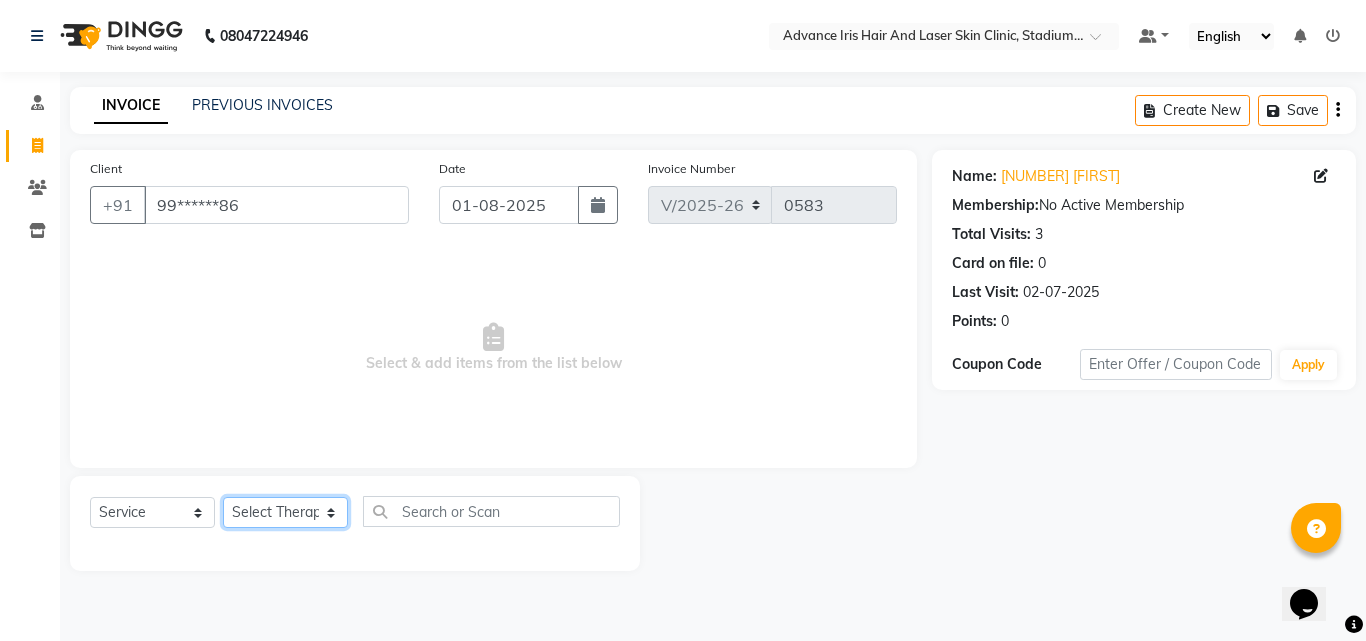 drag, startPoint x: 345, startPoint y: 510, endPoint x: 336, endPoint y: 505, distance: 10.29563 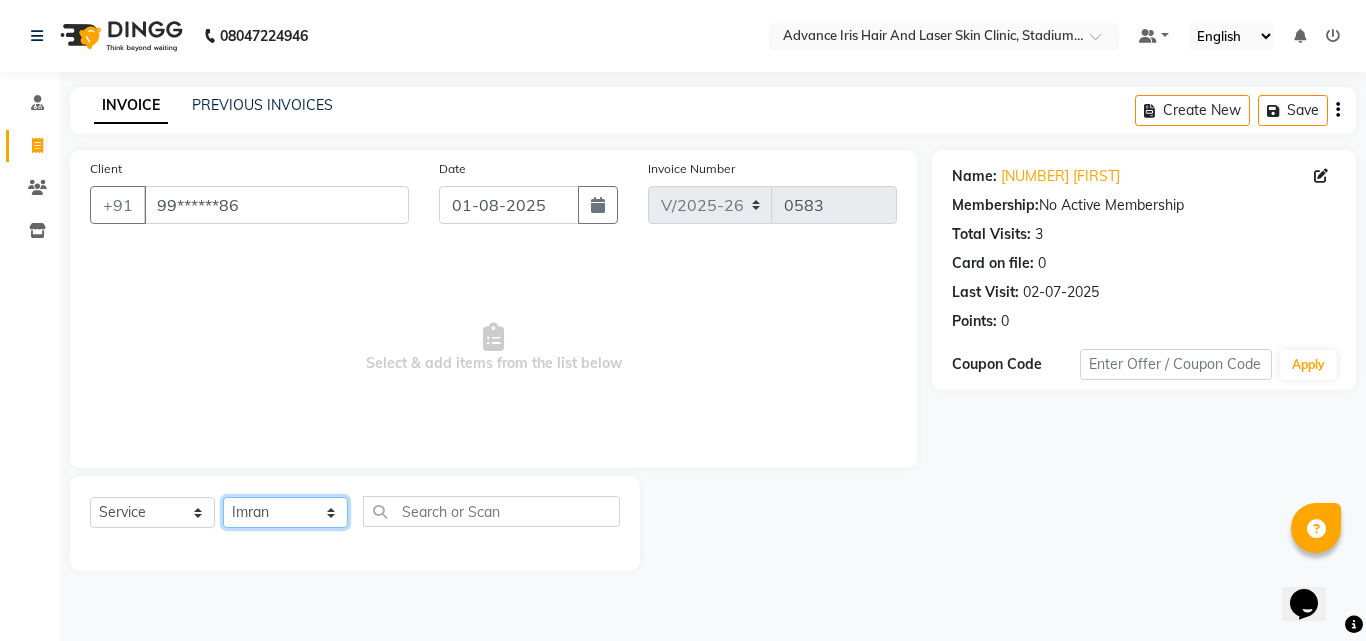 click on "Select Therapist Advance Iris Reception  Anchal Chandani Dr Pratiksha Dwivedi(Cosmetologist) Imran Isra [LAST]" 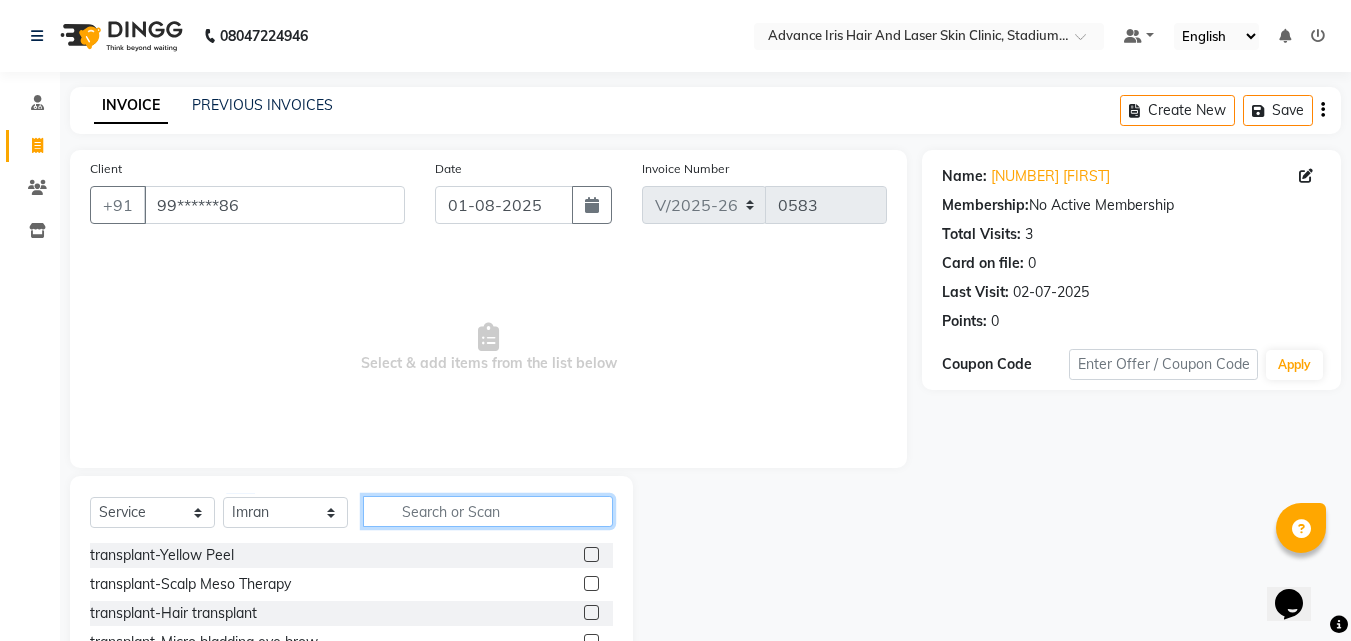 click 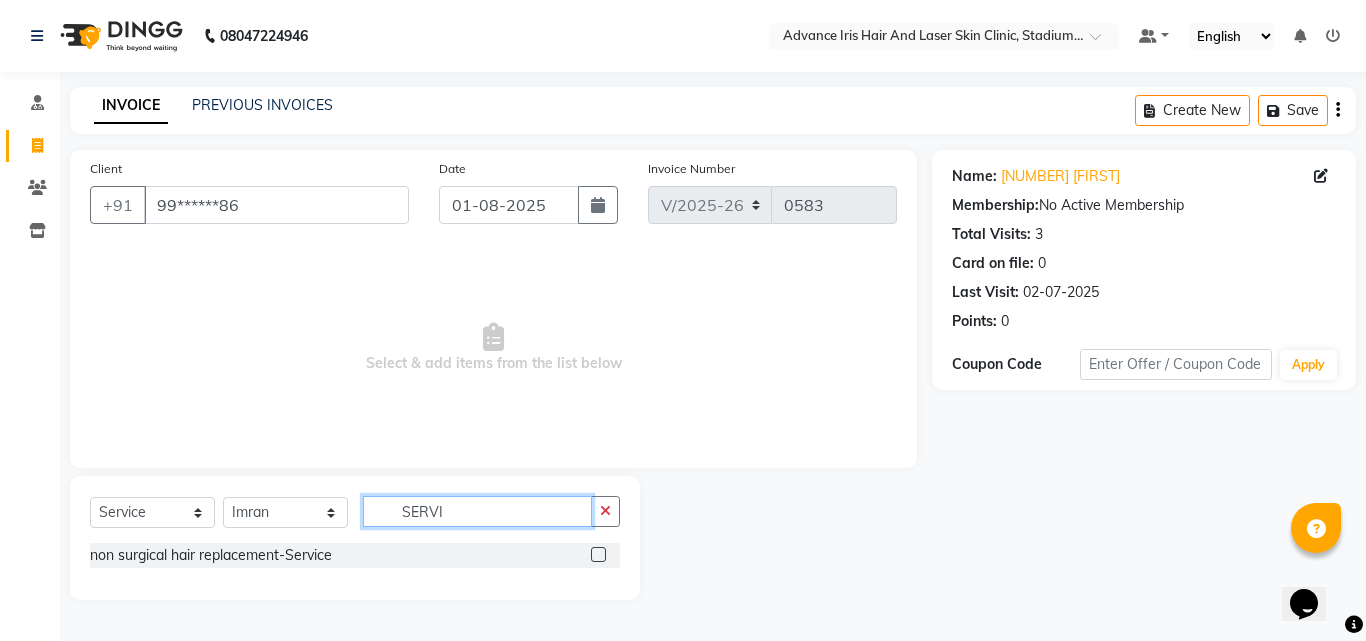 type on "SERVI" 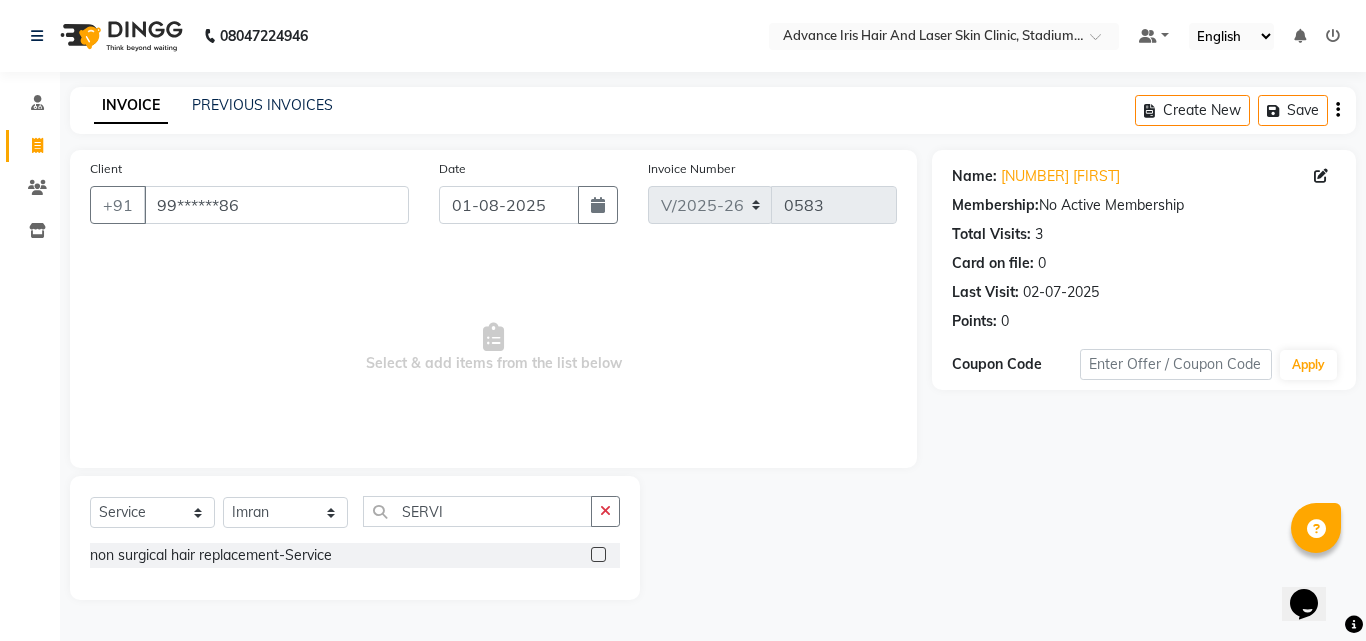 click 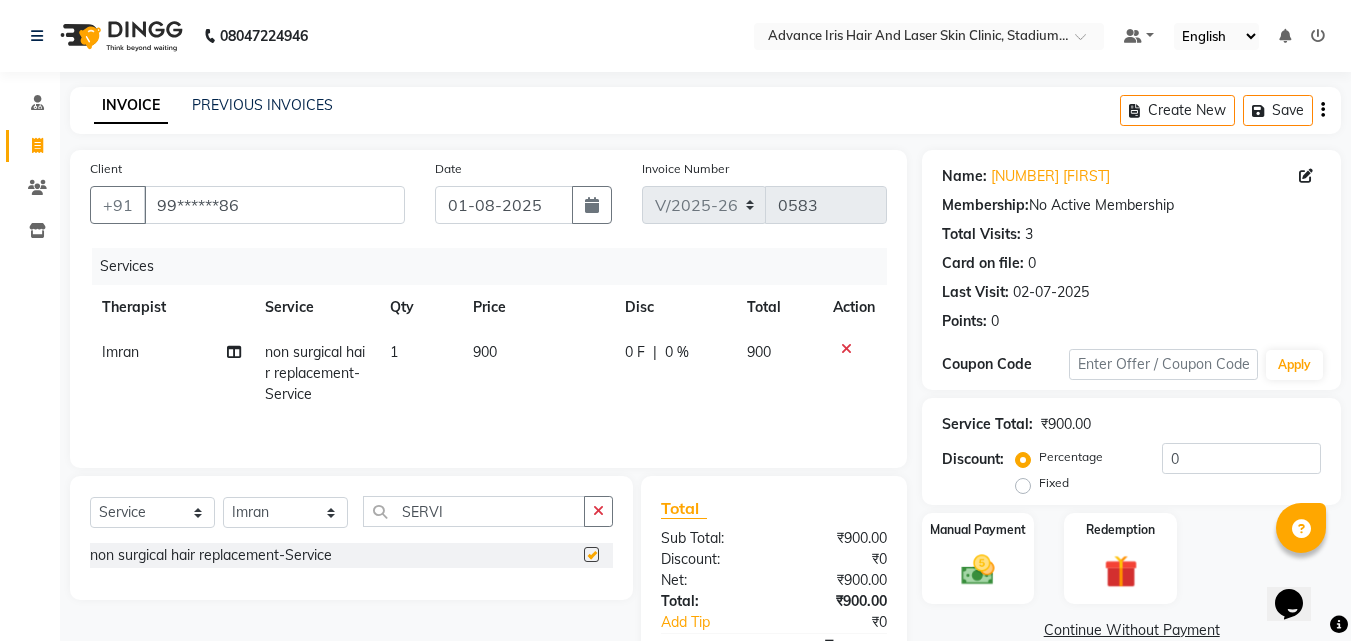 checkbox on "false" 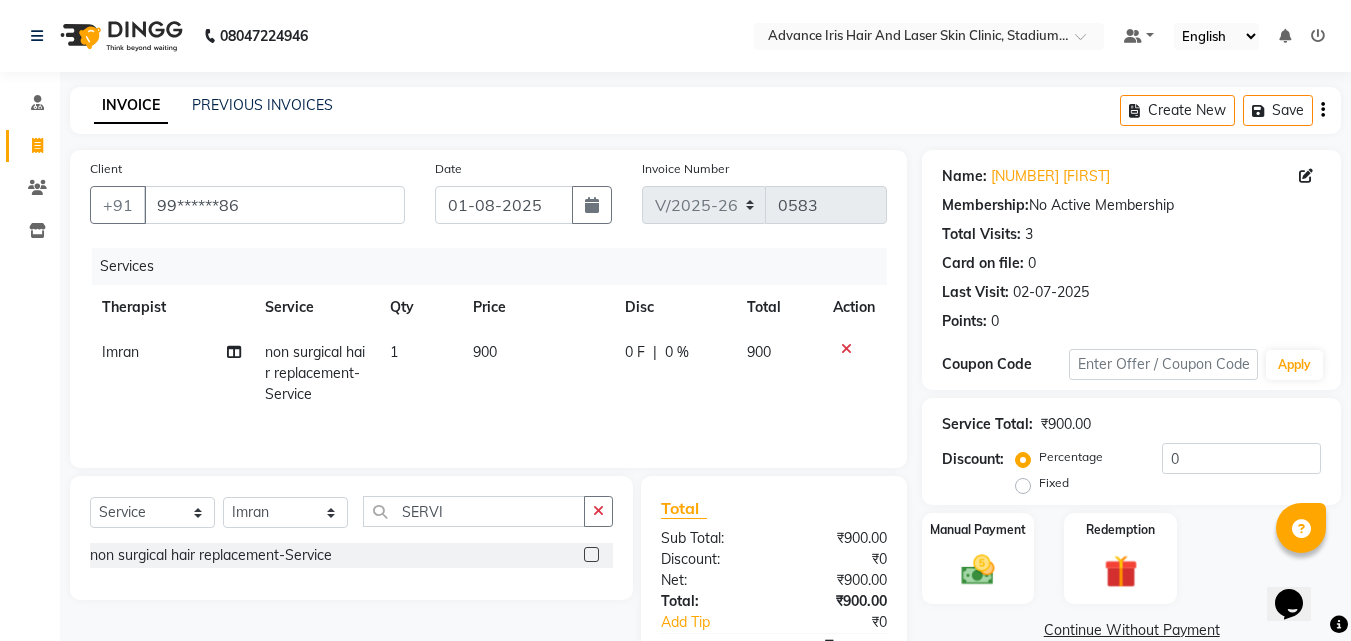 click on "900" 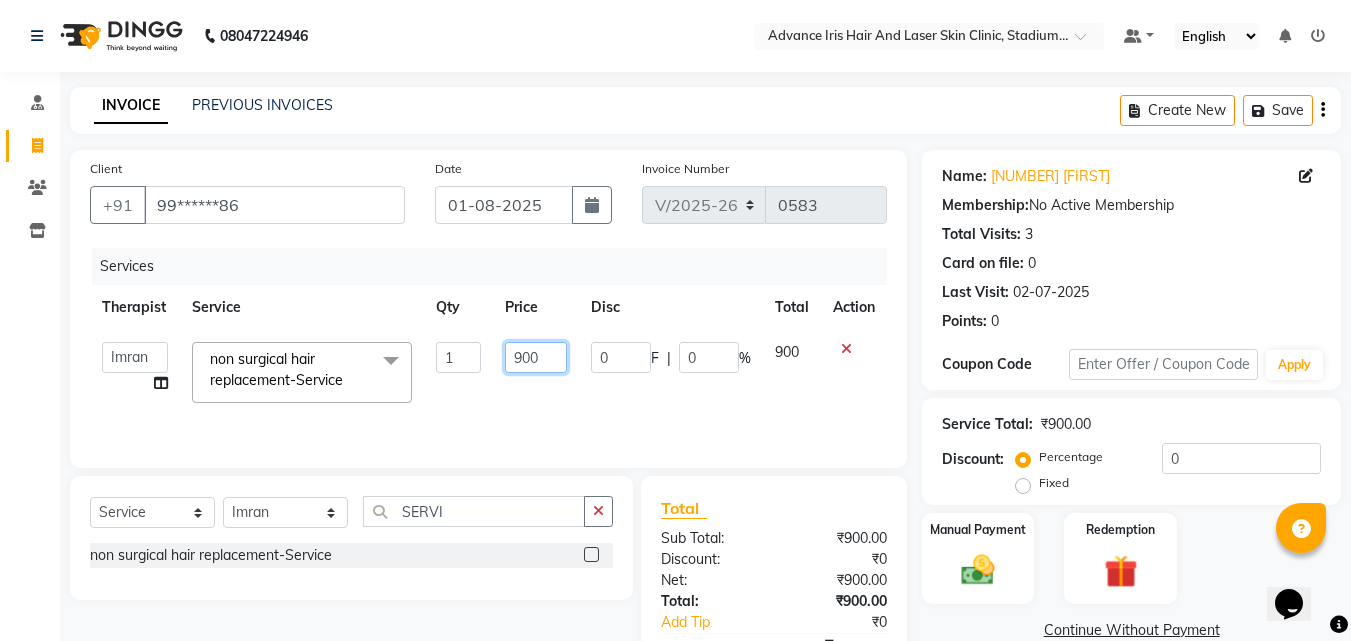 click on "900" 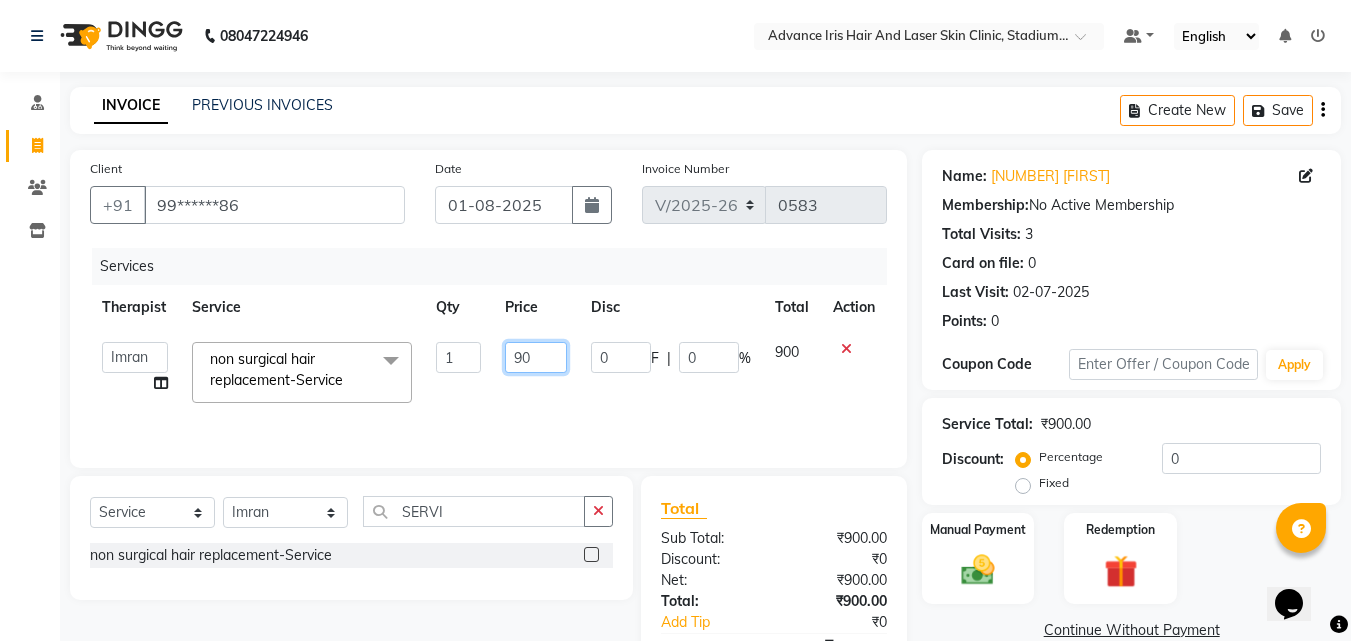 type on "9" 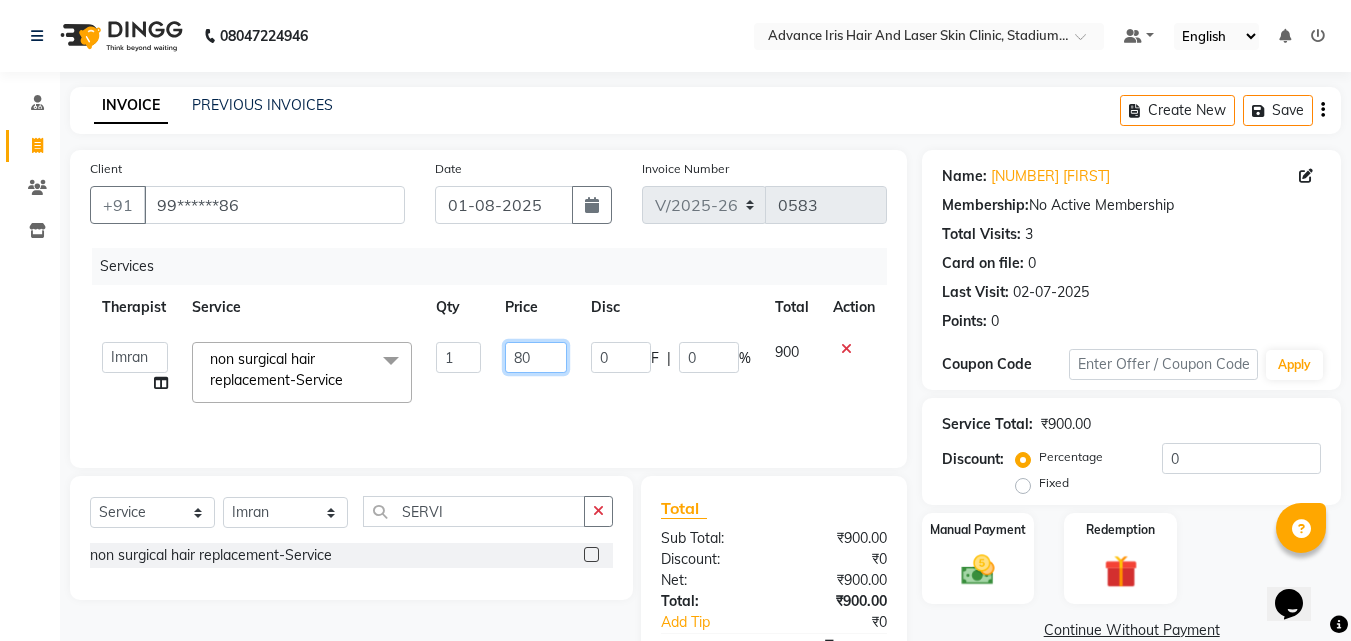 type on "800" 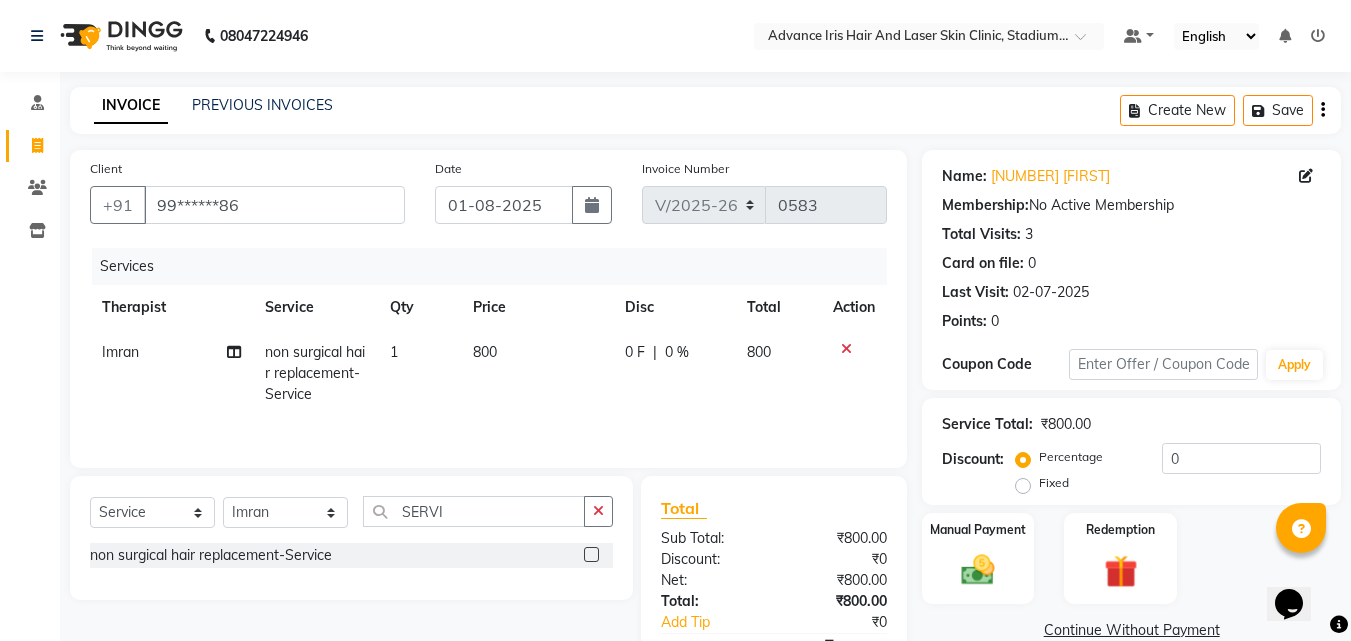 click on "800" 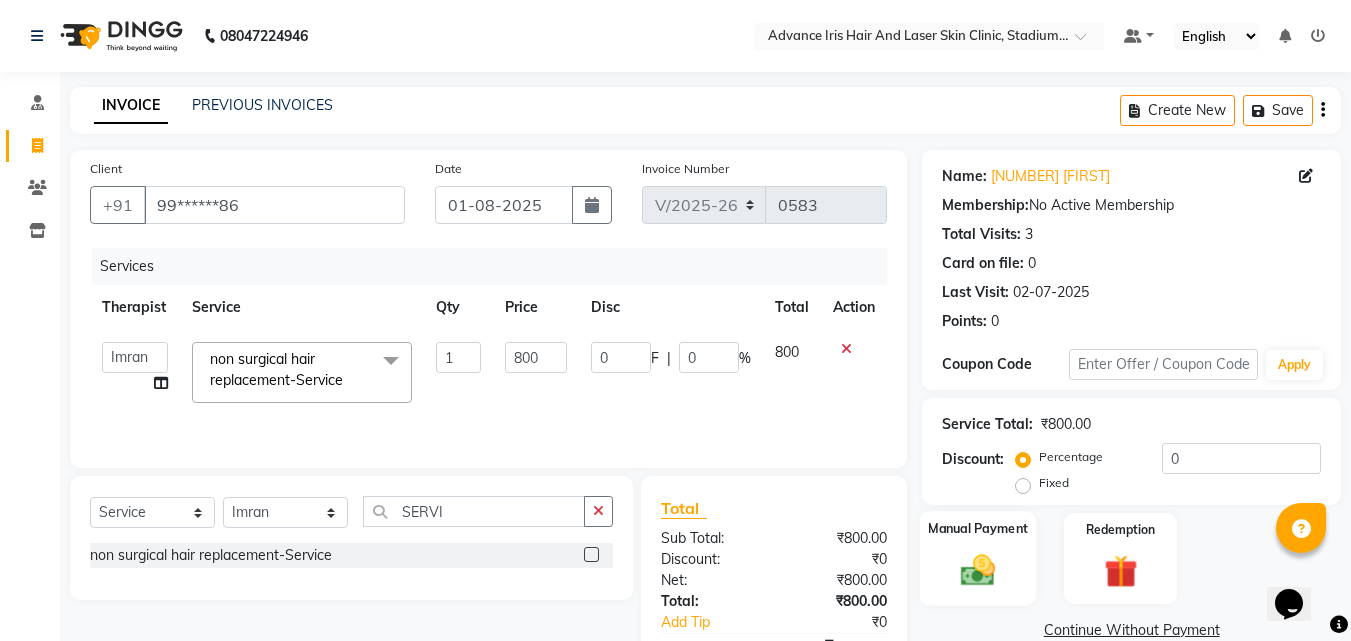 click on "Manual Payment" 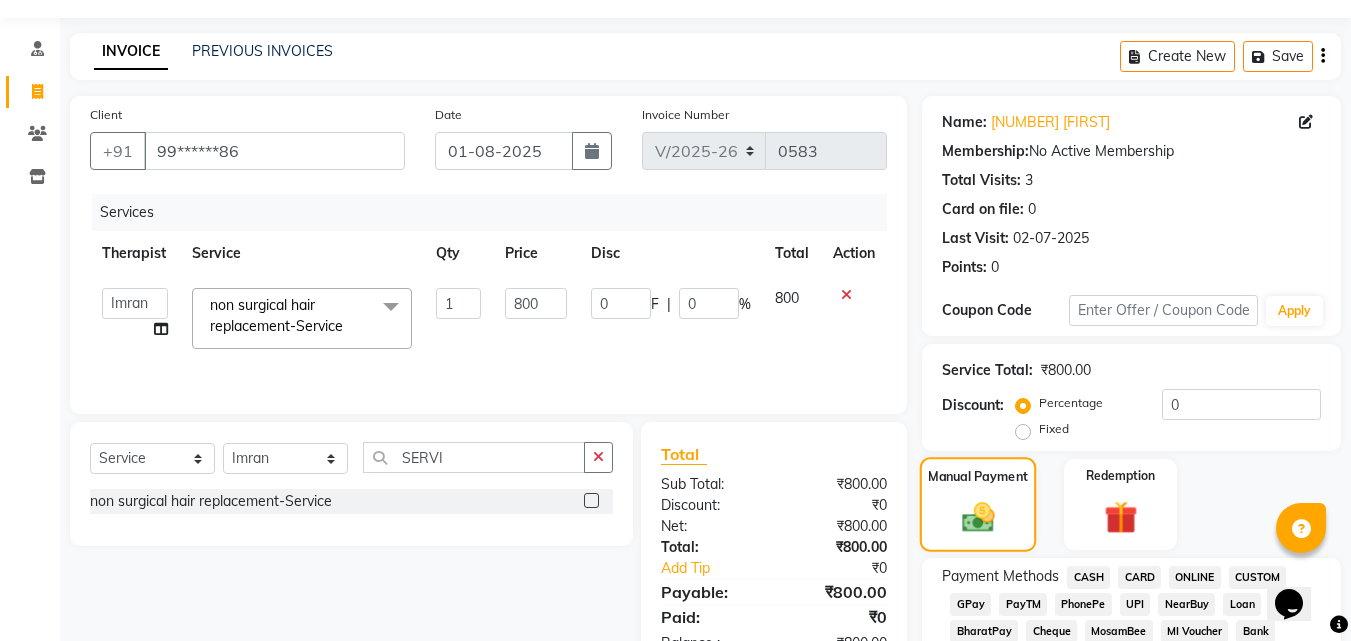 scroll, scrollTop: 100, scrollLeft: 0, axis: vertical 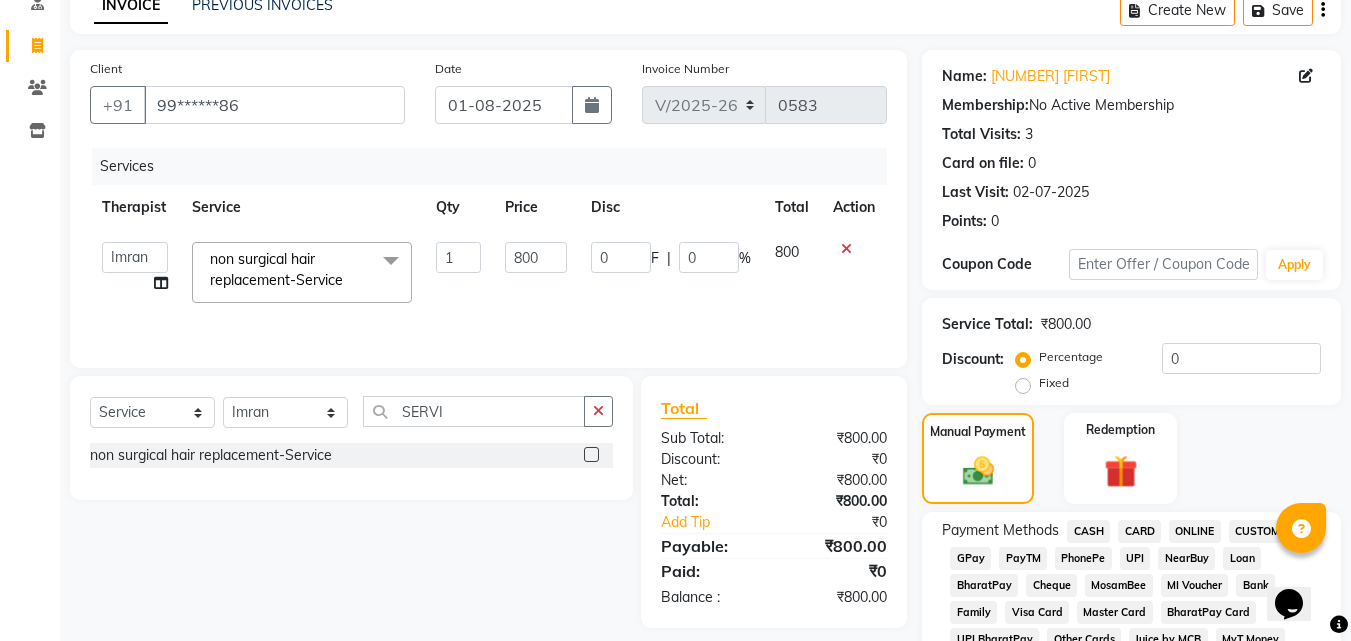 click on "GPay" 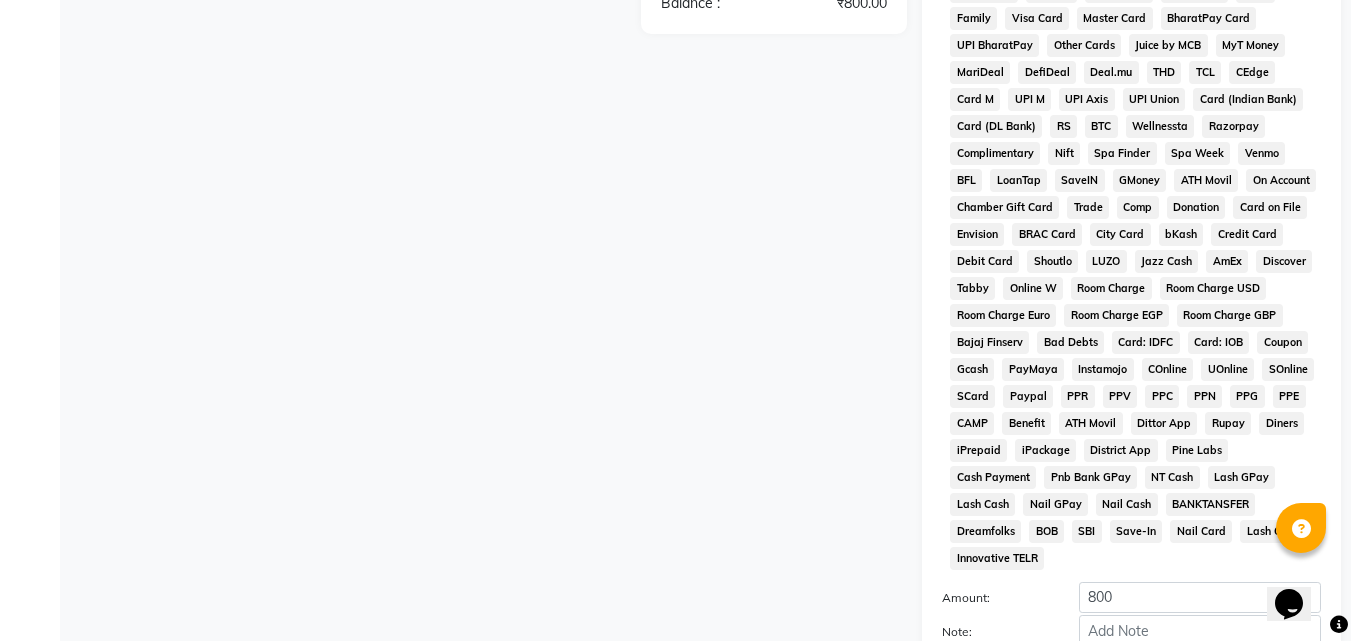 scroll, scrollTop: 785, scrollLeft: 0, axis: vertical 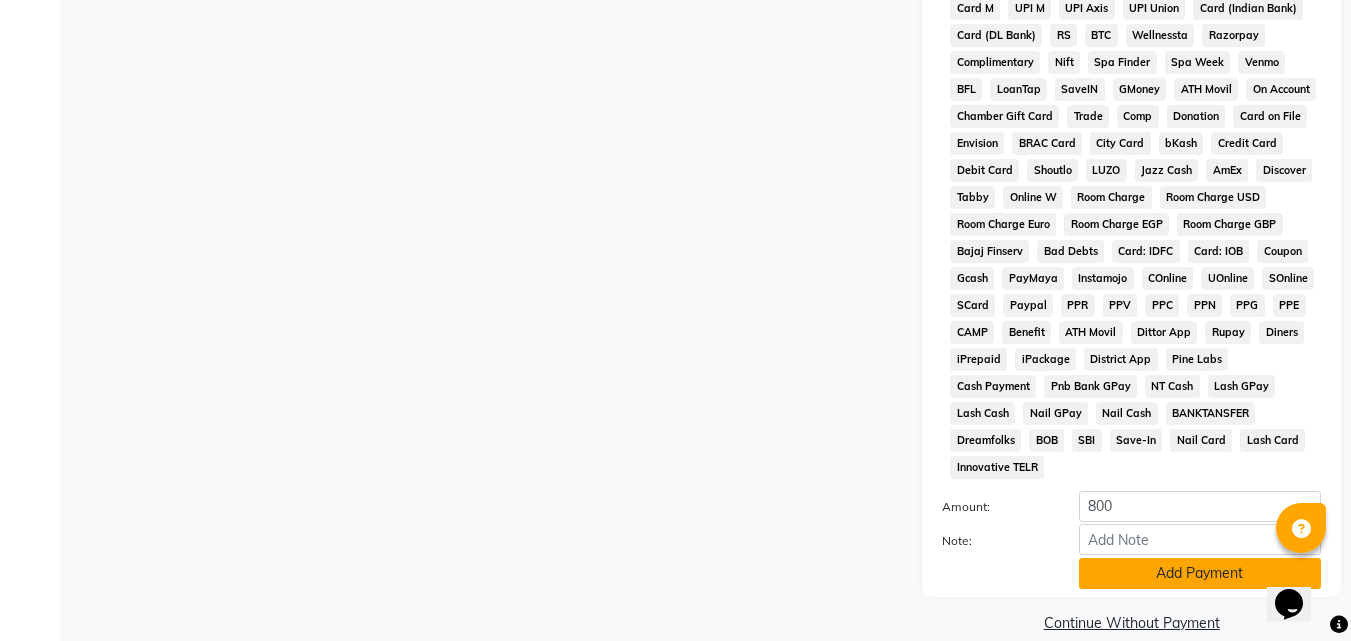 click on "Add Payment" 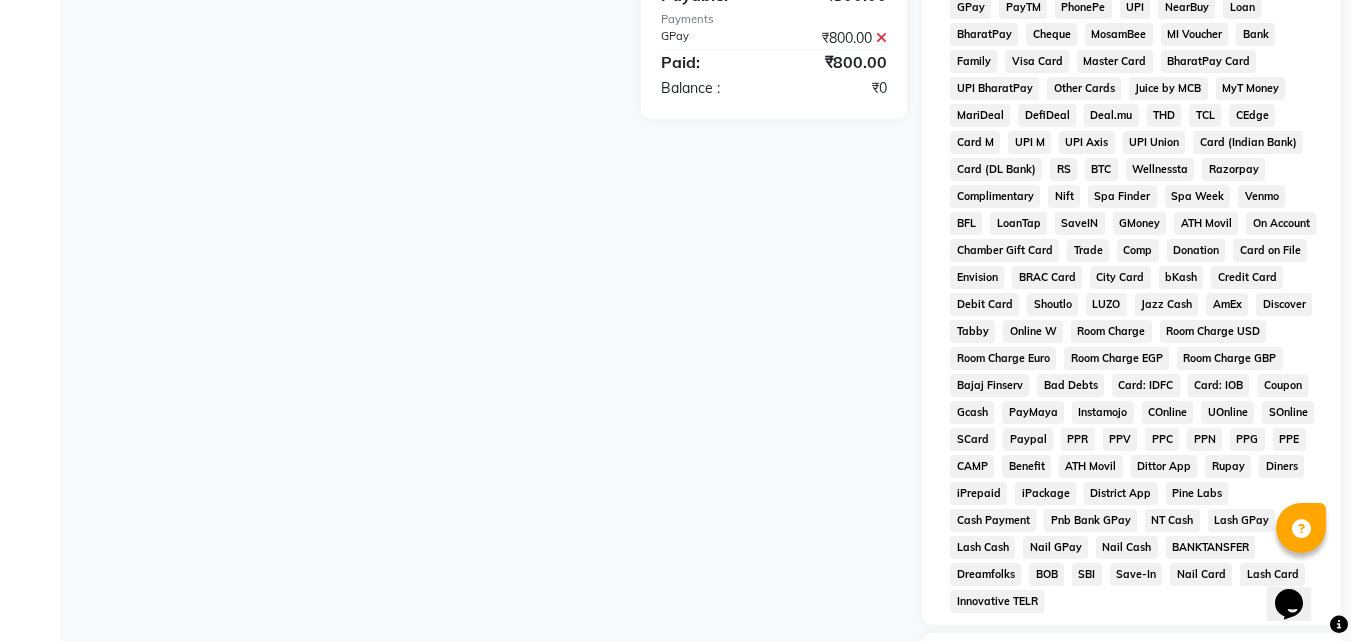 scroll, scrollTop: 792, scrollLeft: 0, axis: vertical 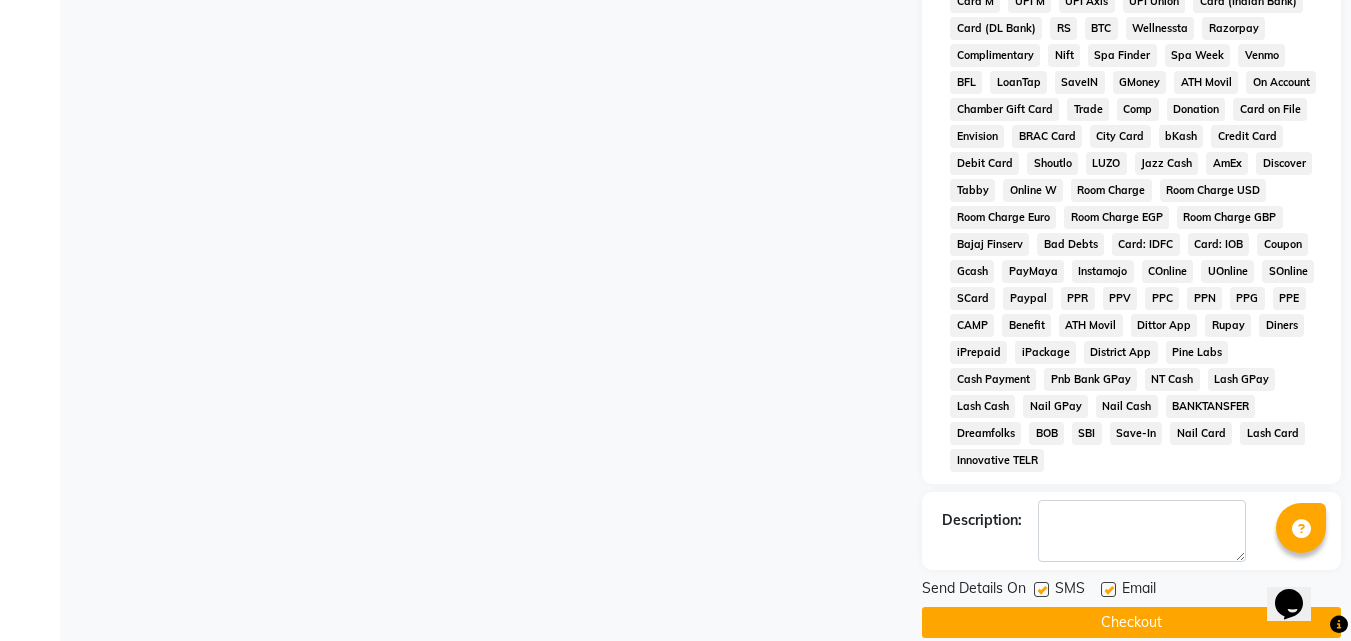 click on "Checkout" 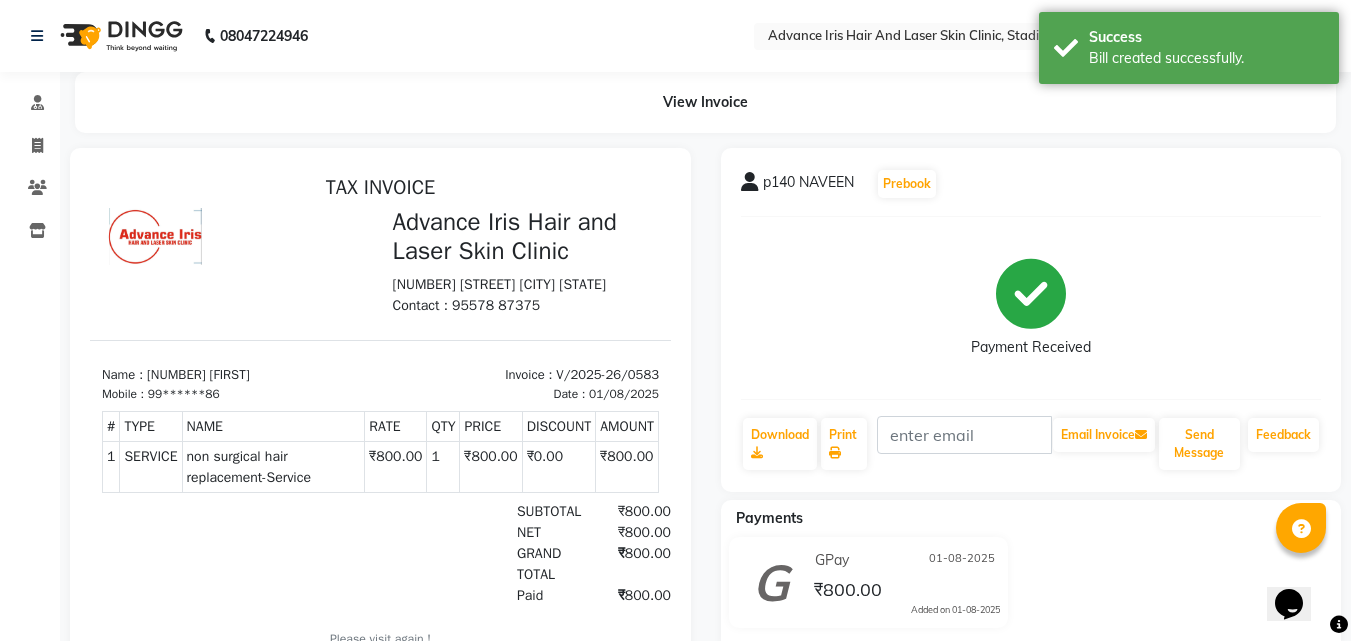 scroll, scrollTop: 0, scrollLeft: 0, axis: both 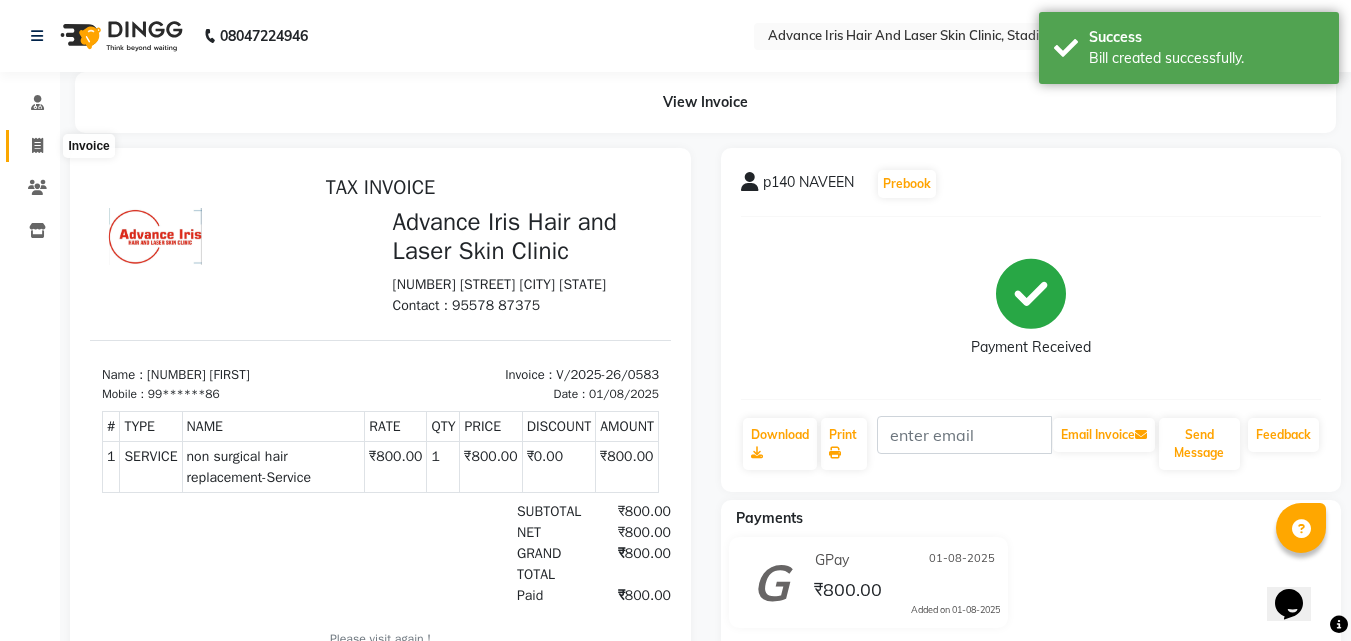 click 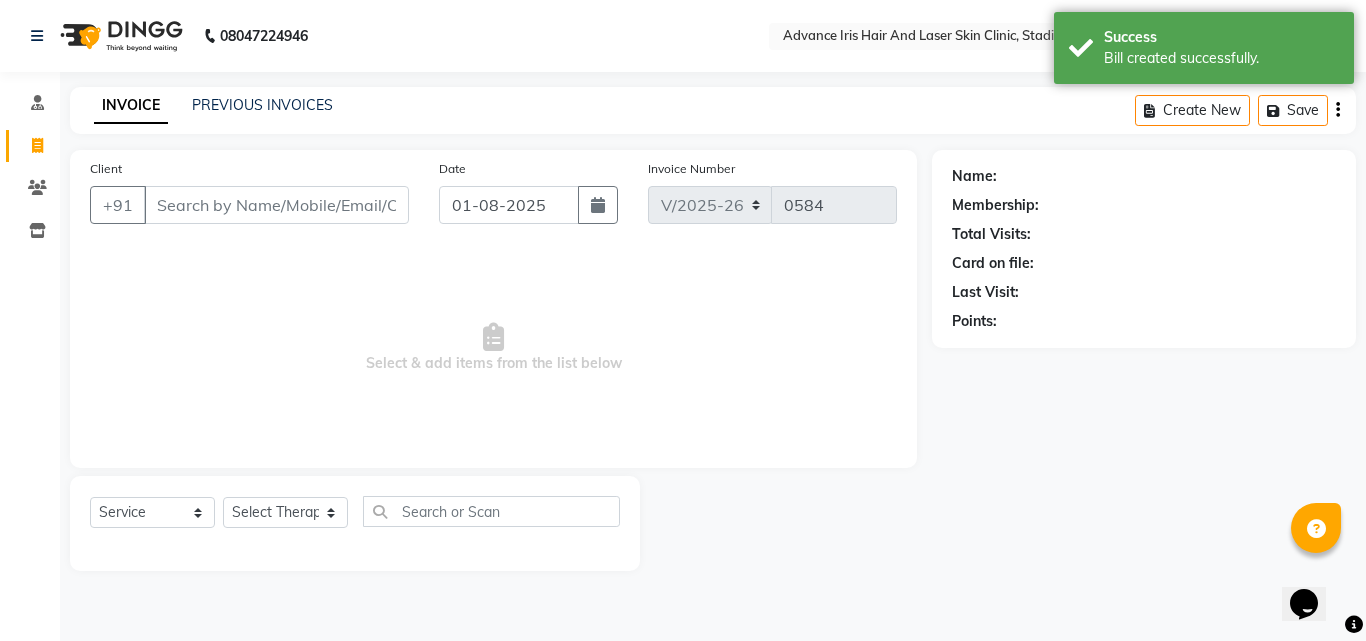 drag, startPoint x: 230, startPoint y: 219, endPoint x: 230, endPoint y: 186, distance: 33 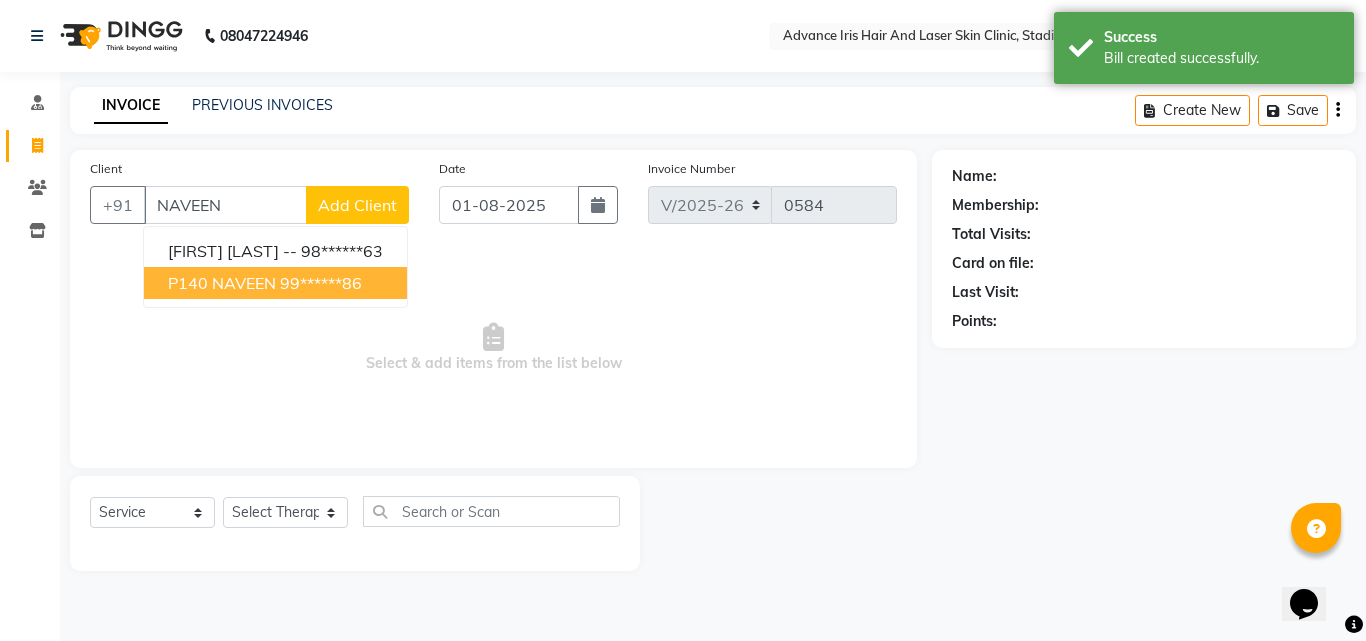 click on "p140 NAVEEN" at bounding box center (222, 283) 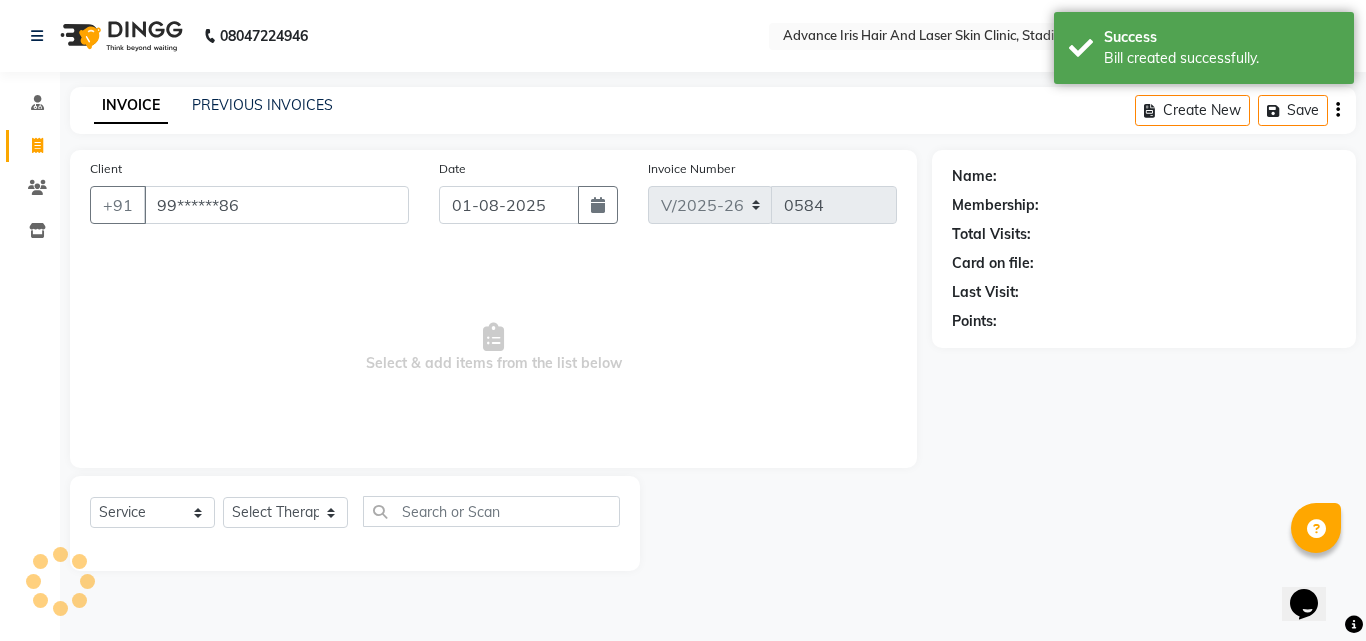 type on "99******86" 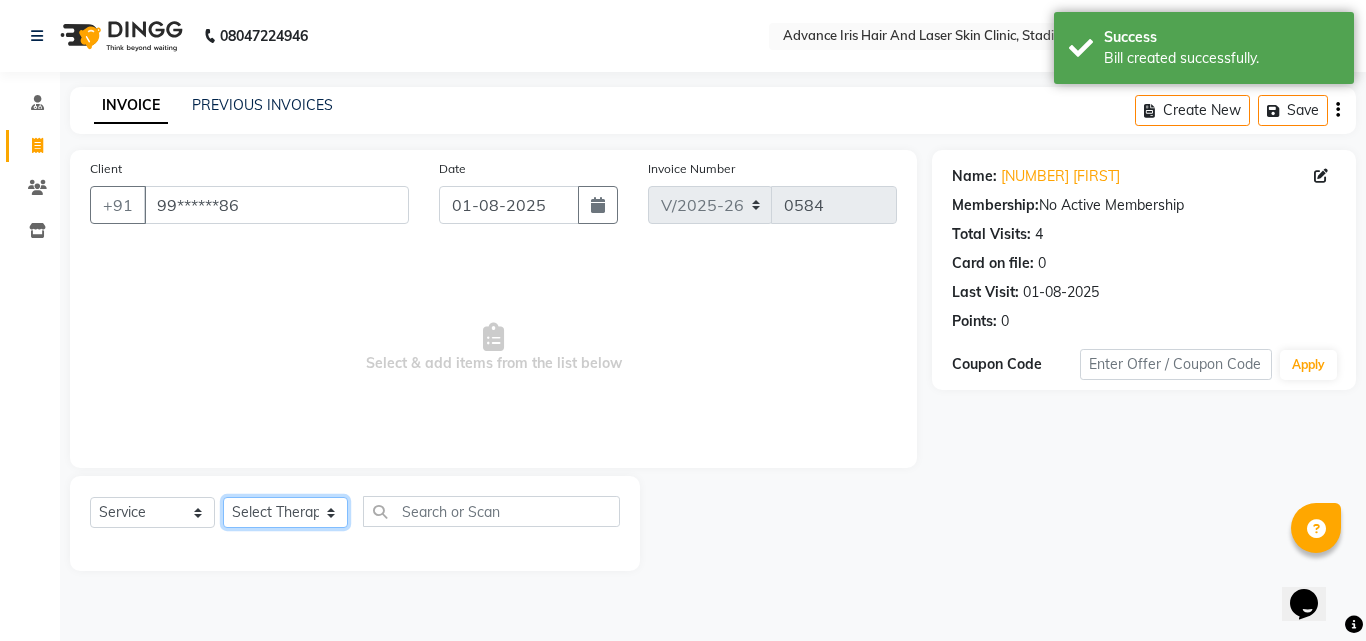 click on "Select Therapist Advance Iris Reception  Anchal Chandani Dr Pratiksha Dwivedi(Cosmetologist) Imran Isra [LAST]" 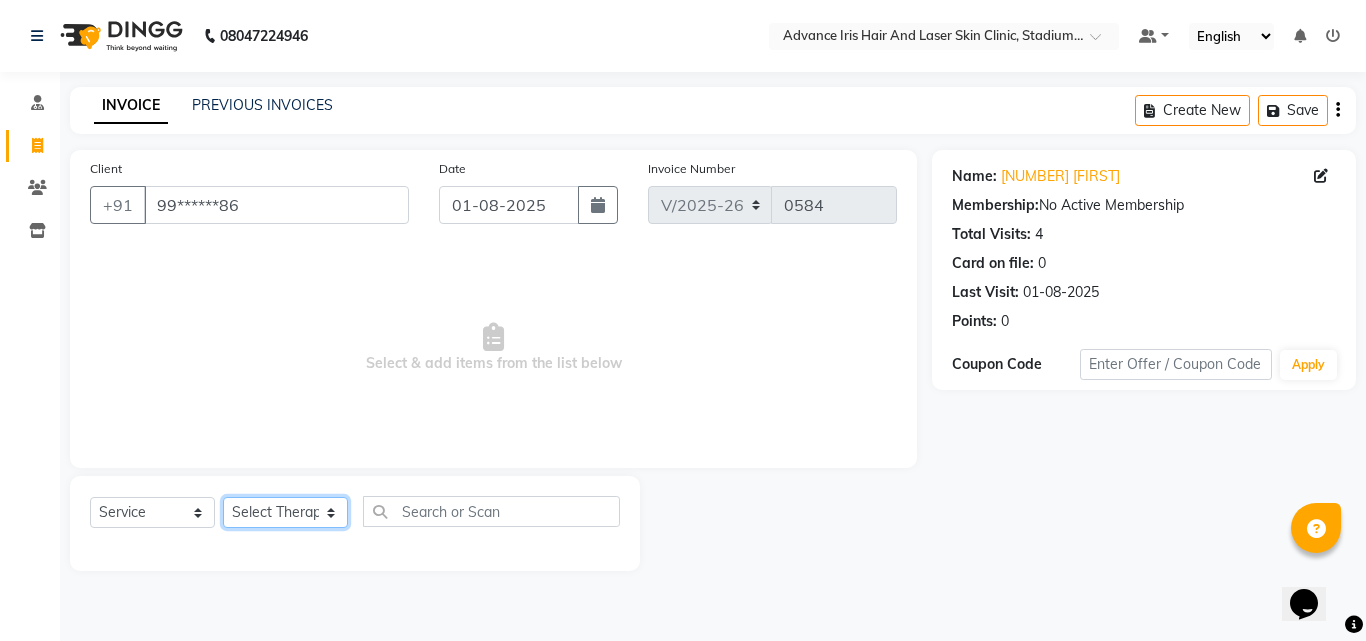 select on "40883" 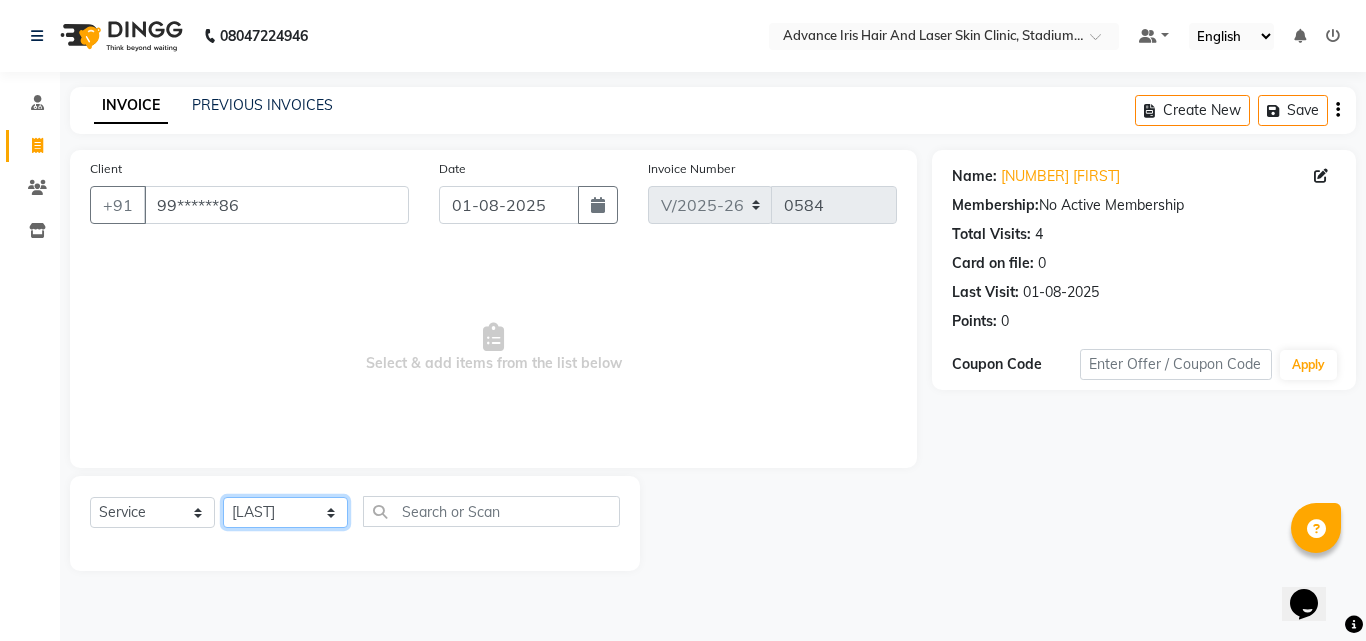 click on "Select Therapist Advance Iris Reception  Anchal Chandani Dr Pratiksha Dwivedi(Cosmetologist) Imran Isra [LAST]" 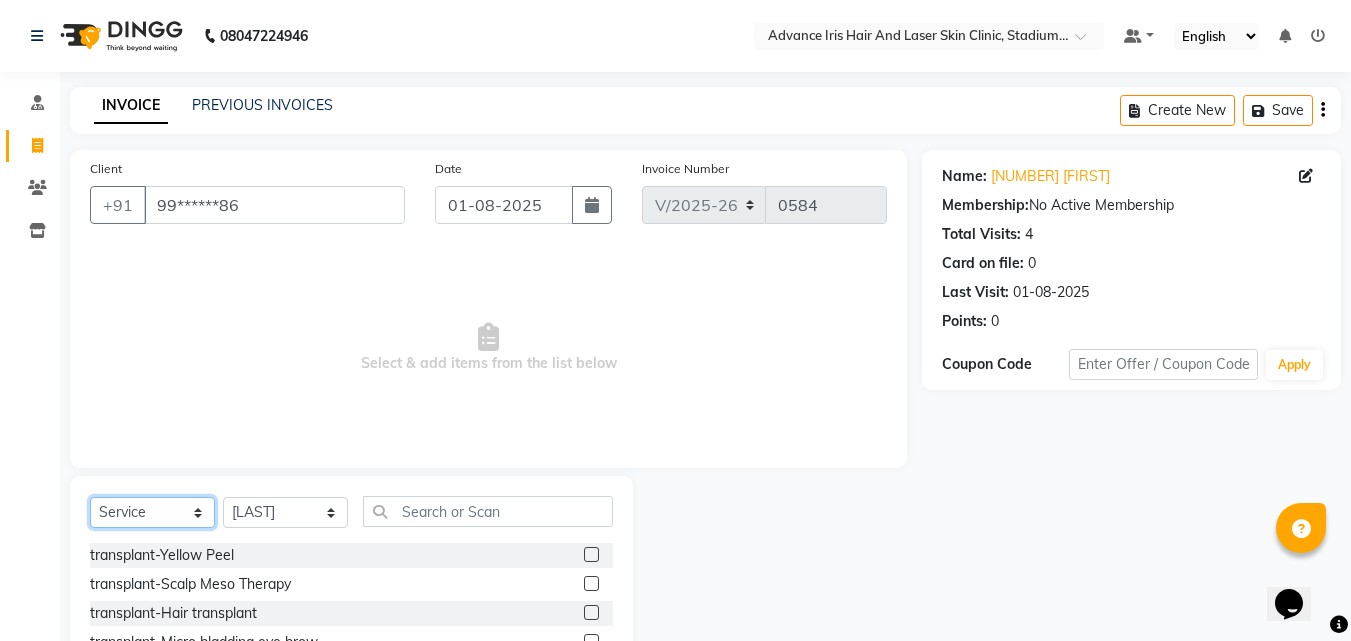 click on "Select  Service  Product  Membership  Package Voucher Prepaid Gift Card" 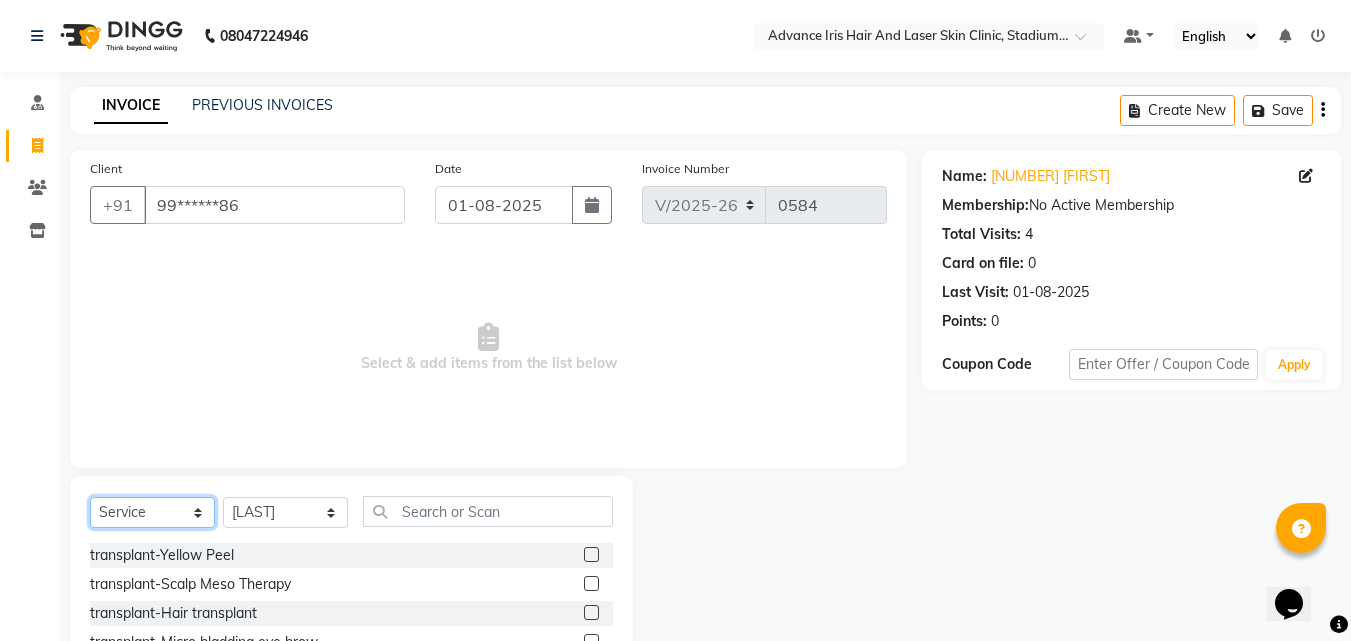 select on "product" 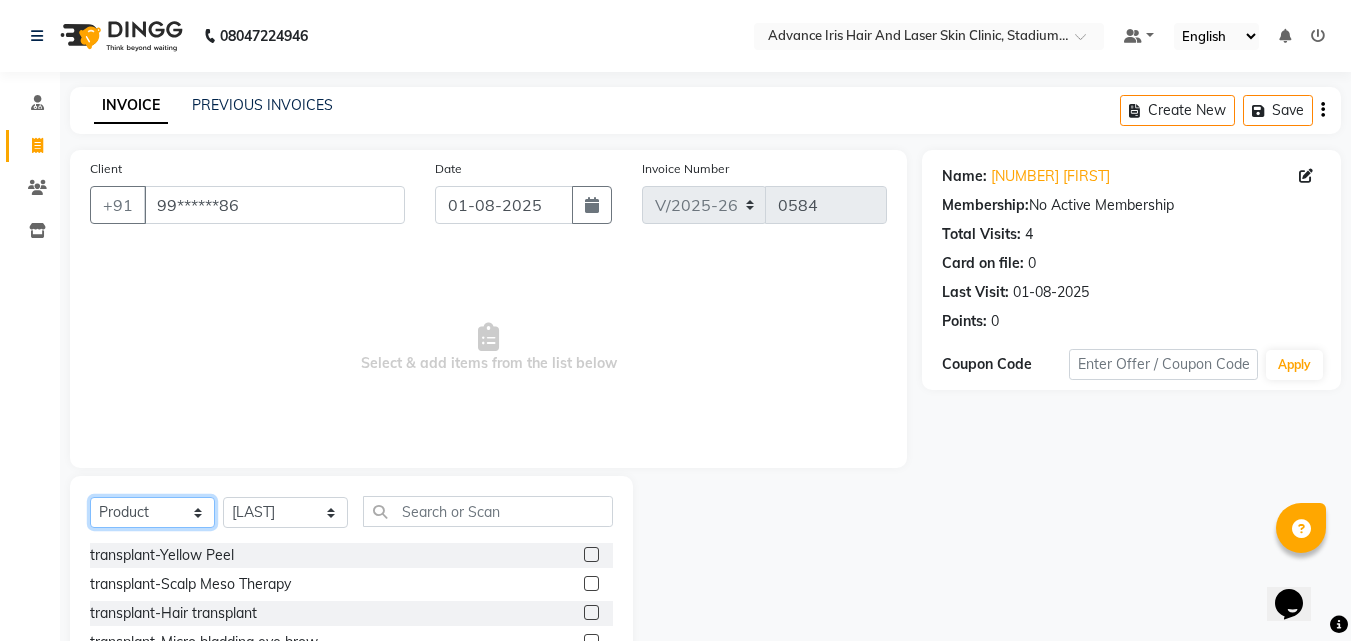 click on "Select  Service  Product  Membership  Package Voucher Prepaid Gift Card" 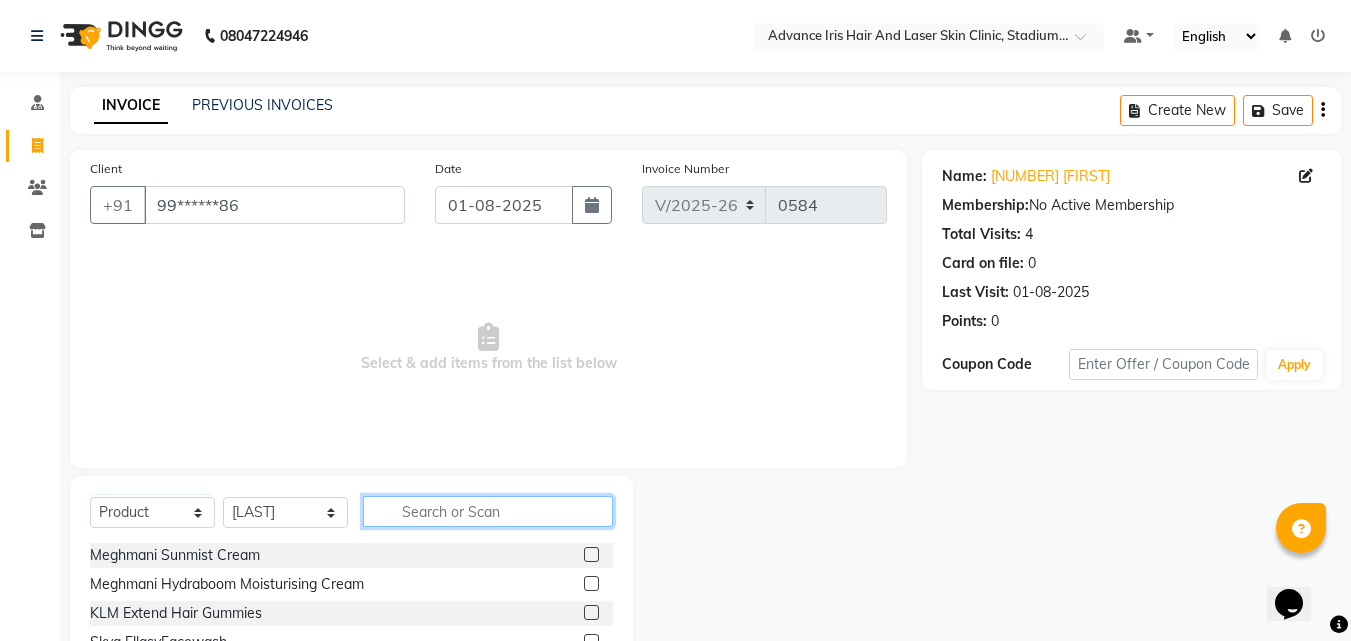 click 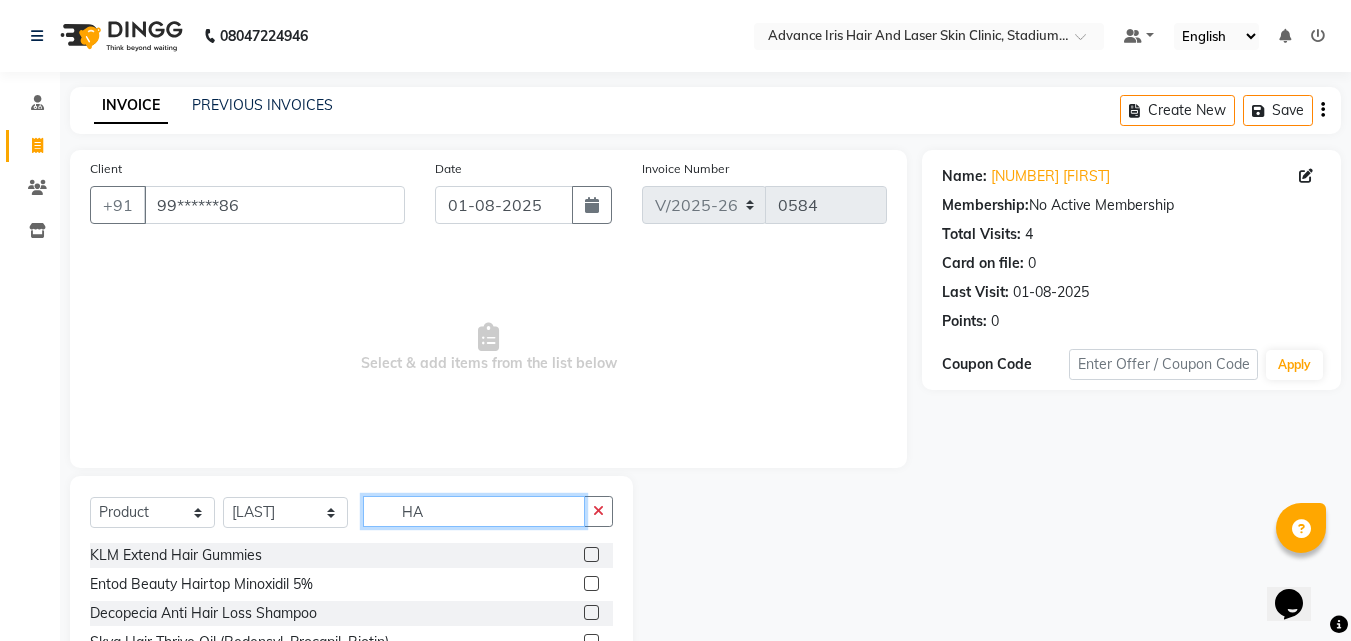 type on "H" 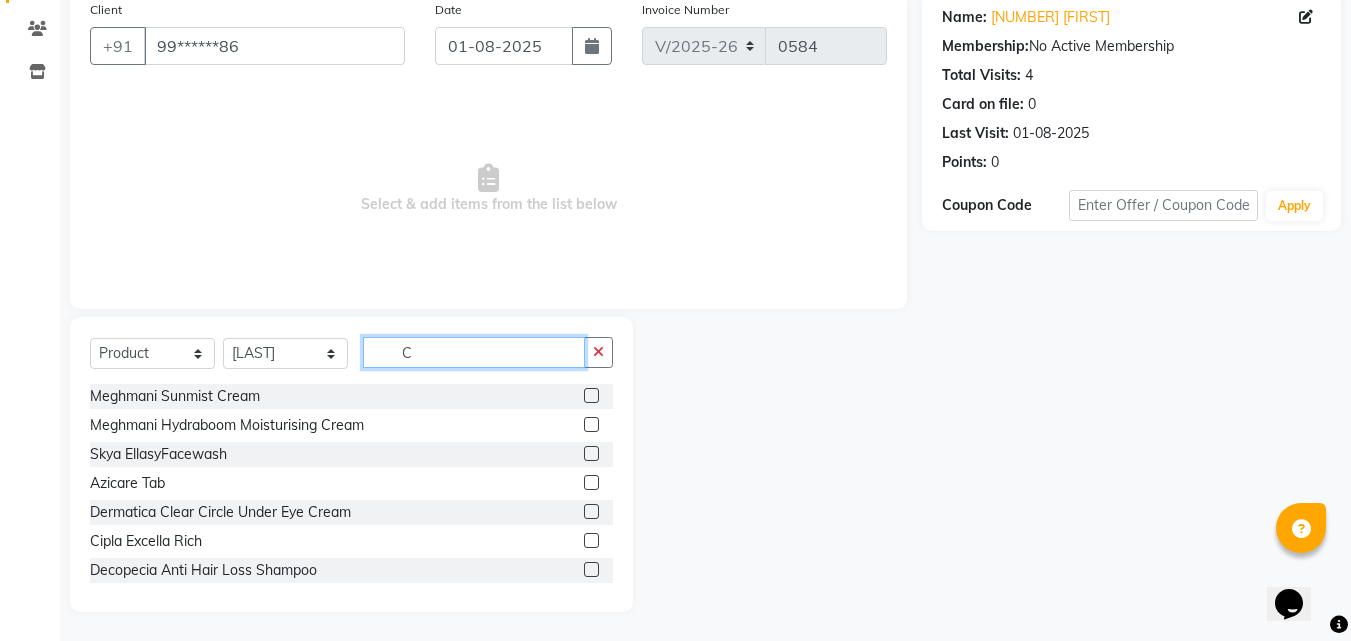 scroll, scrollTop: 160, scrollLeft: 0, axis: vertical 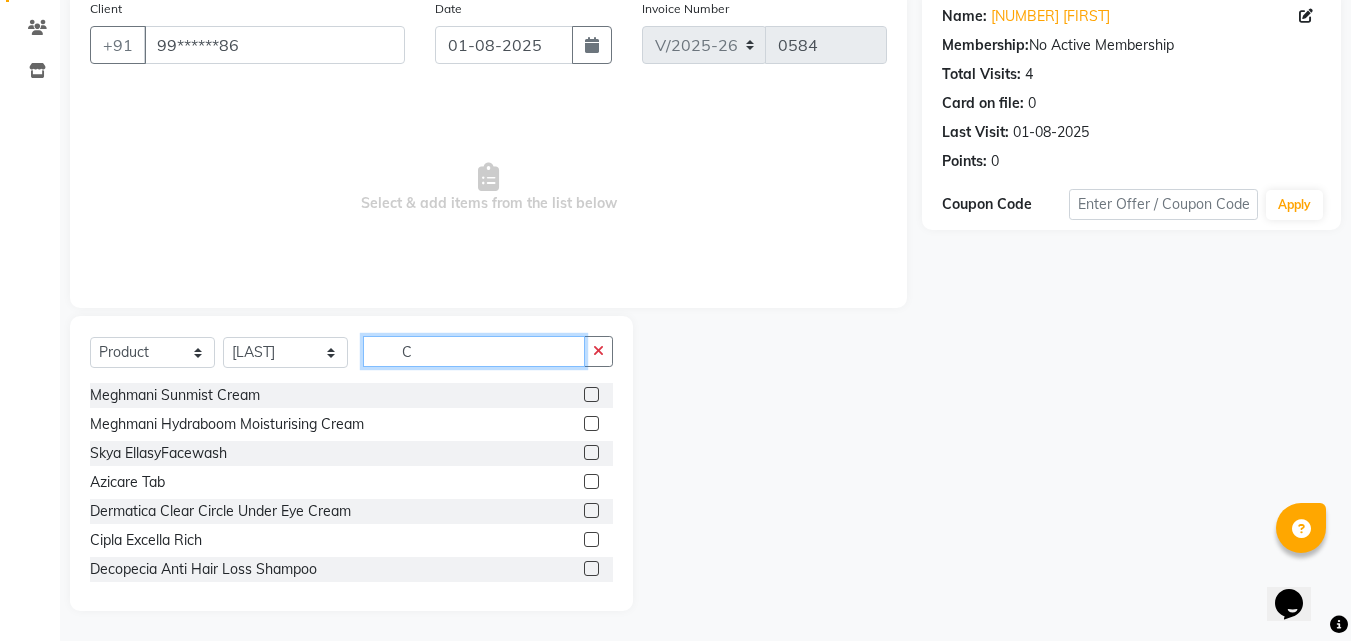 type on "C" 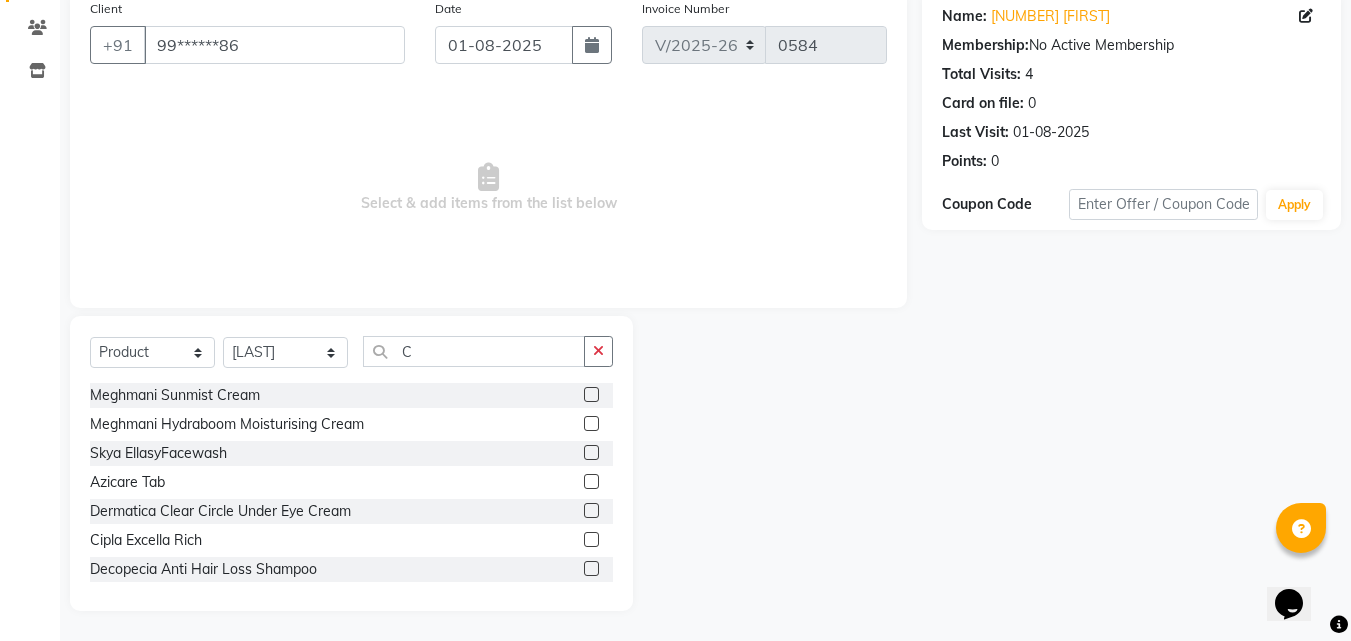 click on "Select  Service  Product  Membership  Package Voucher Prepaid Gift Card  Select Therapist Advance Iris Reception  Anchal Chandani Dr Pratiksha Dwivedi(Cosmetologist) Imran Isra [LAST] C" 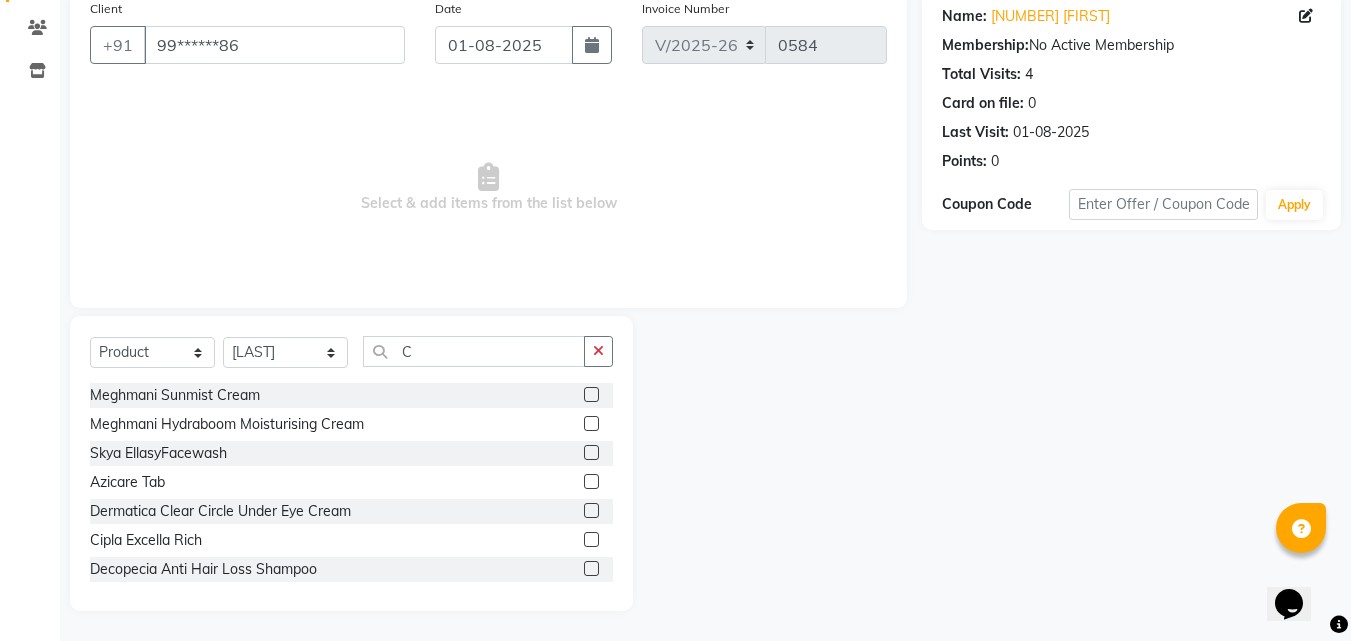 drag, startPoint x: 459, startPoint y: 324, endPoint x: 444, endPoint y: 353, distance: 32.649654 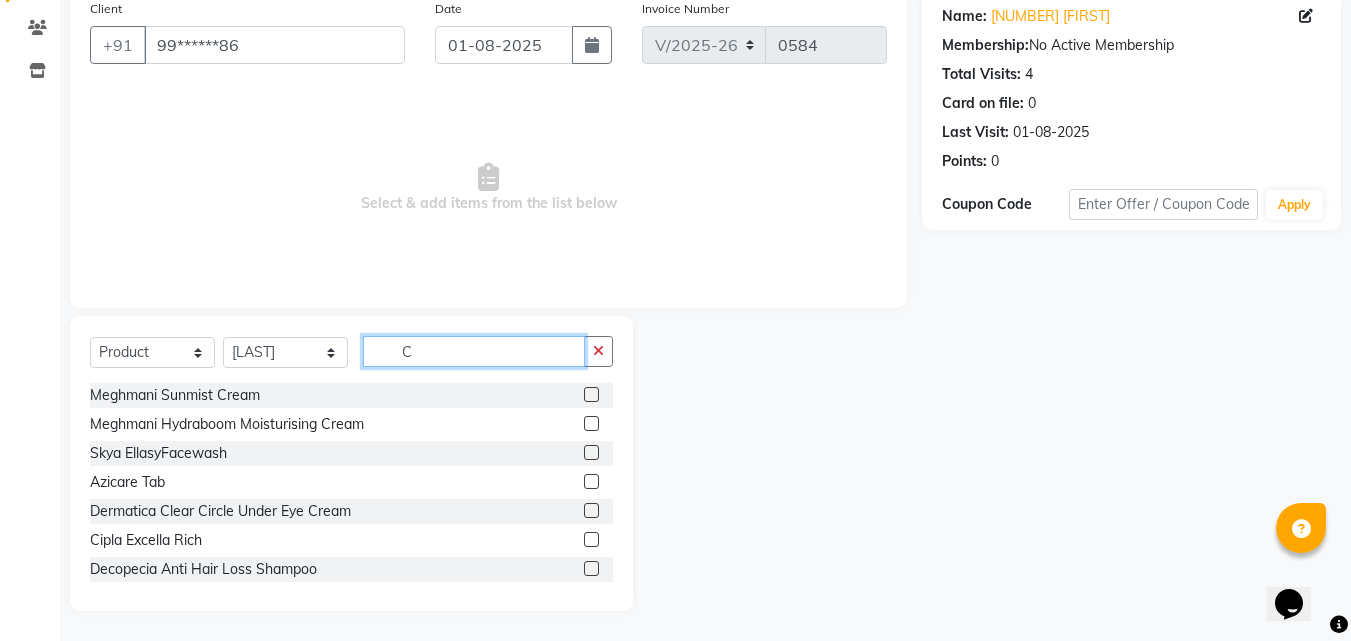 click on "C" 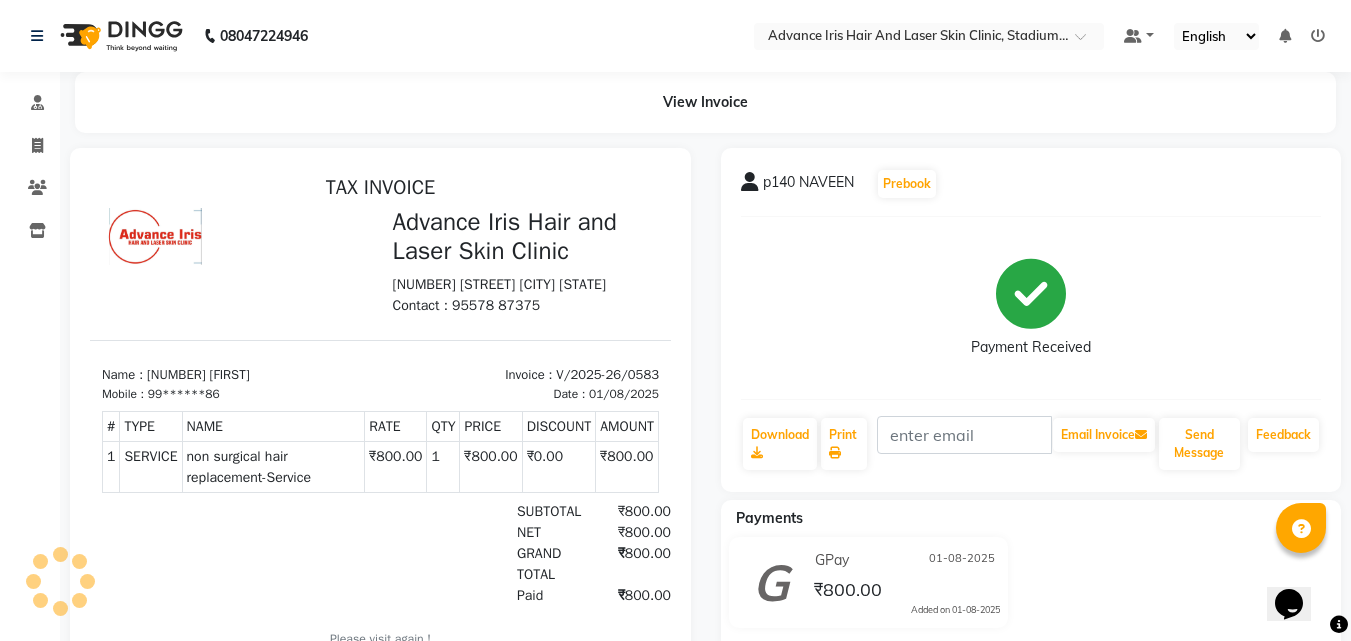 scroll, scrollTop: 0, scrollLeft: 0, axis: both 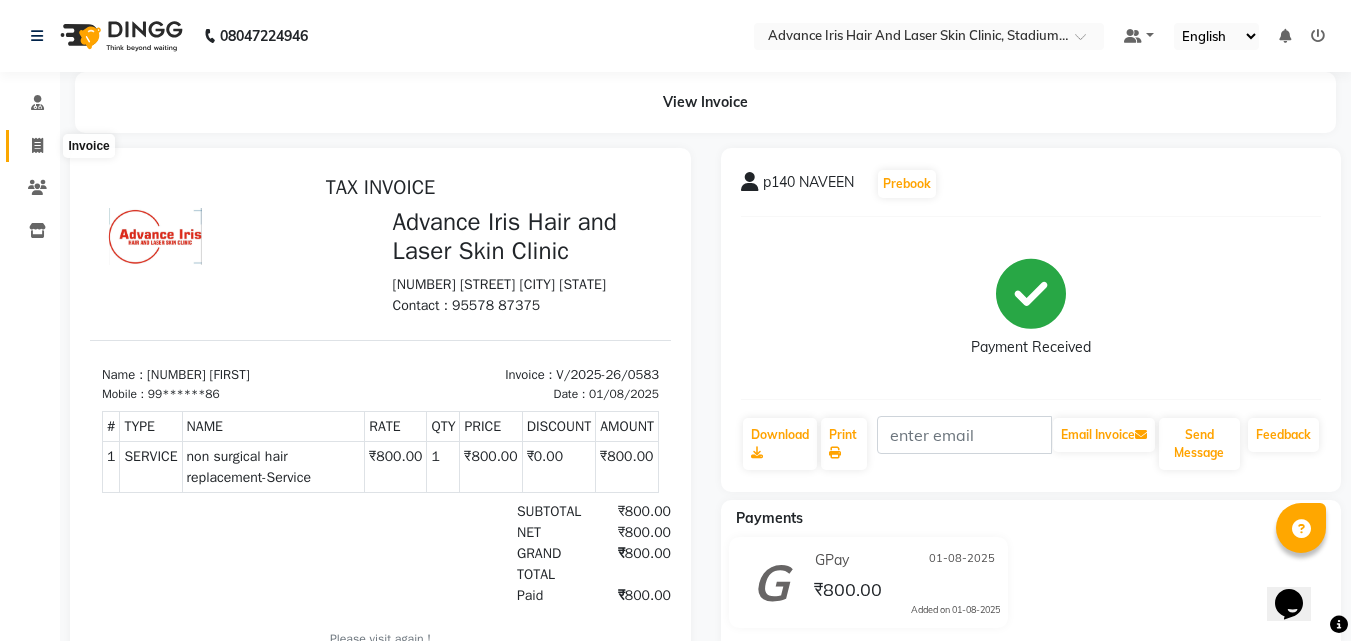 click 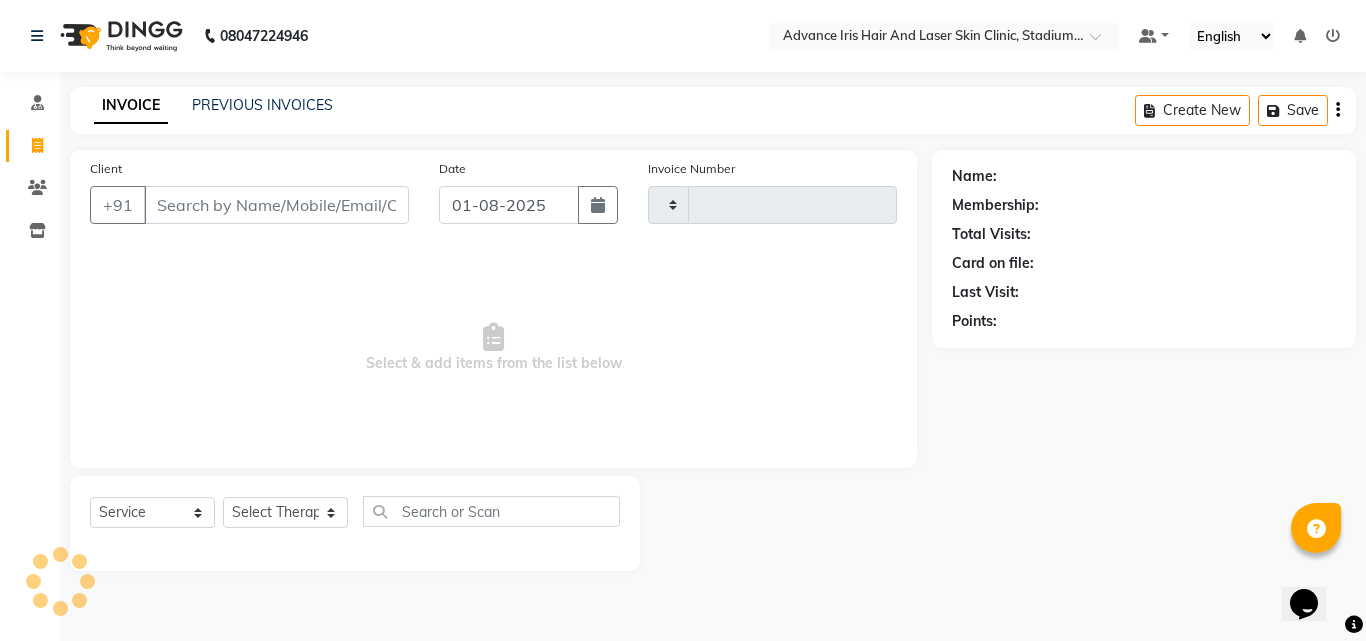 type on "0584" 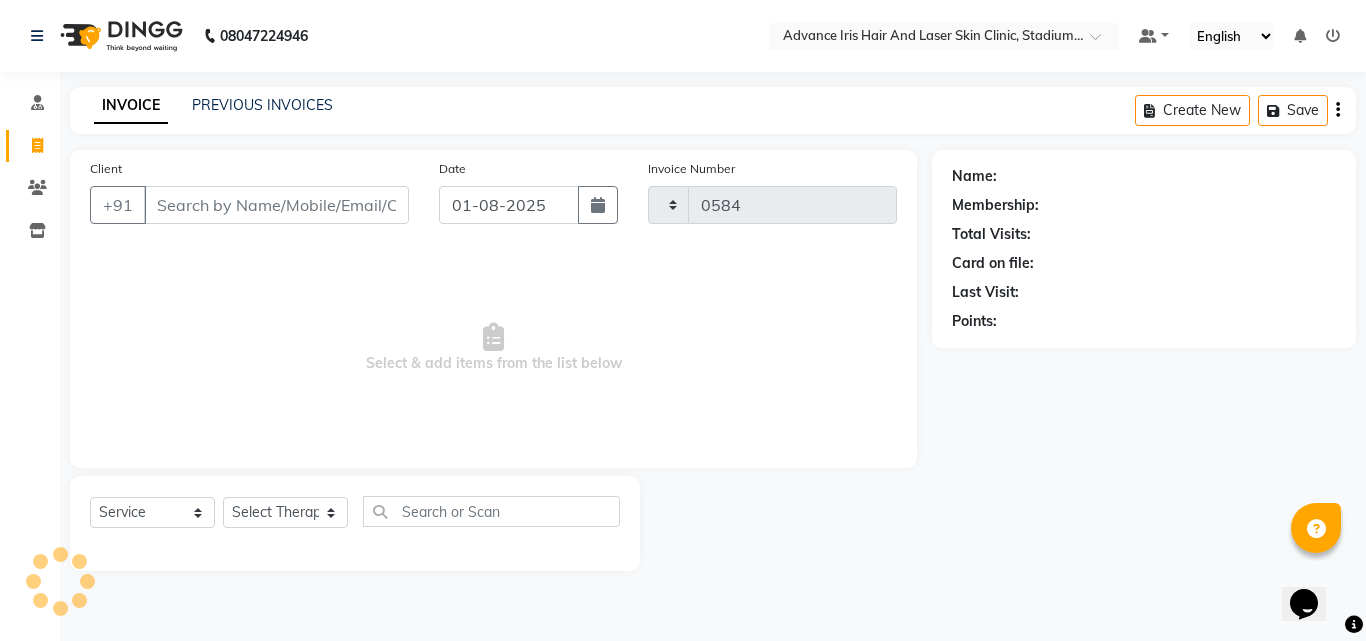 select on "5825" 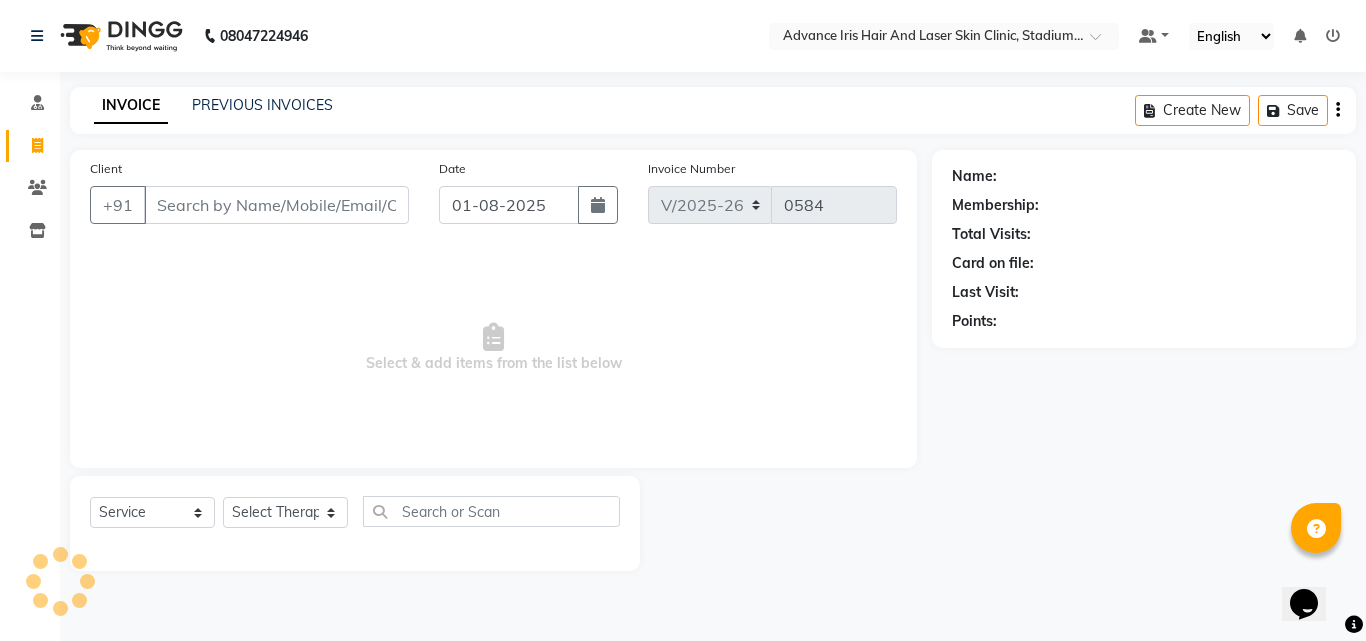 click on "Client" at bounding box center (276, 205) 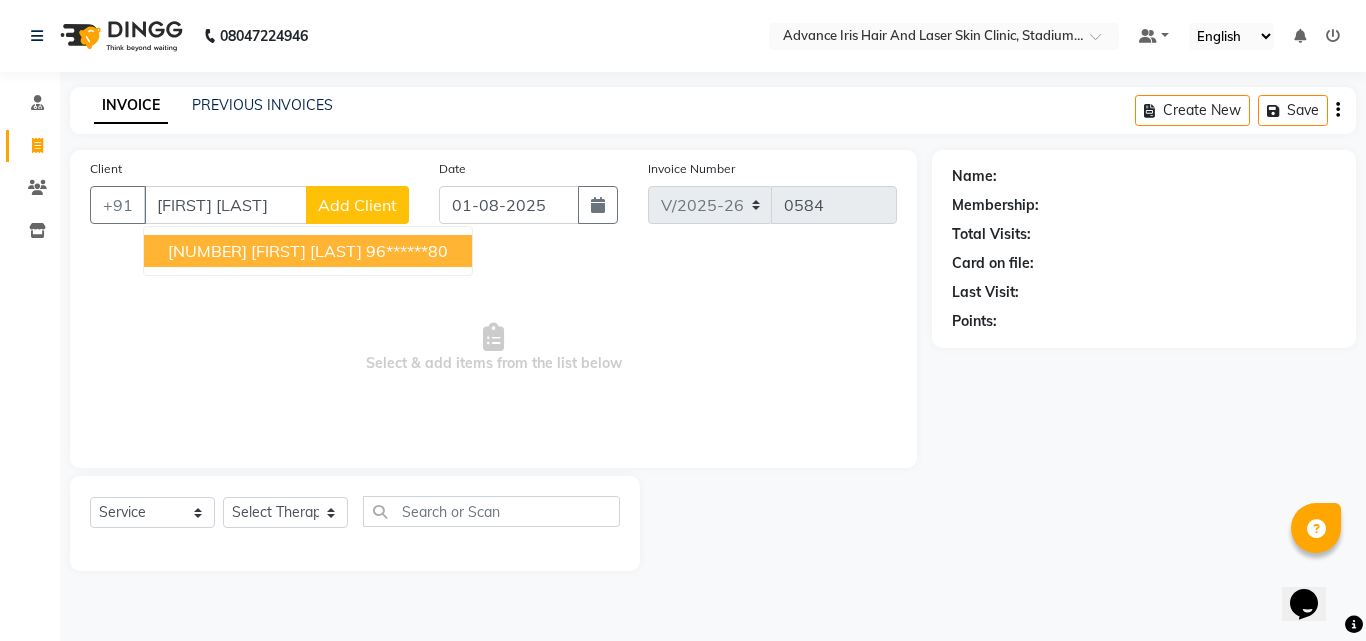 click on "[NUMBER] [FIRST] [LAST]" at bounding box center [265, 251] 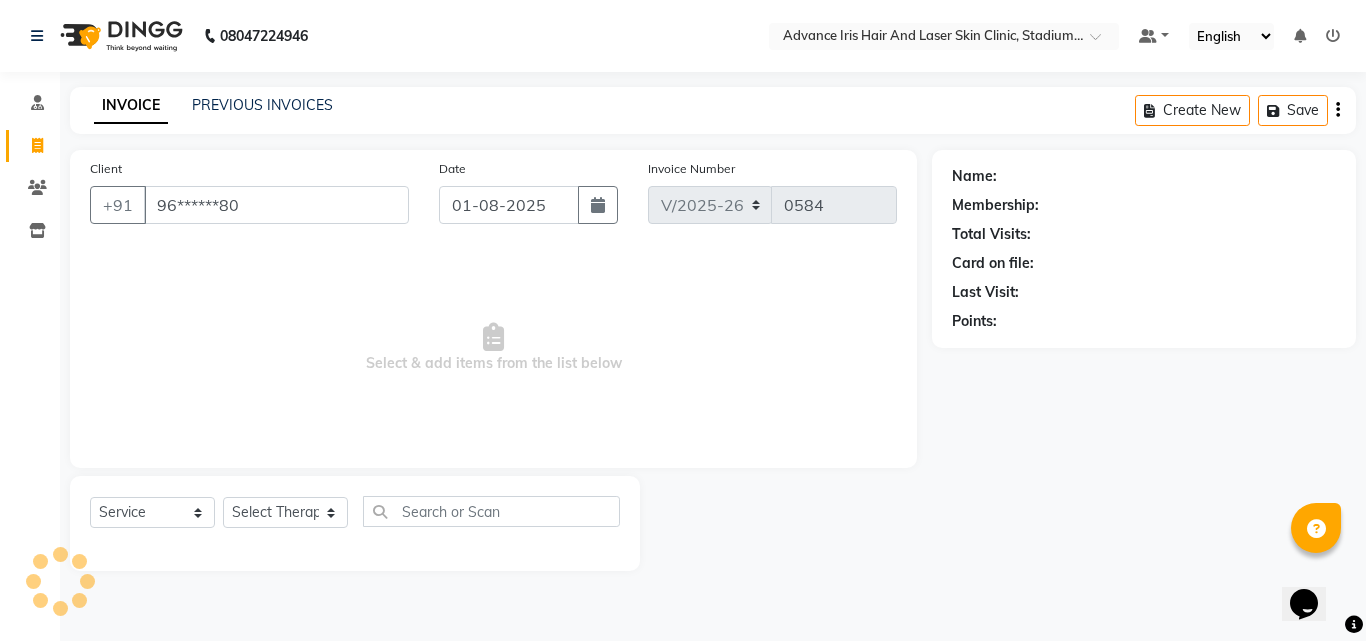 type on "96******80" 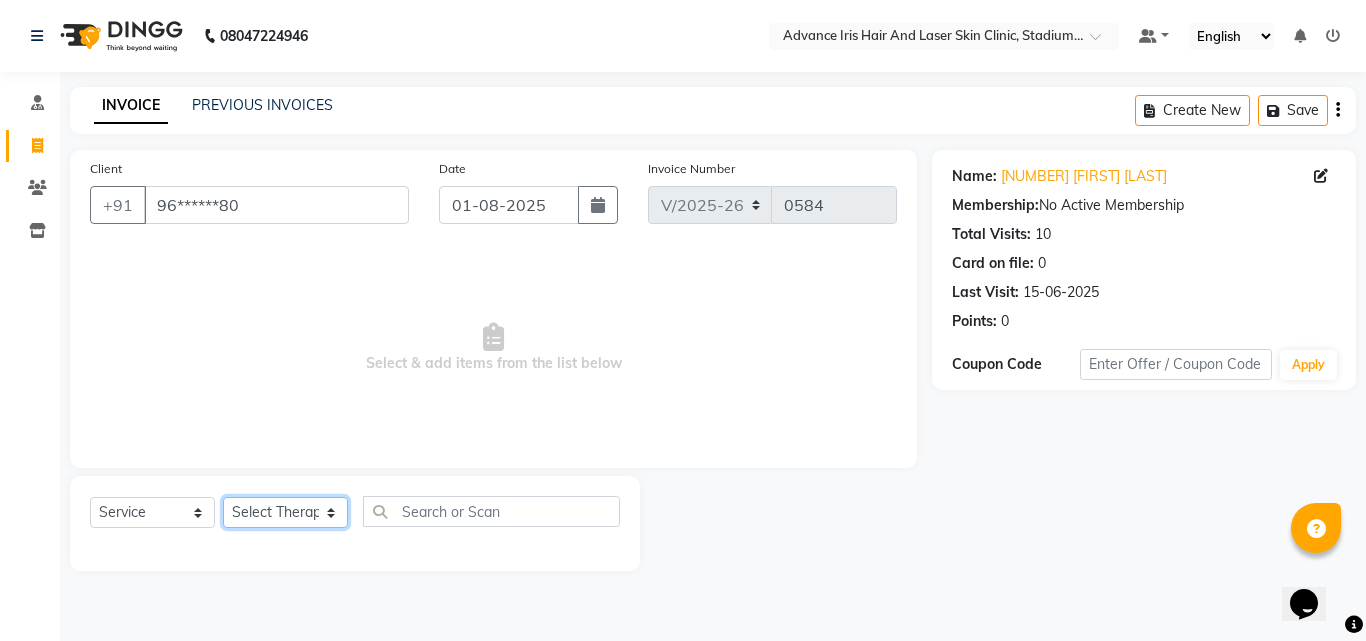 click on "Select Therapist Advance Iris Reception  Anchal Chandani Dr Pratiksha Dwivedi(Cosmetologist) Imran Isra [LAST]" 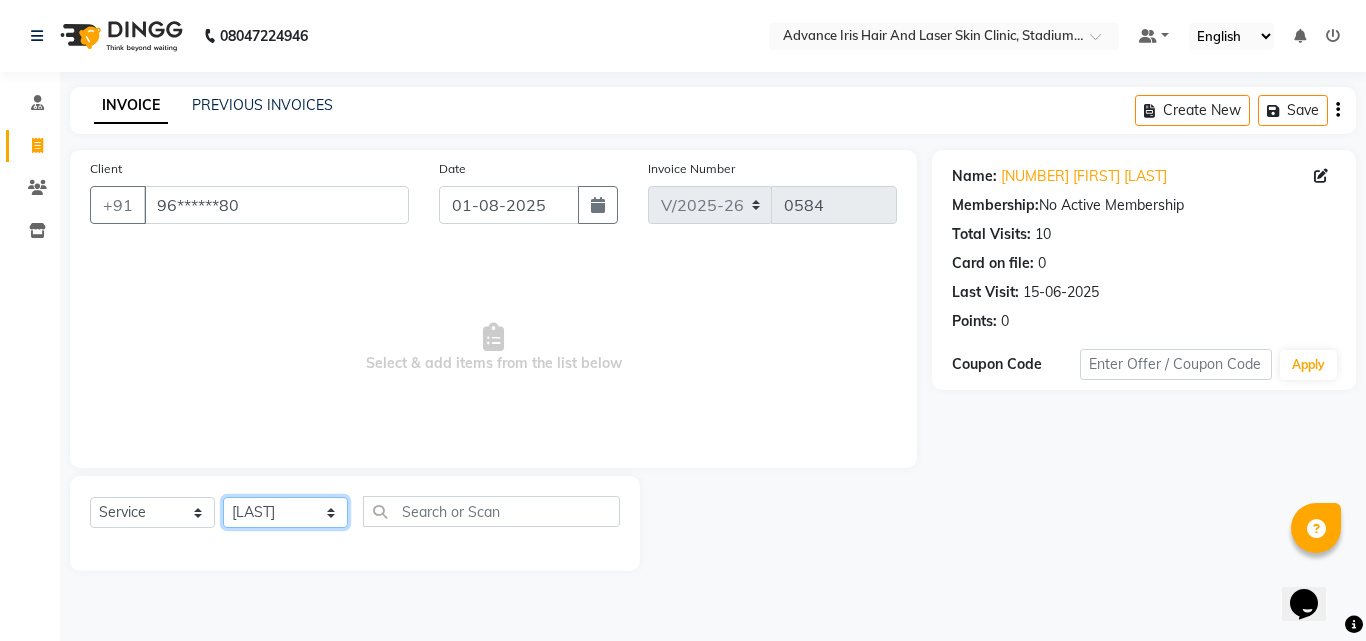 click on "Select Therapist Advance Iris Reception  Anchal Chandani Dr Pratiksha Dwivedi(Cosmetologist) Imran Isra [LAST]" 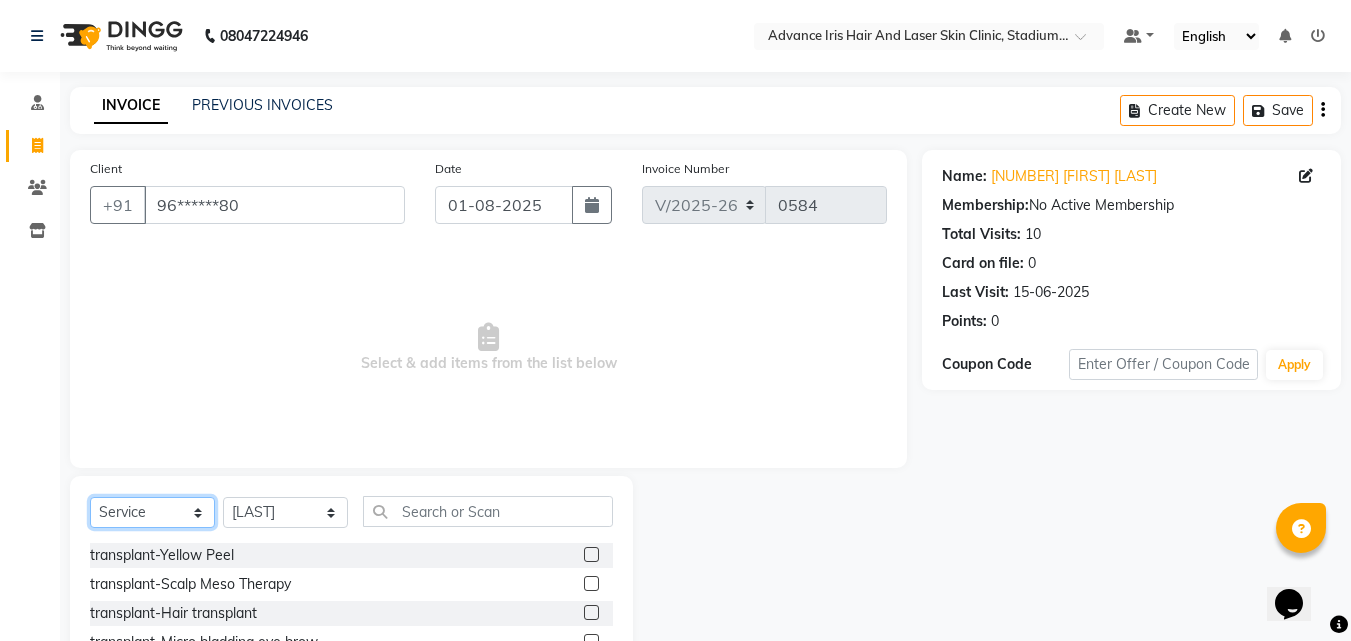click on "Select  Service  Product  Membership  Package Voucher Prepaid Gift Card" 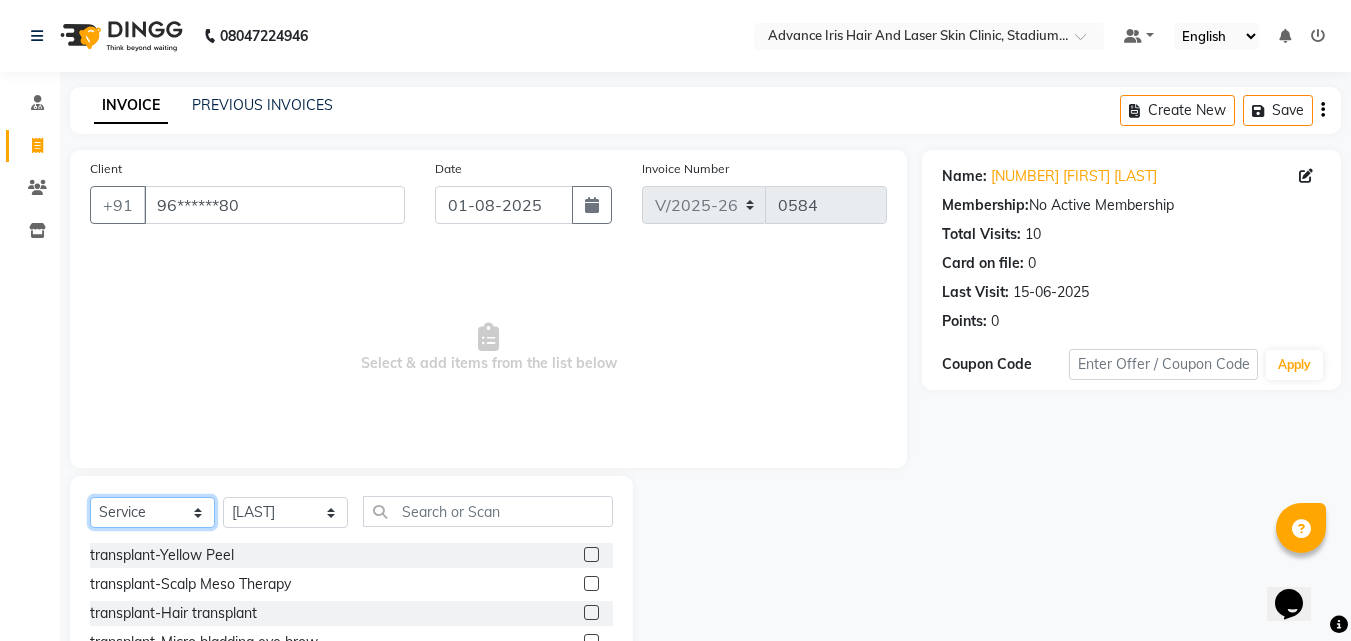 click on "Select  Service  Product  Membership  Package Voucher Prepaid Gift Card" 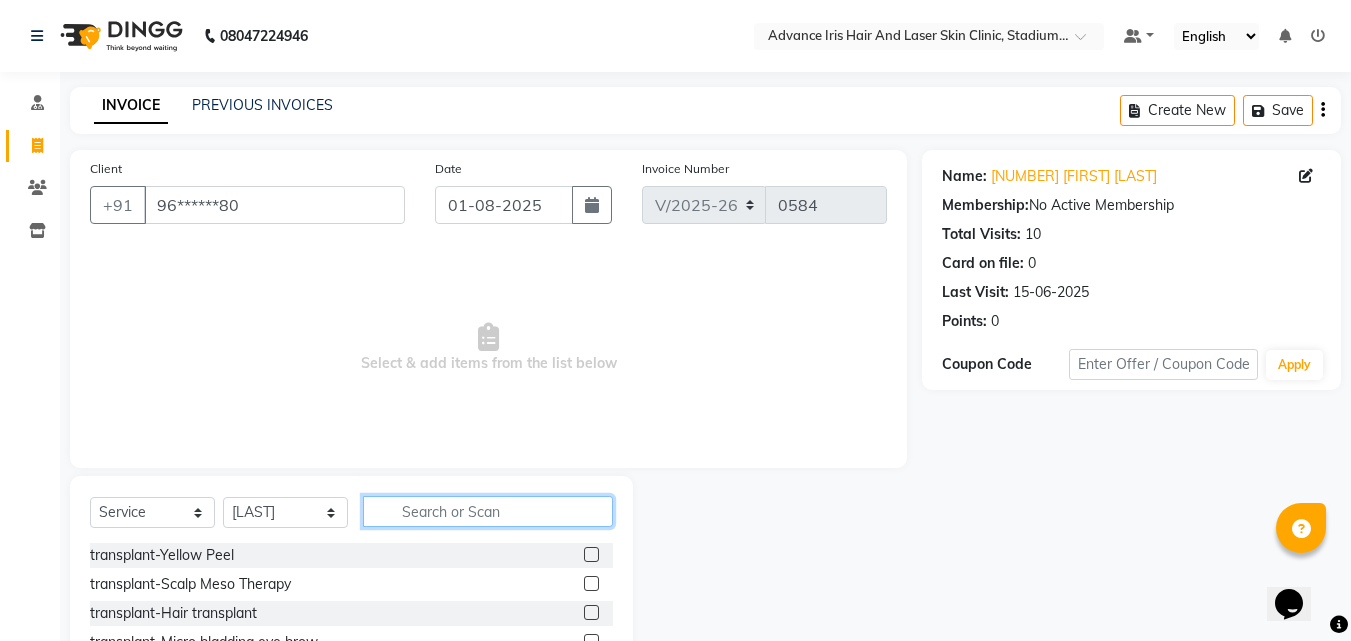 click 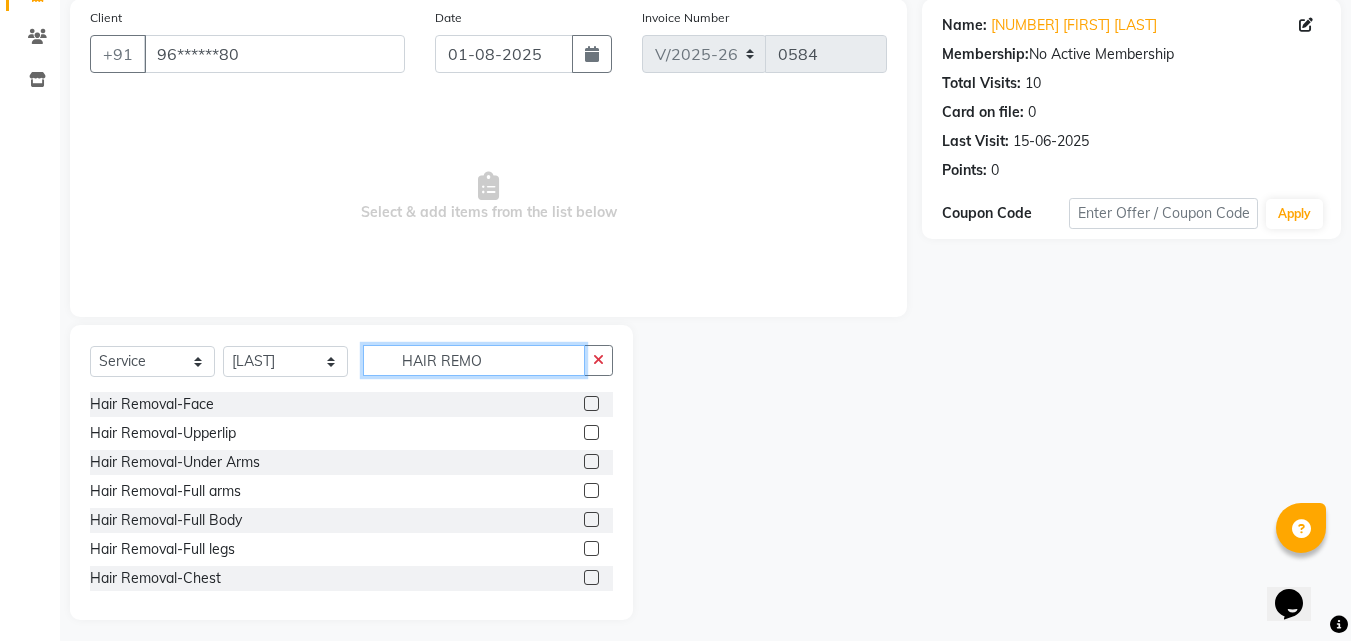 scroll, scrollTop: 160, scrollLeft: 0, axis: vertical 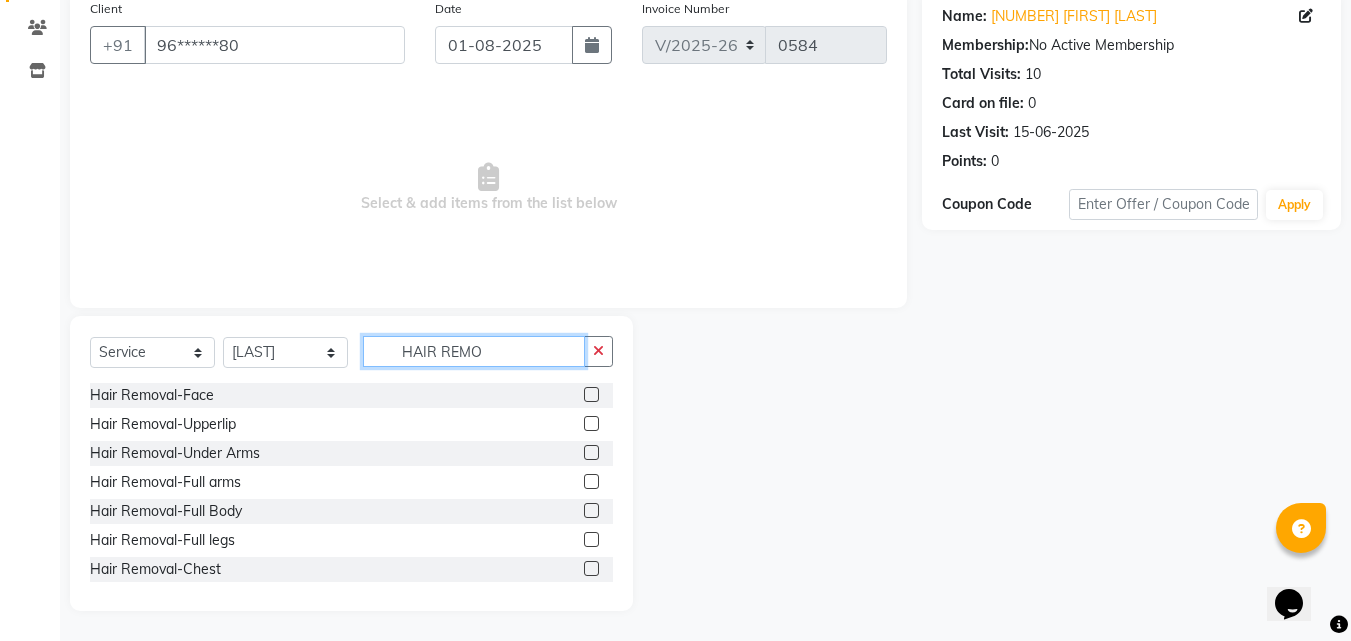 type on "HAIR REMO" 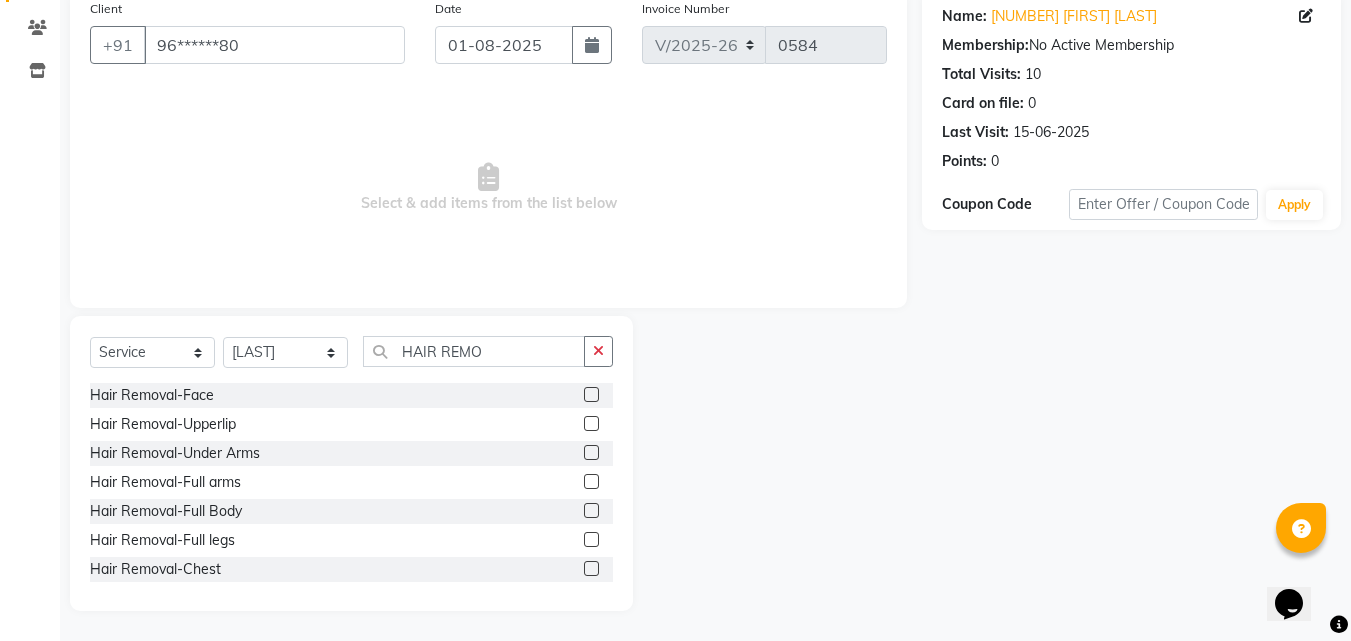 click 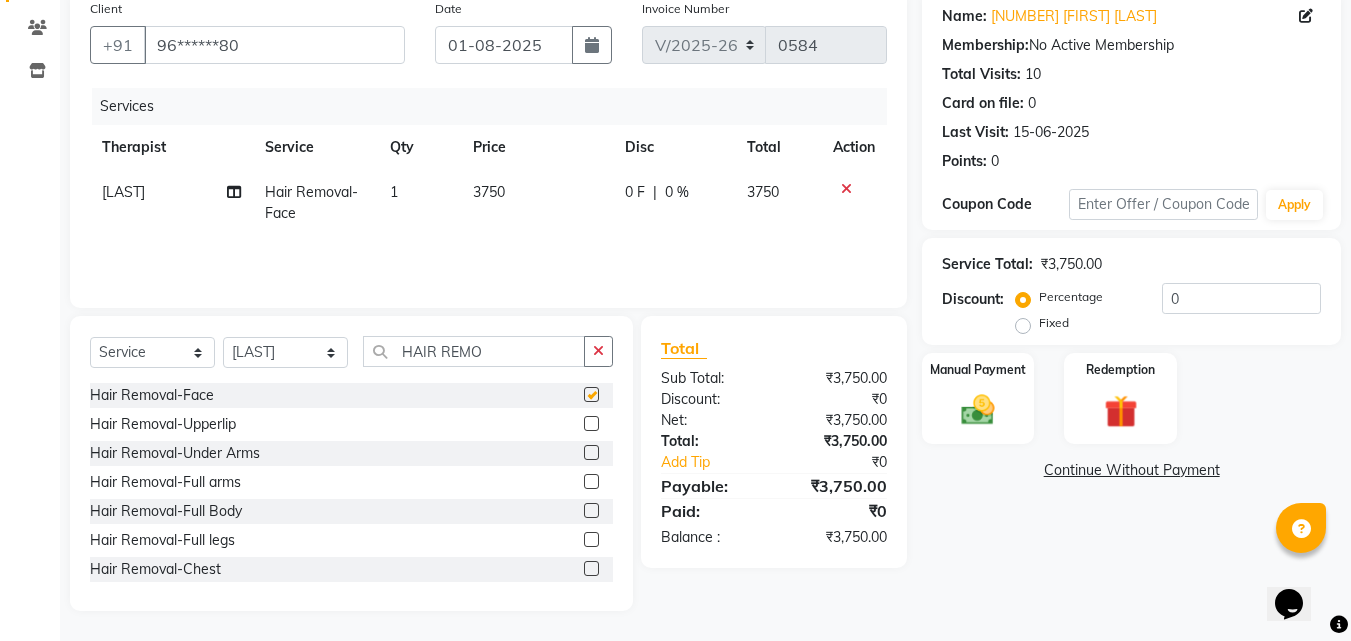checkbox on "false" 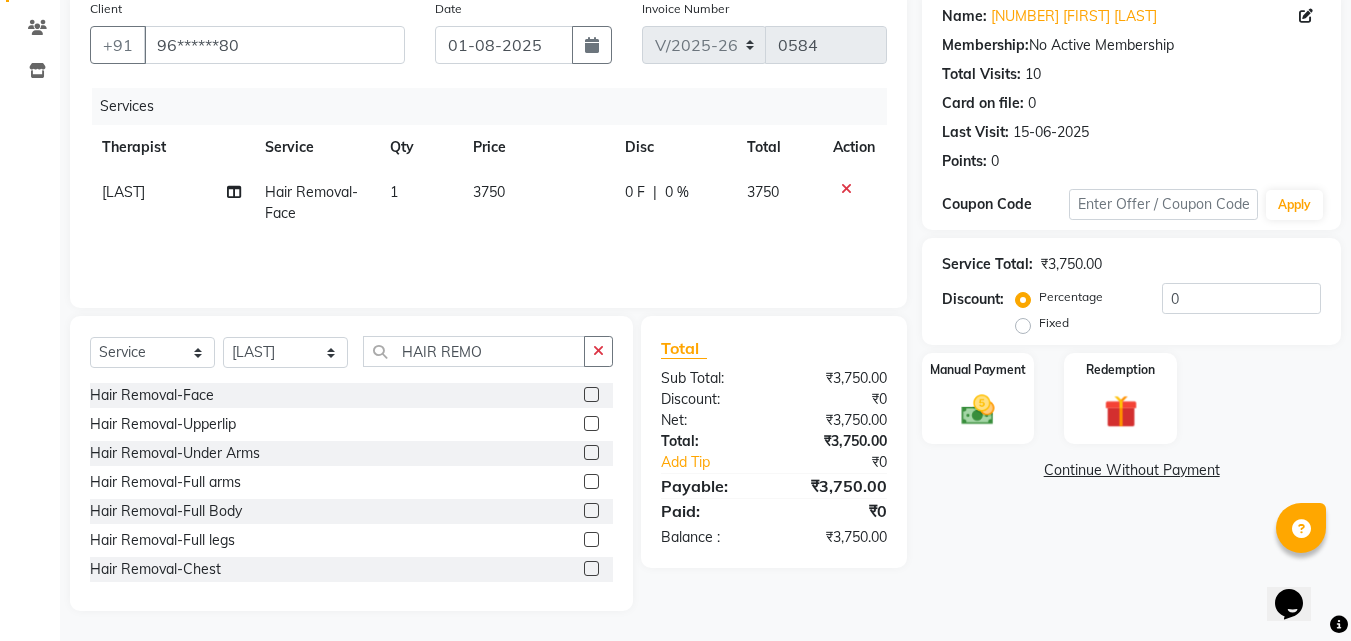 click on "3750" 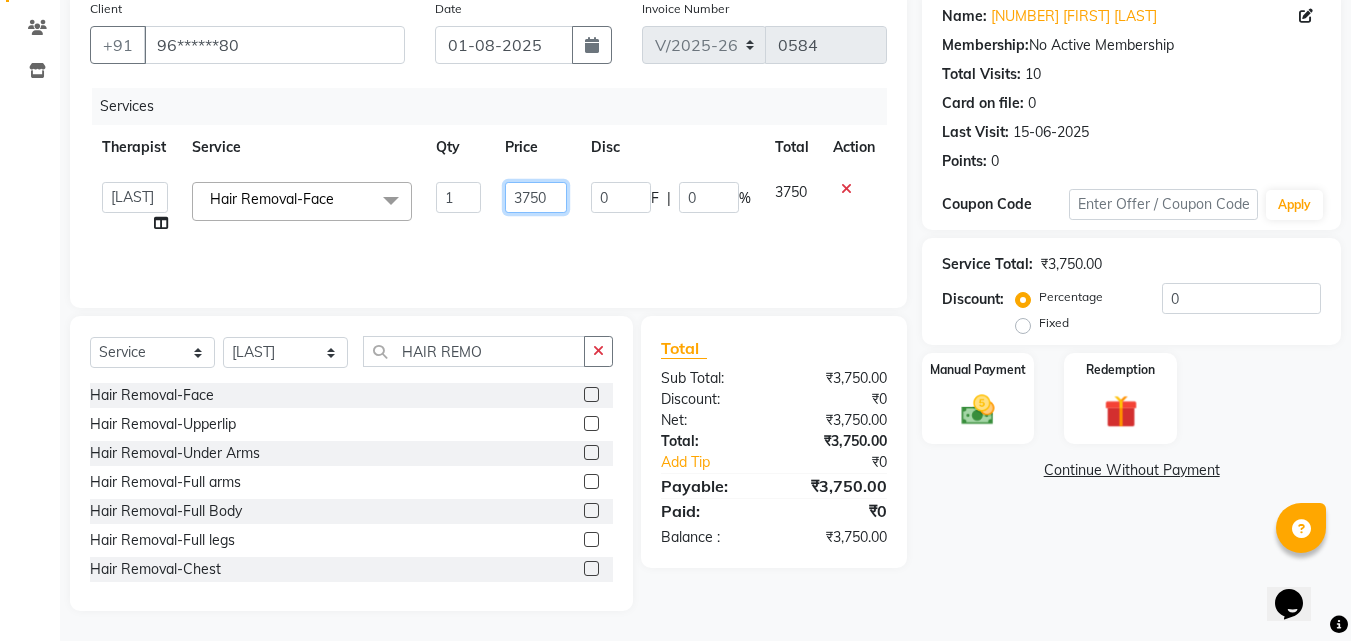 click on "3750" 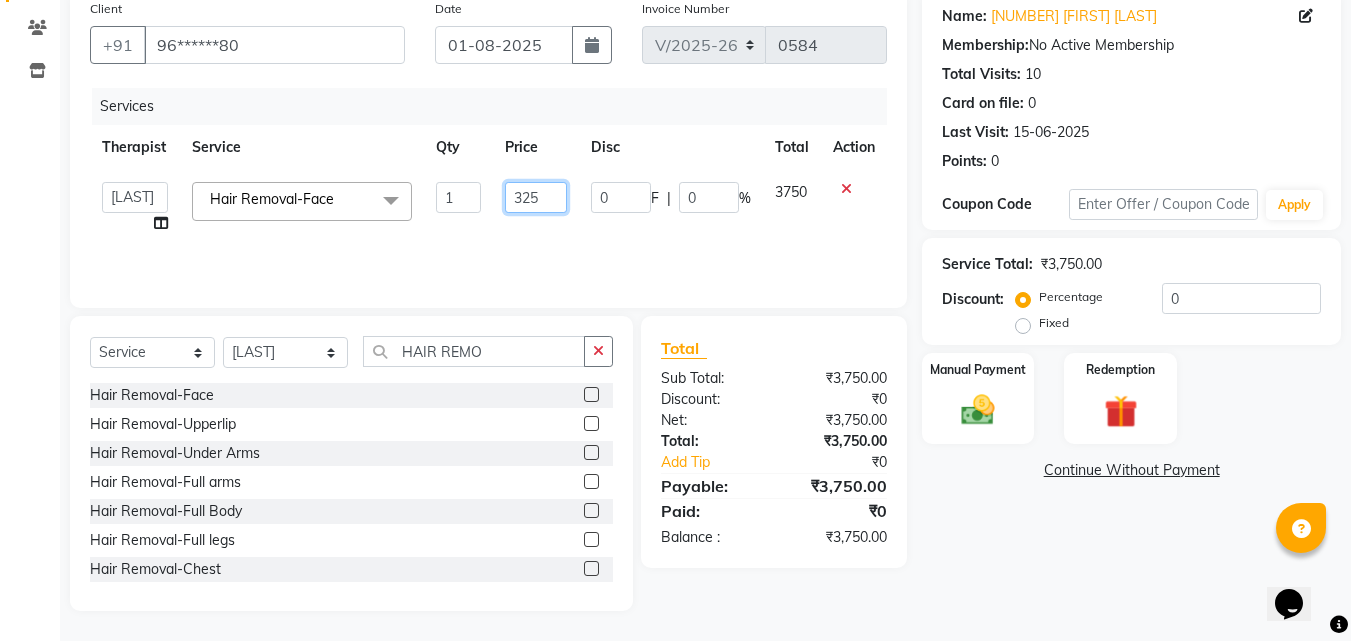 type on "3250" 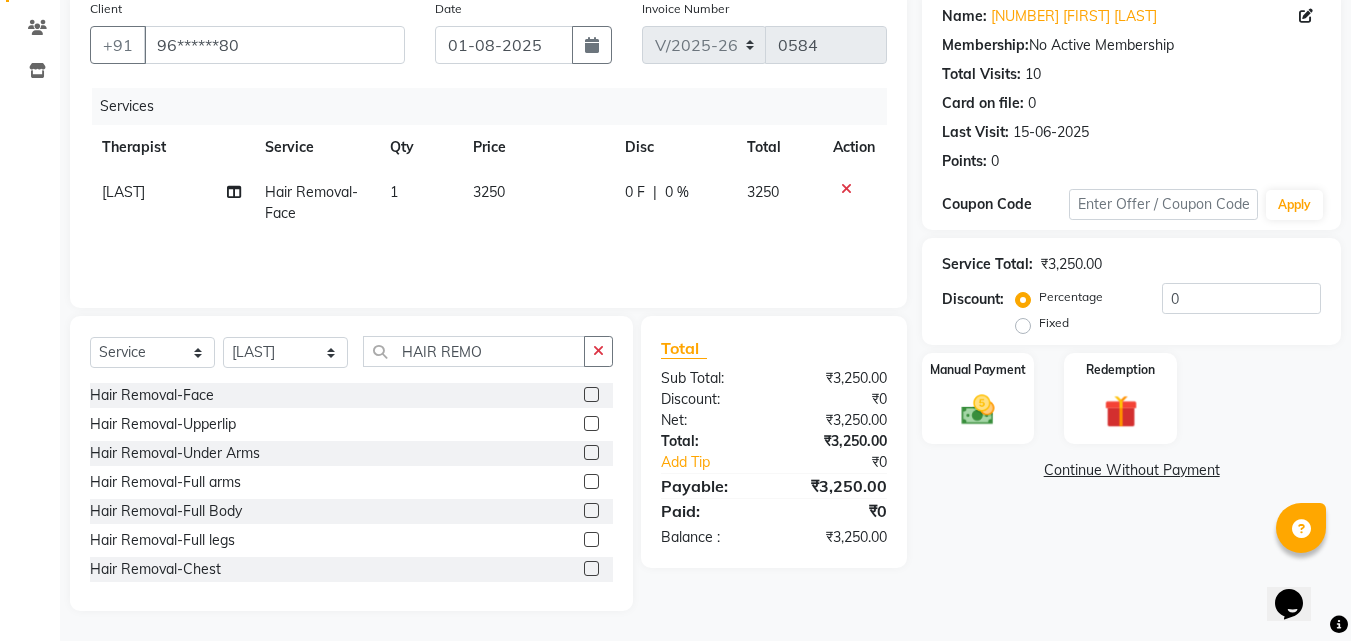 click on "Services Therapist Service Qty Price Disc Total Action [LAST] Hair Removal-Face 1 3250 0 F | 0 % 3250" 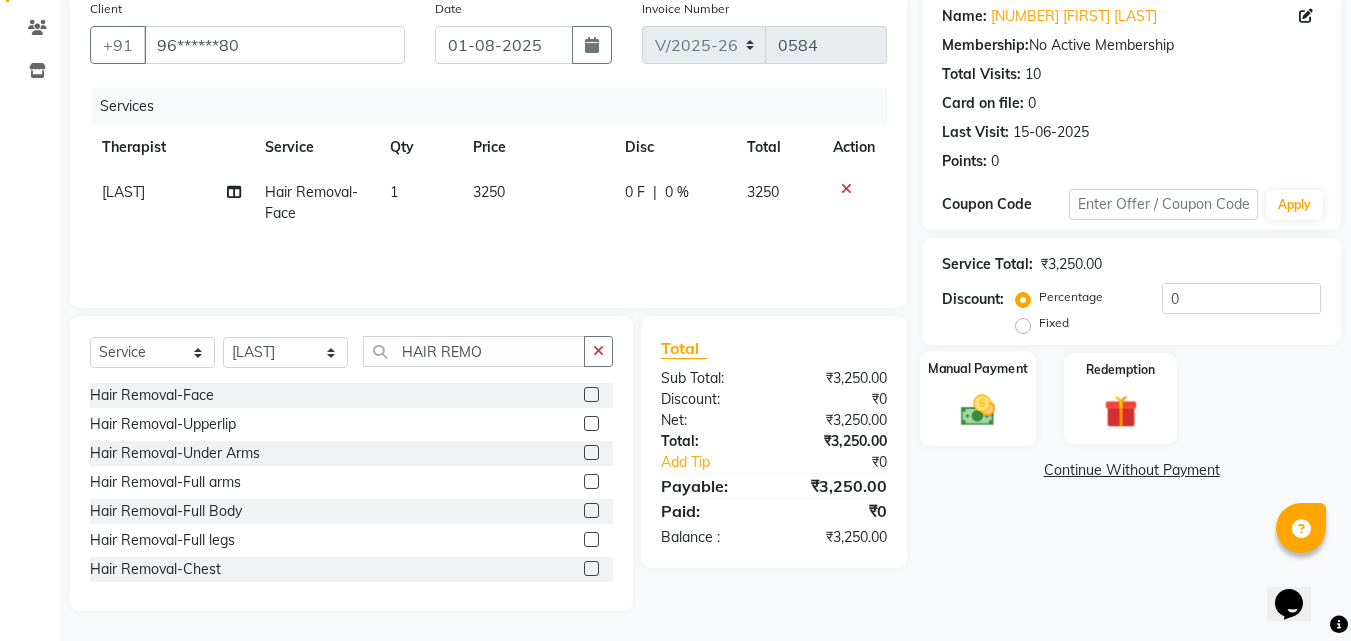 click 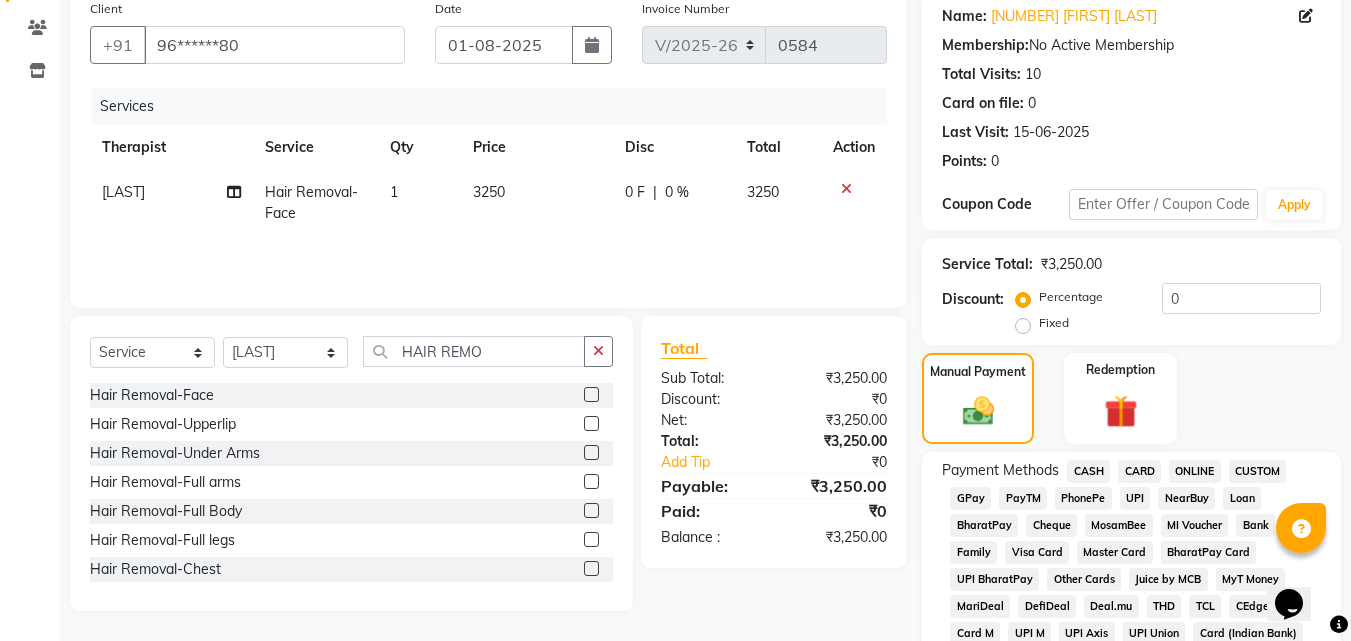 drag, startPoint x: 1090, startPoint y: 462, endPoint x: 1076, endPoint y: 467, distance: 14.866069 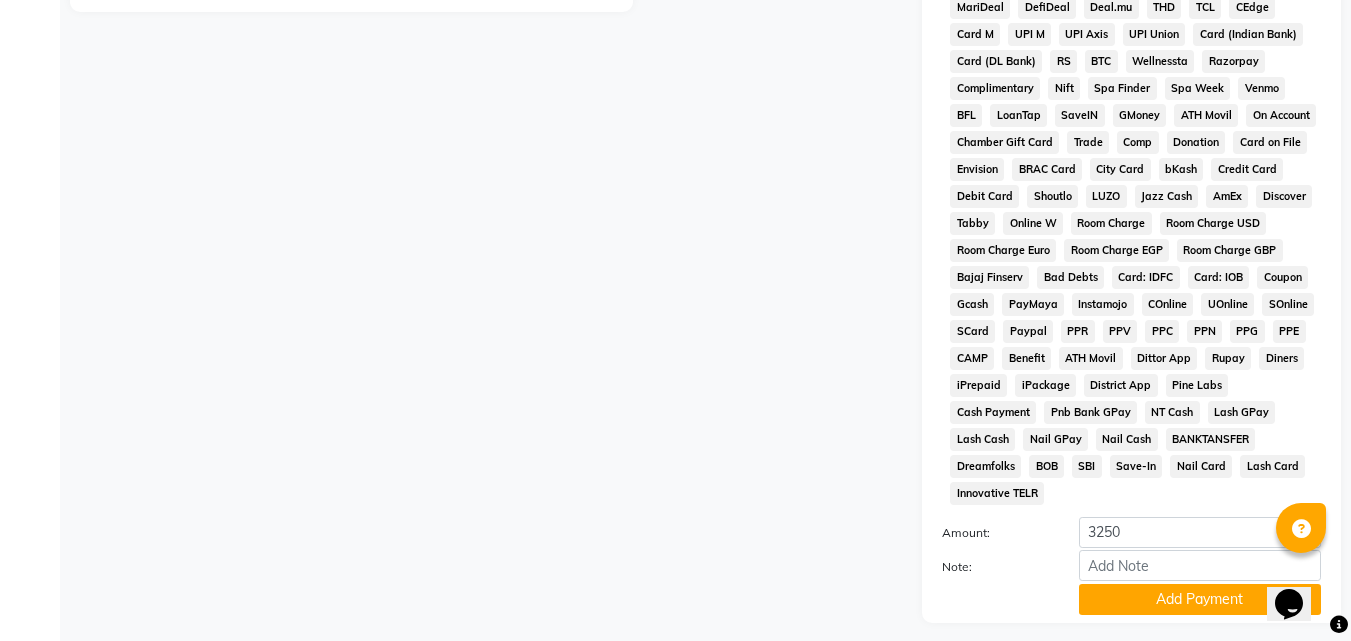 scroll, scrollTop: 760, scrollLeft: 0, axis: vertical 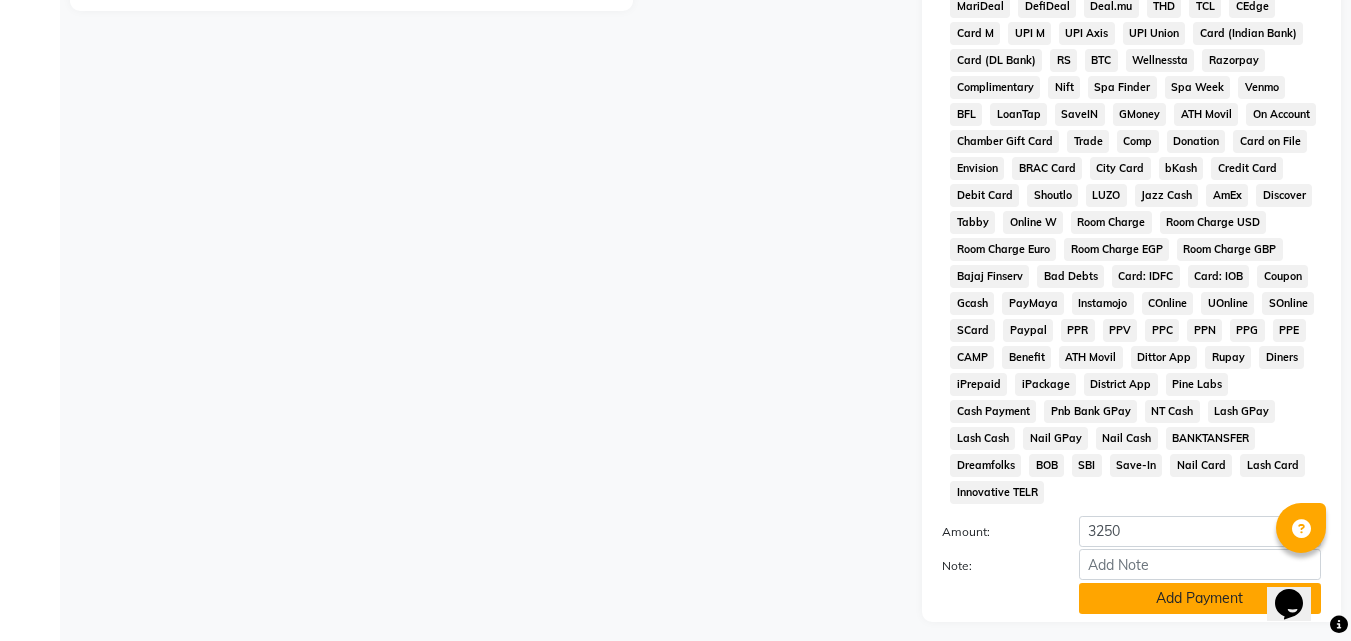 drag, startPoint x: 1138, startPoint y: 586, endPoint x: 1123, endPoint y: 579, distance: 16.552946 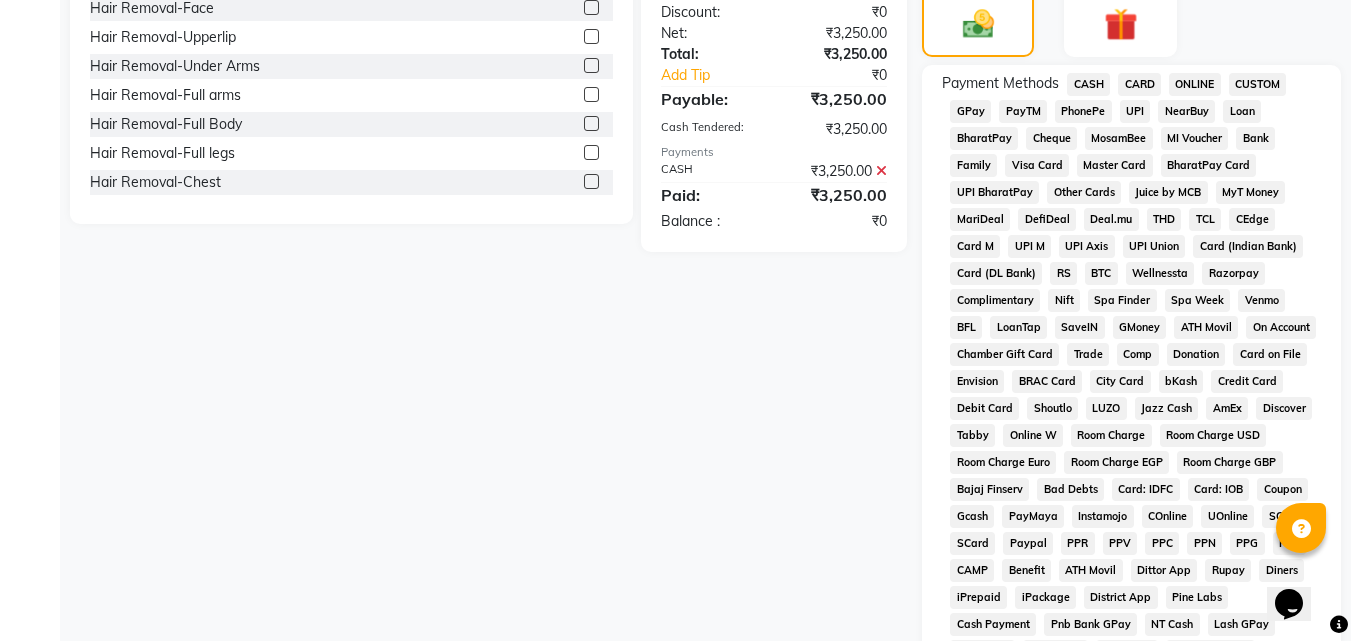 scroll, scrollTop: 792, scrollLeft: 0, axis: vertical 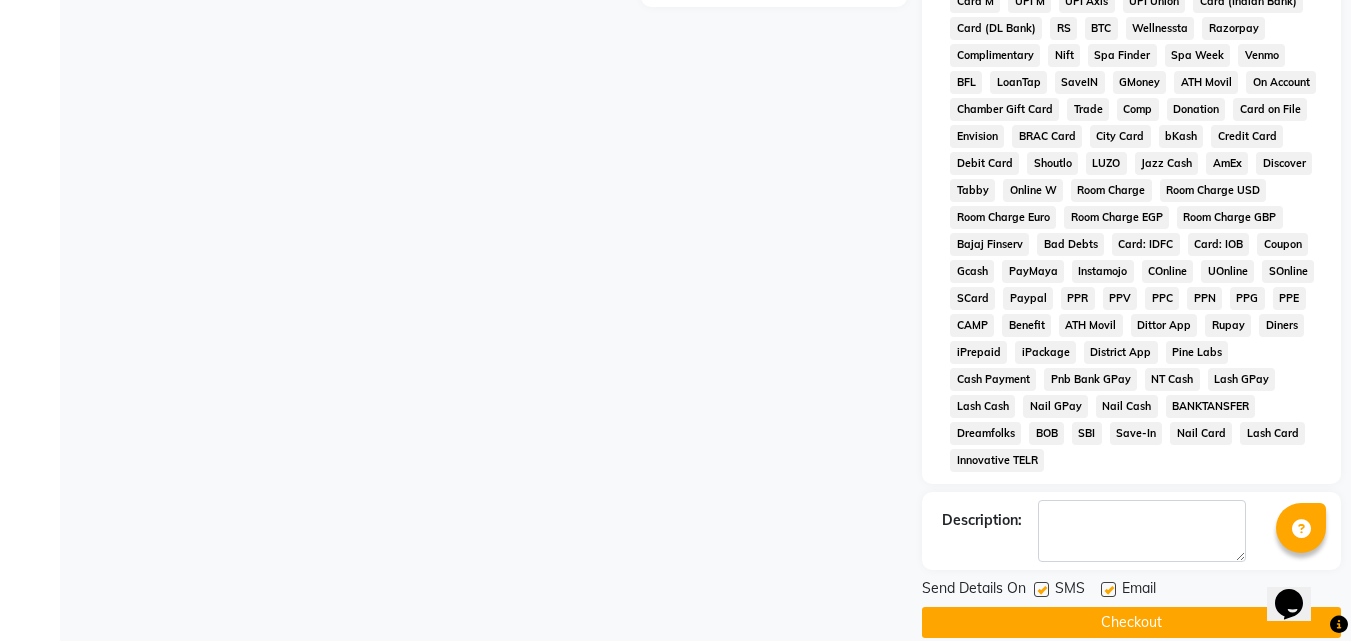 click on "Checkout" 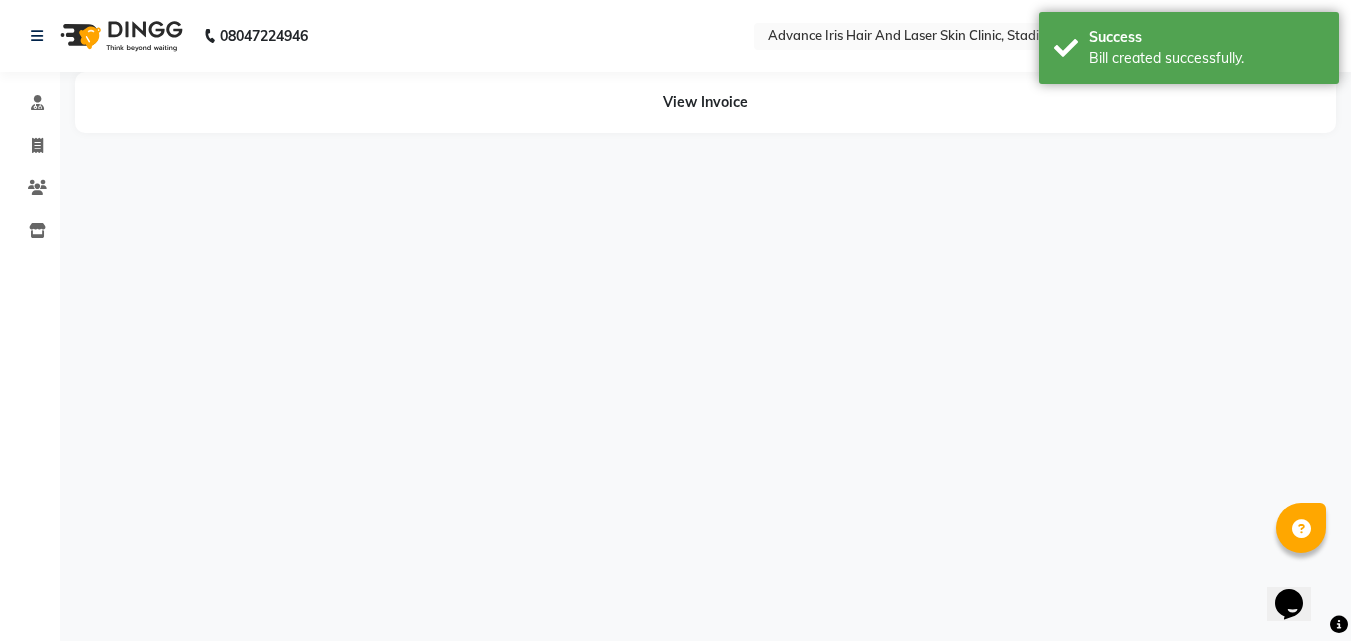 scroll, scrollTop: 0, scrollLeft: 0, axis: both 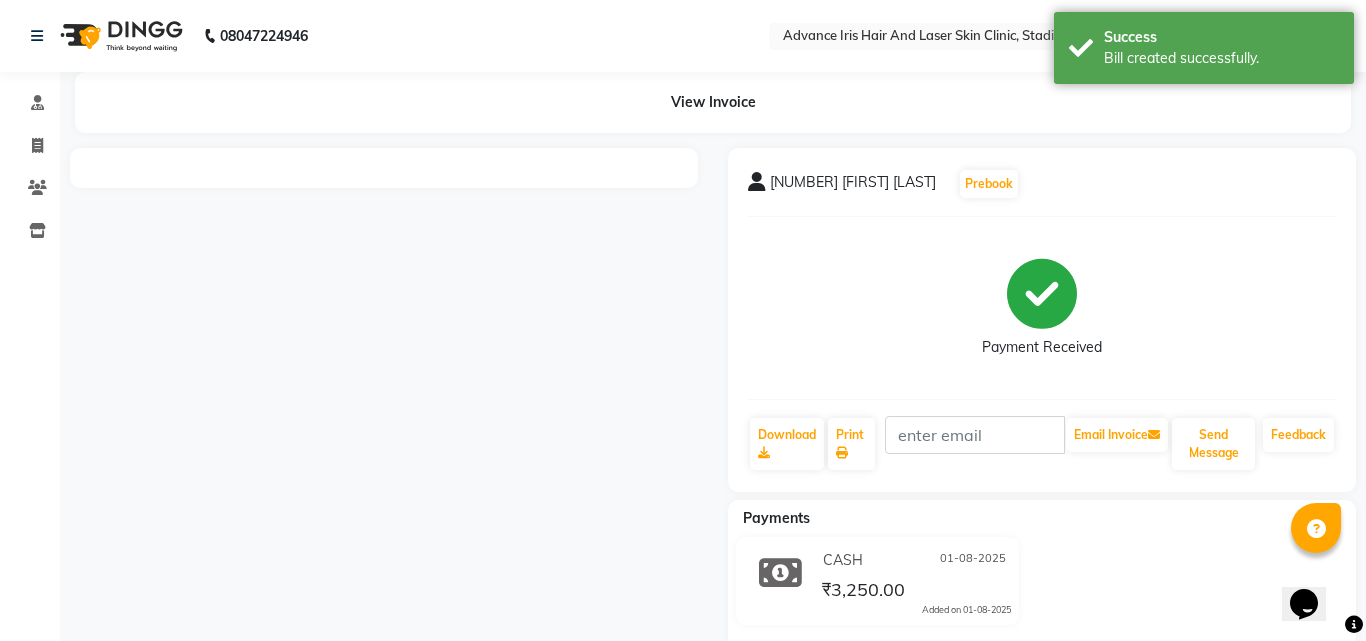 select on "service" 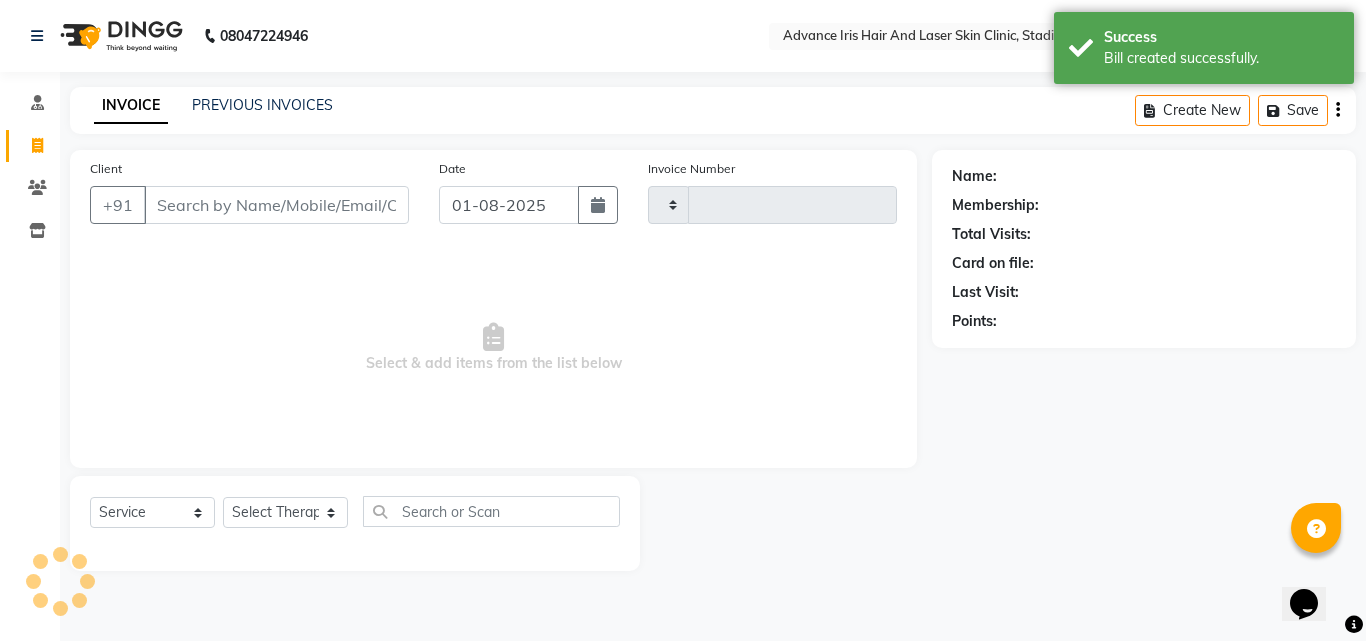 type 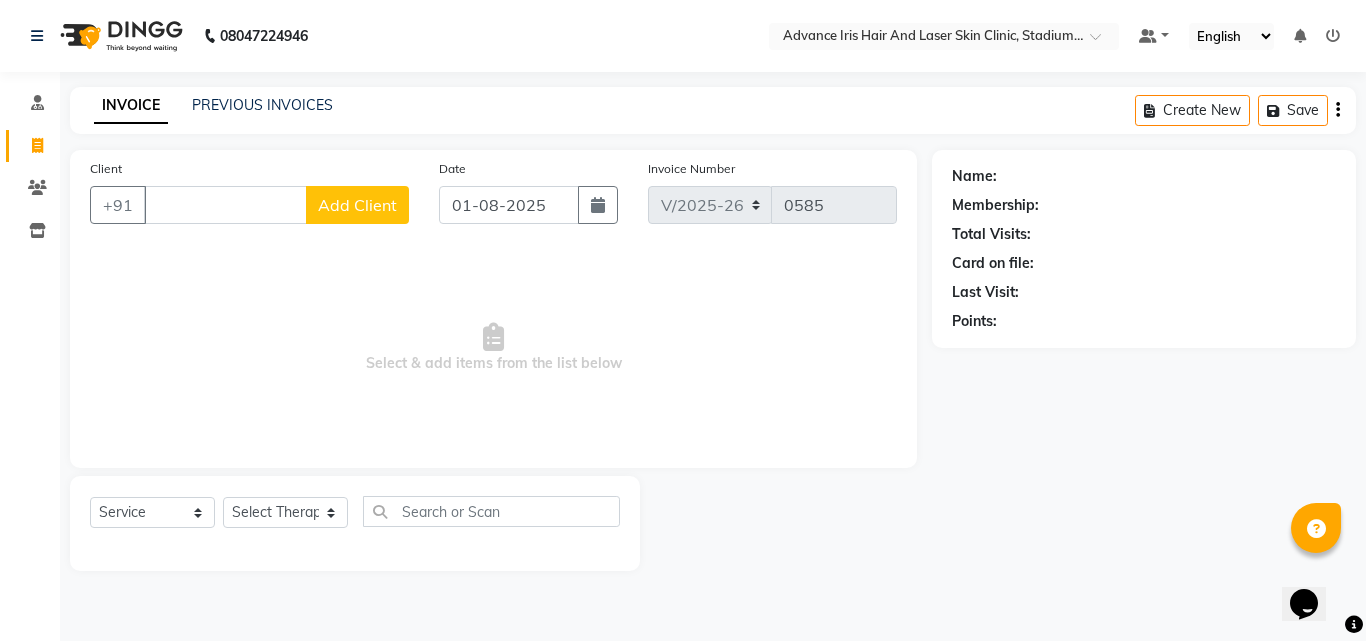 drag, startPoint x: 186, startPoint y: 154, endPoint x: 168, endPoint y: 571, distance: 417.3883 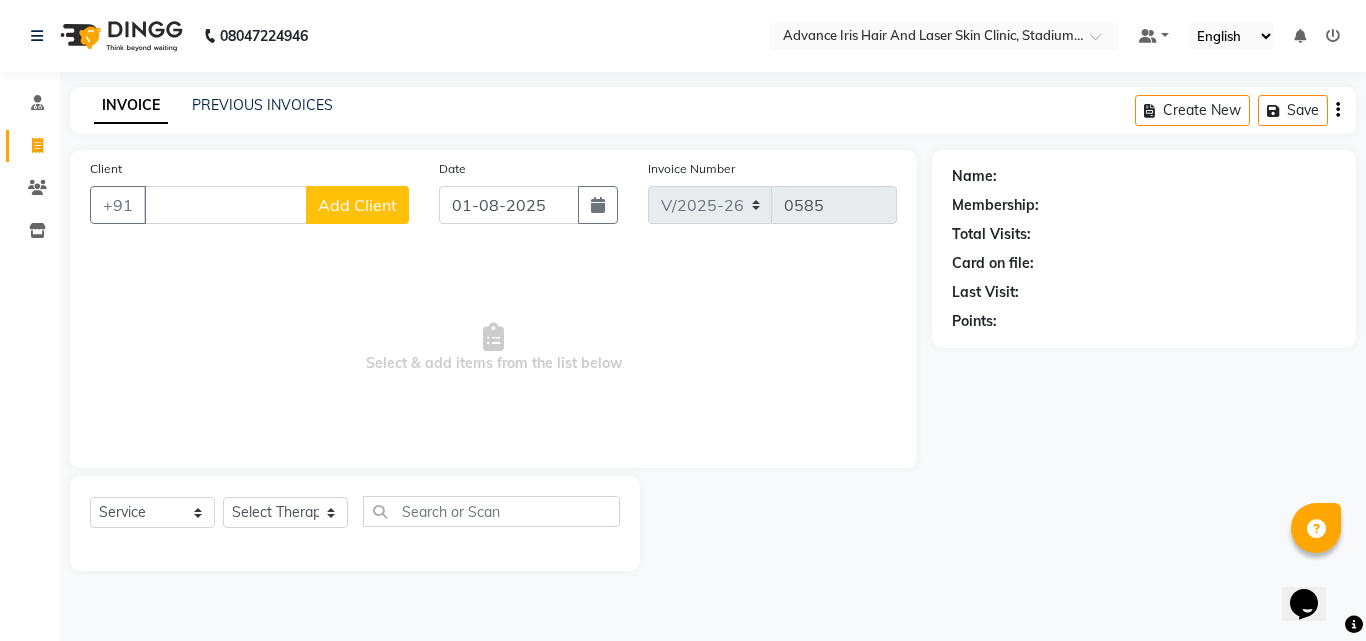 drag, startPoint x: 416, startPoint y: 500, endPoint x: 334, endPoint y: 446, distance: 98.1835 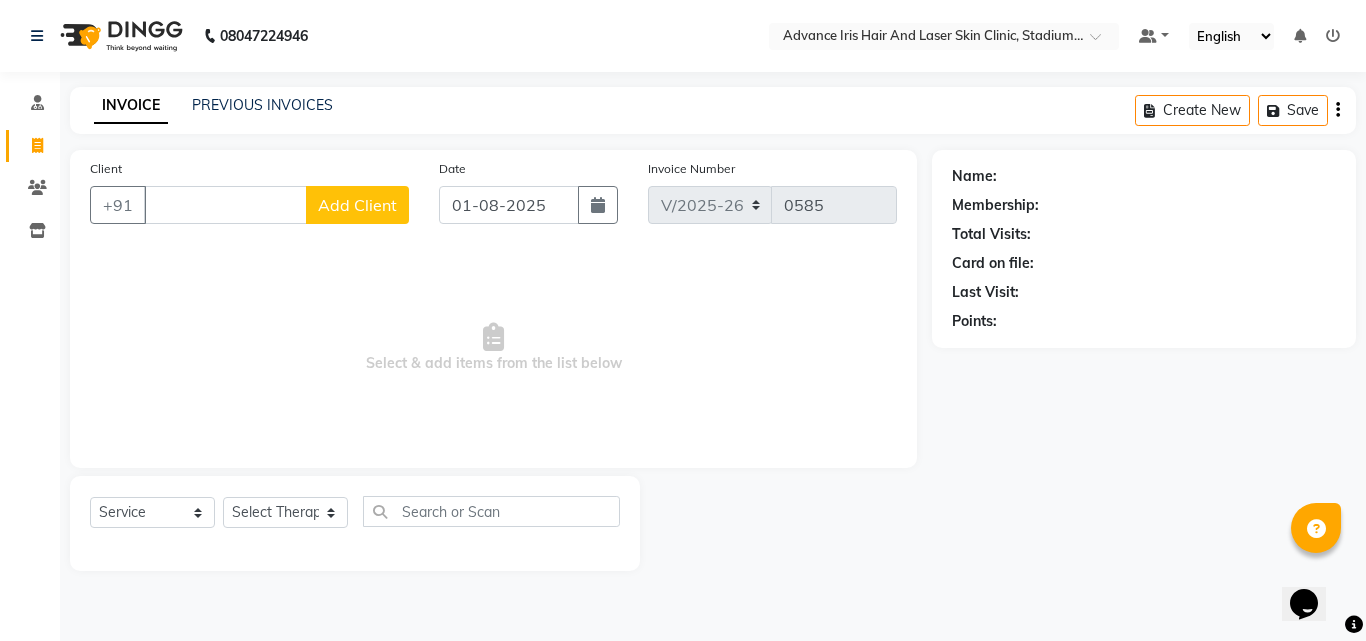 click on "Select  Service  Product  Membership  Package Voucher Prepaid Gift Card  Select Therapist Advance Iris Reception  Anchal Chandani Dr Pratiksha Dwivedi(Cosmetologist) Imran Isra [LAST]" 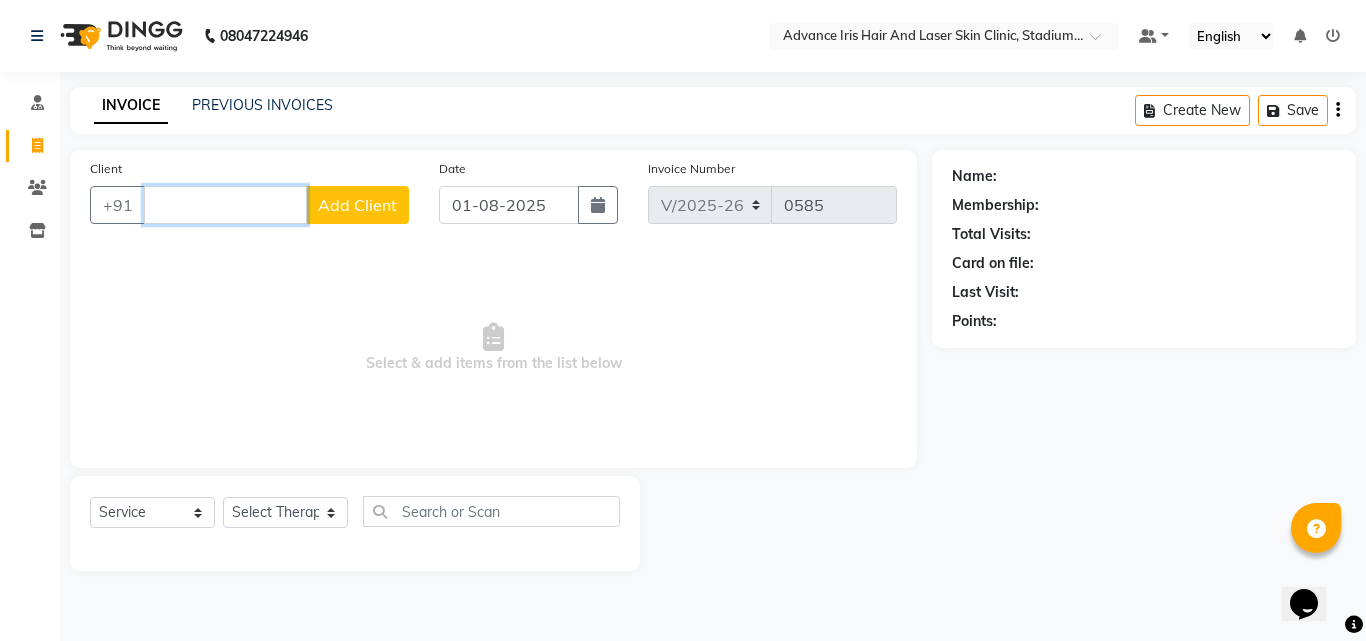 drag, startPoint x: 149, startPoint y: 221, endPoint x: 162, endPoint y: 213, distance: 15.264338 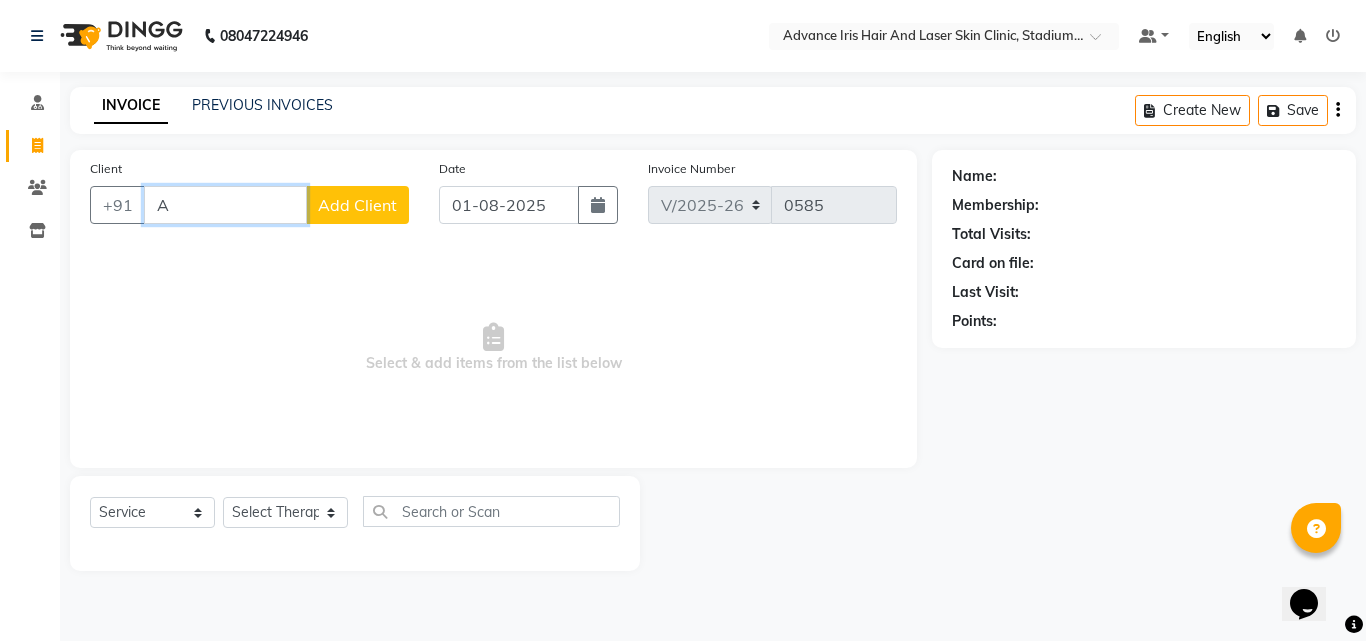 click on "A" at bounding box center [225, 205] 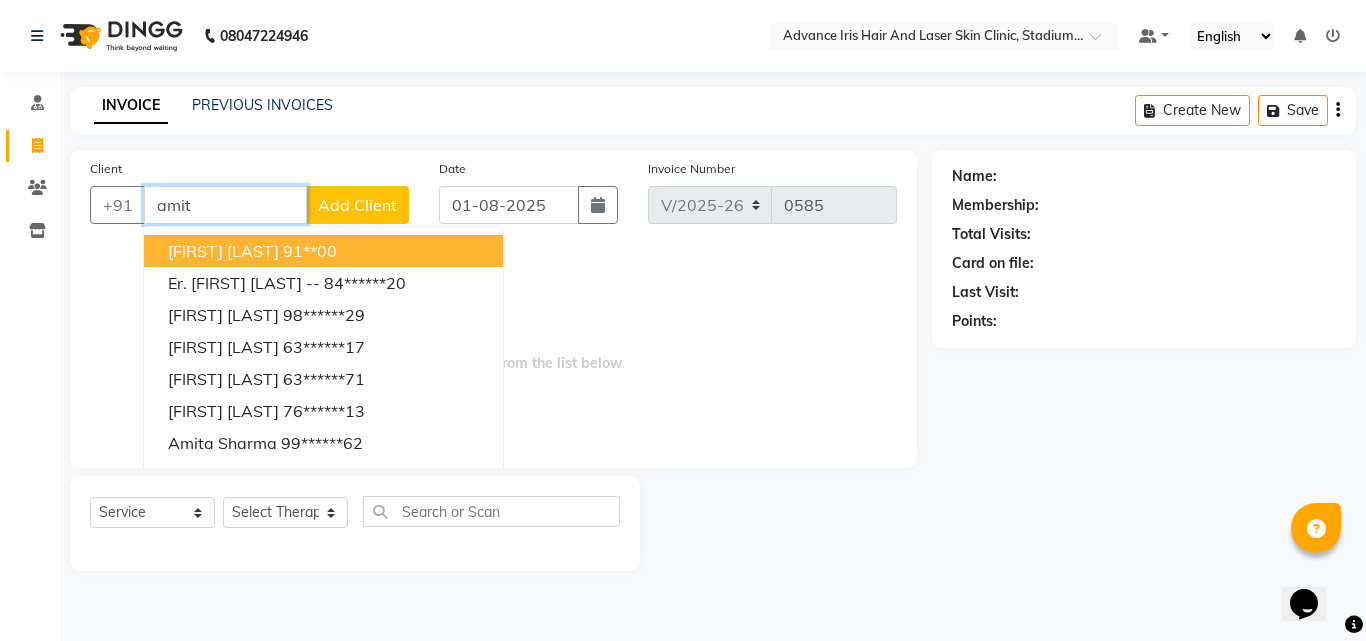 click on "amit" at bounding box center [225, 205] 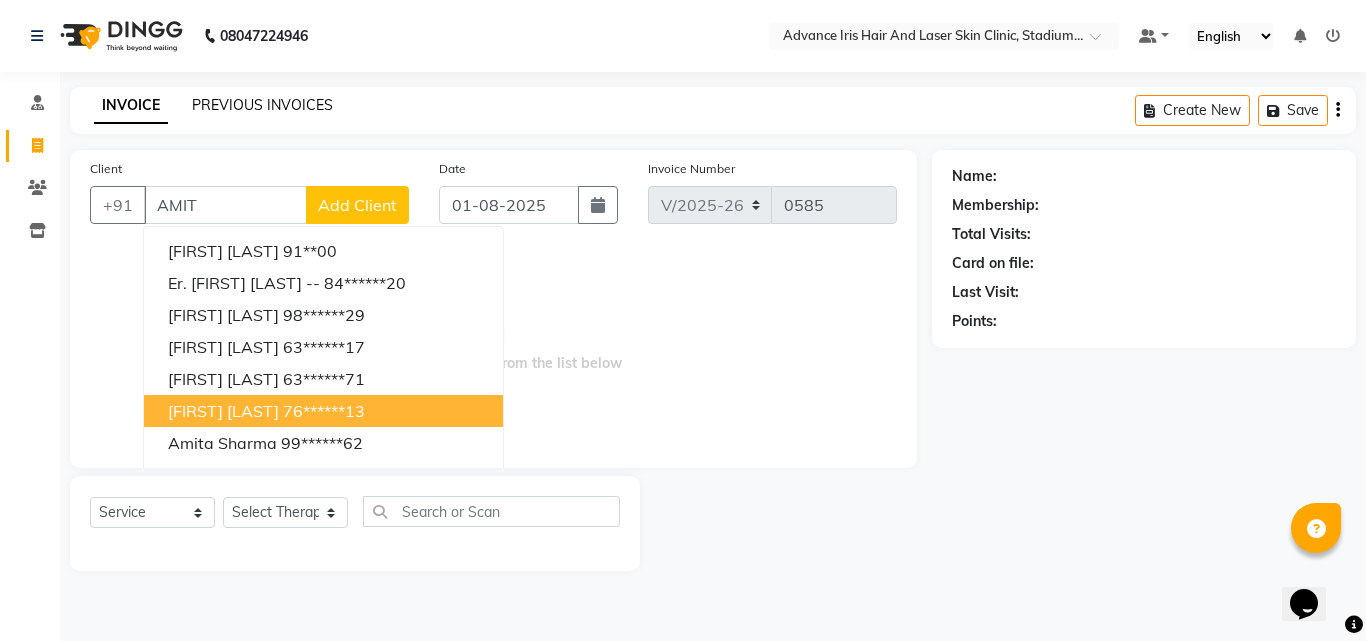 click on "PREVIOUS INVOICES" 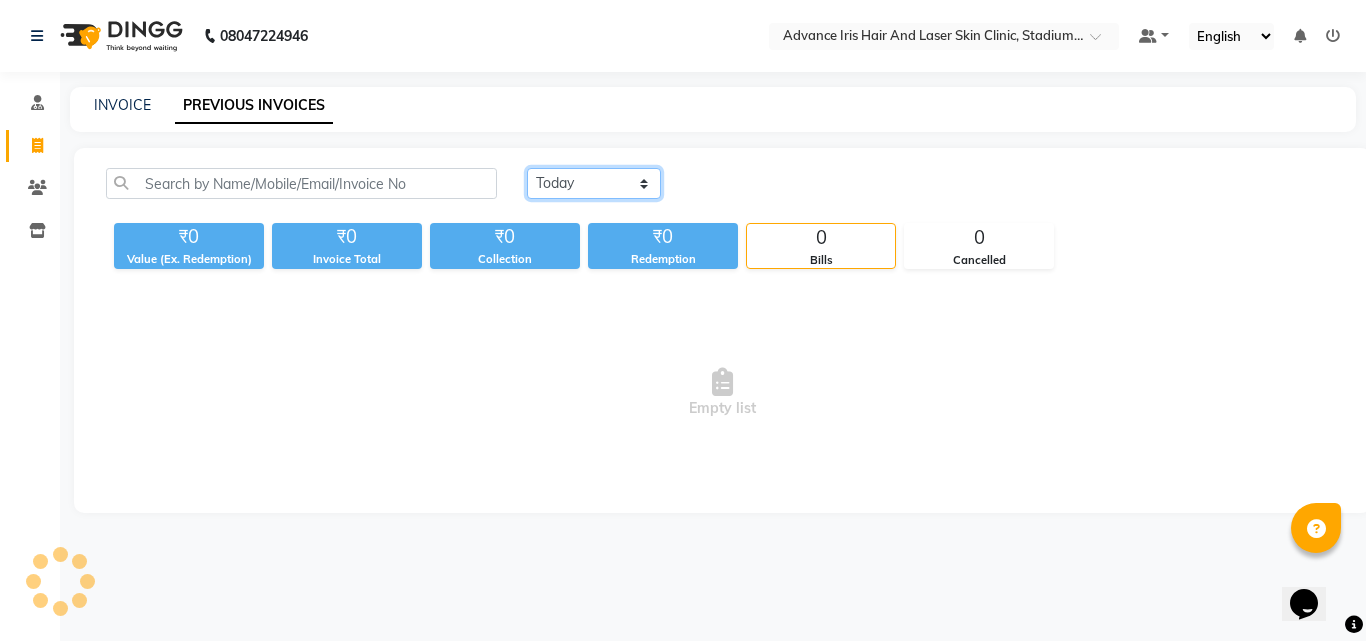 click on "Today Yesterday Custom Range" 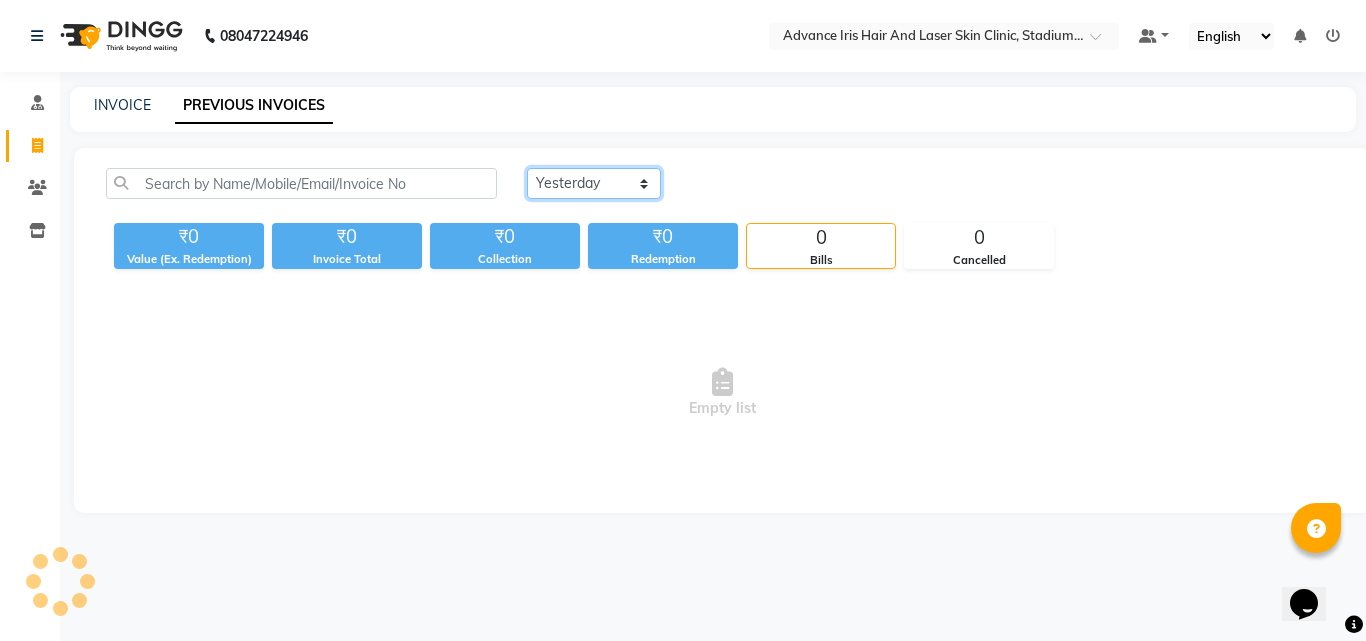 click on "Today Yesterday Custom Range" 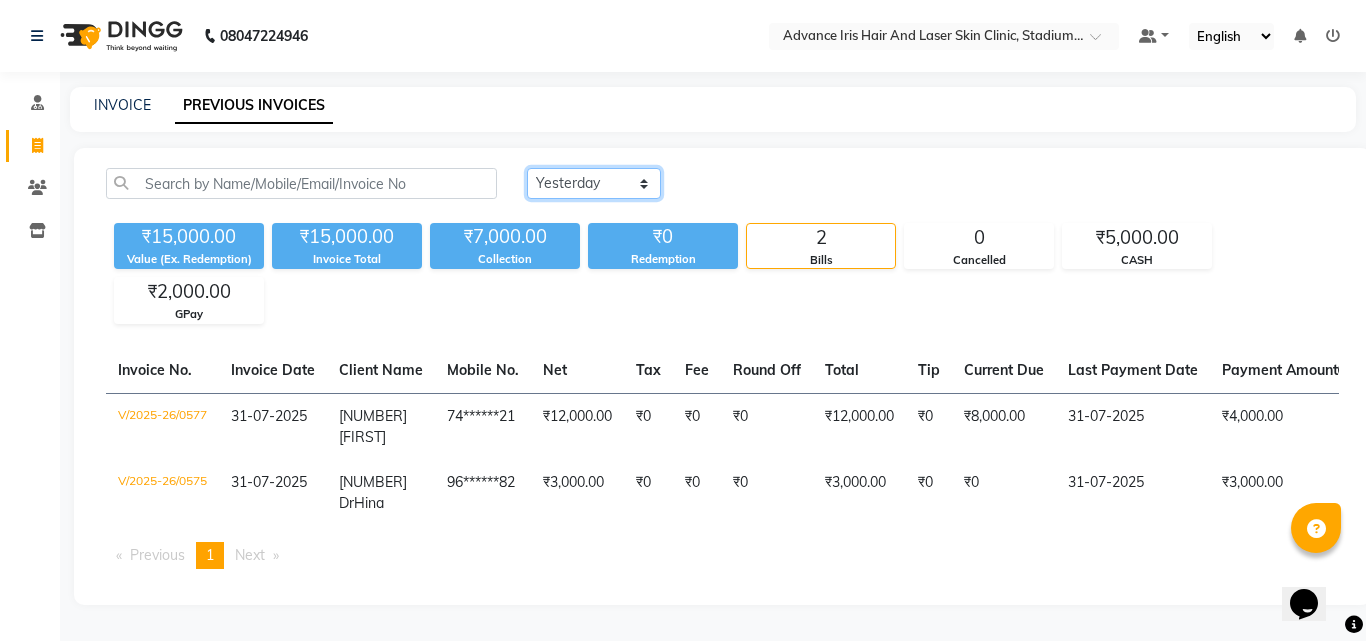 drag, startPoint x: 652, startPoint y: 181, endPoint x: 617, endPoint y: 197, distance: 38.483765 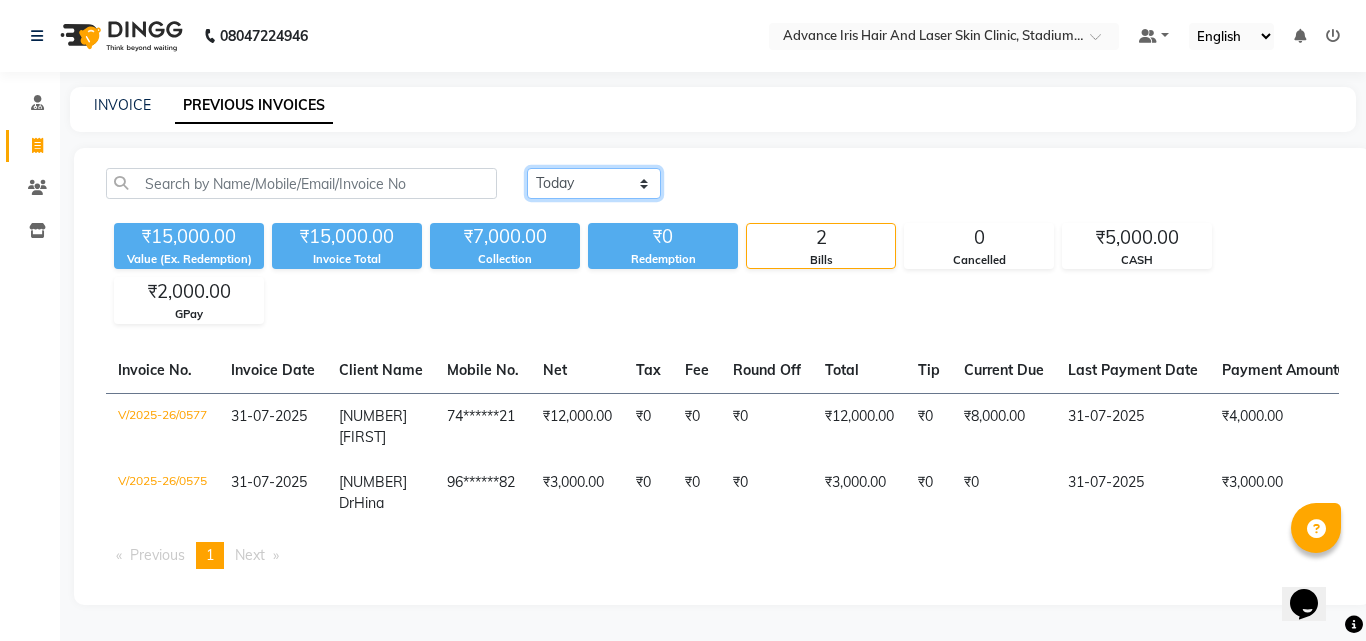 click on "Today Yesterday Custom Range" 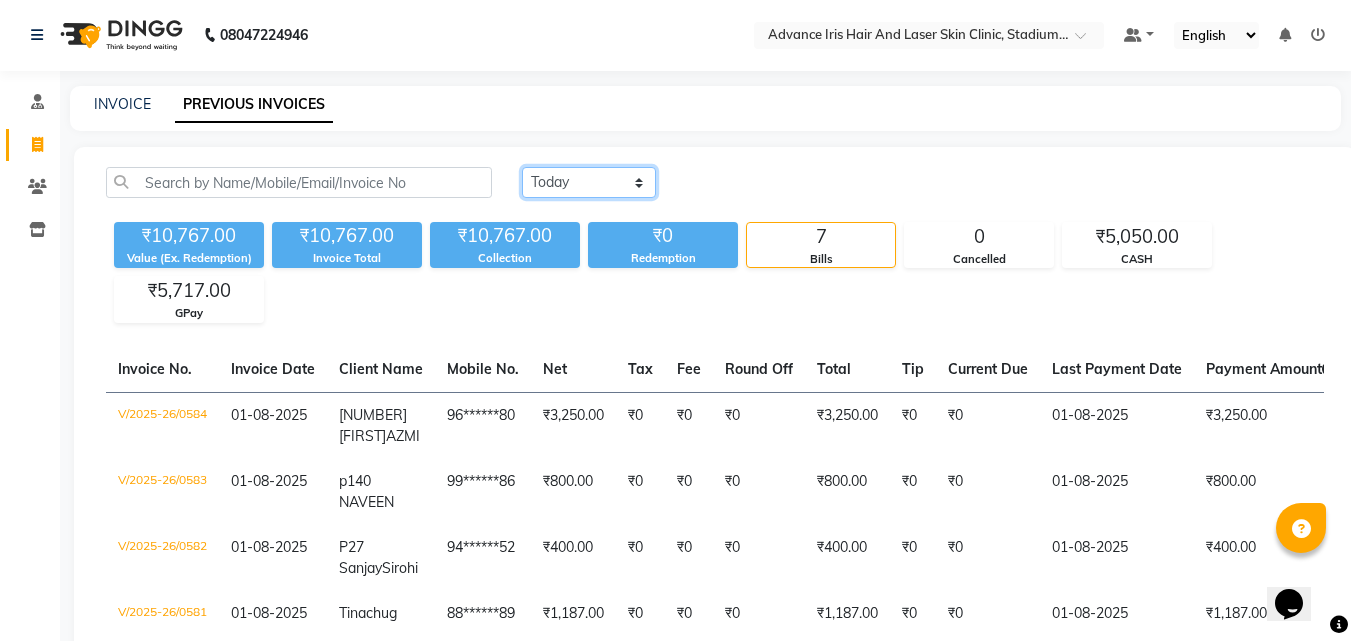 scroll, scrollTop: 0, scrollLeft: 0, axis: both 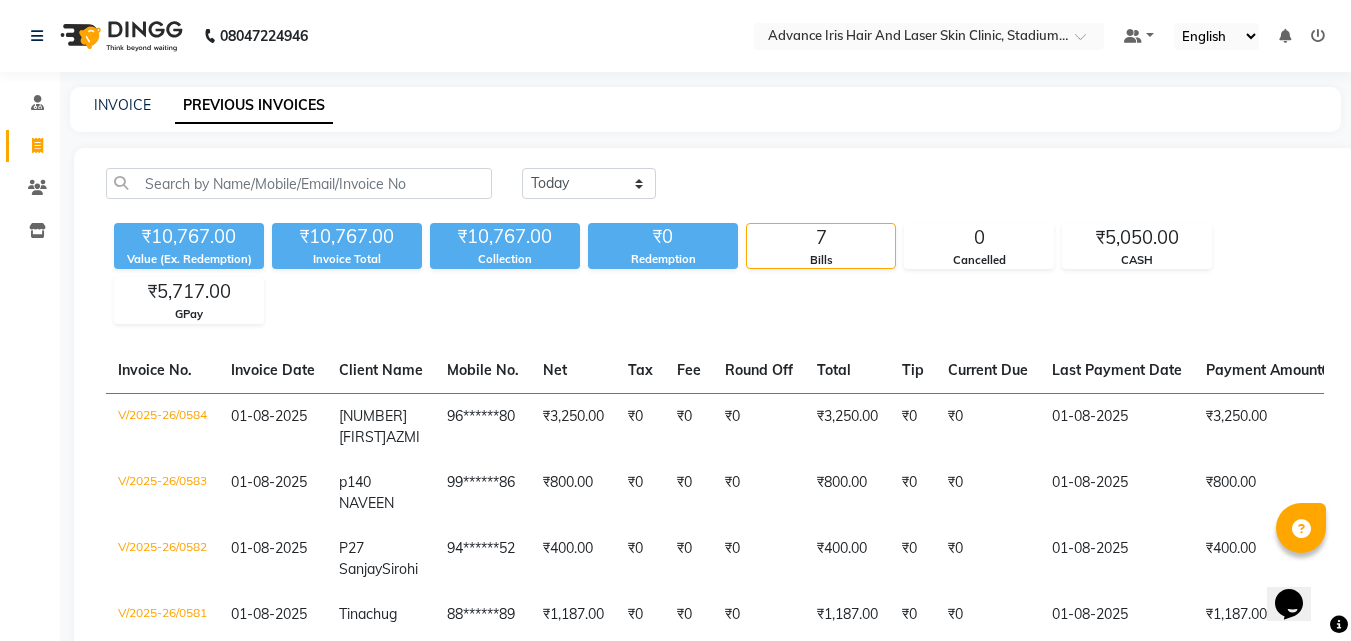 click on "Today Yesterday Custom Range" 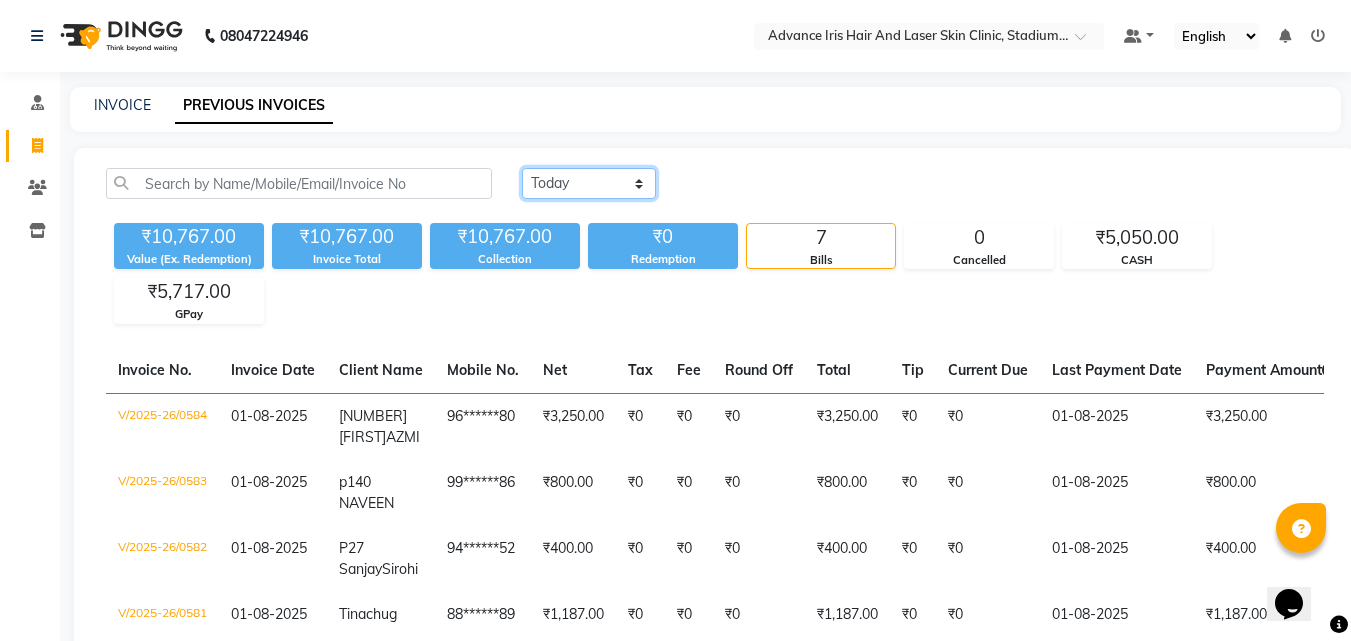 click on "Today Yesterday Custom Range" 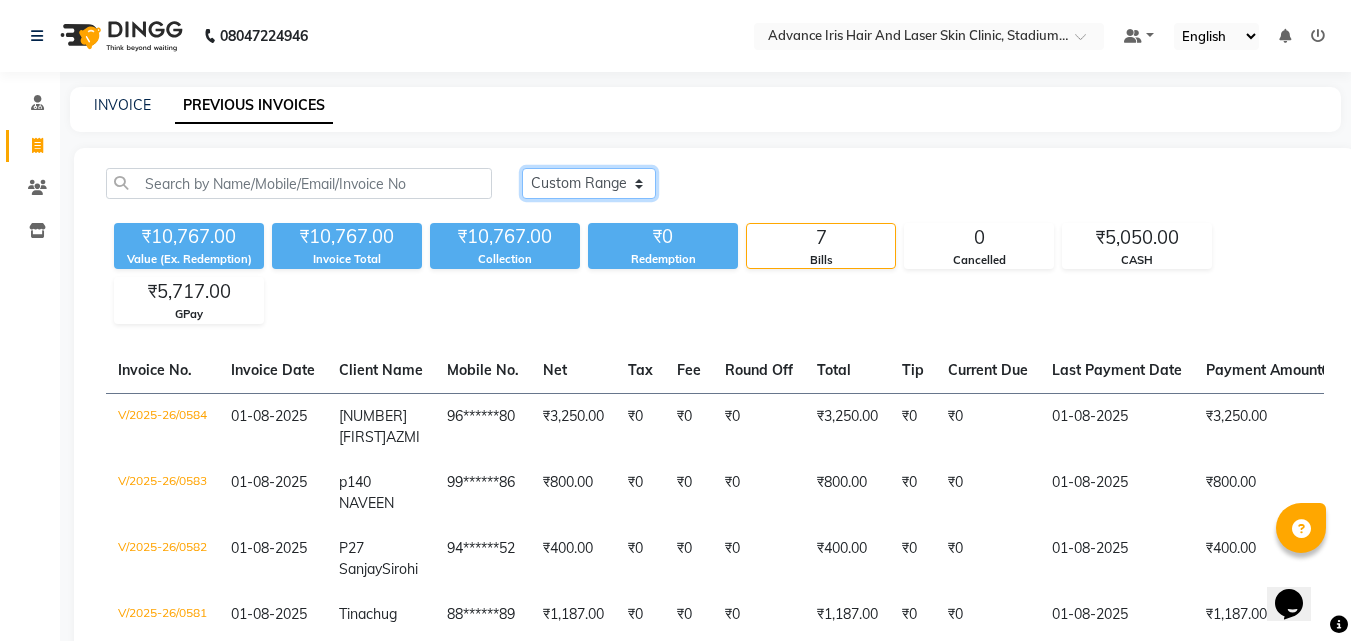 click on "Today Yesterday Custom Range" 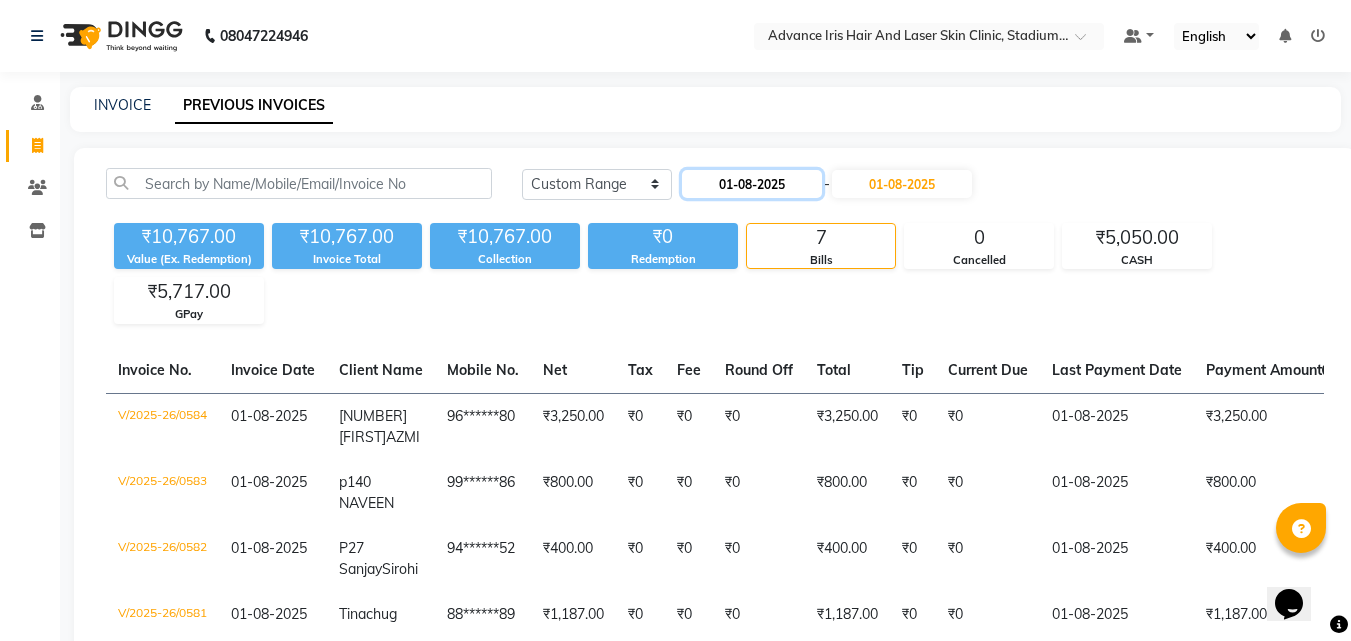 click on "01-08-2025" 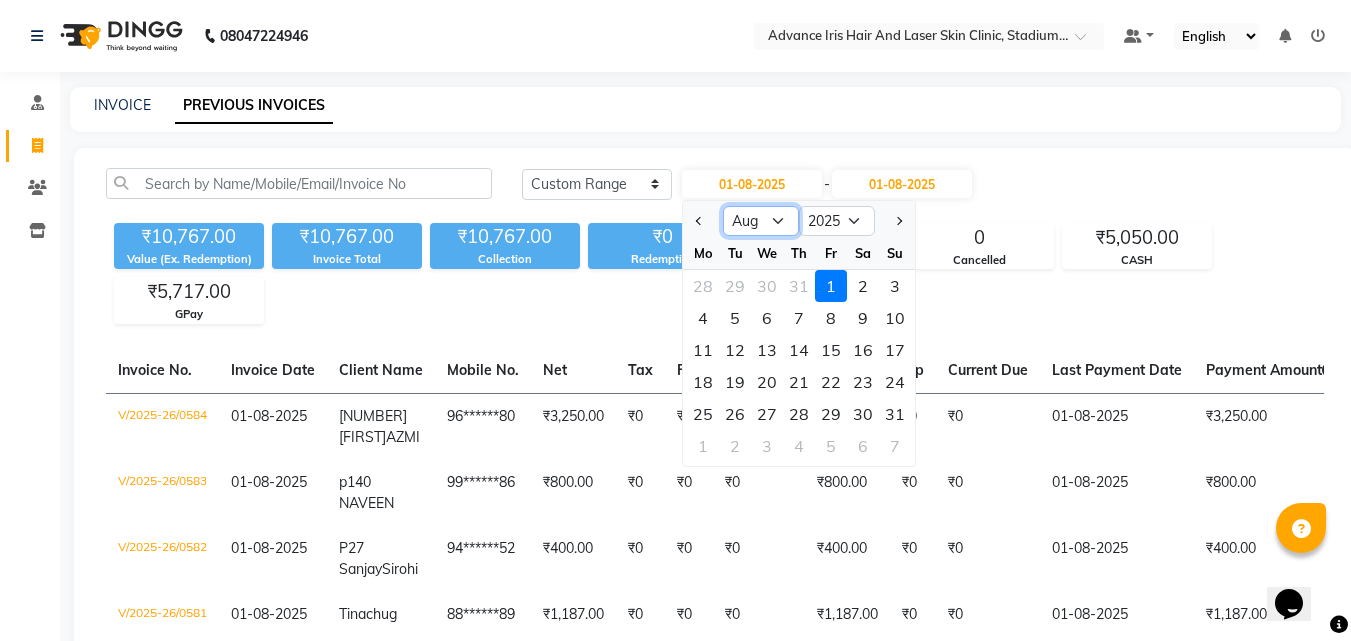 click on "Jan Feb Mar Apr May Jun Jul Aug Sep Oct Nov Dec" 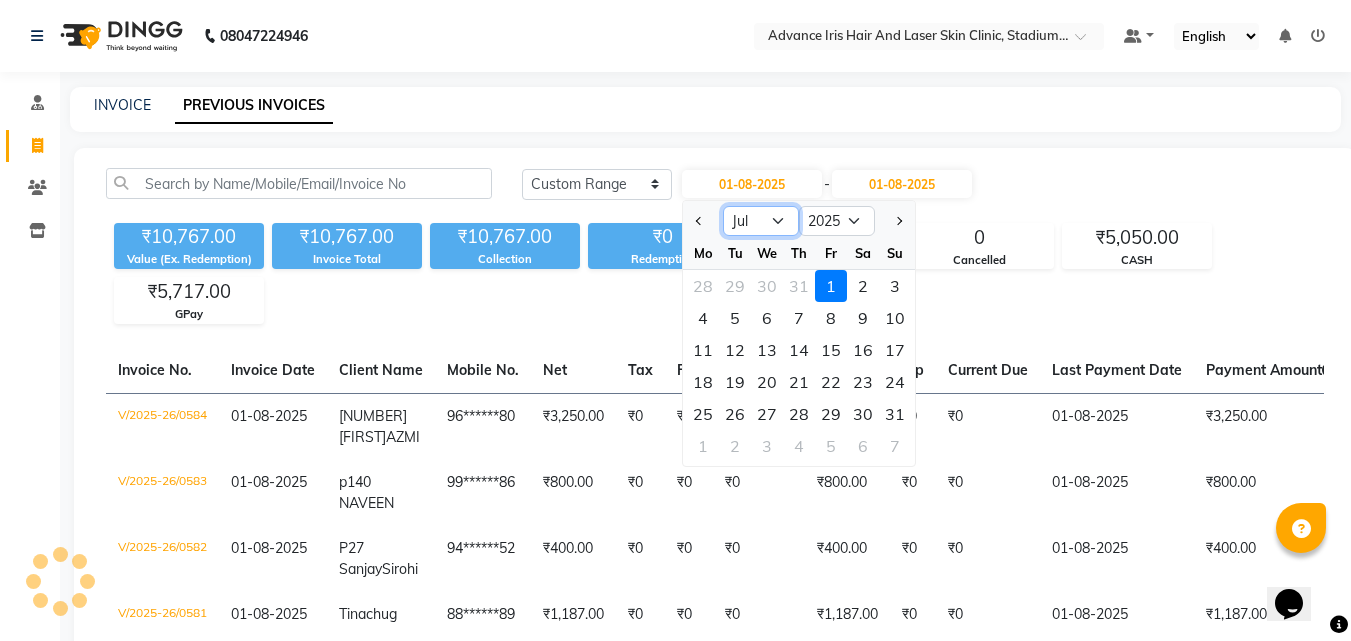 click on "Jan Feb Mar Apr May Jun Jul Aug Sep Oct Nov Dec" 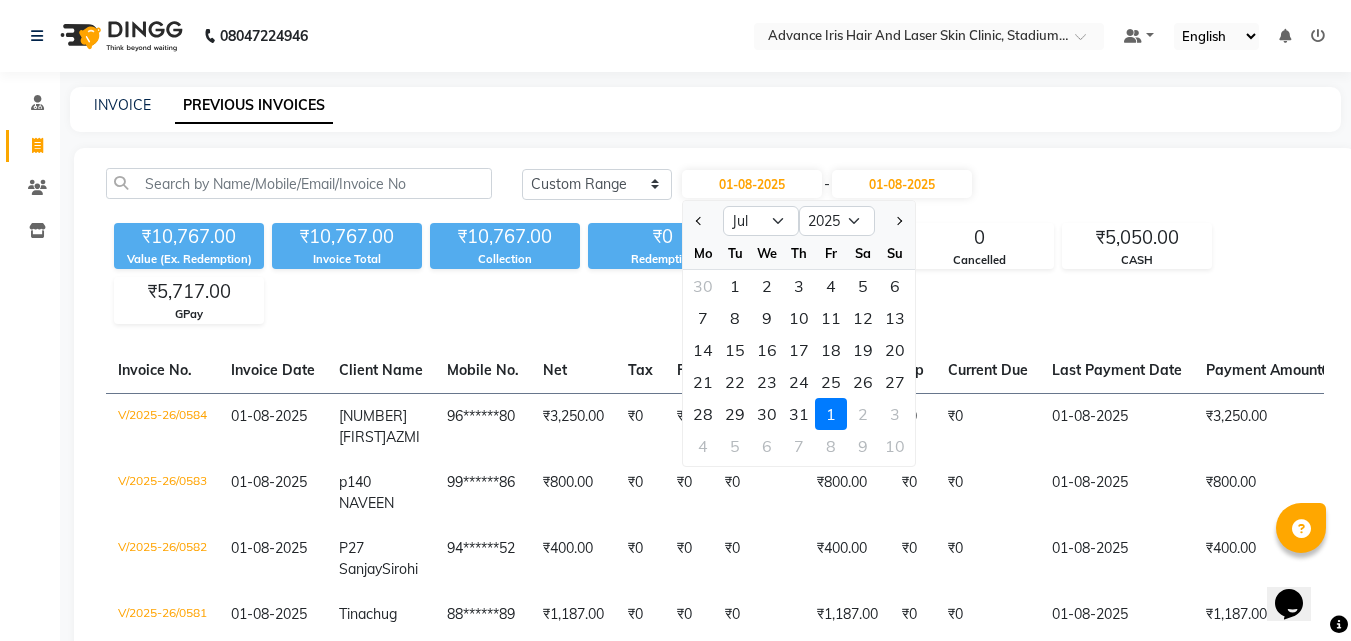click on "1" 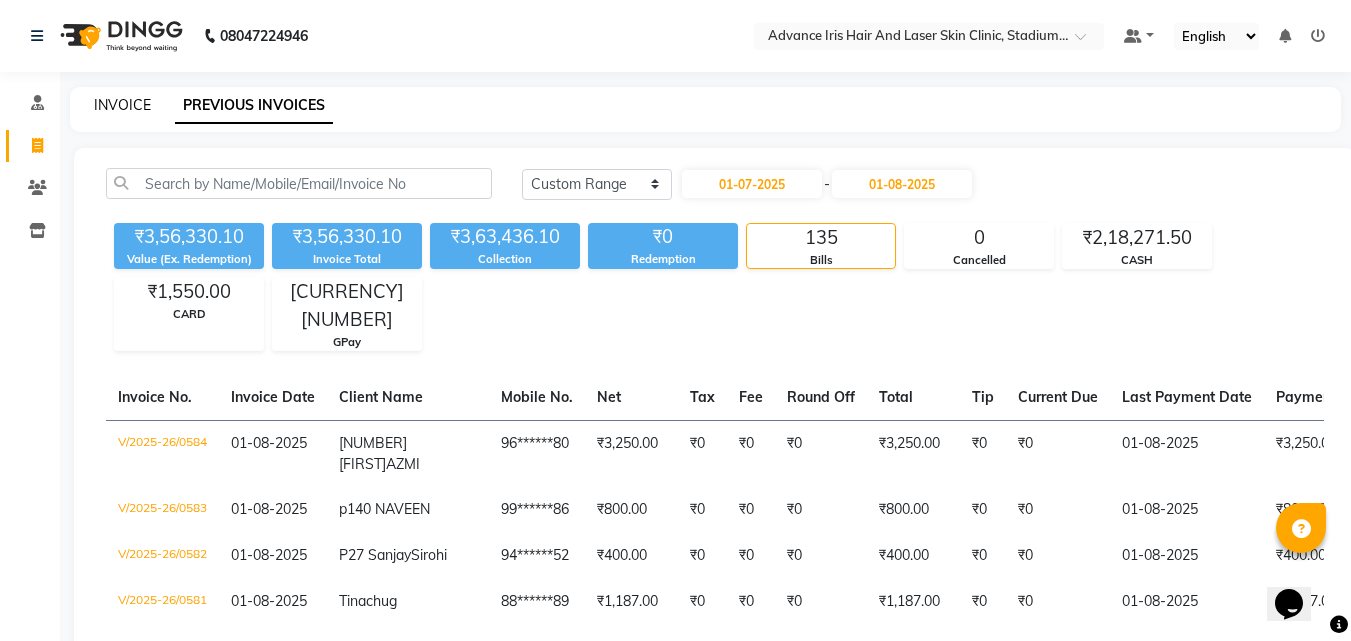 click on "INVOICE" 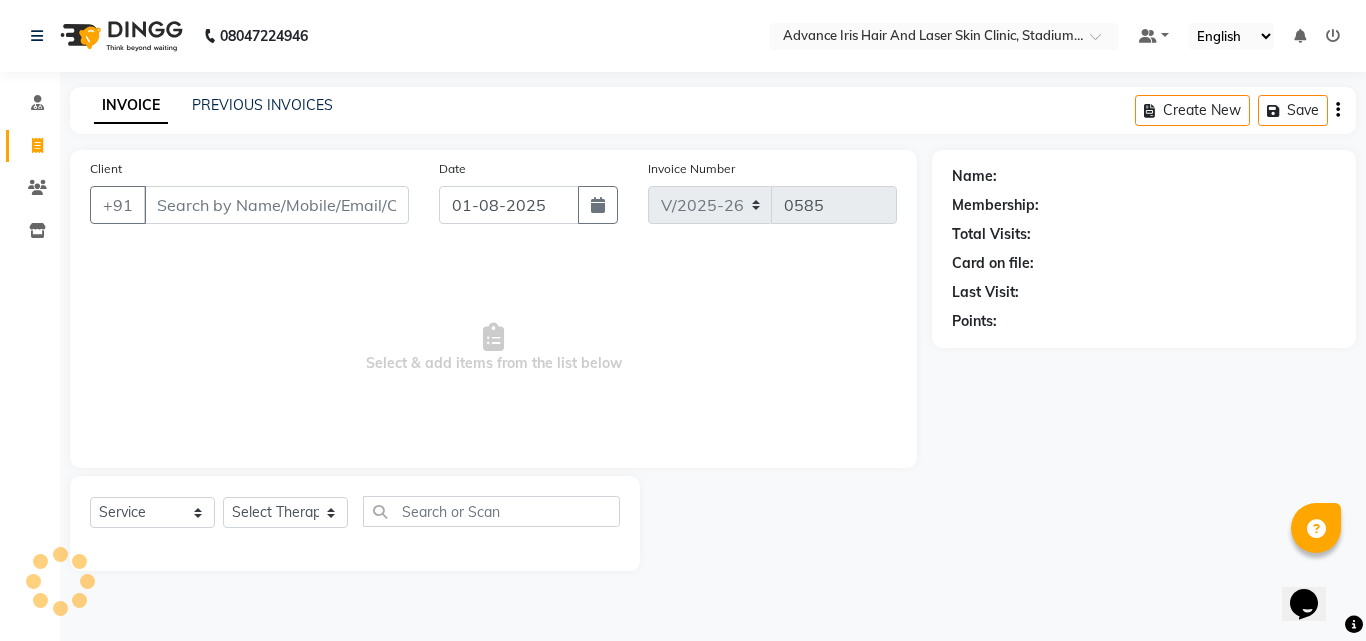 drag, startPoint x: 265, startPoint y: 24, endPoint x: 307, endPoint y: -48, distance: 83.35467 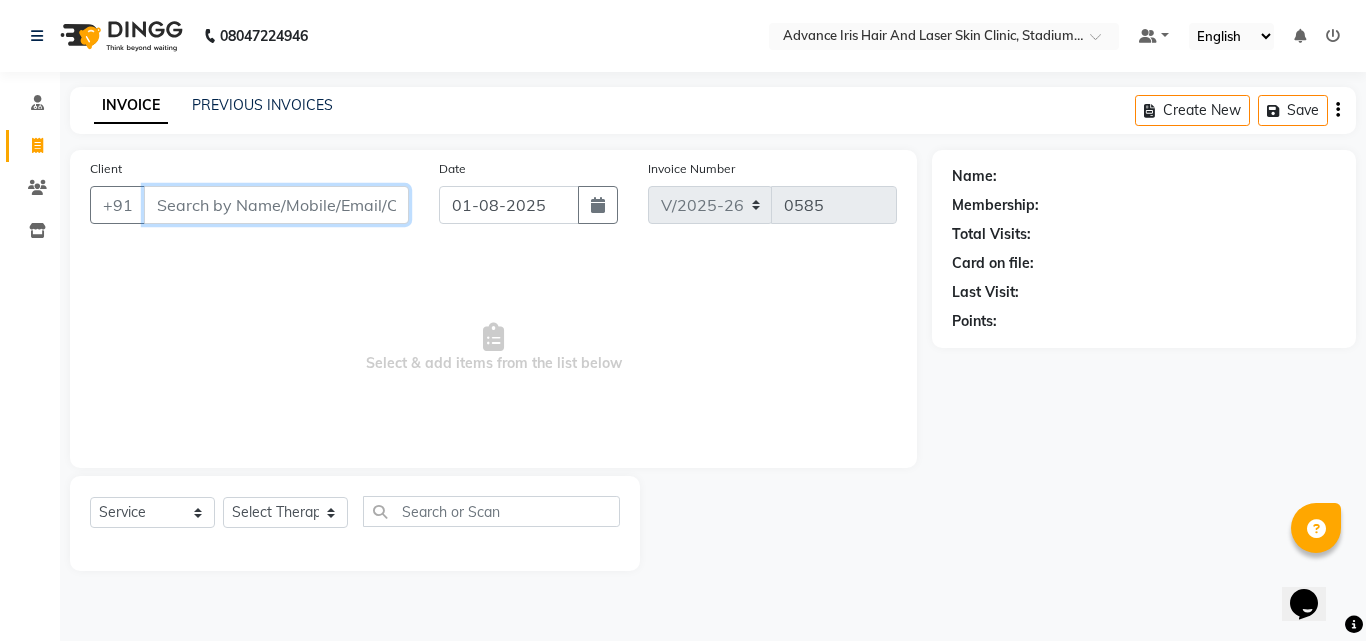 click on "Client" at bounding box center (276, 205) 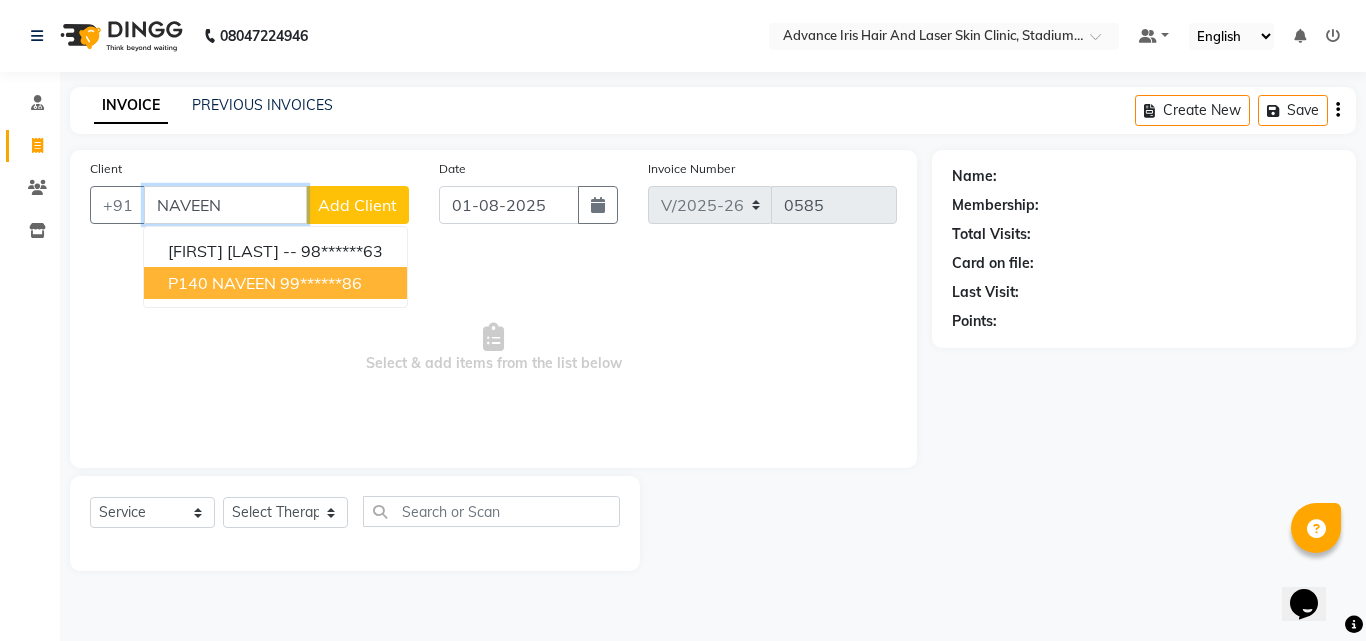 click on "p140 NAVEEN" at bounding box center [222, 283] 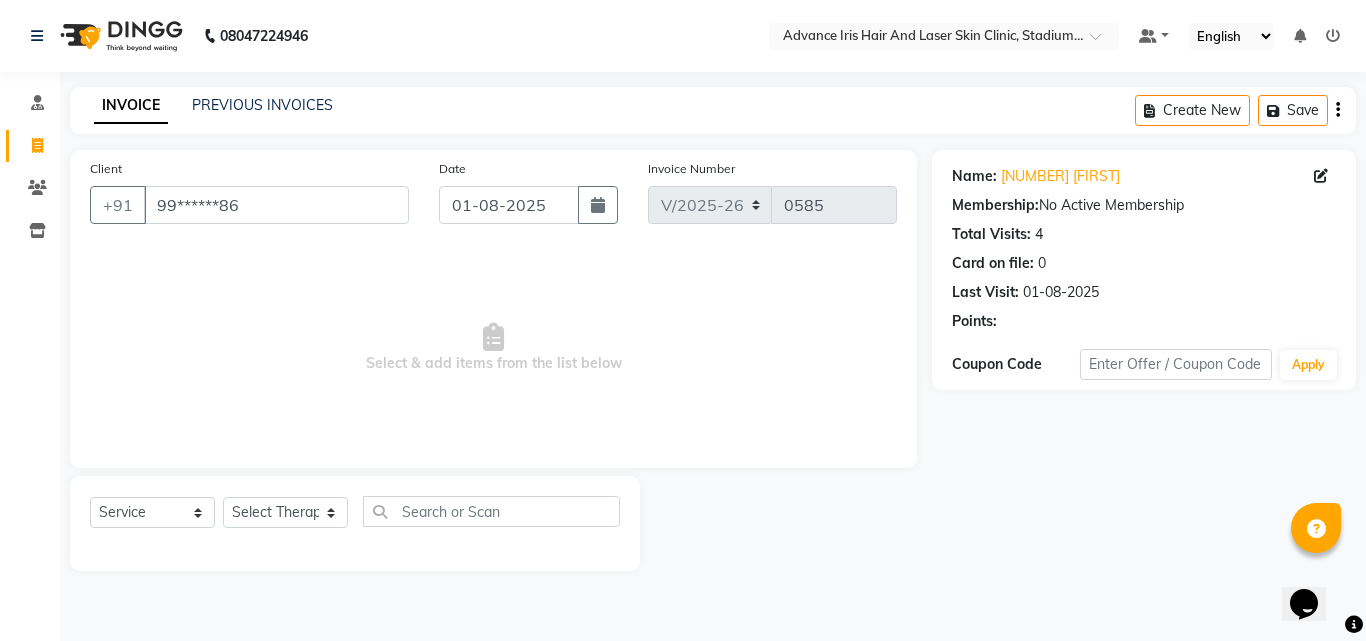 click on "Select  Service  Product  Membership  Package Voucher Prepaid Gift Card  Select Therapist Advance Iris Reception  Anchal Chandani Dr Pratiksha Dwivedi(Cosmetologist) Imran Isra [LAST]" 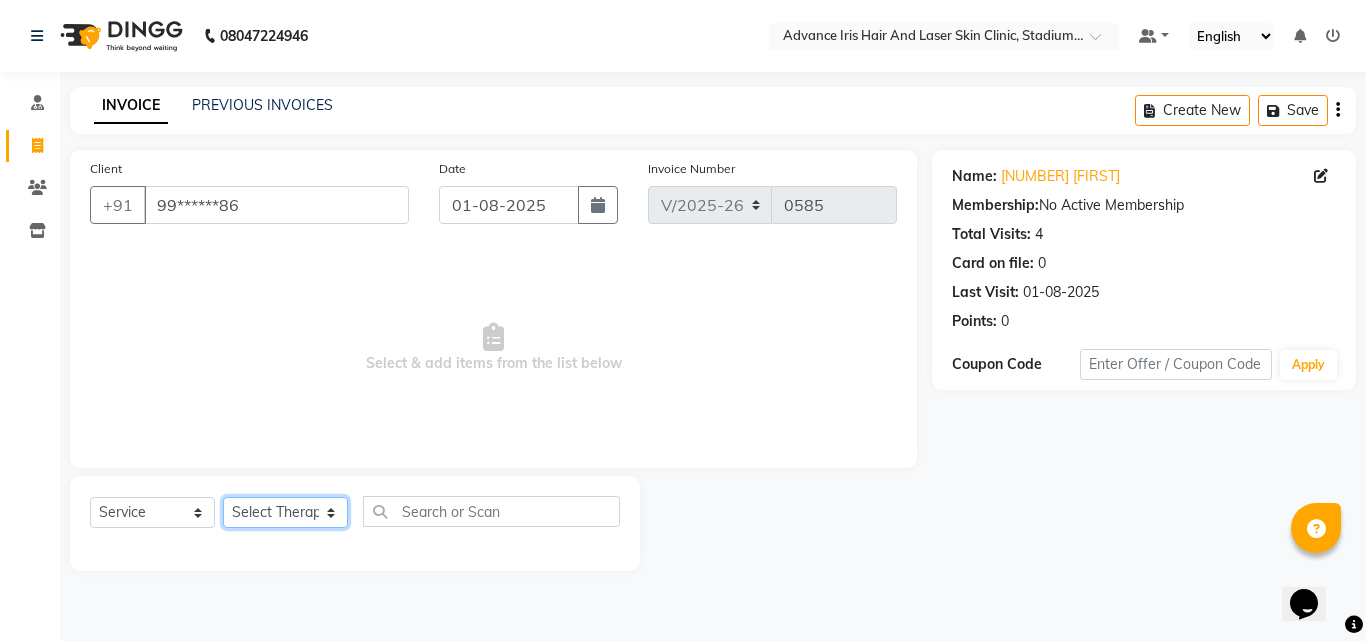 click on "Select Therapist Advance Iris Reception  Anchal Chandani Dr Pratiksha Dwivedi(Cosmetologist) Imran Isra [LAST]" 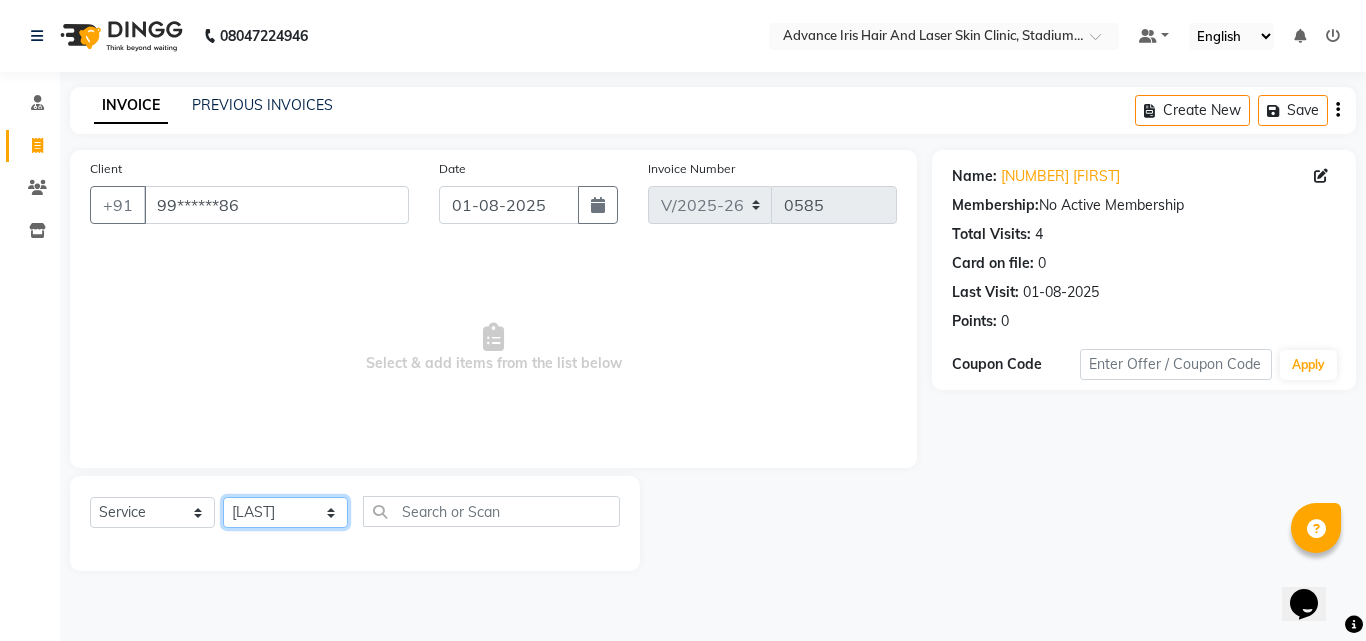 click on "Select Therapist Advance Iris Reception  Anchal Chandani Dr Pratiksha Dwivedi(Cosmetologist) Imran Isra [LAST]" 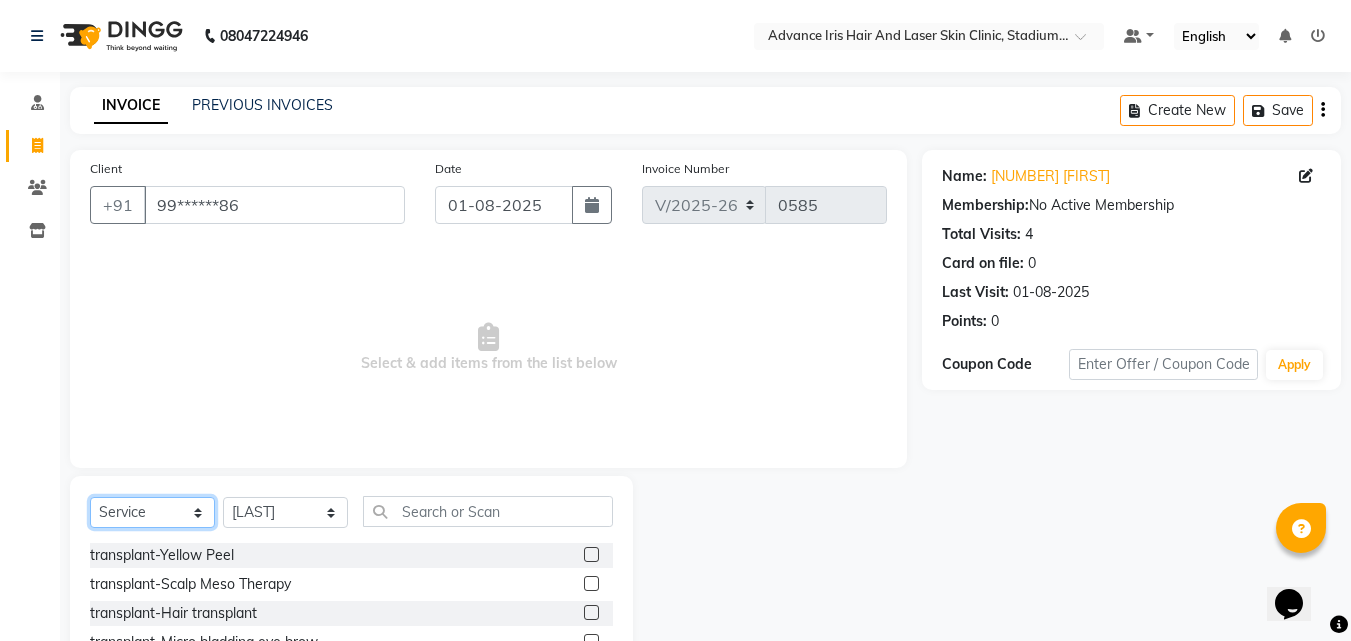 click on "Select  Service  Product  Membership  Package Voucher Prepaid Gift Card" 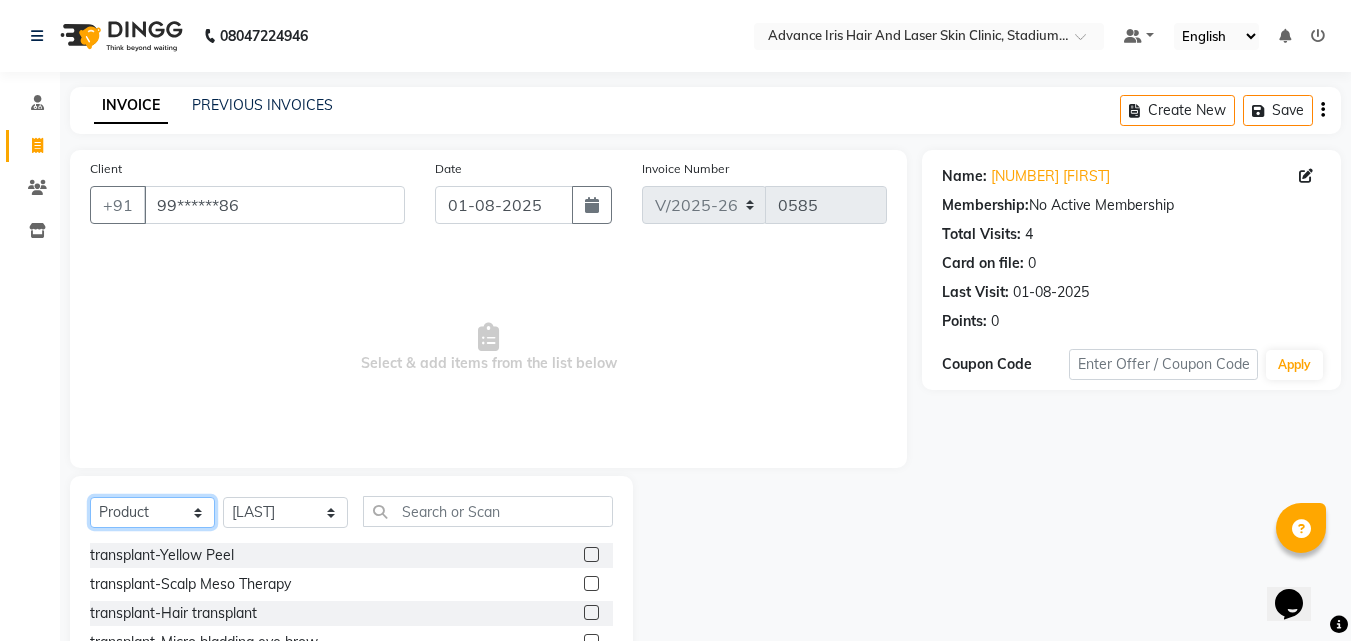 click on "Select  Service  Product  Membership  Package Voucher Prepaid Gift Card" 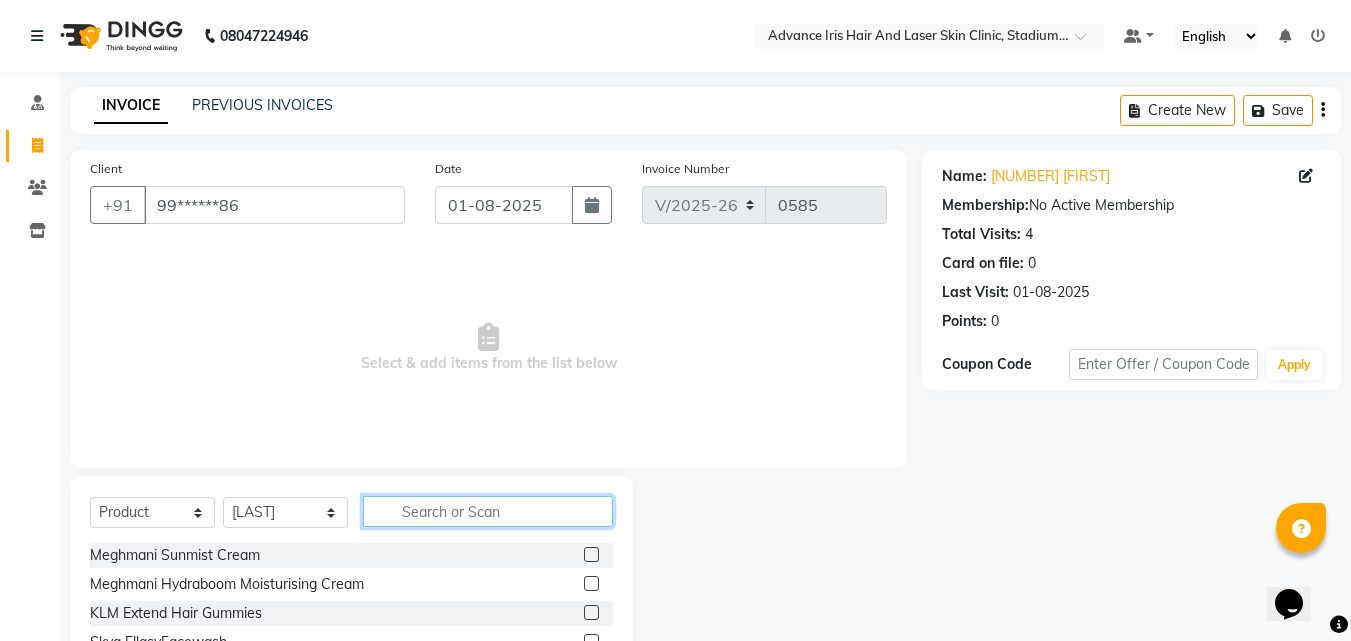 click 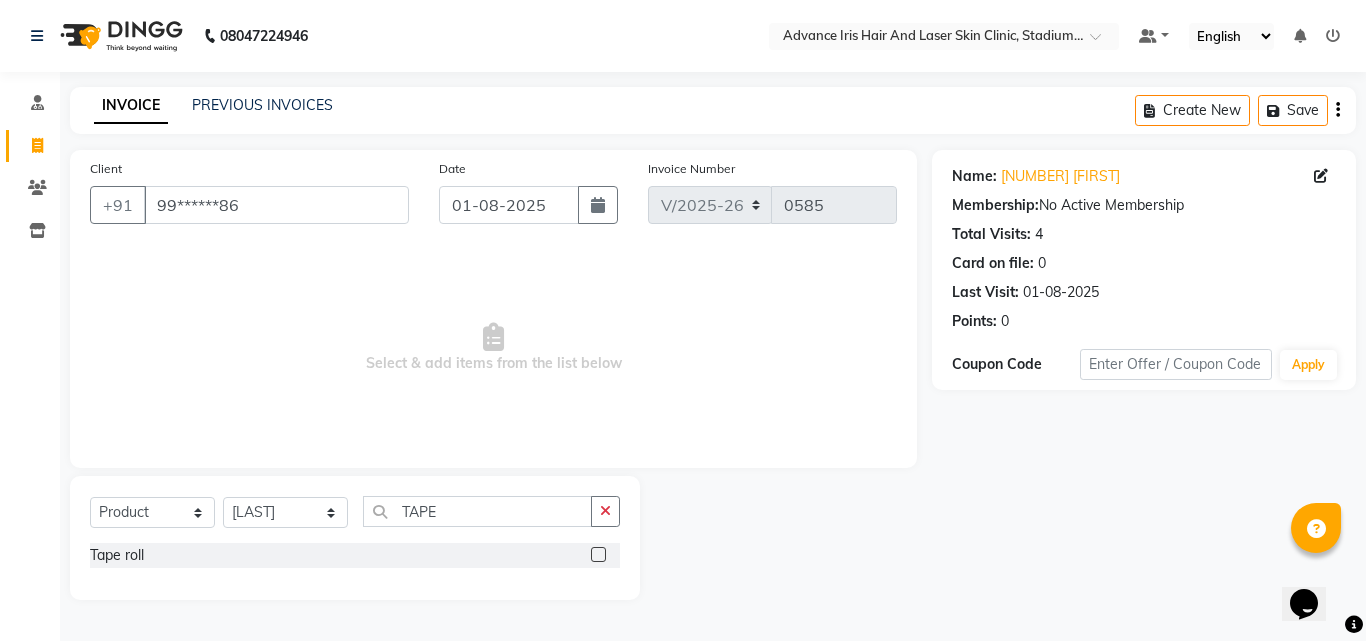 click 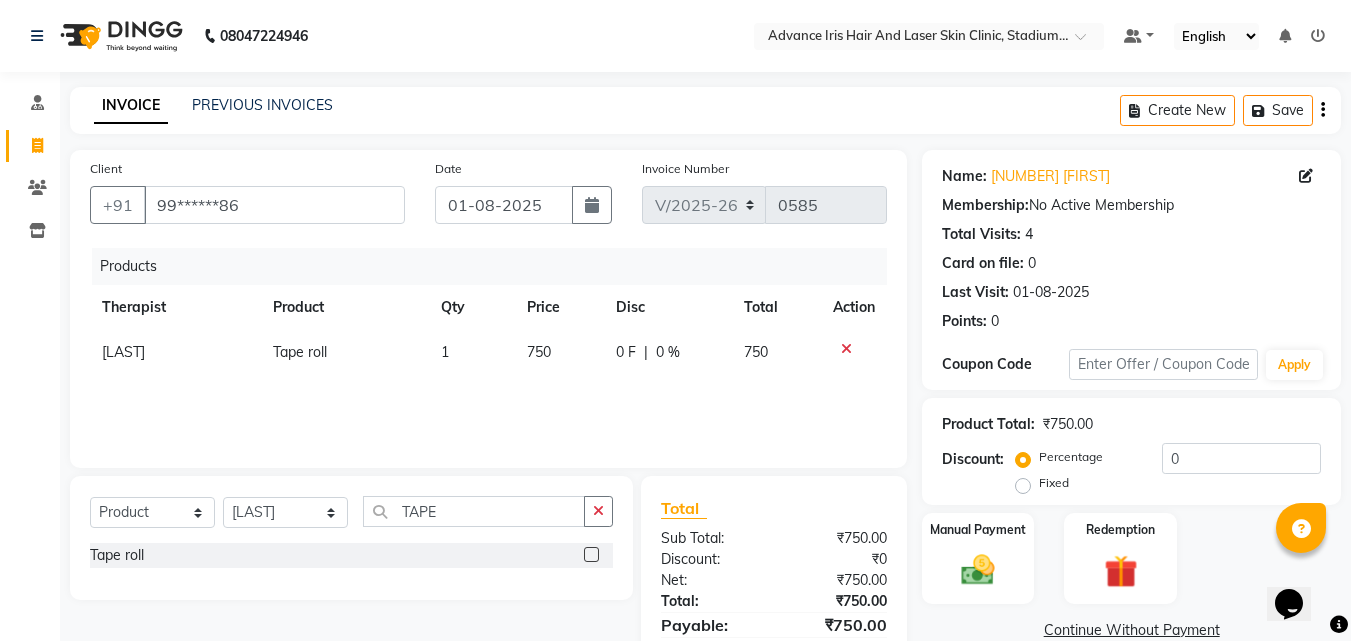 click on "750" 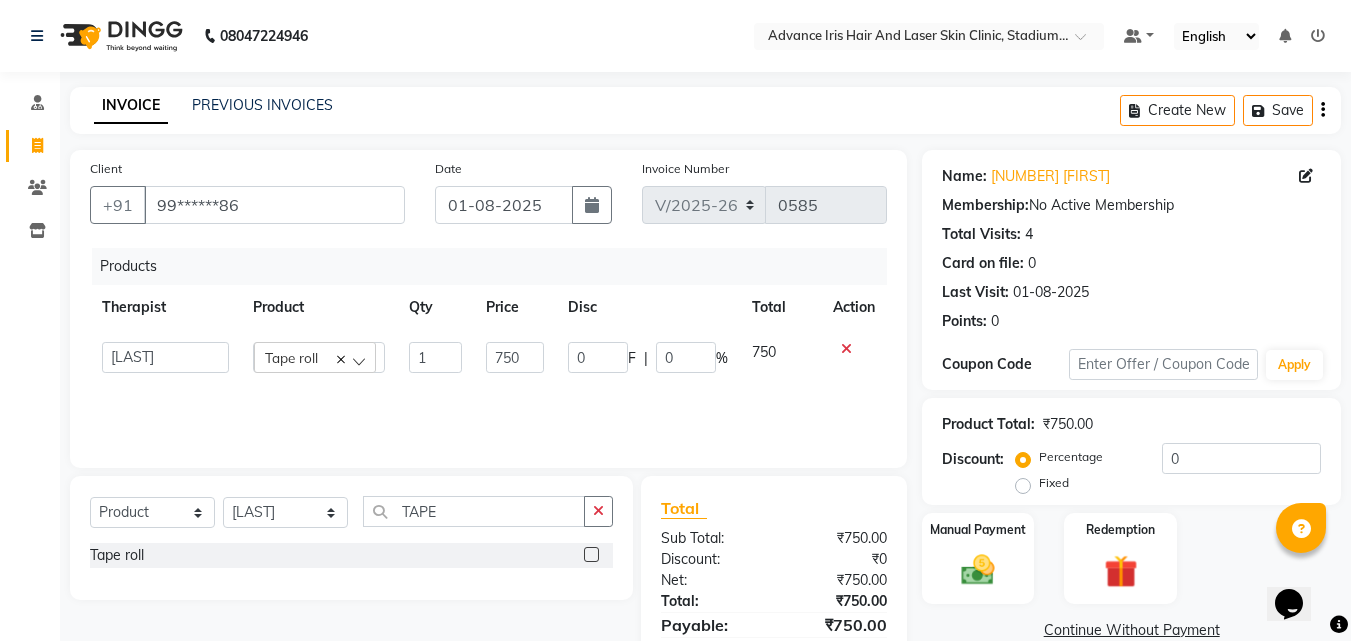 click on "750" 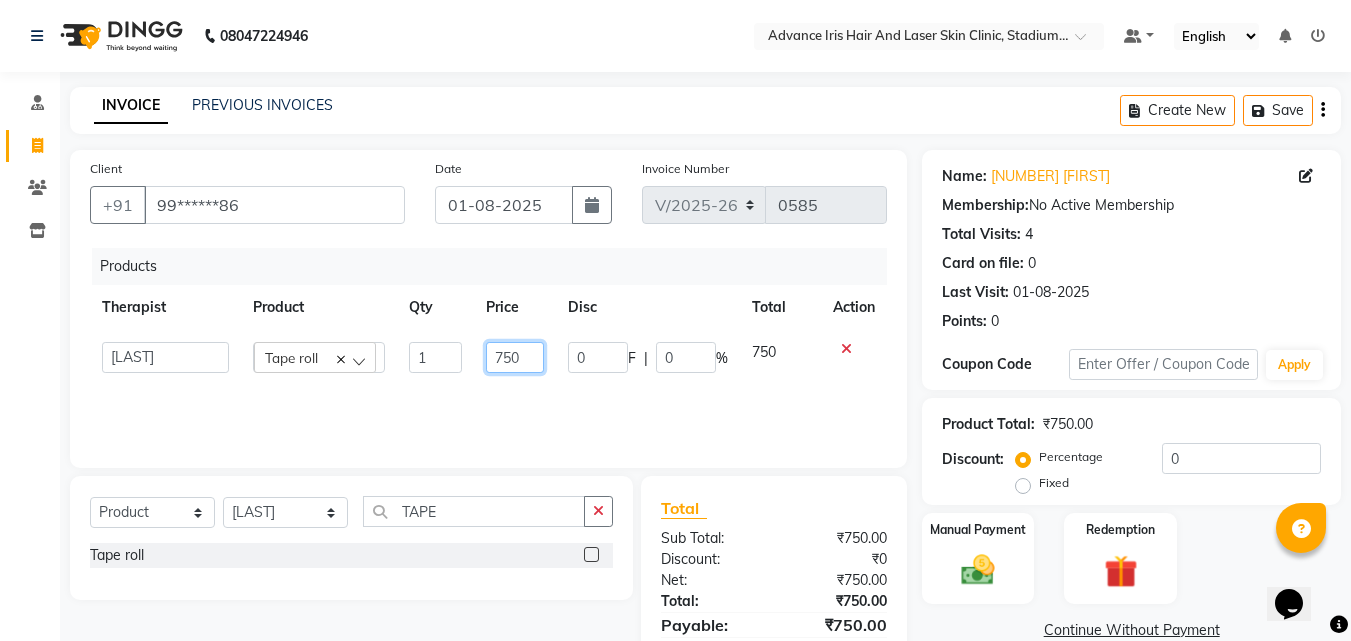 click on "750" 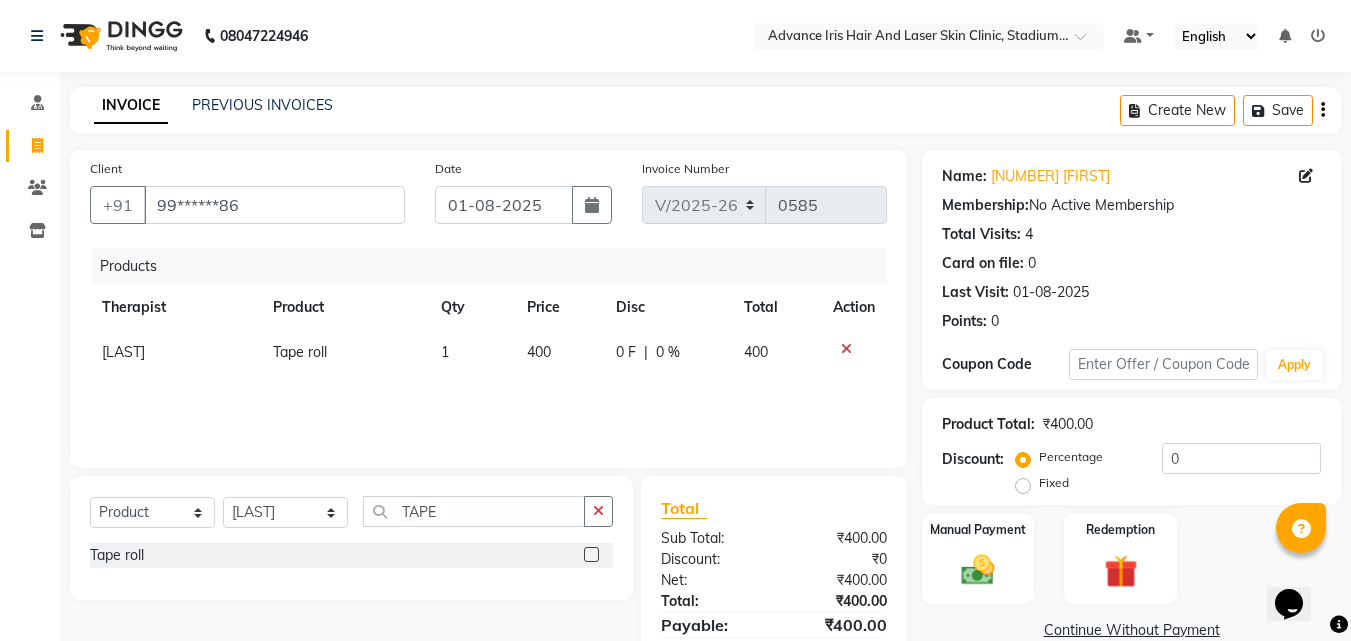 click on "Products Therapist Product Qty Price Disc Total Action [LAST] Tape roll 1 400 0 F | 0 % 400" 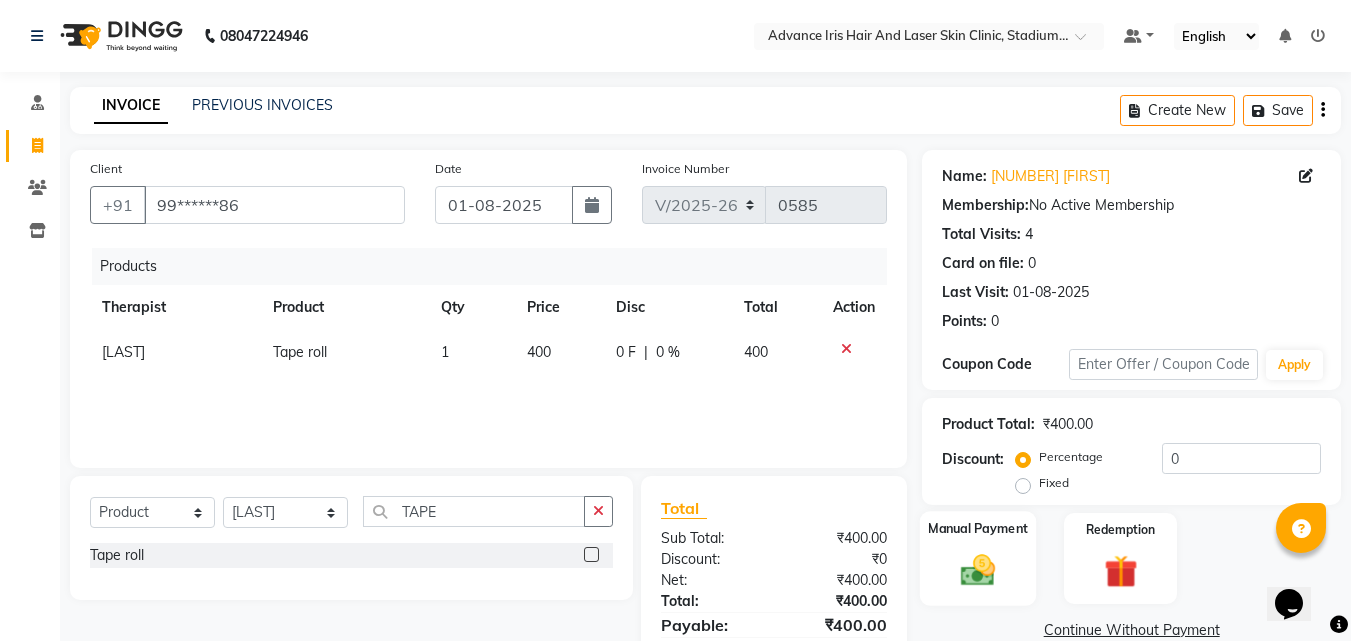 click 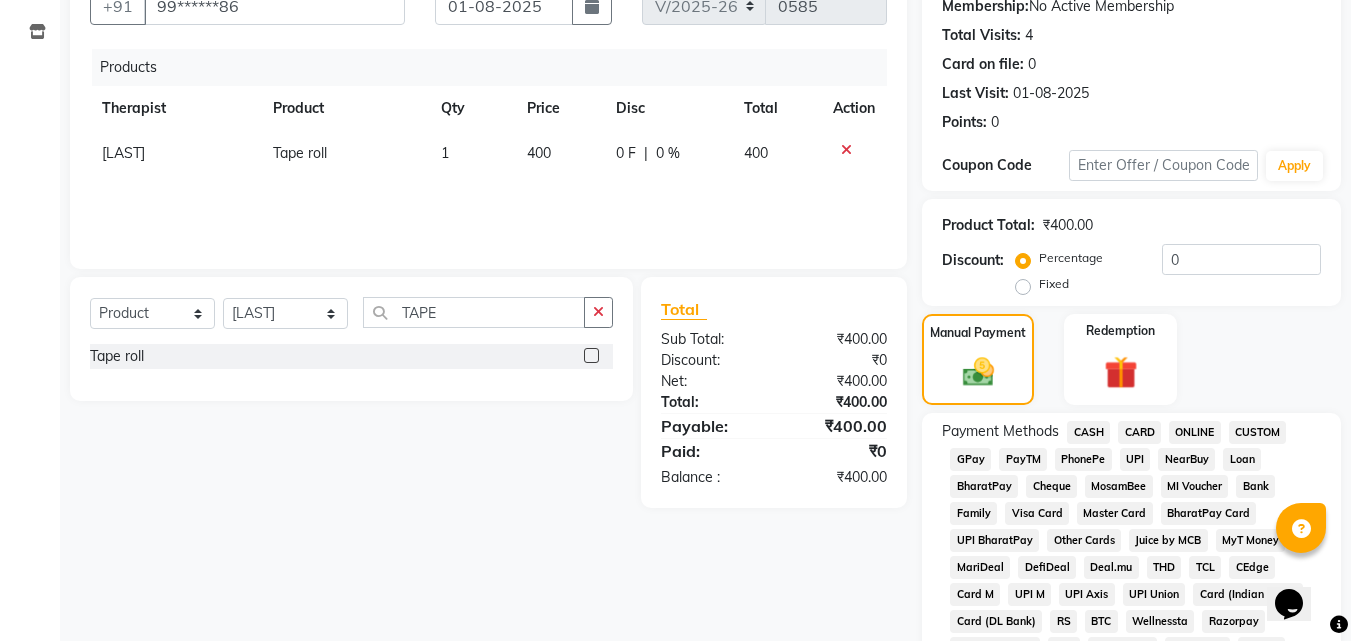 scroll, scrollTop: 200, scrollLeft: 0, axis: vertical 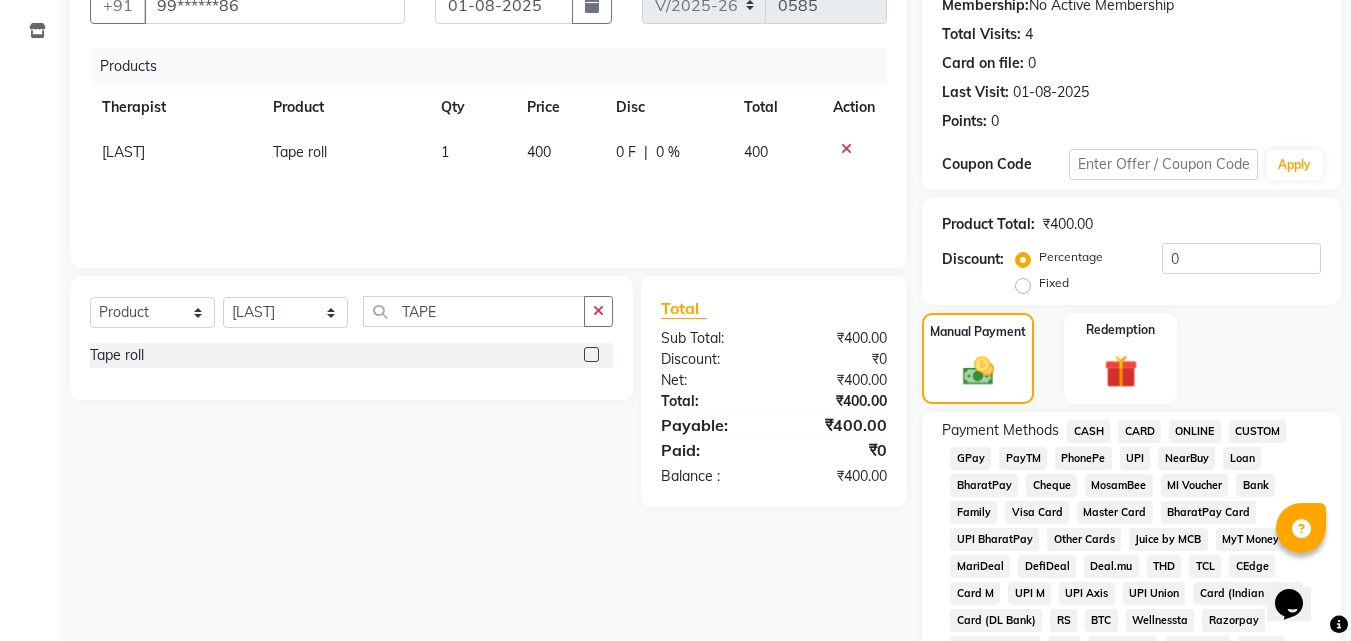 click on "GPay" 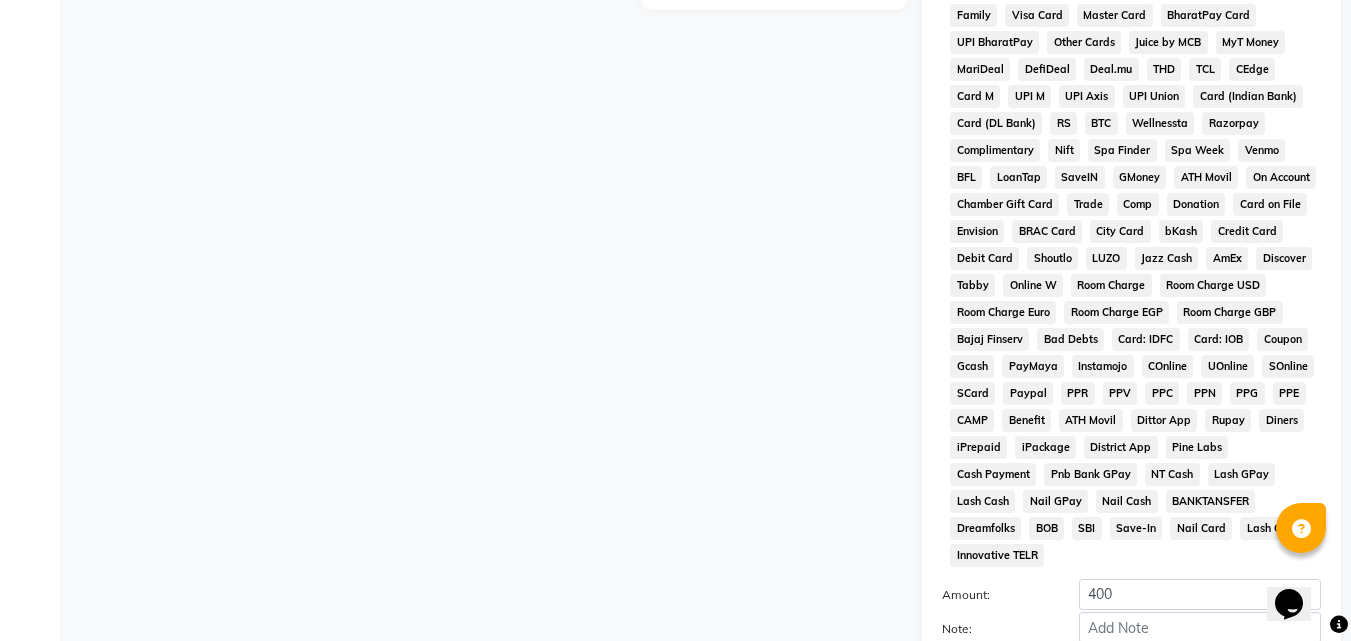 scroll, scrollTop: 785, scrollLeft: 0, axis: vertical 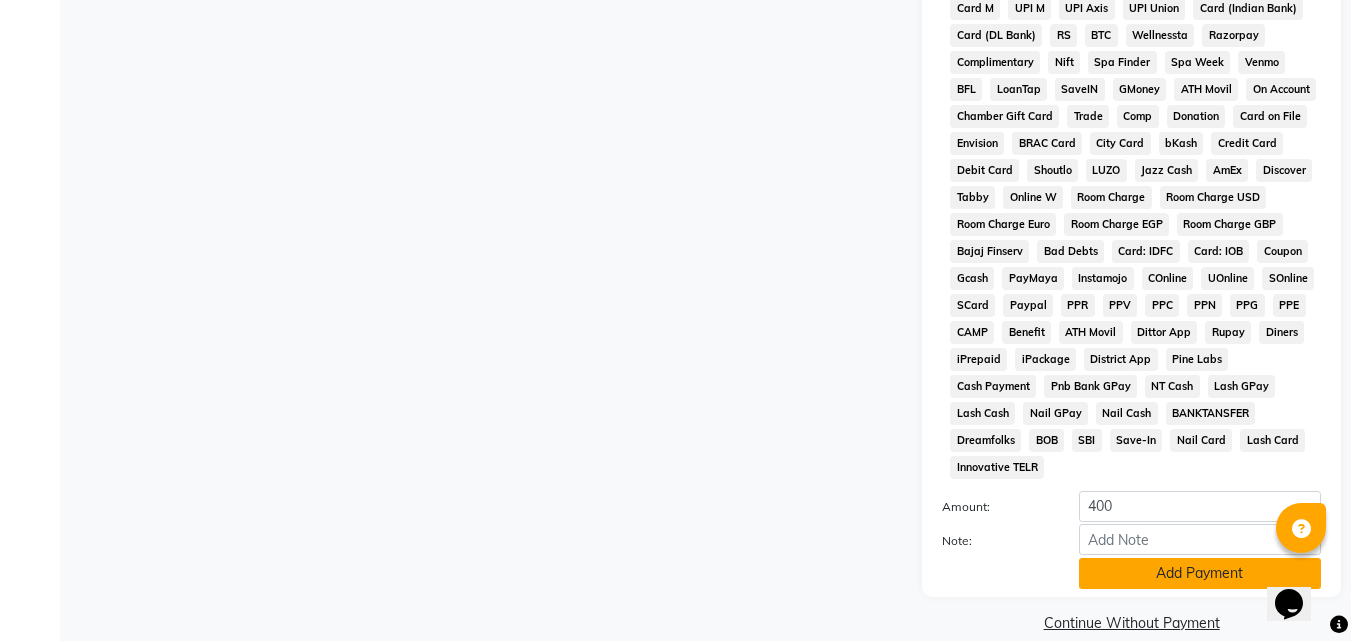 click on "Add Payment" 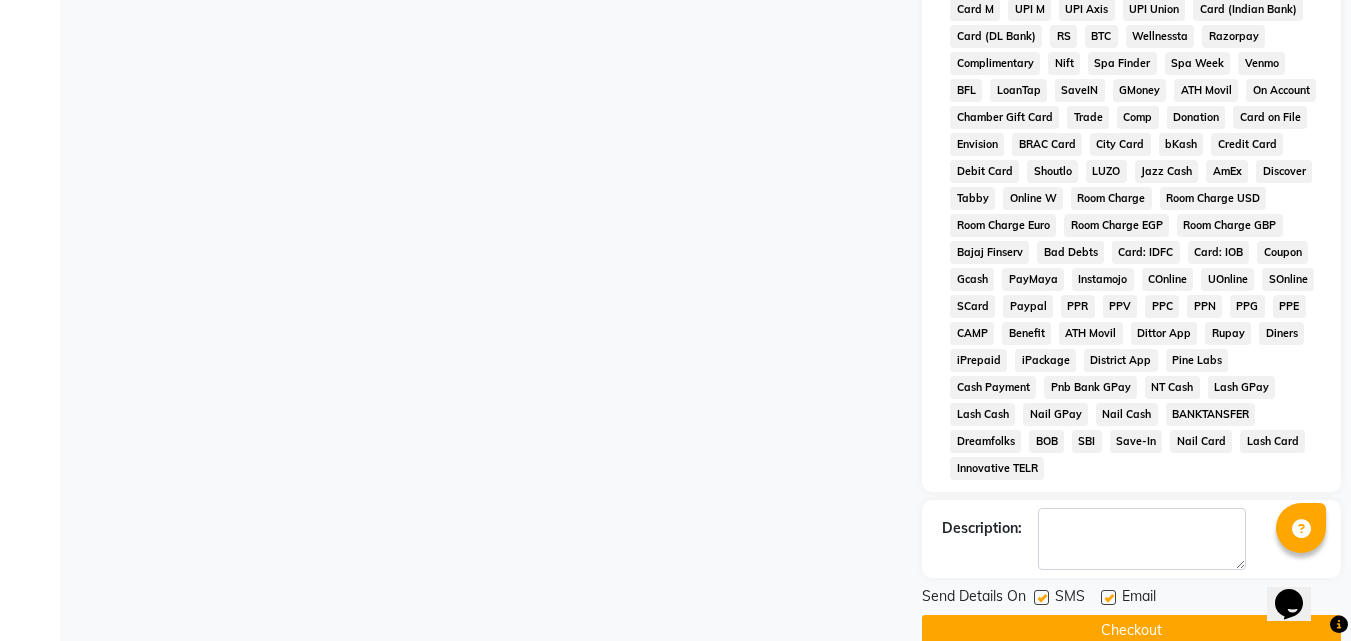 scroll, scrollTop: 792, scrollLeft: 0, axis: vertical 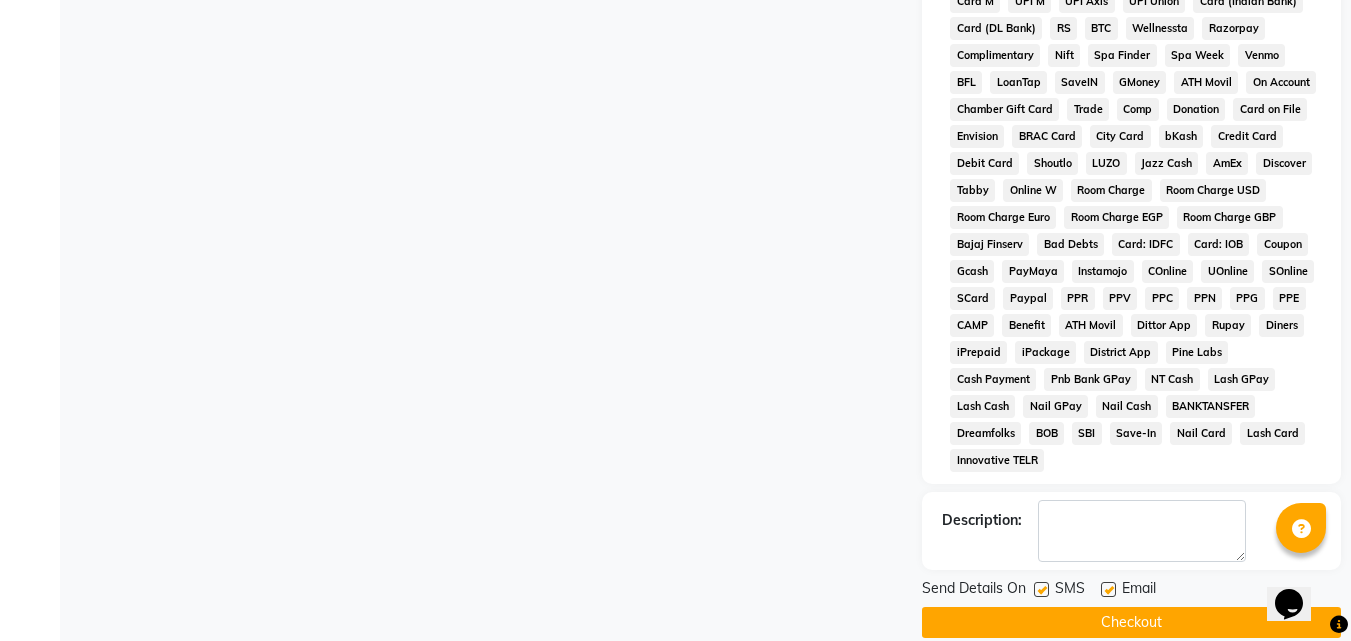 click on "Checkout" 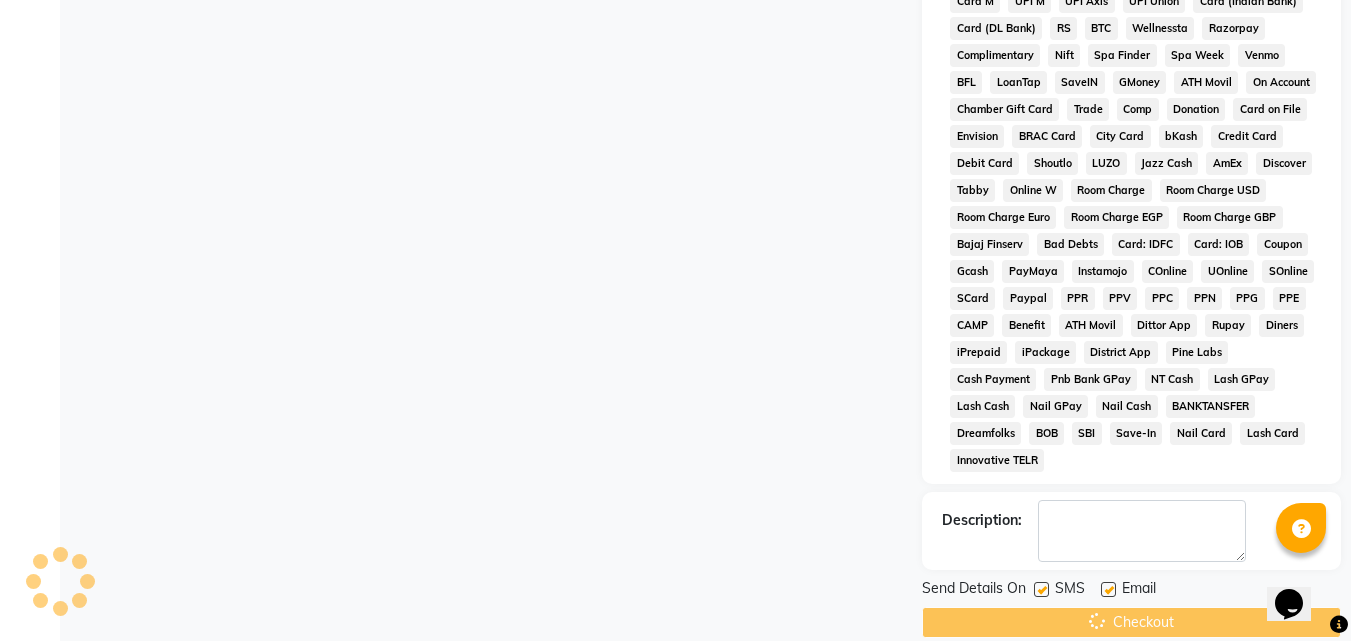 scroll, scrollTop: 425, scrollLeft: 0, axis: vertical 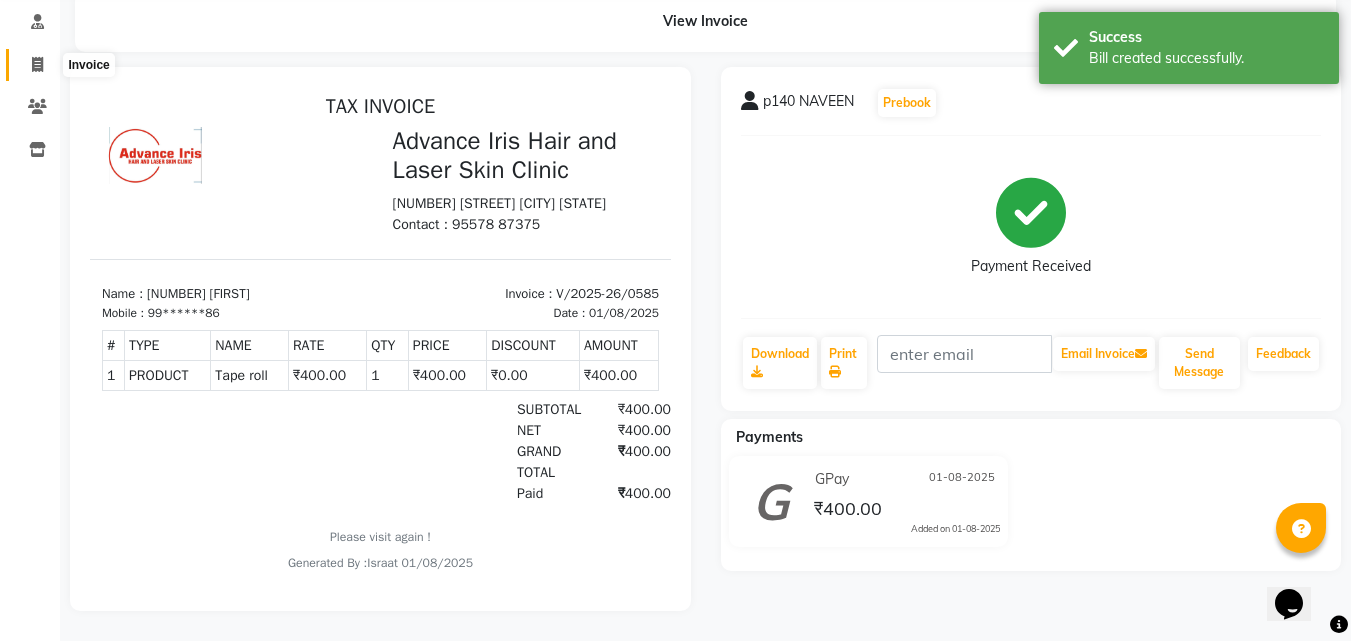 click 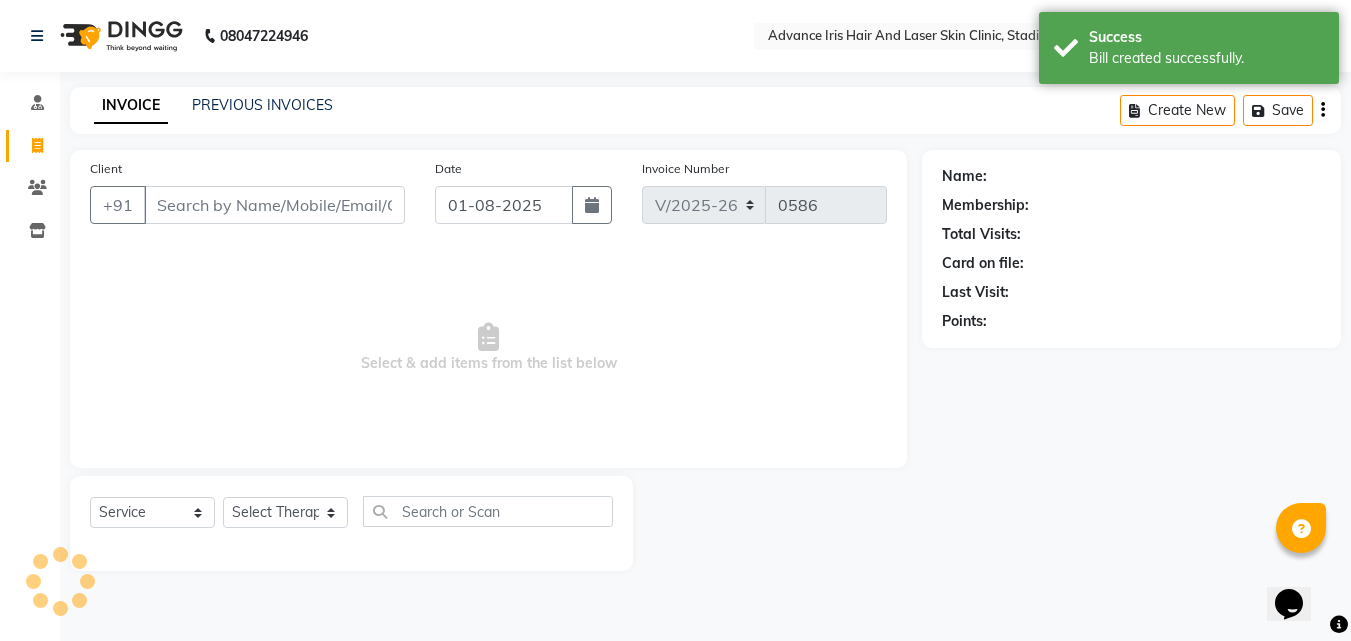 scroll, scrollTop: 0, scrollLeft: 0, axis: both 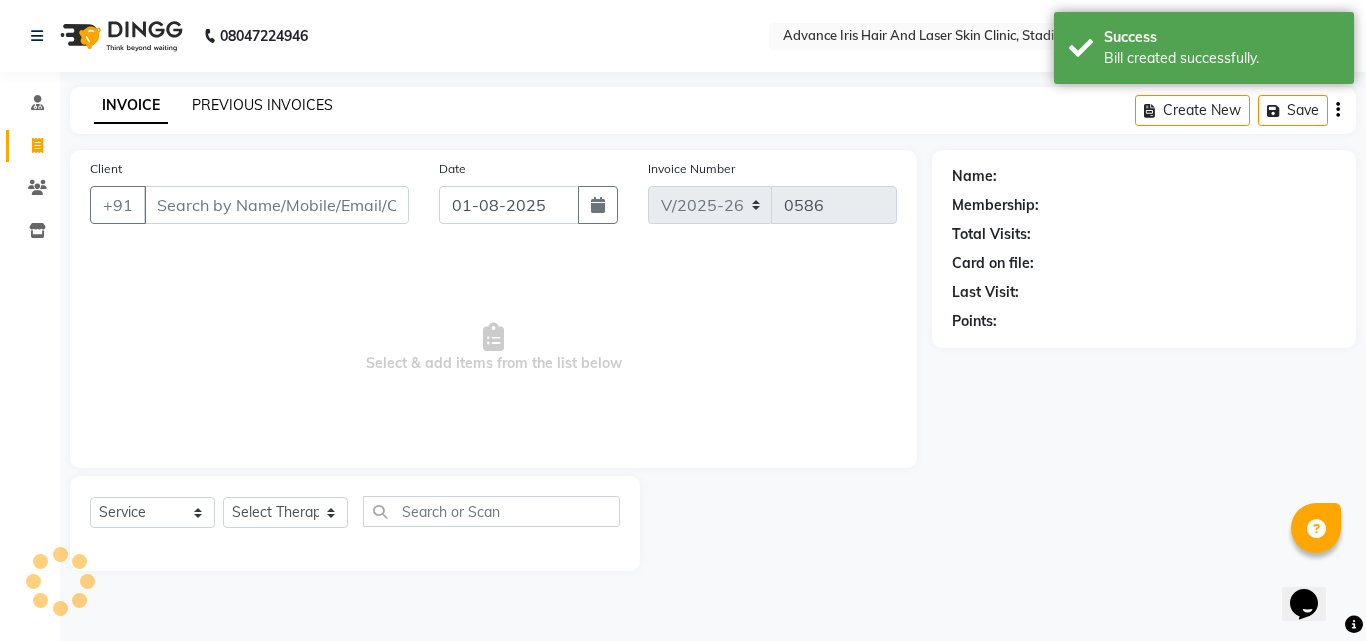 click on "PREVIOUS INVOICES" 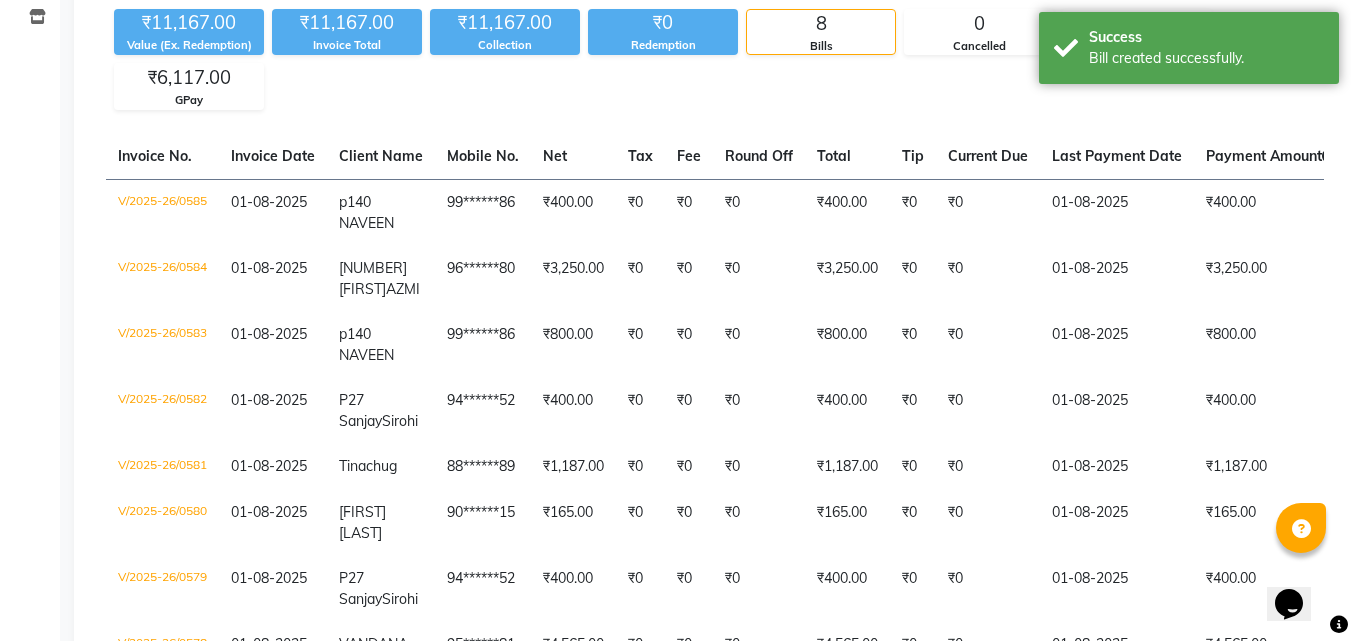 scroll, scrollTop: 0, scrollLeft: 0, axis: both 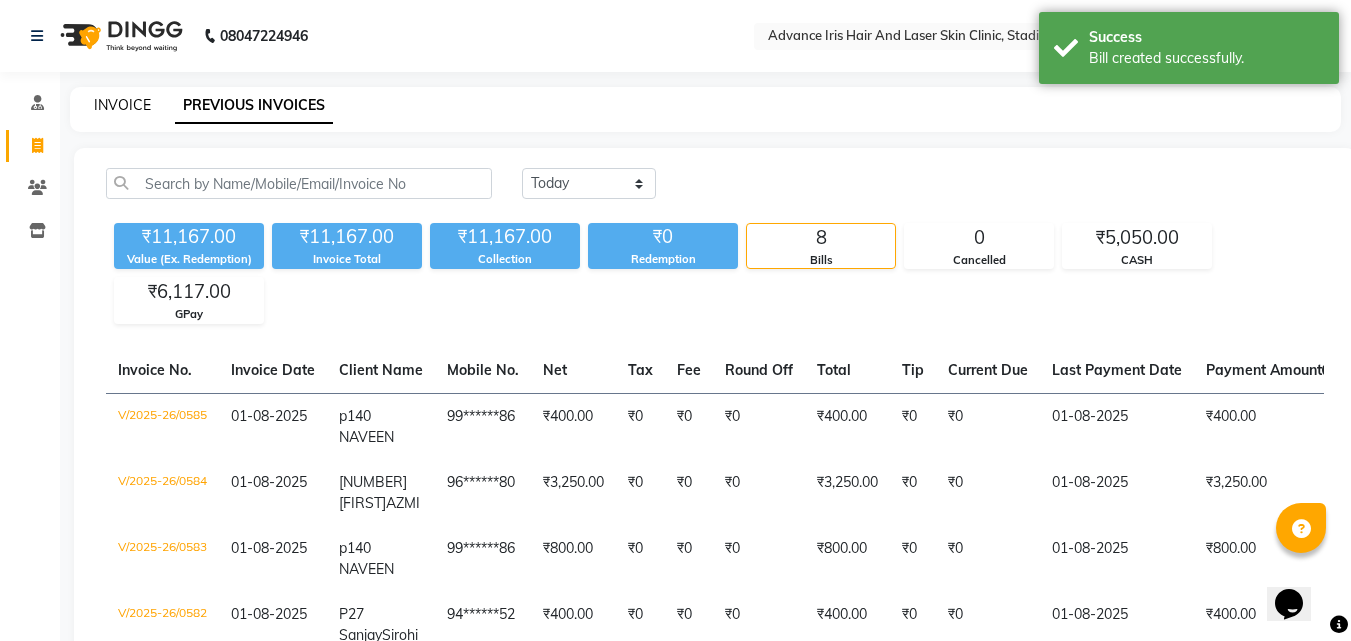 click on "INVOICE" 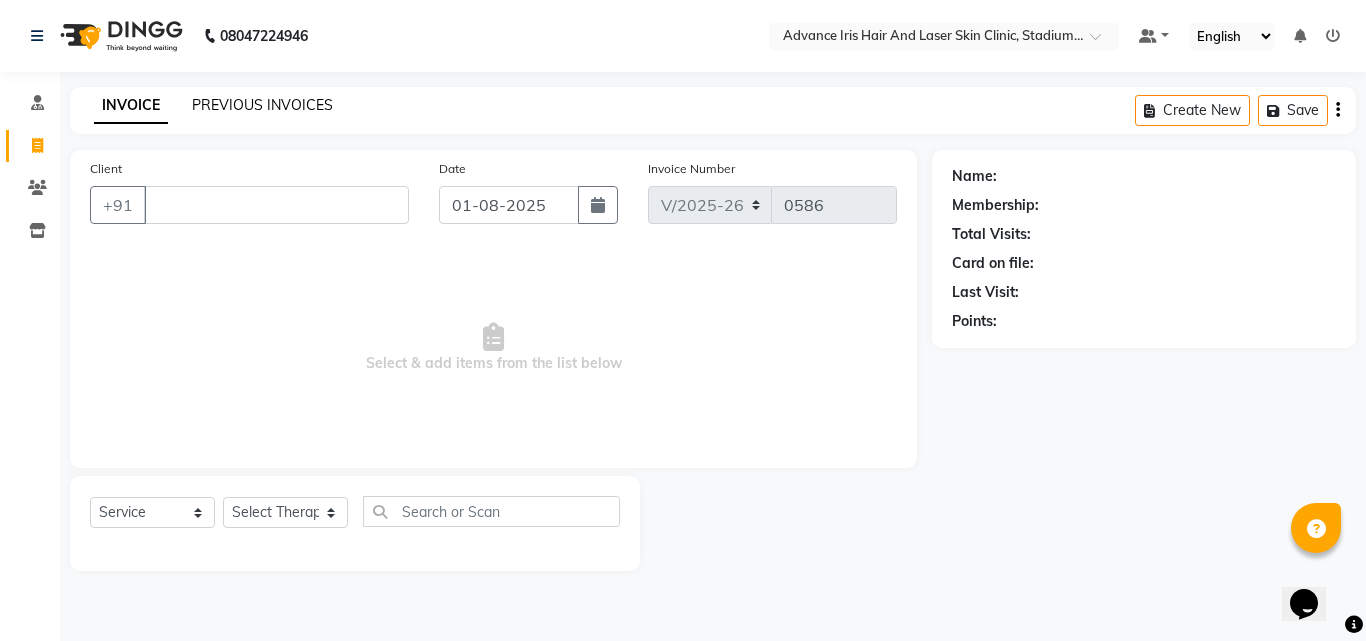 drag, startPoint x: 316, startPoint y: 95, endPoint x: 314, endPoint y: 106, distance: 11.18034 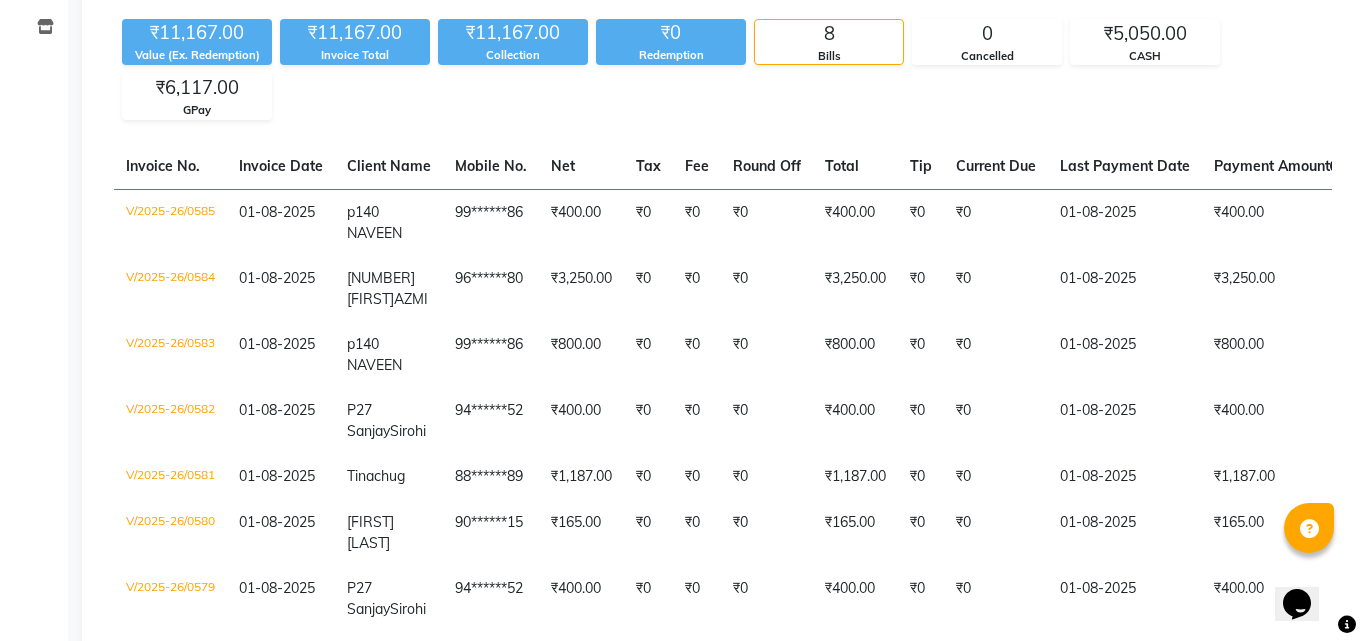 scroll, scrollTop: 0, scrollLeft: 0, axis: both 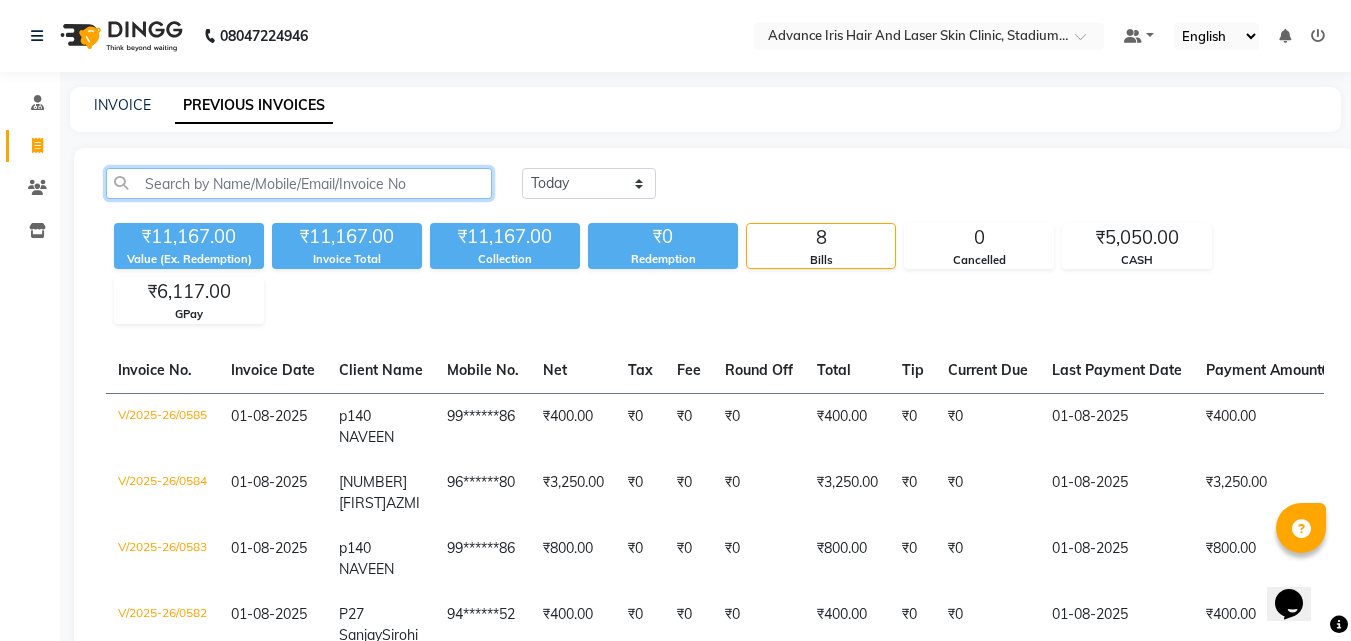 click 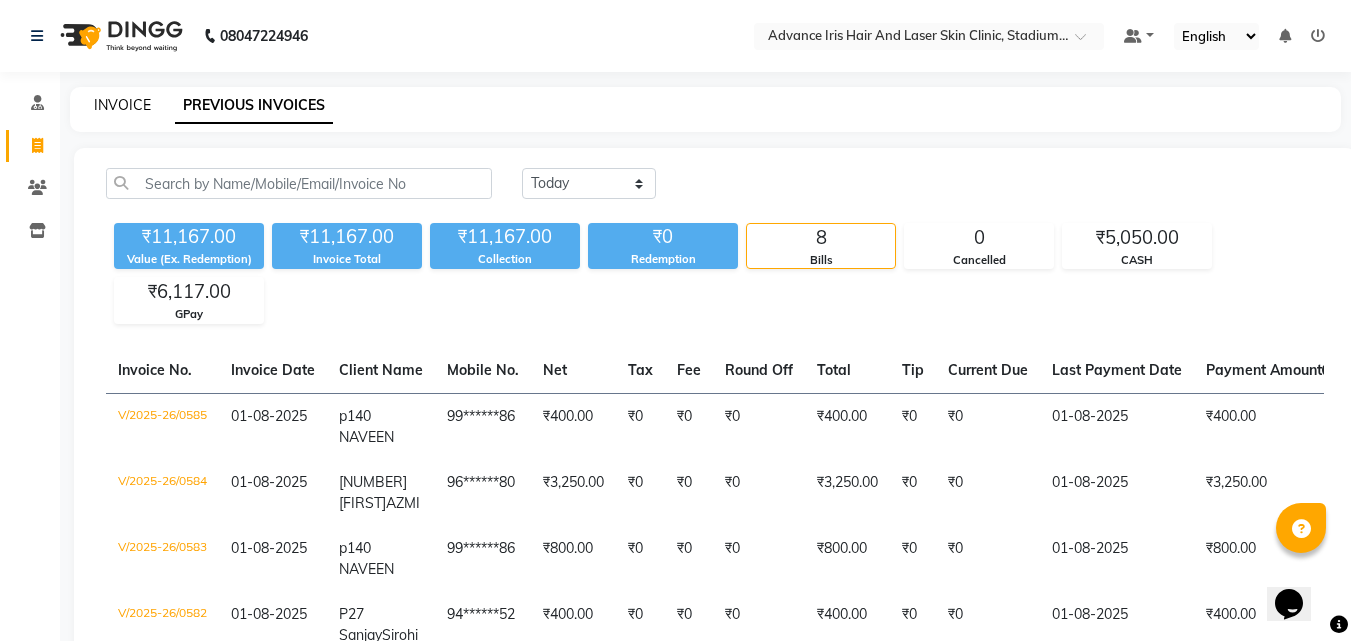 click on "INVOICE" 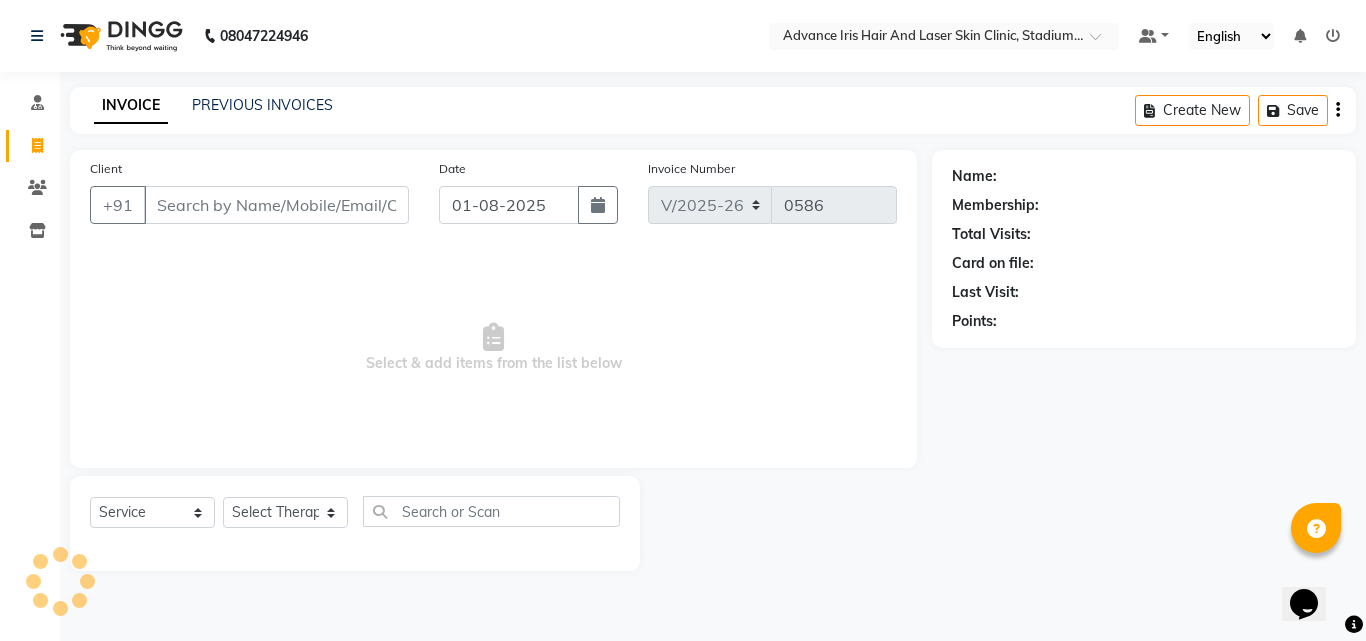 click on "Client" at bounding box center (276, 205) 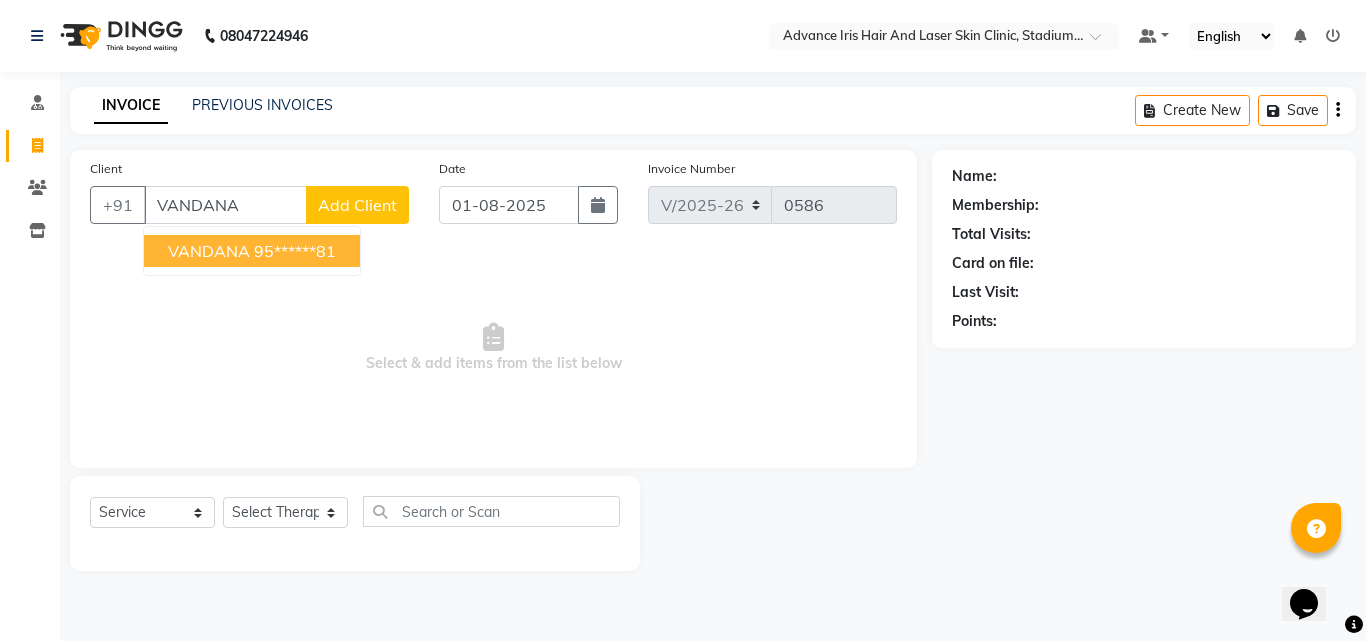 click on "VANDANA" at bounding box center (209, 251) 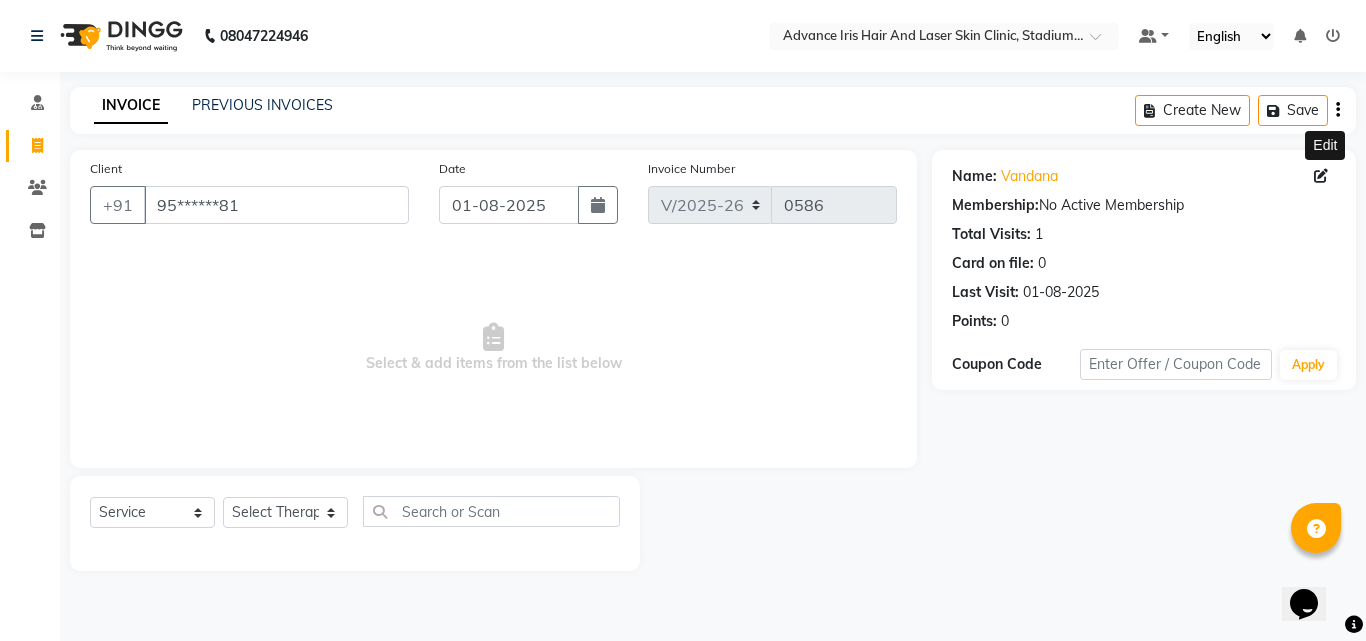 click 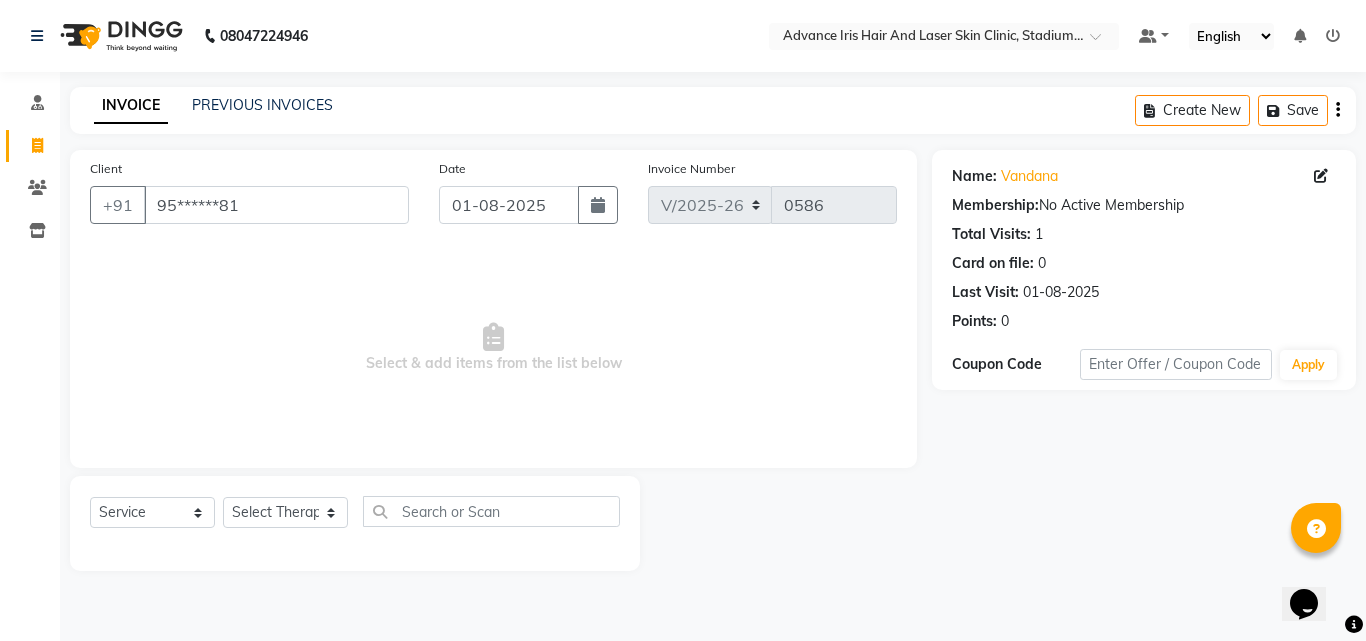 click 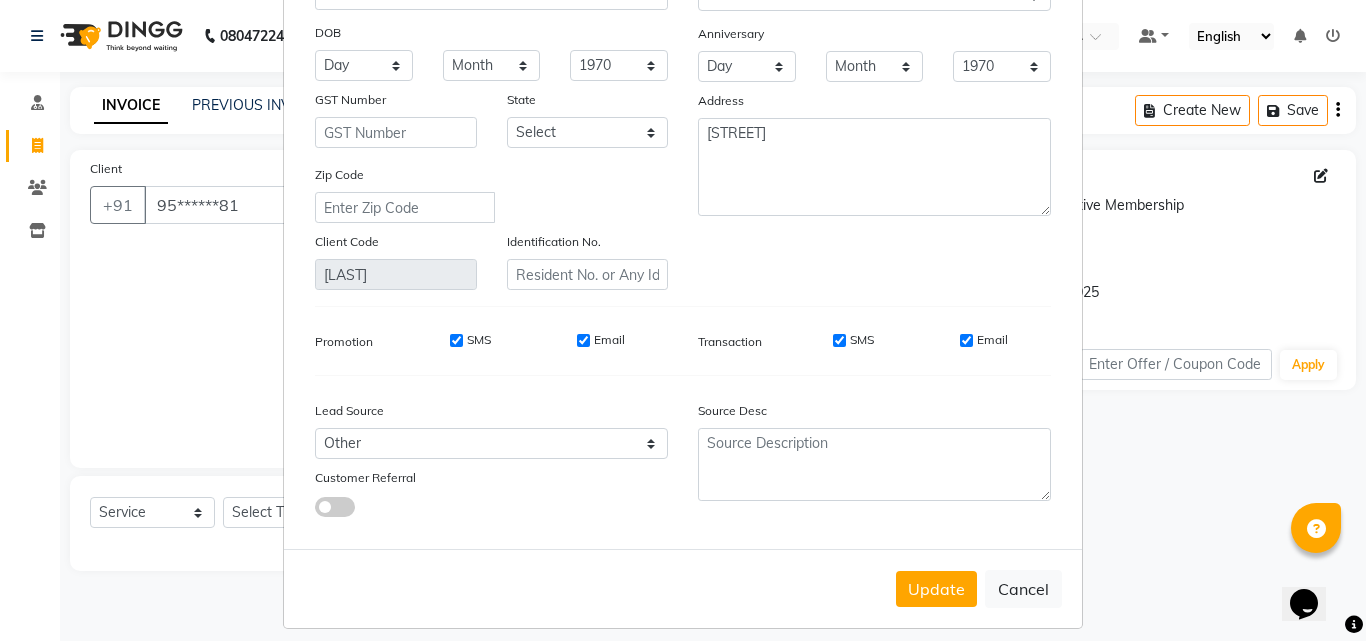 scroll, scrollTop: 246, scrollLeft: 0, axis: vertical 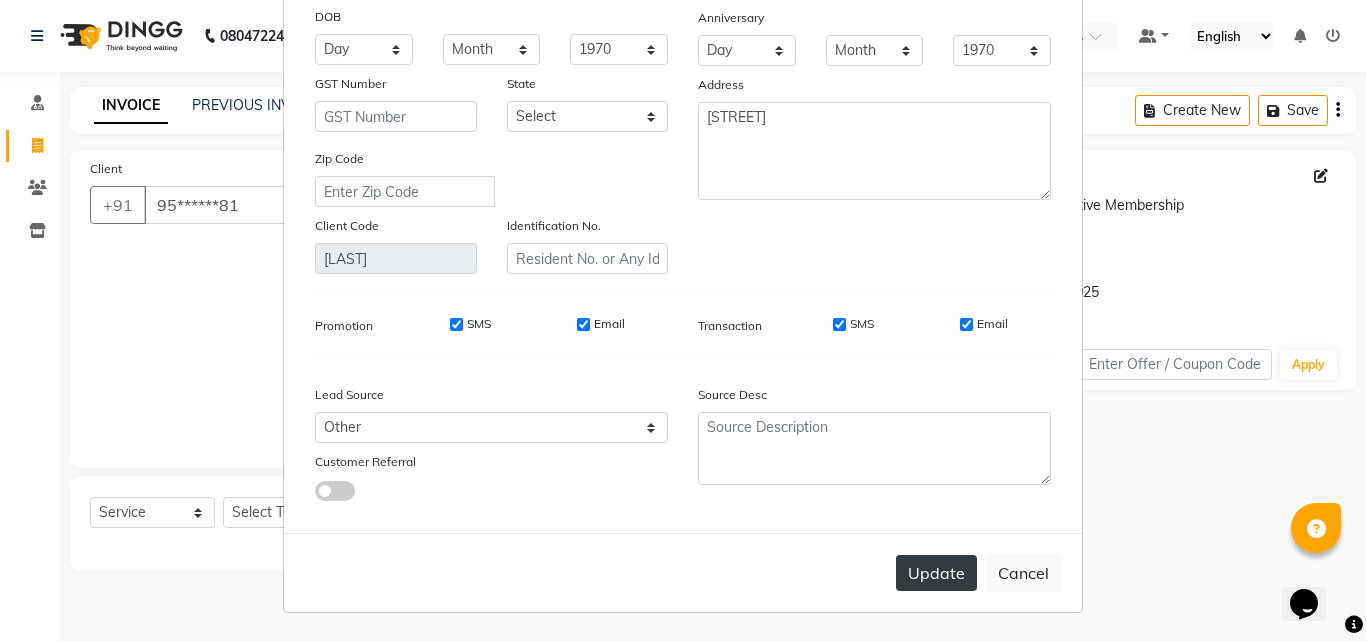 click on "Update" at bounding box center (936, 573) 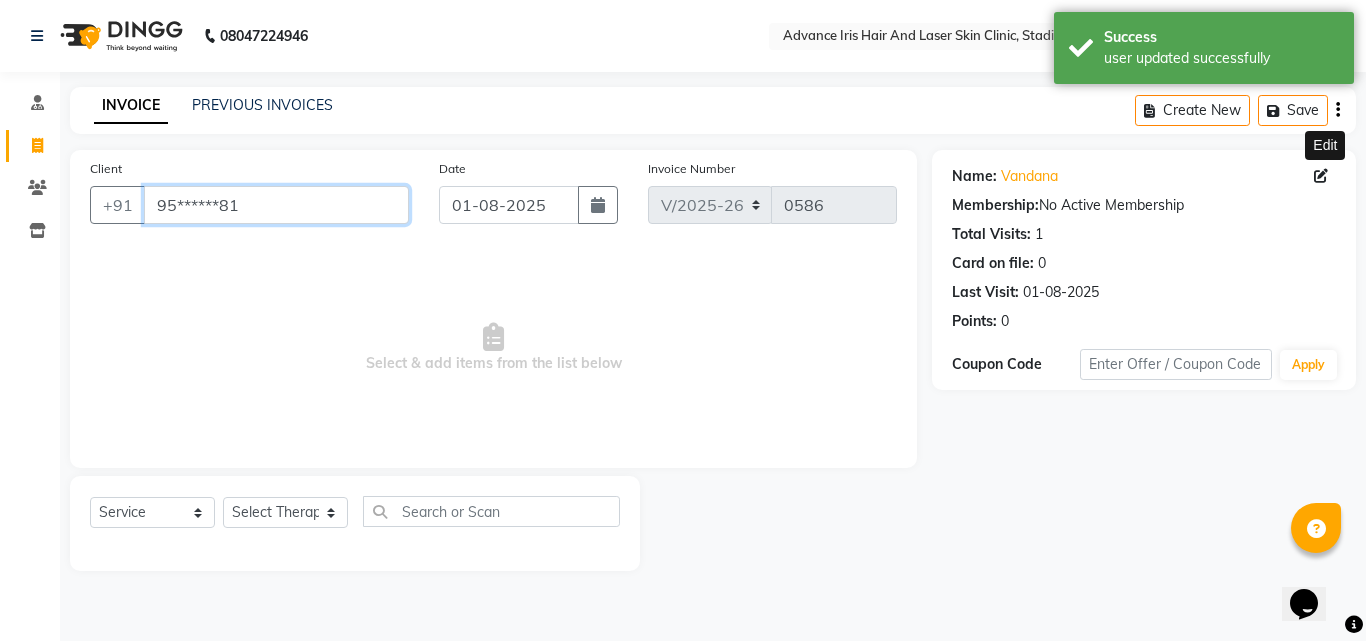 click on "95******81" at bounding box center (276, 205) 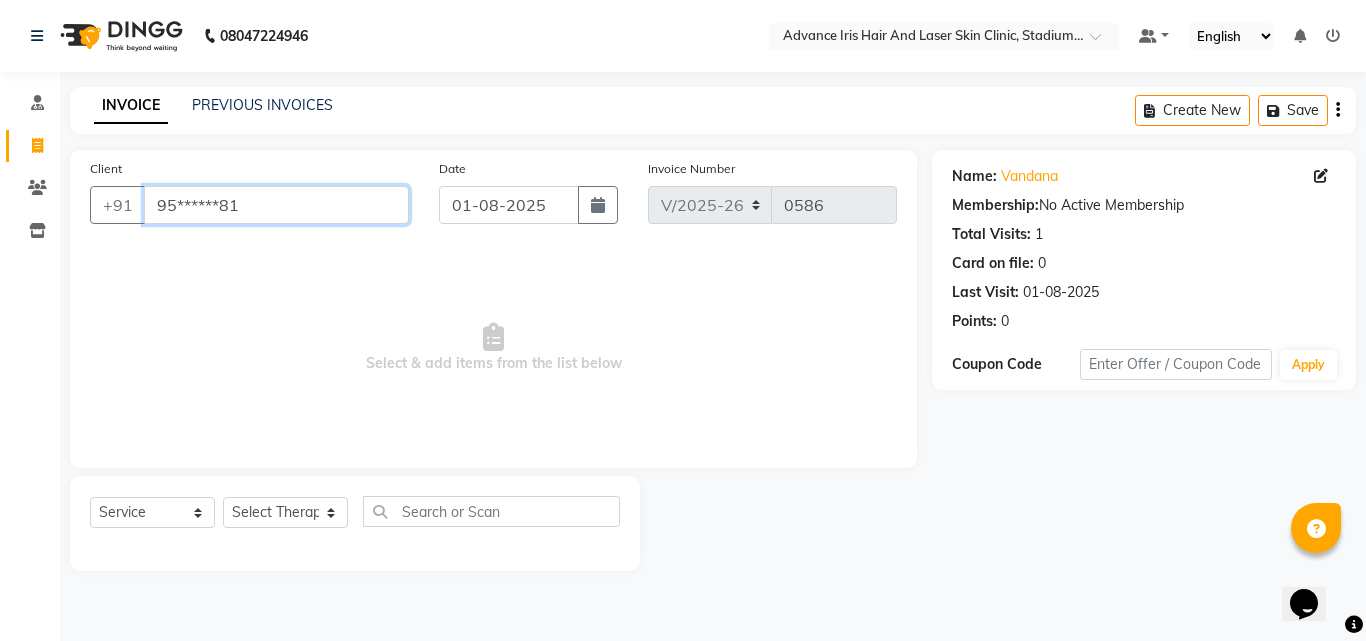click on "95******81" at bounding box center (276, 205) 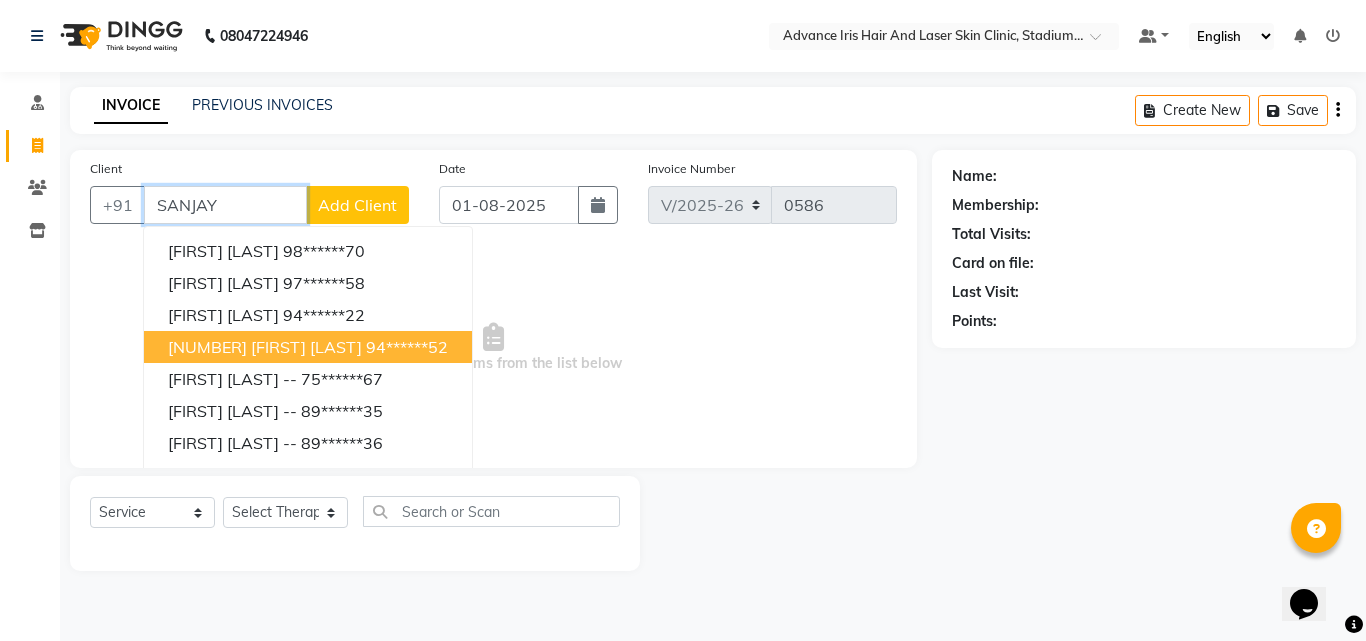 click on "[NUMBER] [FIRST] [LAST]" at bounding box center (265, 347) 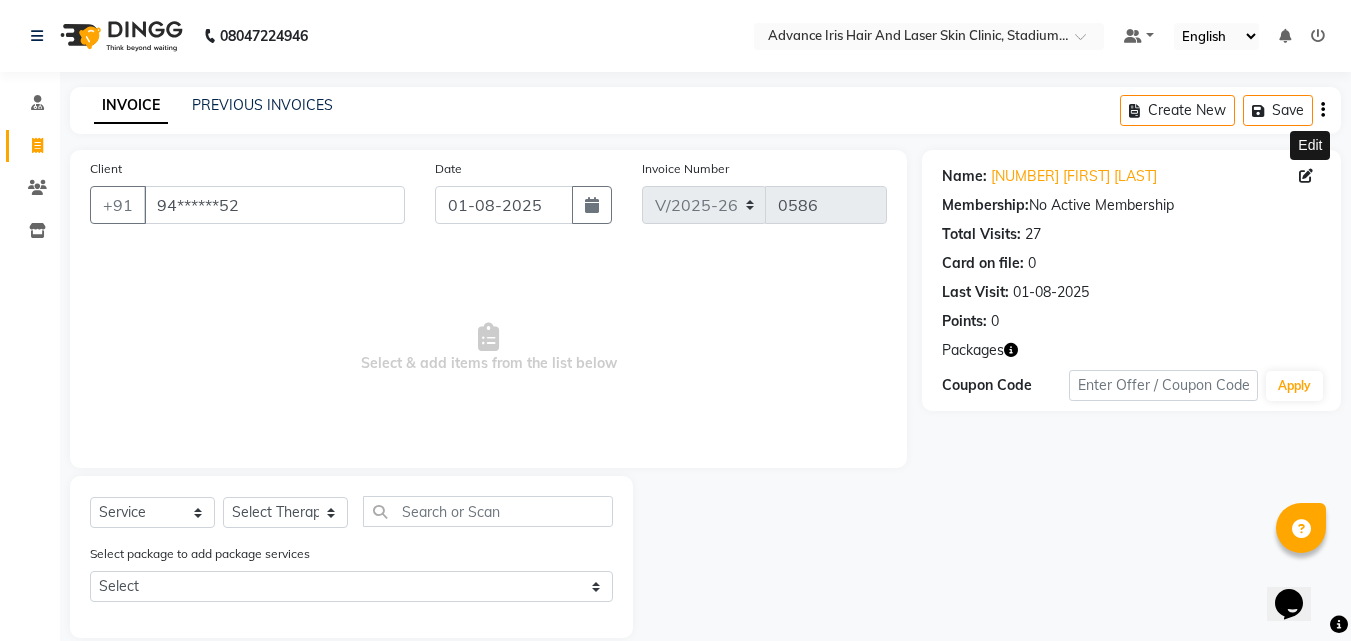 click 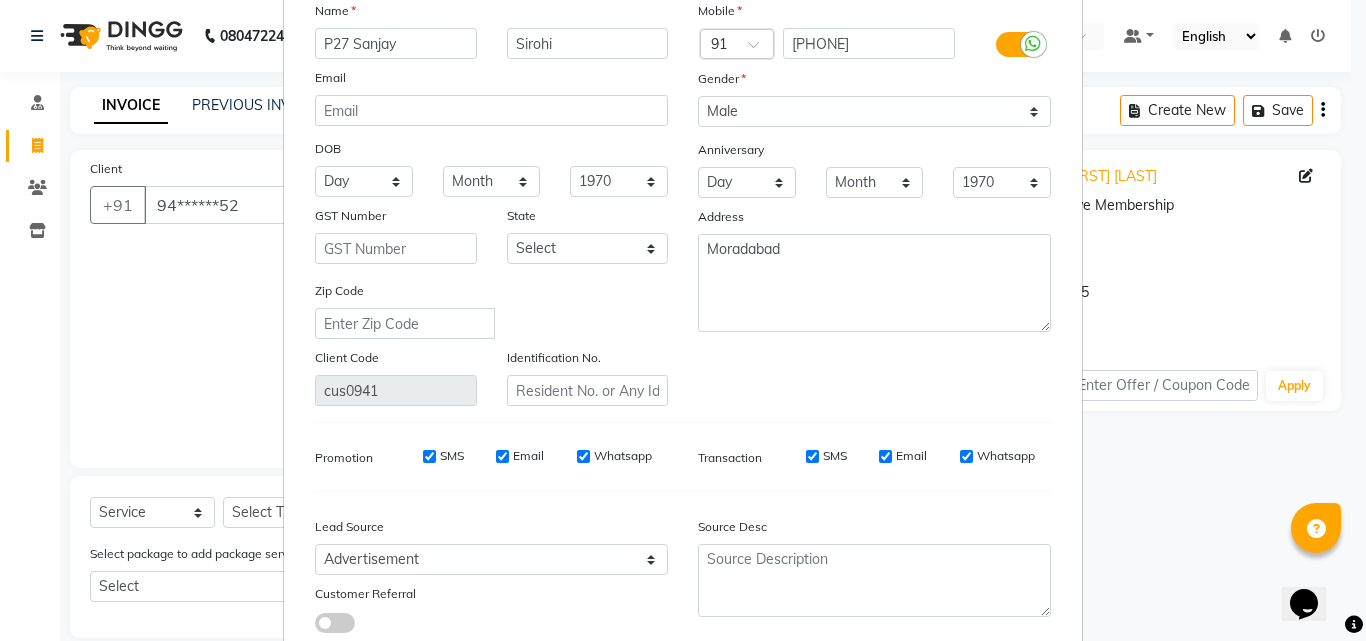 scroll, scrollTop: 246, scrollLeft: 0, axis: vertical 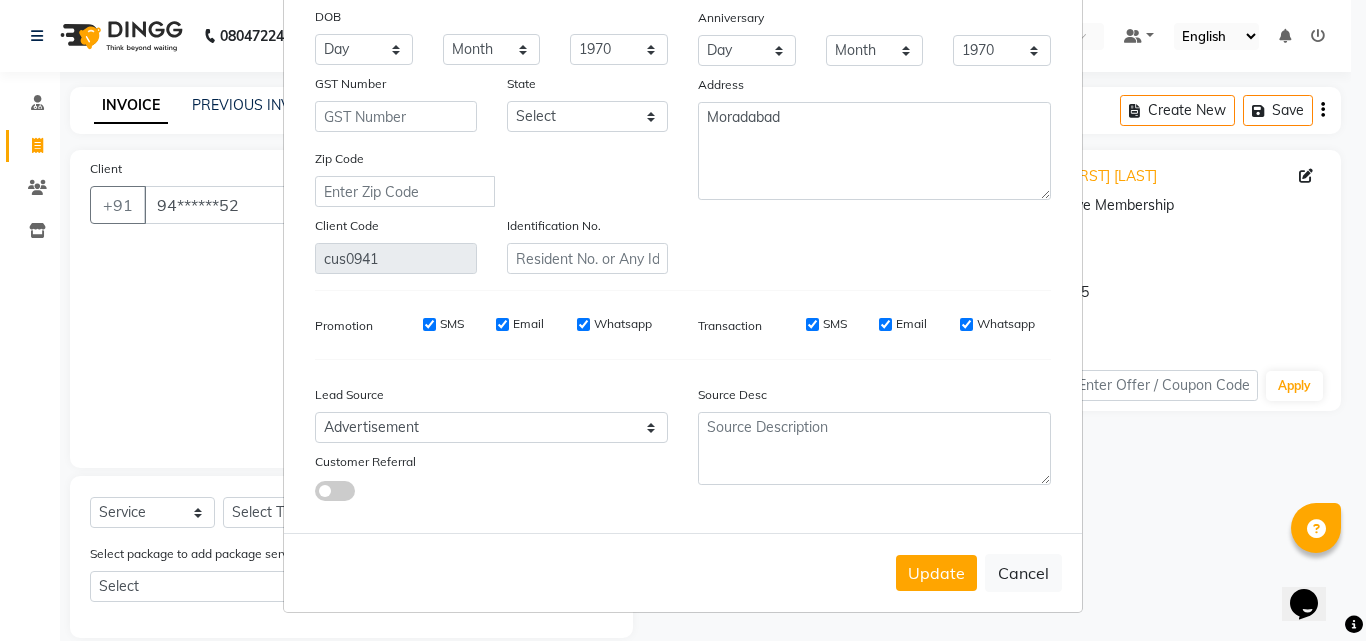 drag, startPoint x: 939, startPoint y: 572, endPoint x: 907, endPoint y: 568, distance: 32.24903 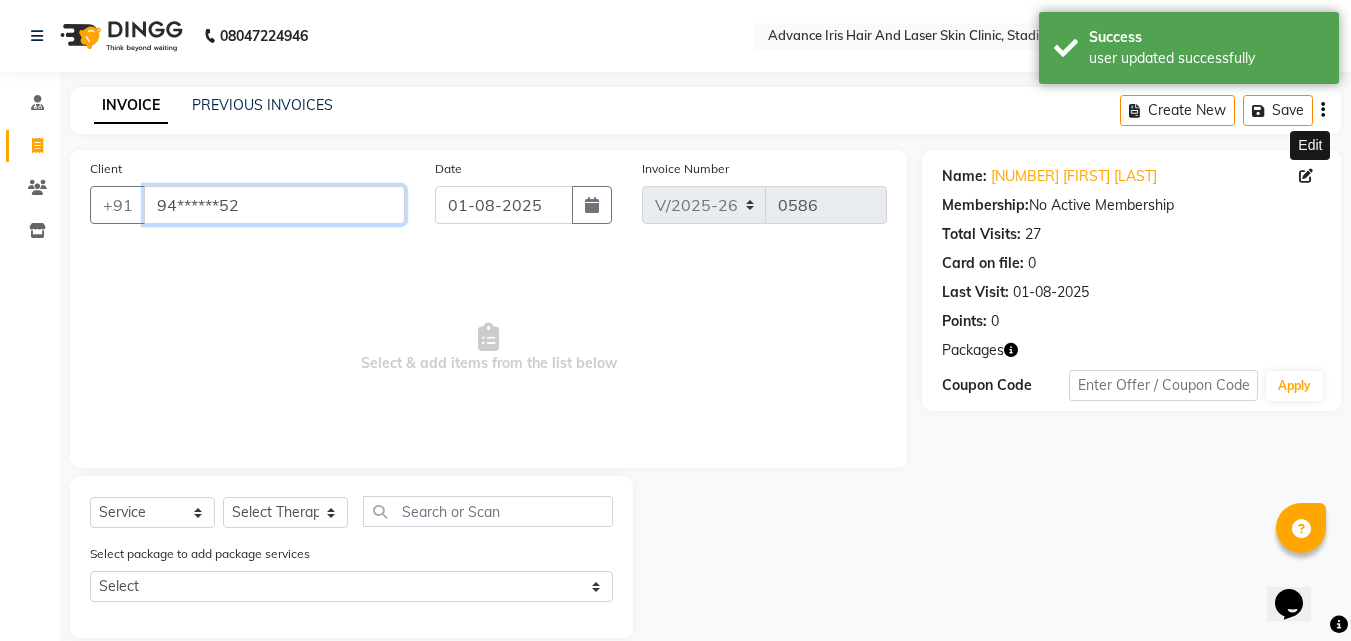 drag, startPoint x: 255, startPoint y: 215, endPoint x: 260, endPoint y: 206, distance: 10.29563 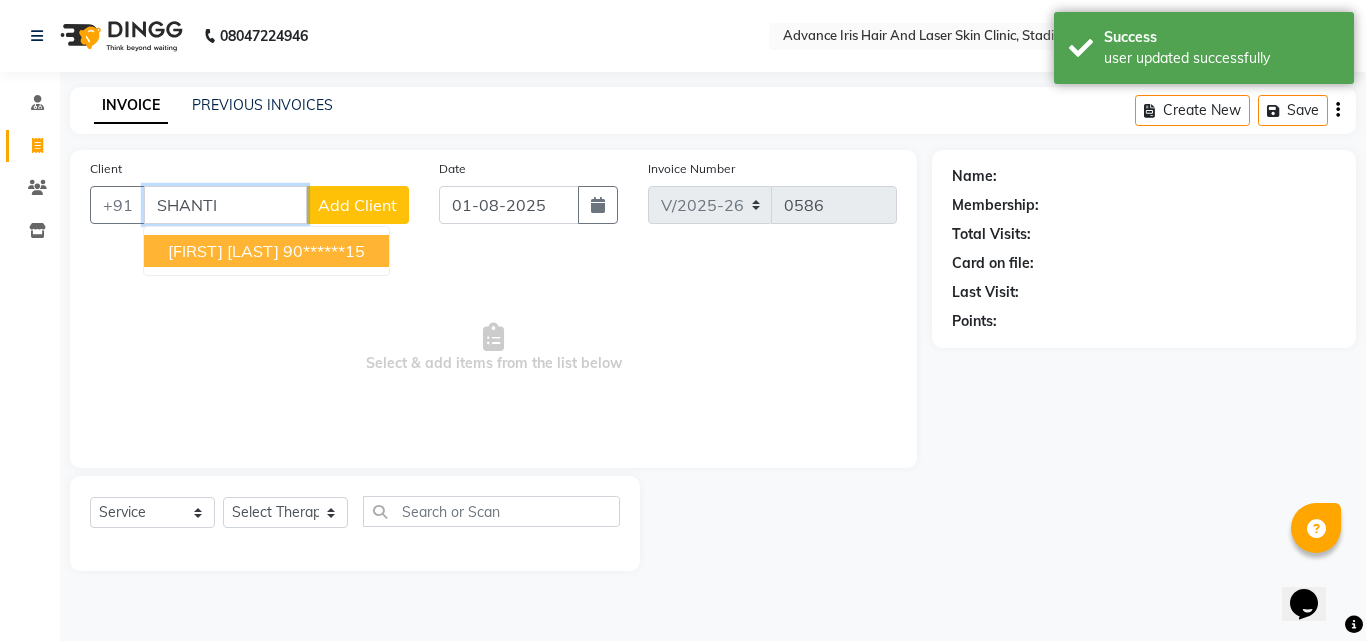 drag, startPoint x: 235, startPoint y: 247, endPoint x: 222, endPoint y: 245, distance: 13.152946 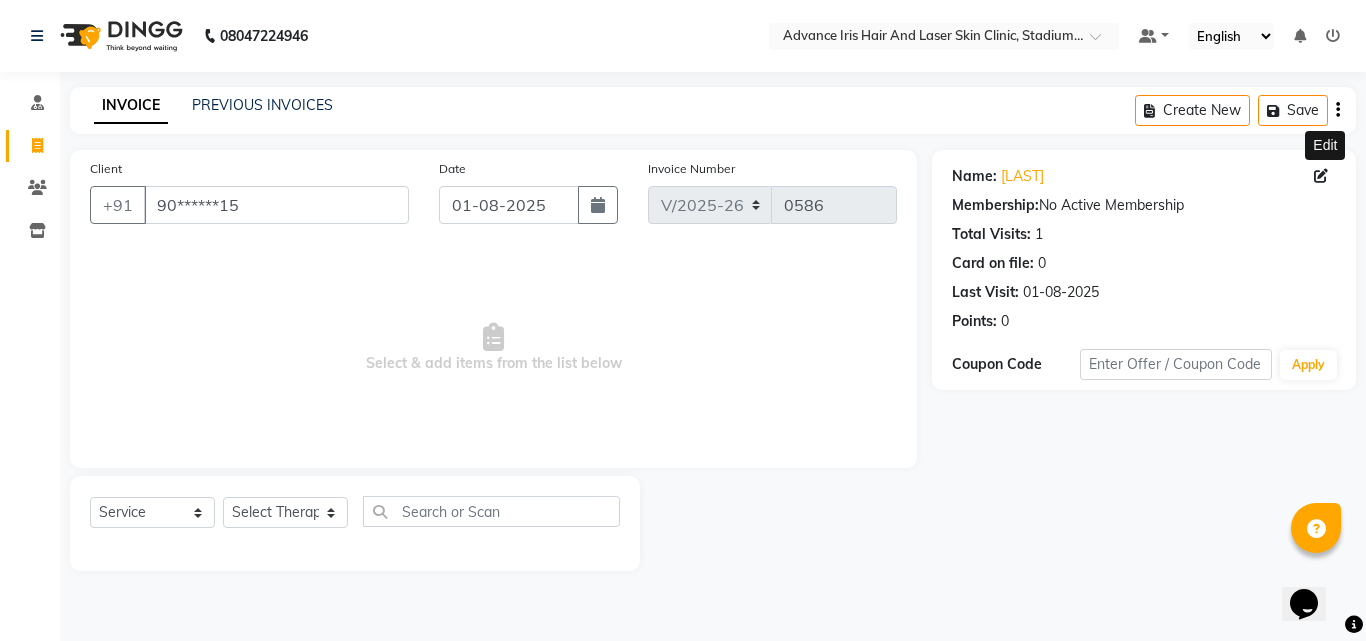 click 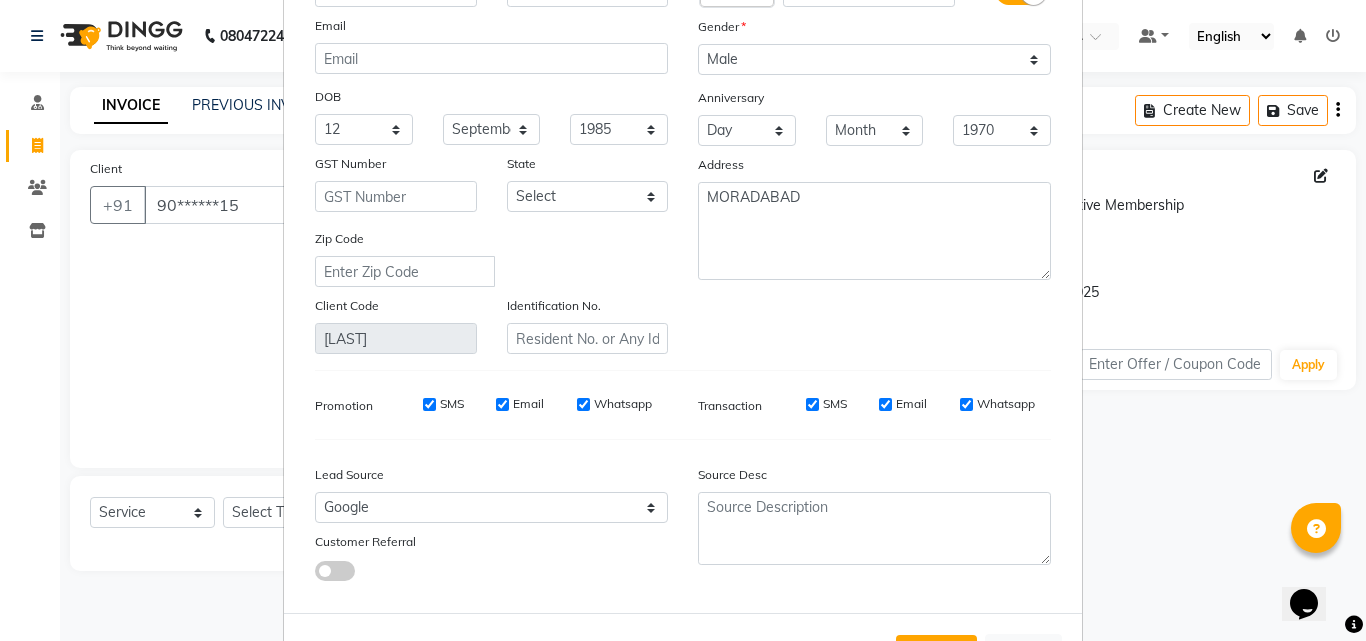 scroll, scrollTop: 246, scrollLeft: 0, axis: vertical 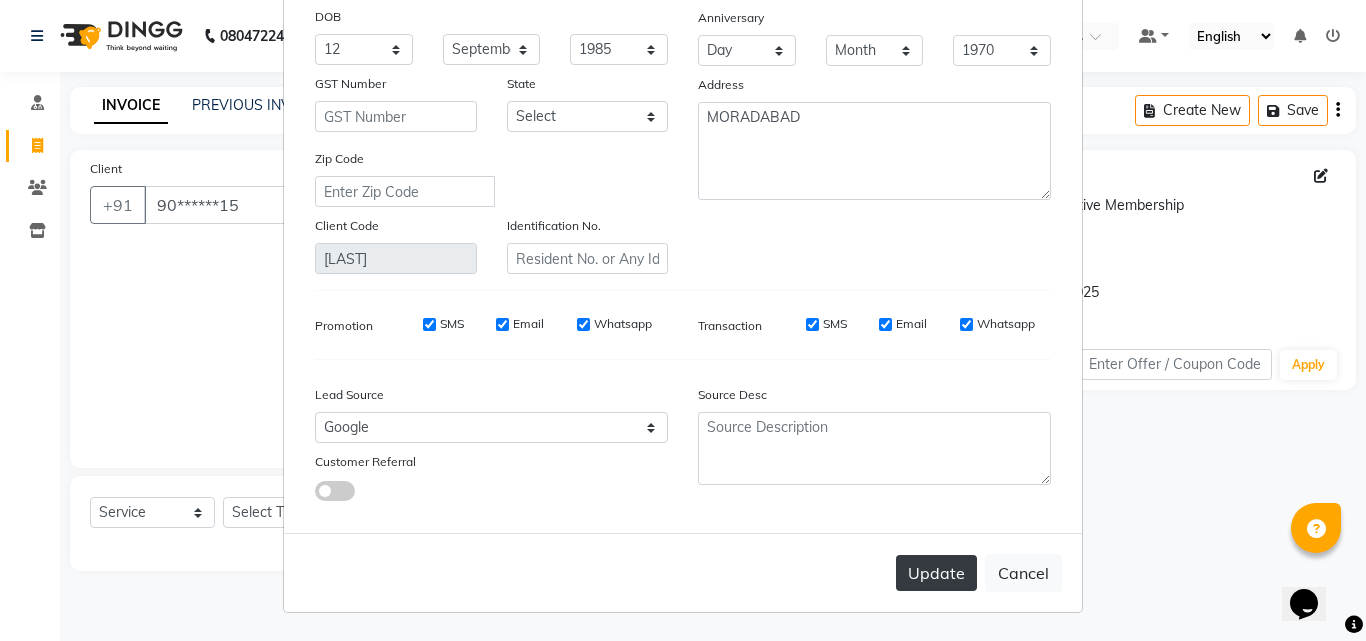 click on "Update" at bounding box center (936, 573) 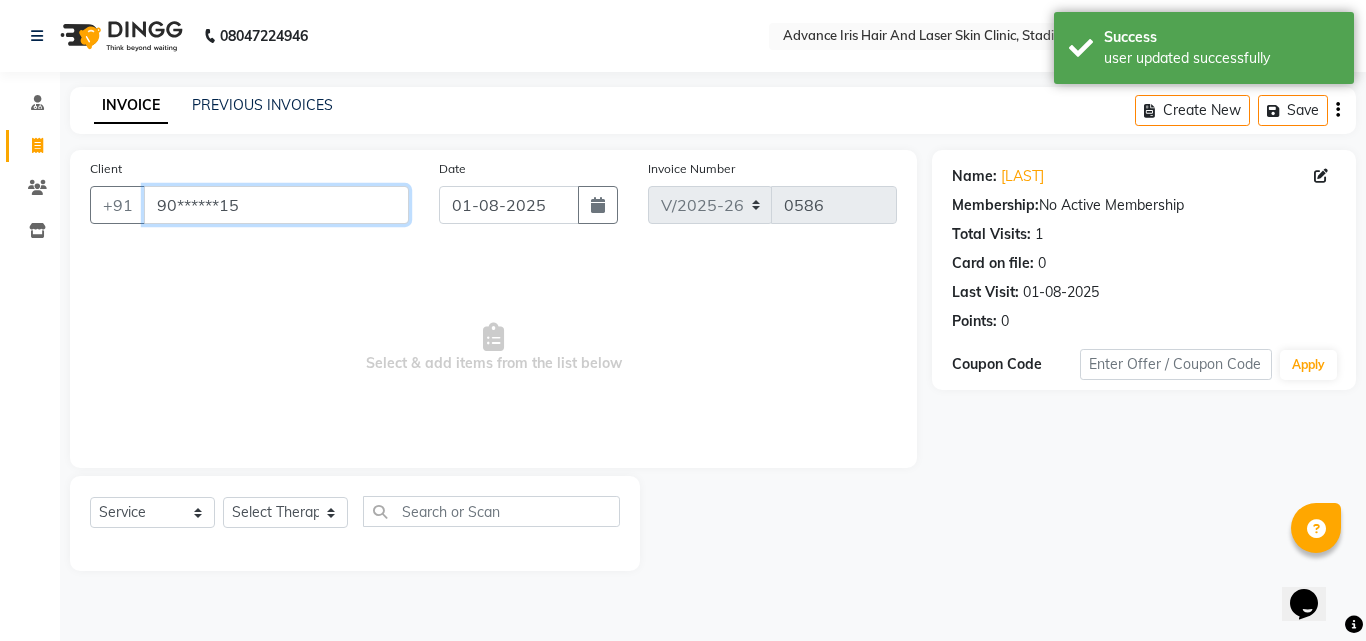 click on "90******15" at bounding box center (276, 205) 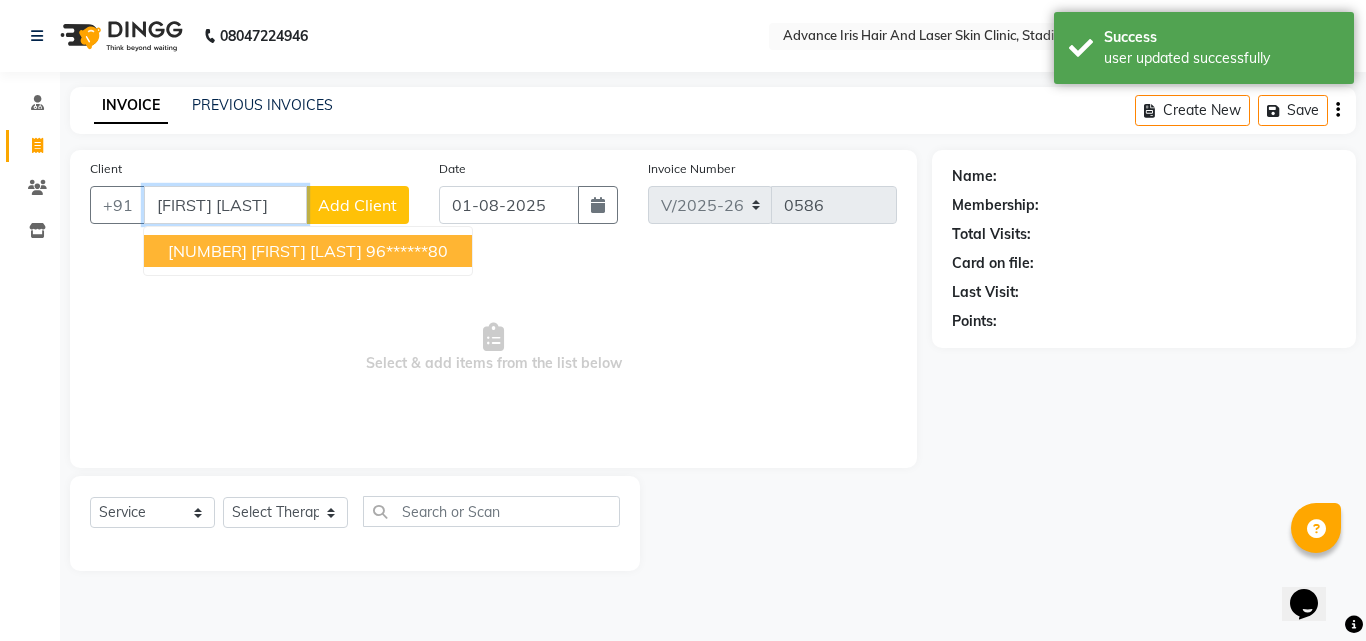 click on "[NUMBER] [FIRST] [LAST]" at bounding box center [265, 251] 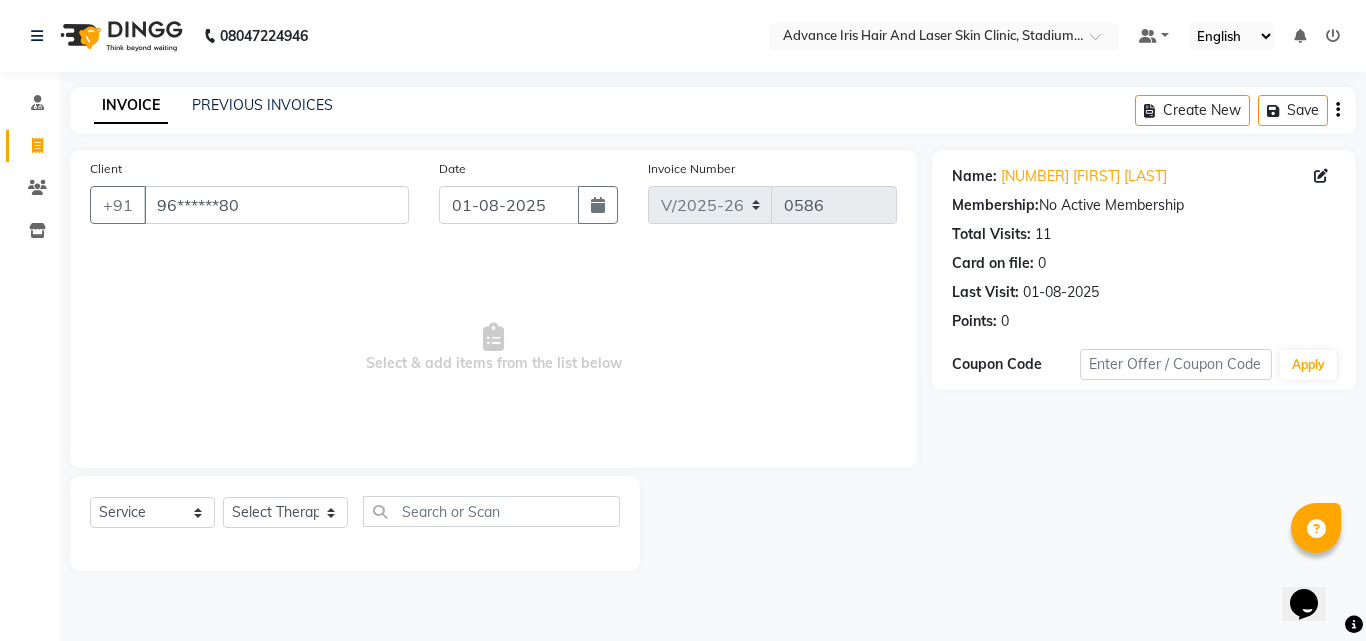 click on "Name: 184 [FIRST] [LAST] Membership:  No Active Membership  Total Visits:  11 Card on file:  0 Last Visit:   01-08-2025 Points:   0" 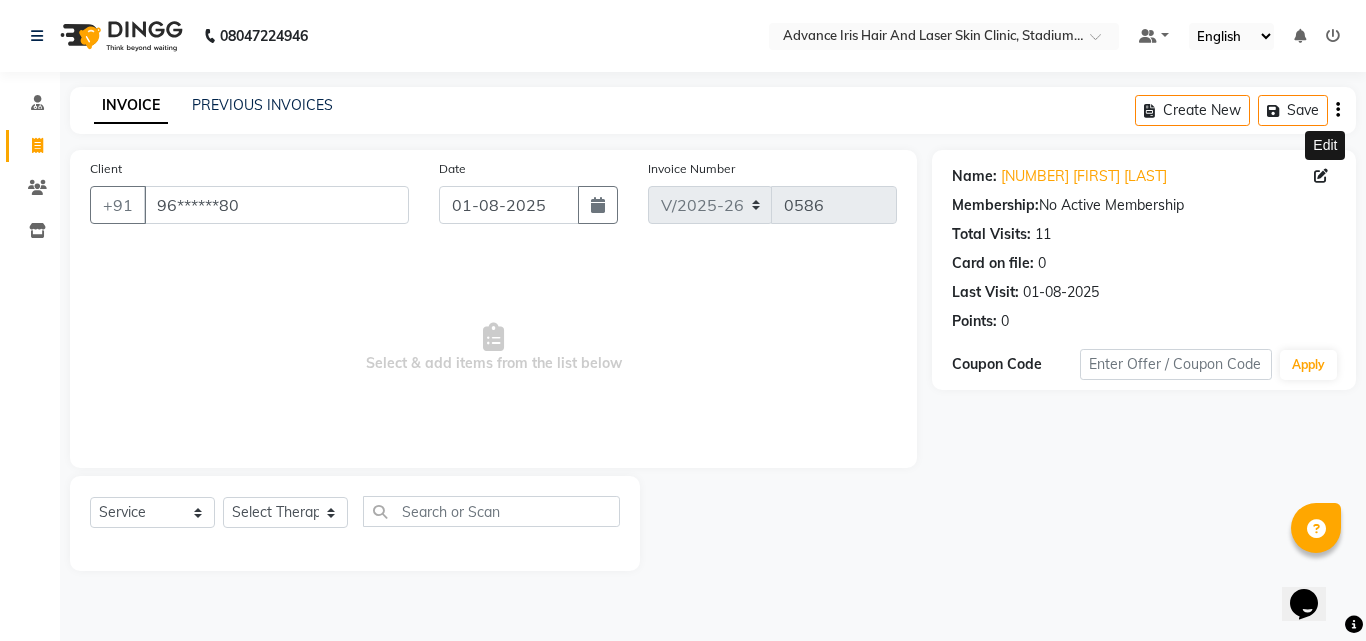 click 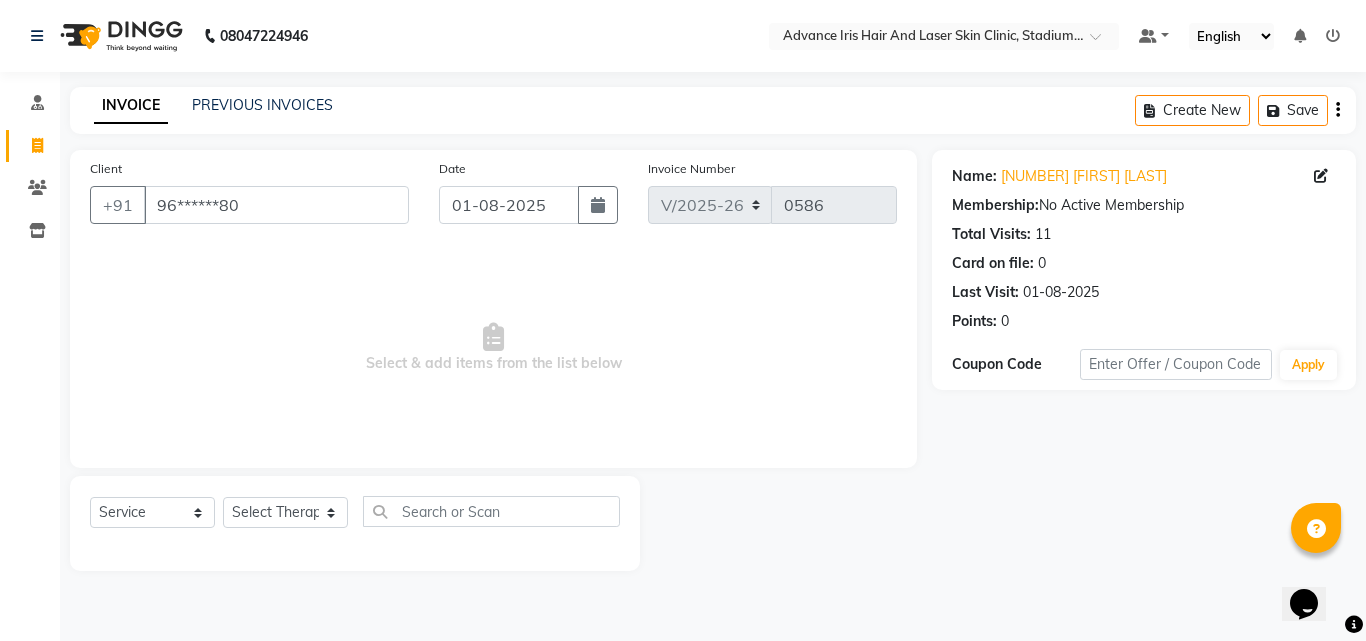 click 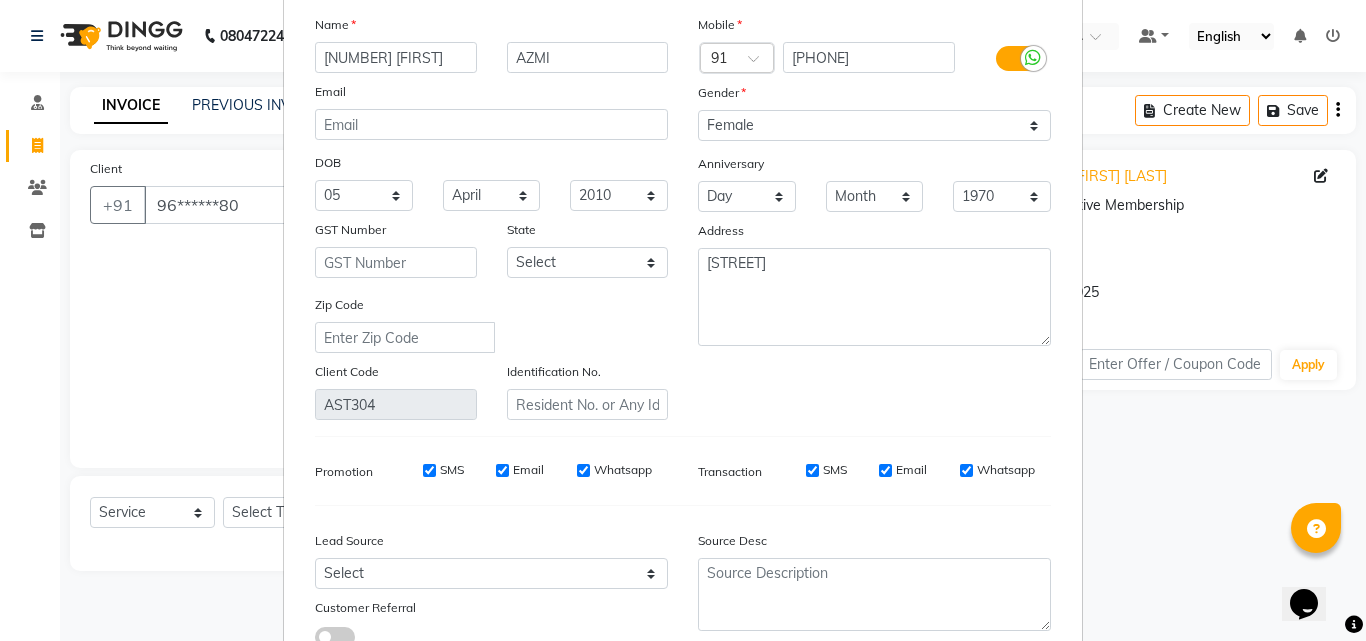 scroll, scrollTop: 246, scrollLeft: 0, axis: vertical 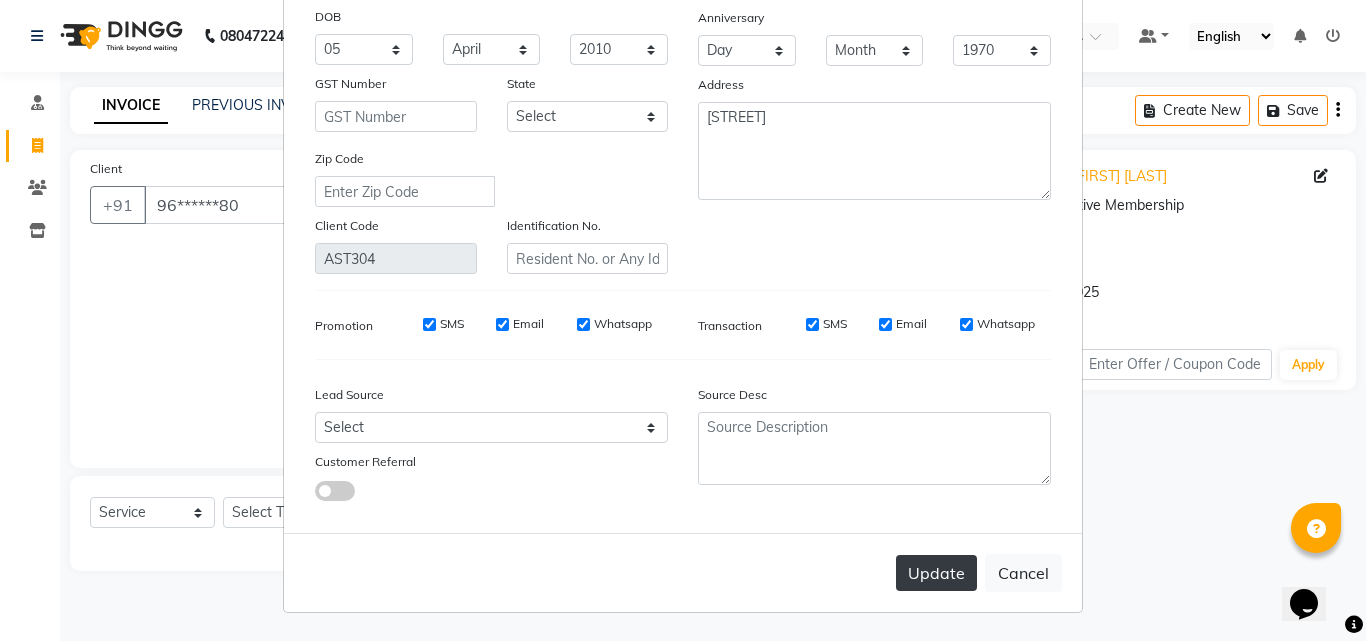 click on "Update" at bounding box center (936, 573) 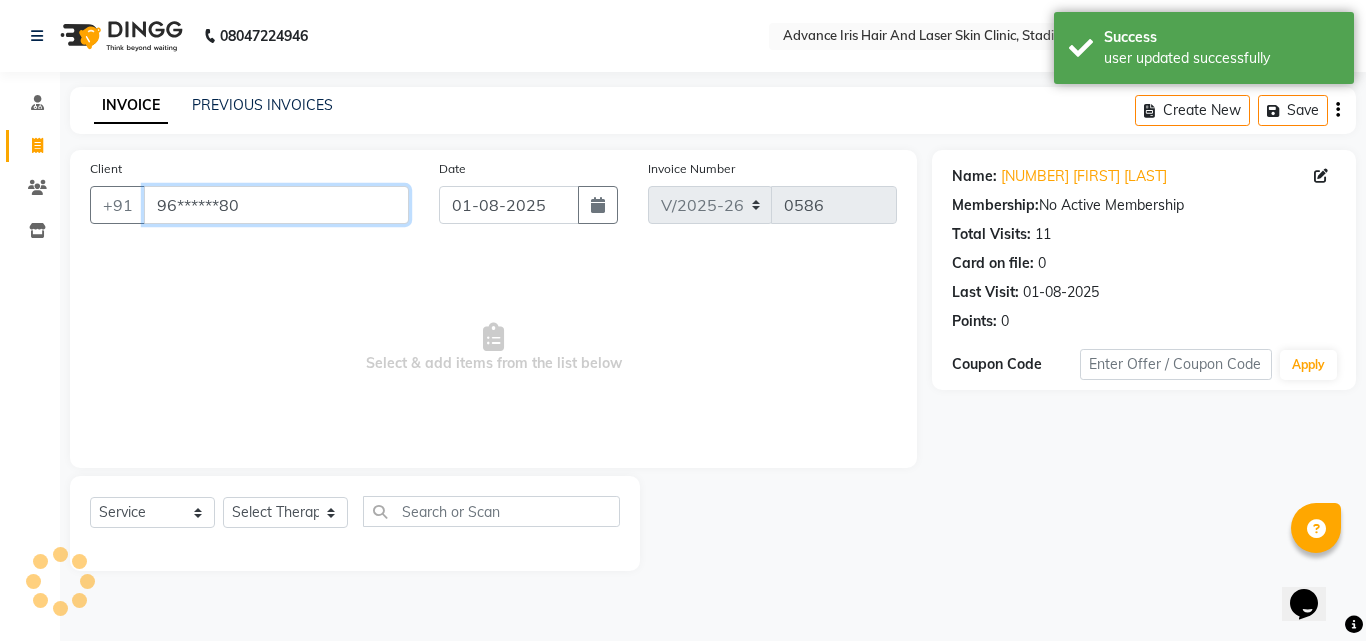 click on "96******80" at bounding box center [276, 205] 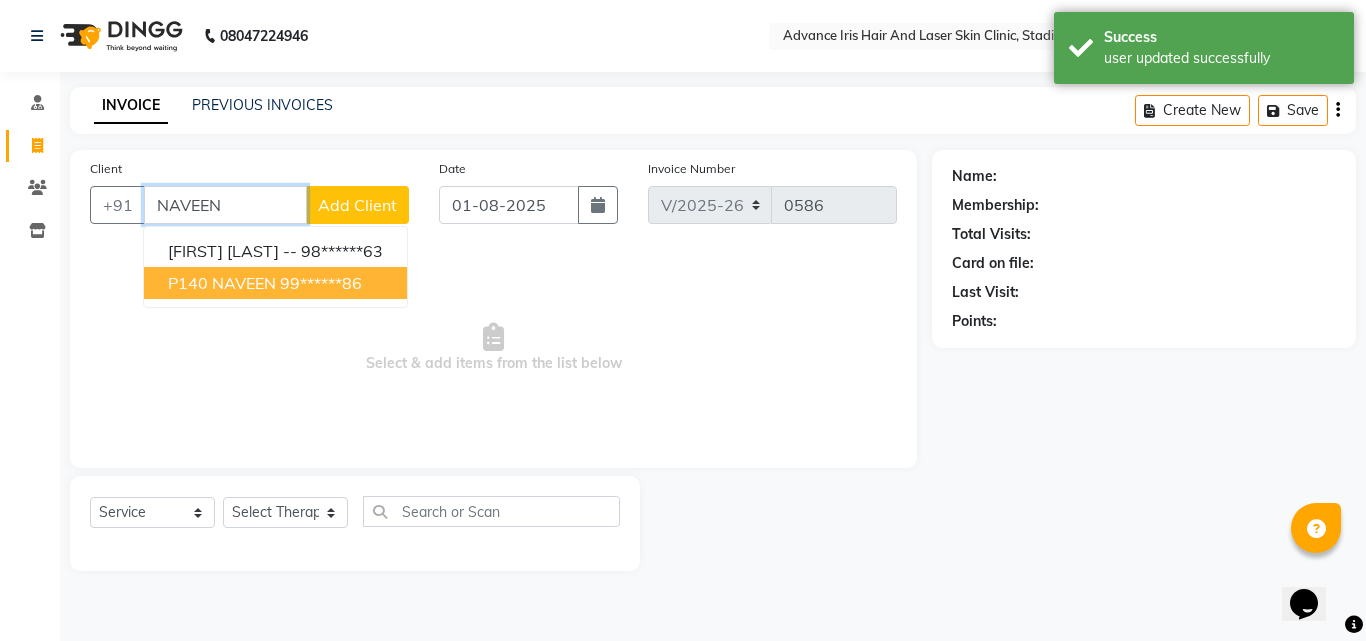 click on "[FIRST] [LAST]  -- [PHONE] [NUMBER] [FIRST]  [PHONE]" at bounding box center [275, 267] 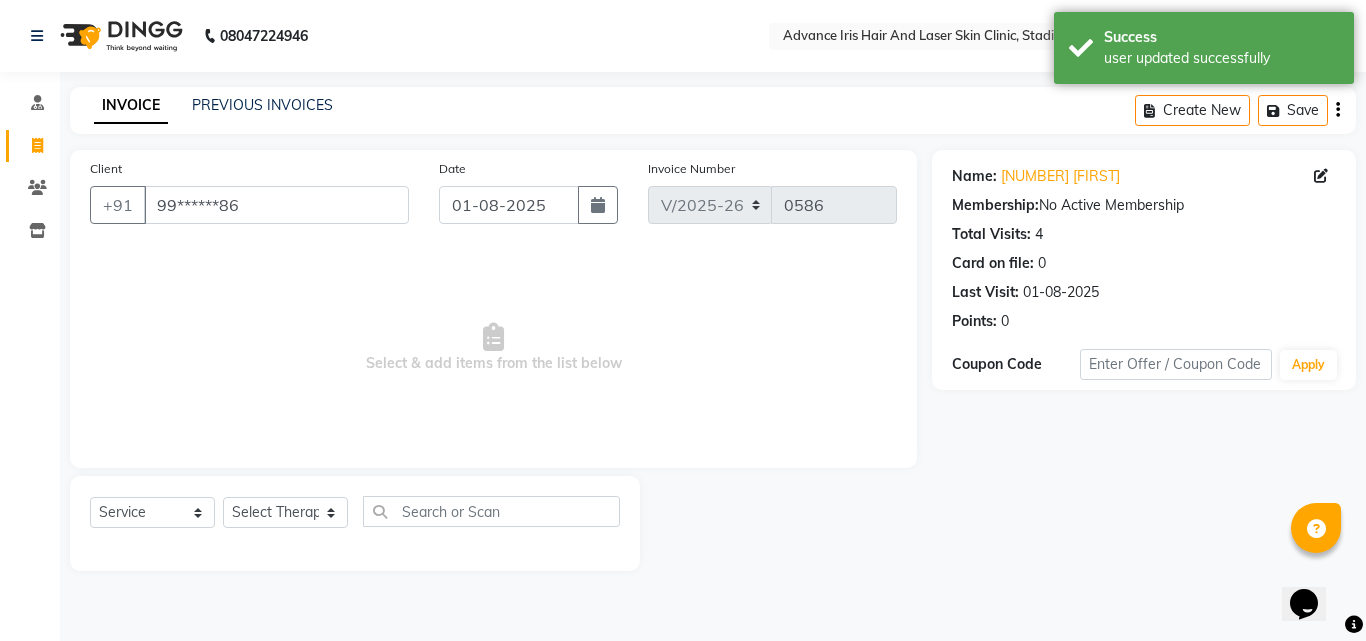 click on "Name: [NUMBER] [FIRST]  Membership:  No Active Membership  Total Visits:  4 Card on file:  0 Last Visit:   01-08-2025 Points:   0  Coupon Code Apply" 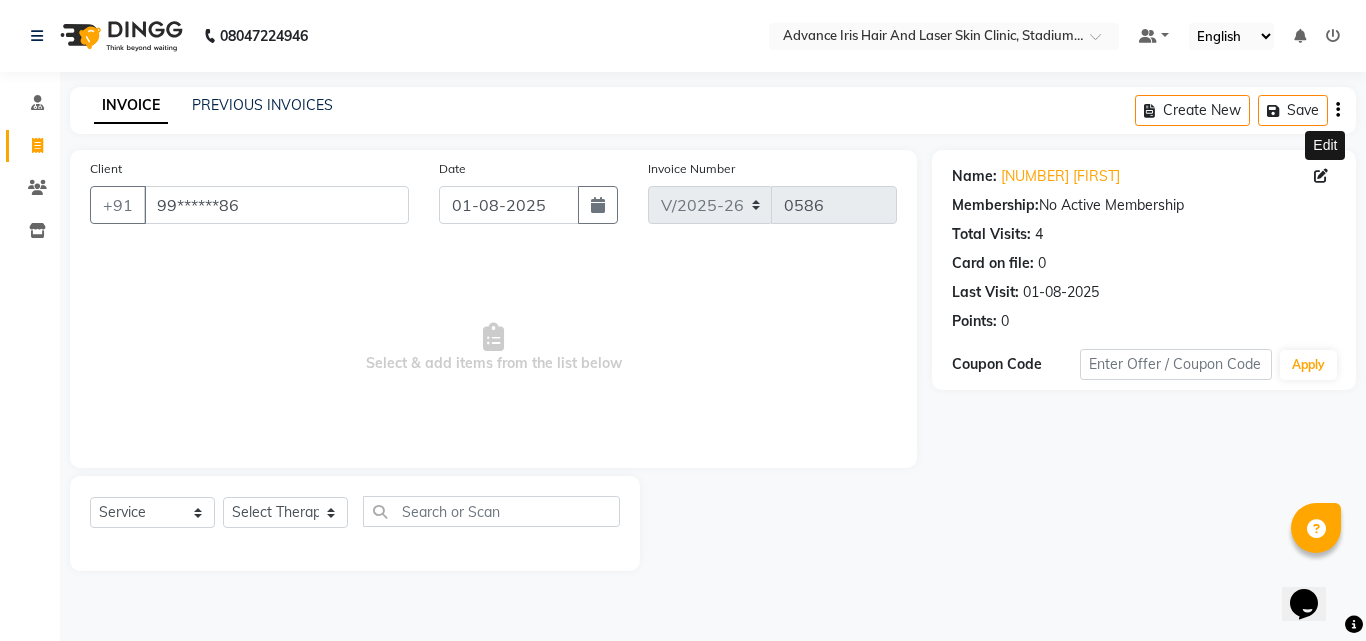 click 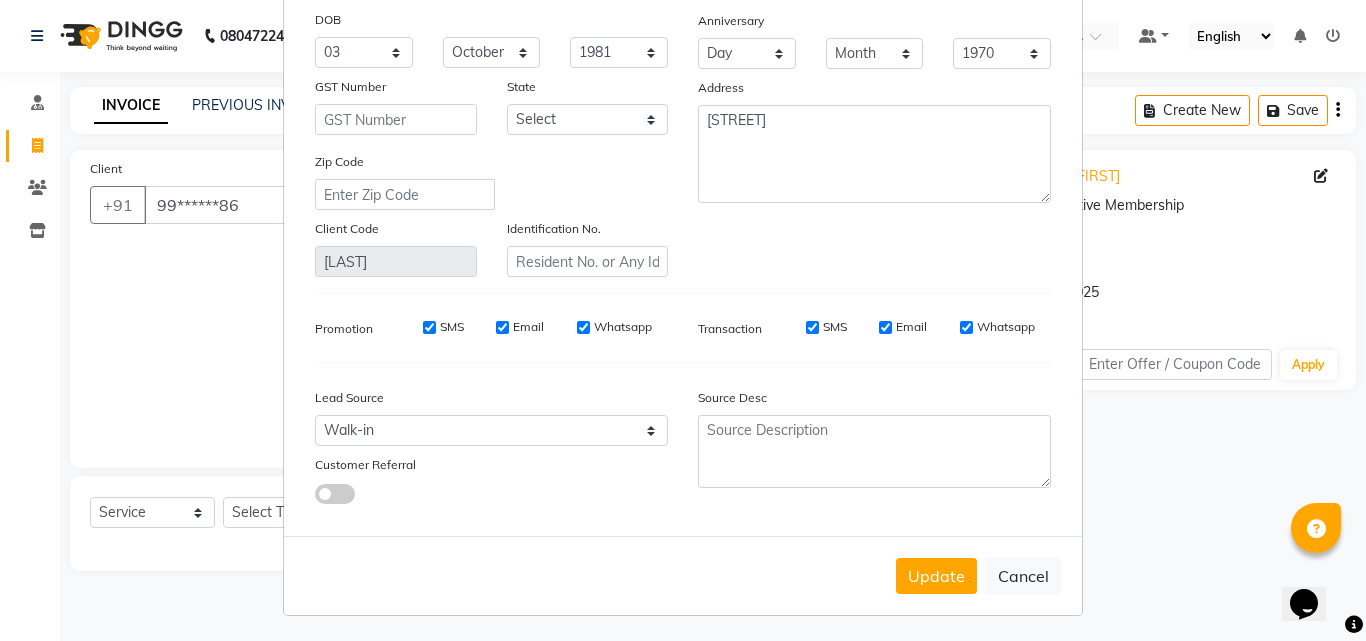 scroll, scrollTop: 246, scrollLeft: 0, axis: vertical 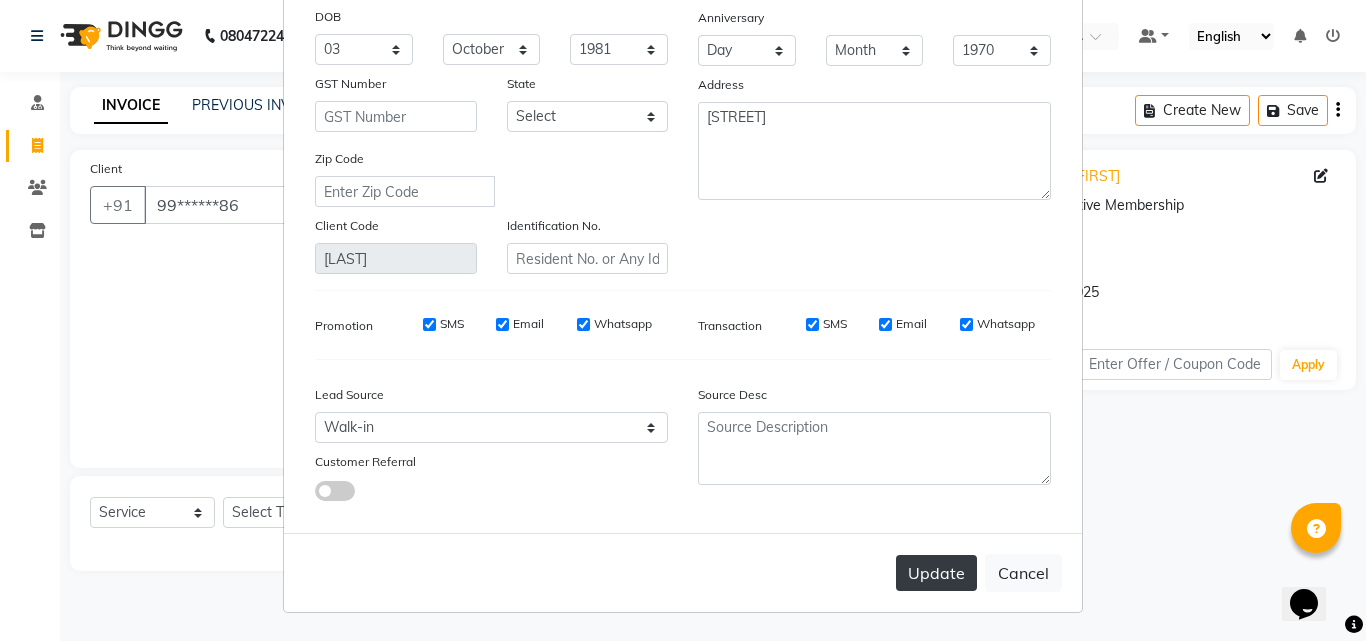 click on "Update" at bounding box center [936, 573] 